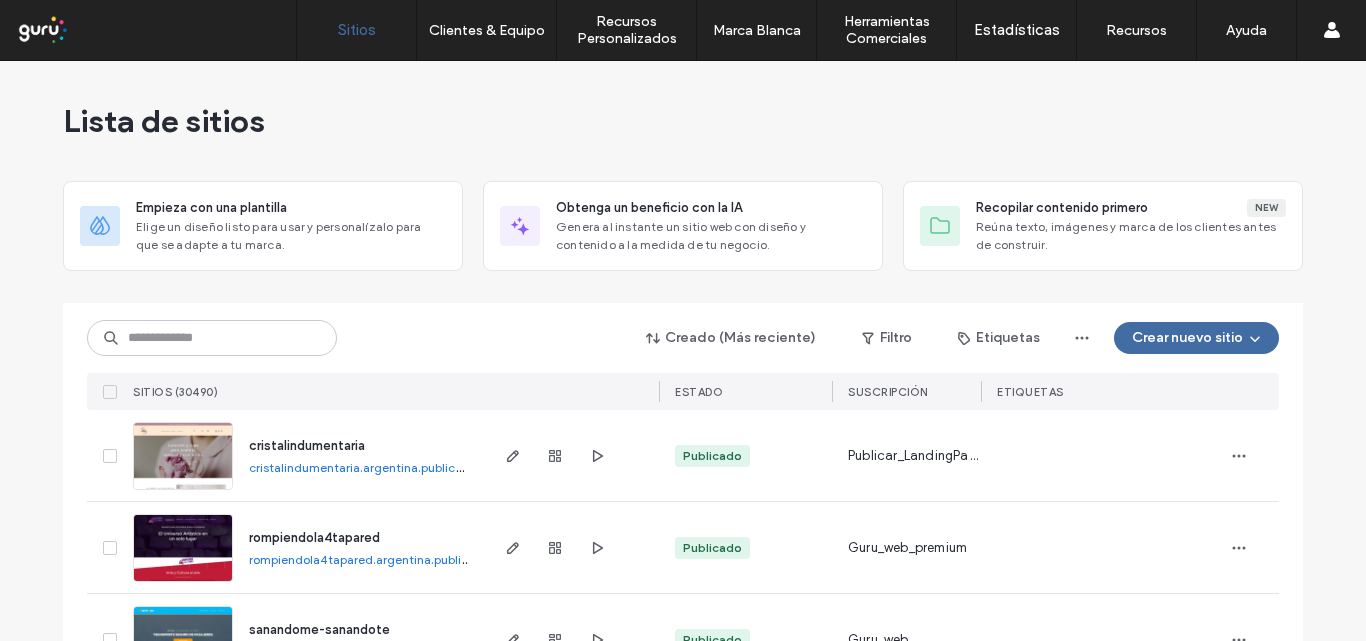 scroll, scrollTop: 0, scrollLeft: 0, axis: both 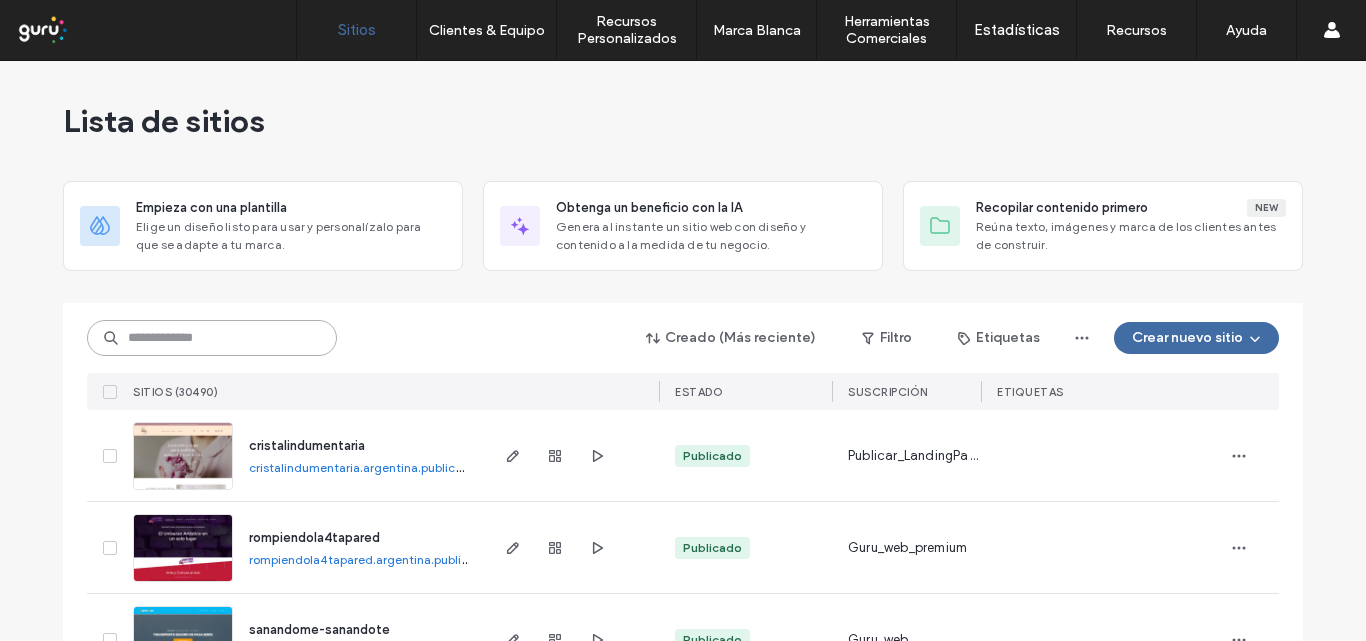 click at bounding box center (212, 338) 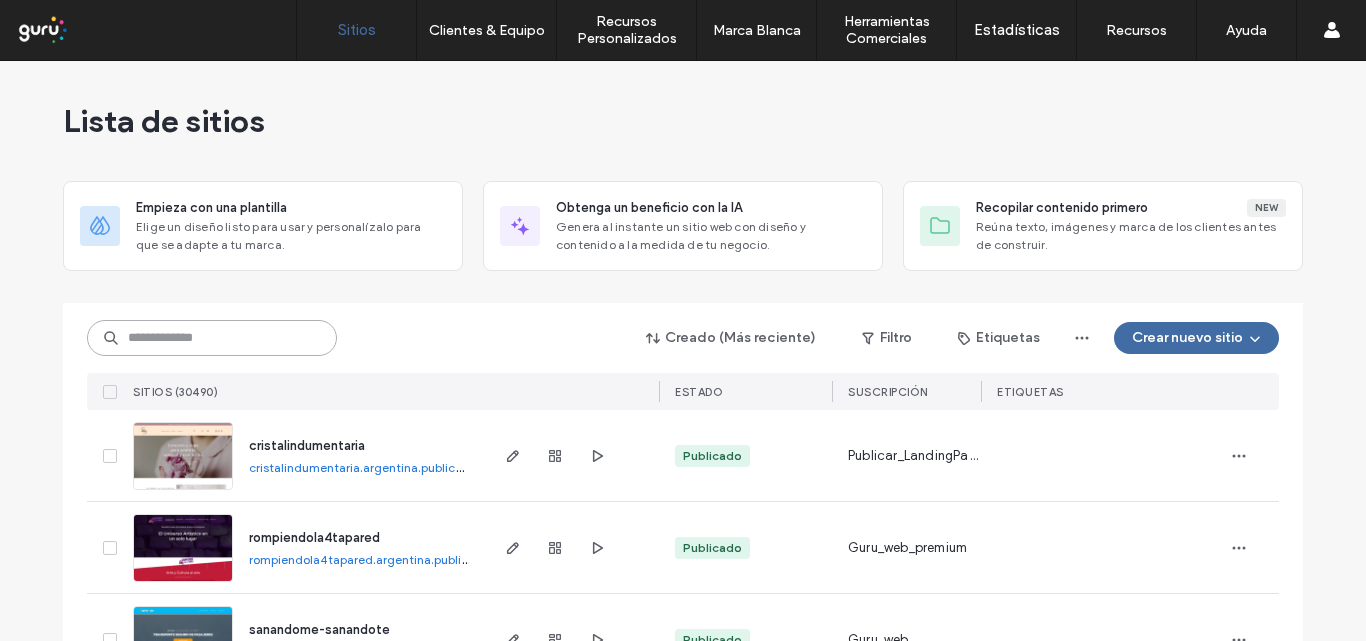 paste on "**********" 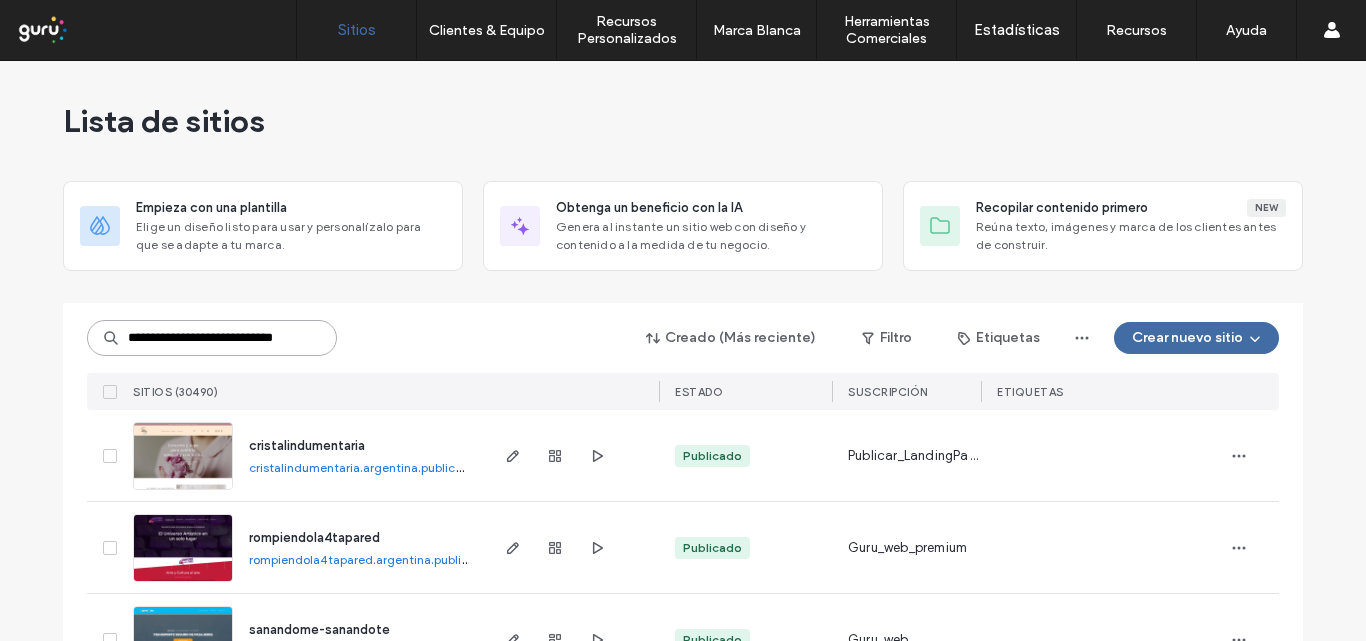 scroll, scrollTop: 0, scrollLeft: 26, axis: horizontal 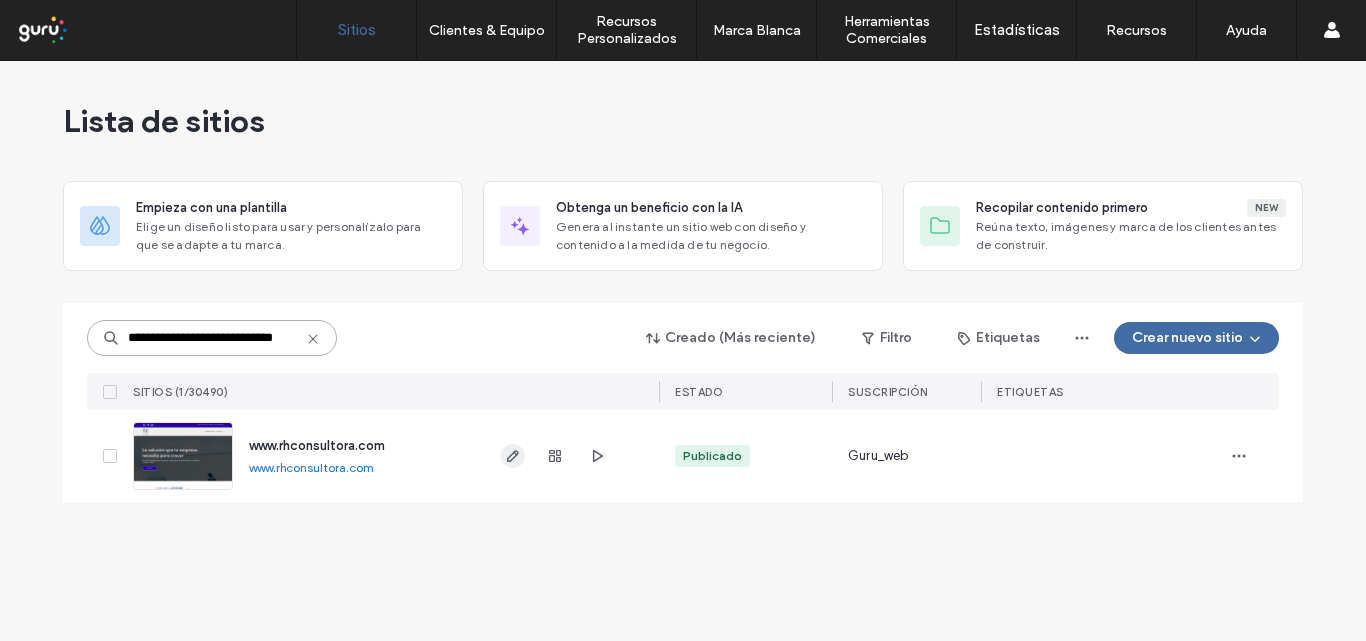 type on "**********" 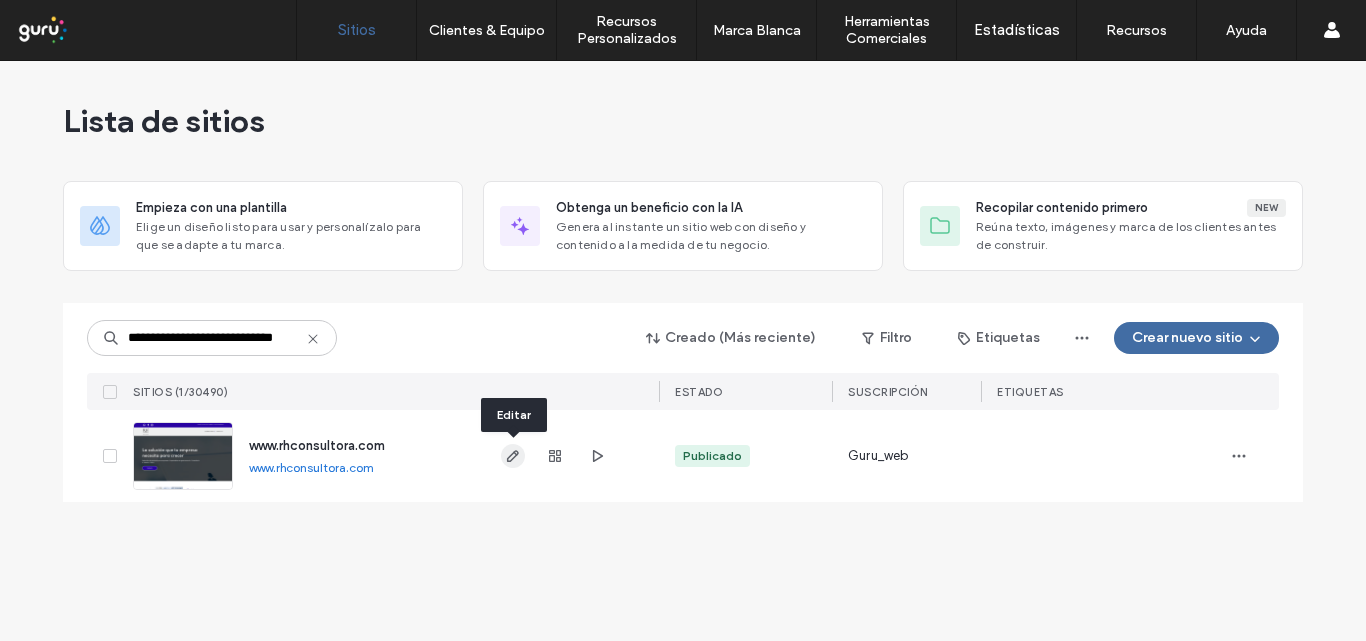 click 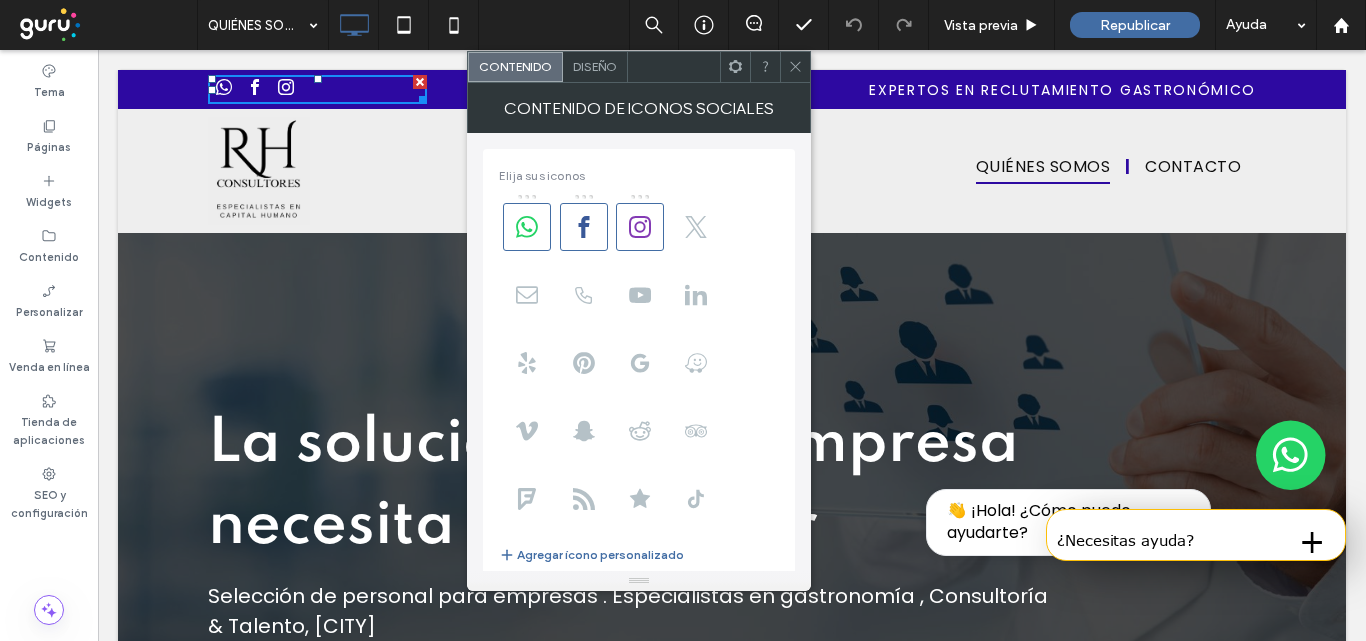 scroll, scrollTop: 0, scrollLeft: 0, axis: both 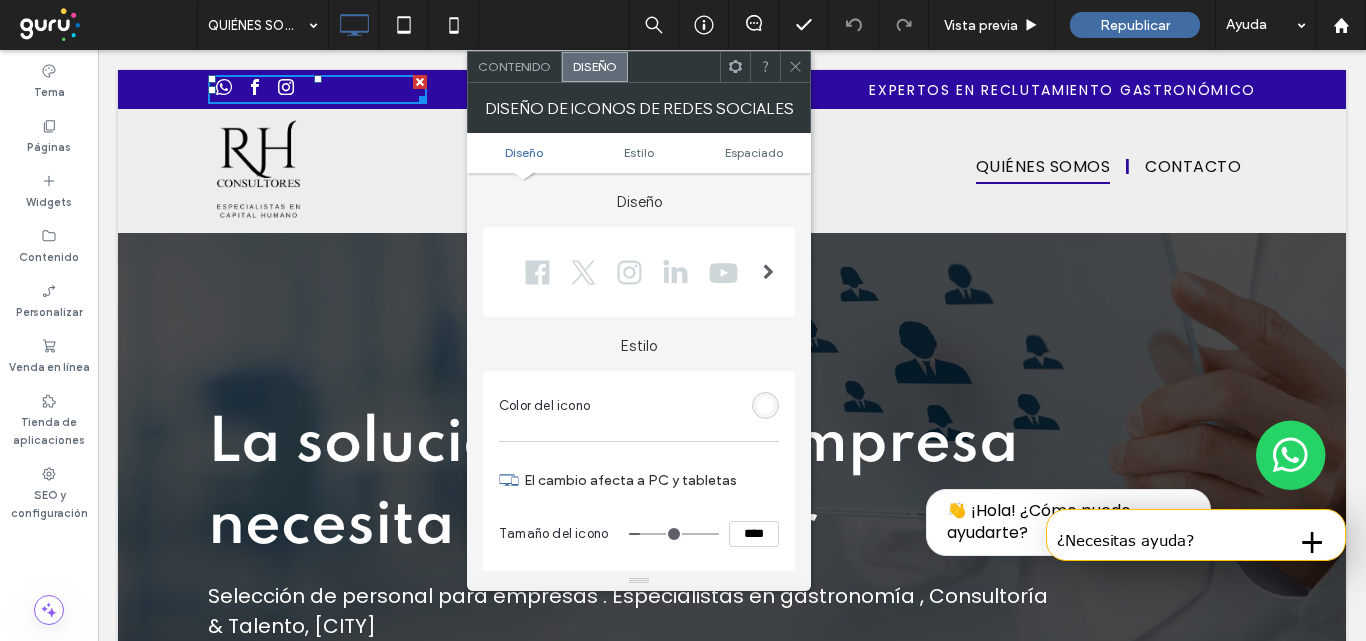 type on "**" 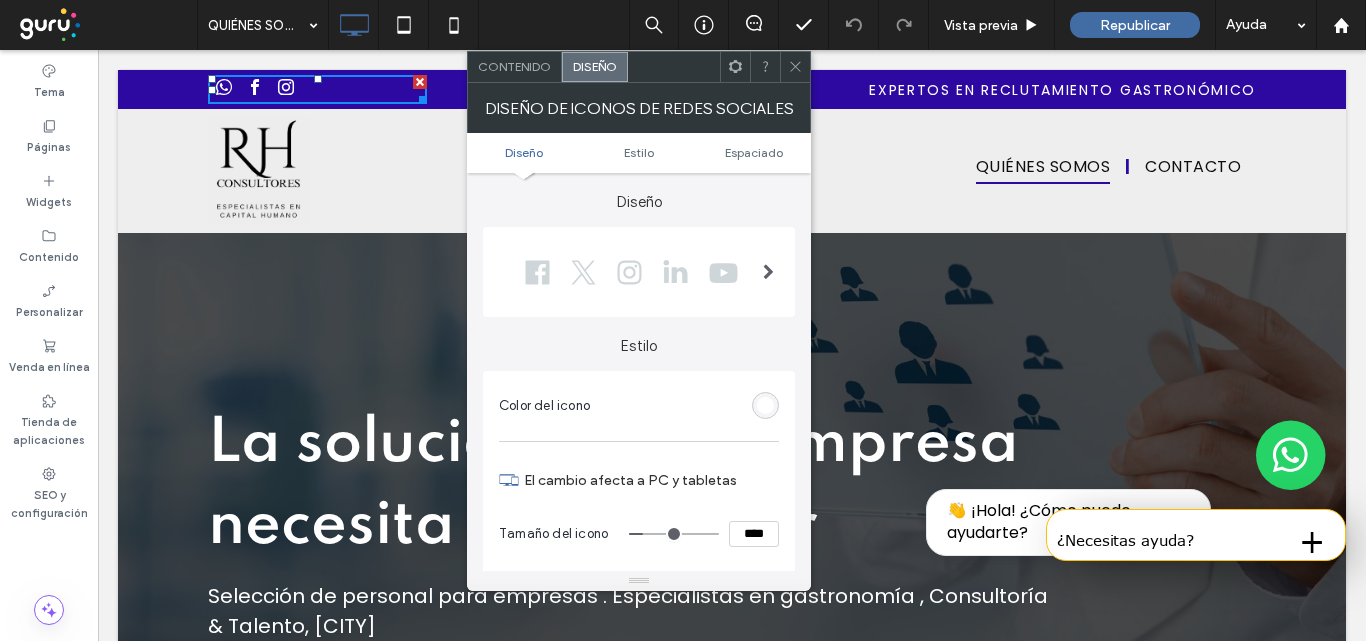 type on "**" 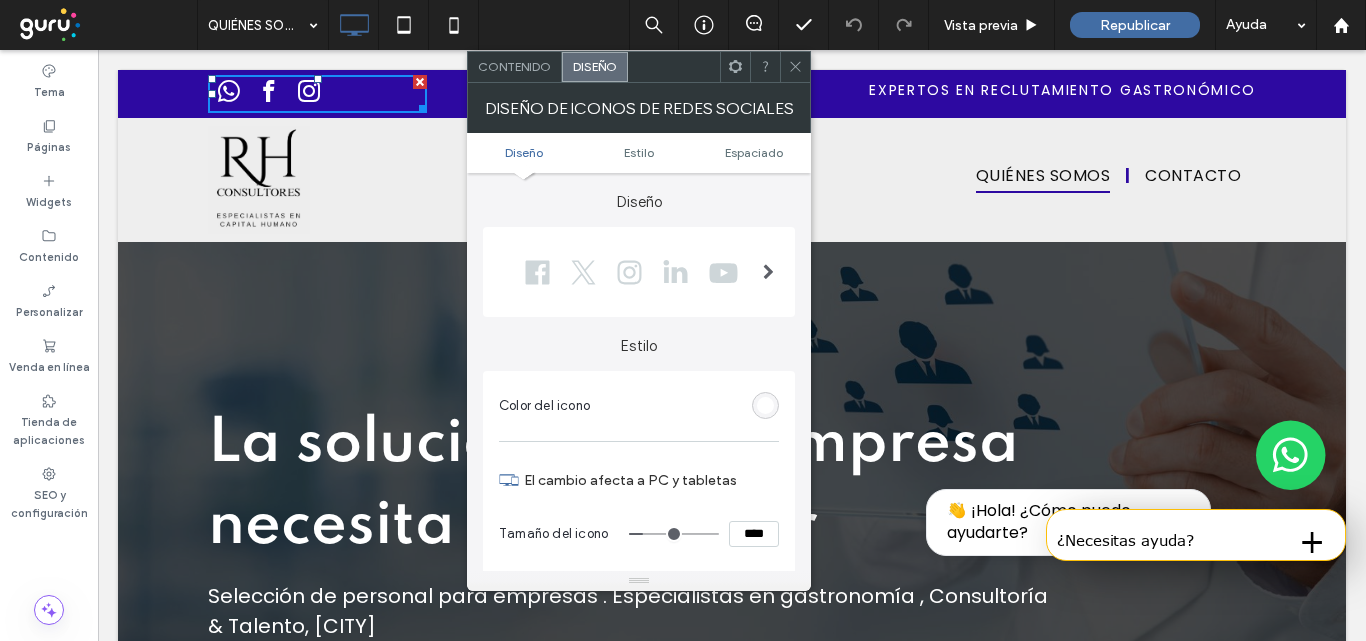 type on "**" 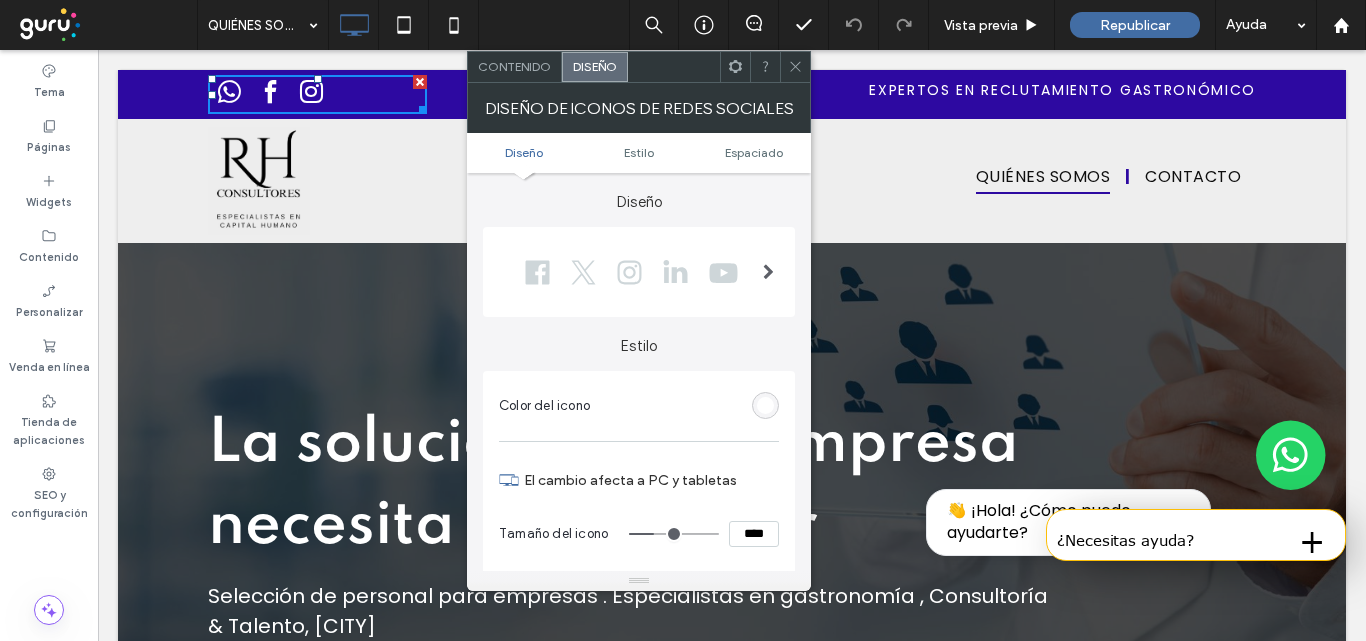 type on "**" 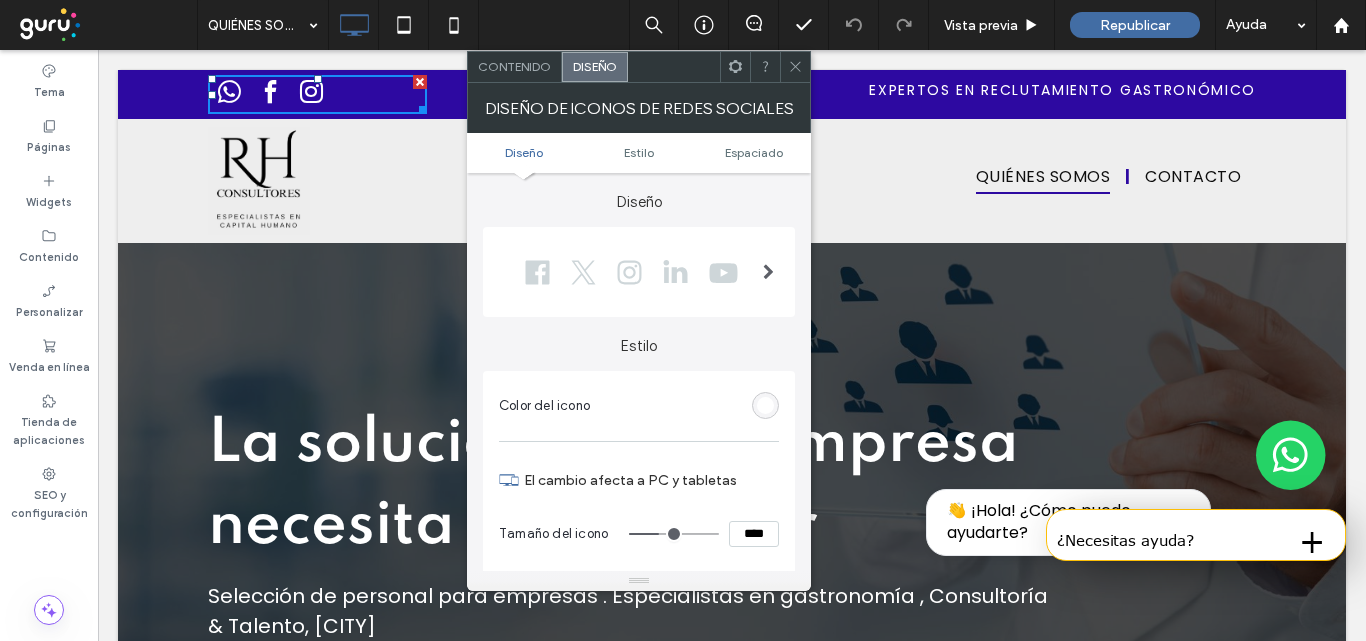 type on "**" 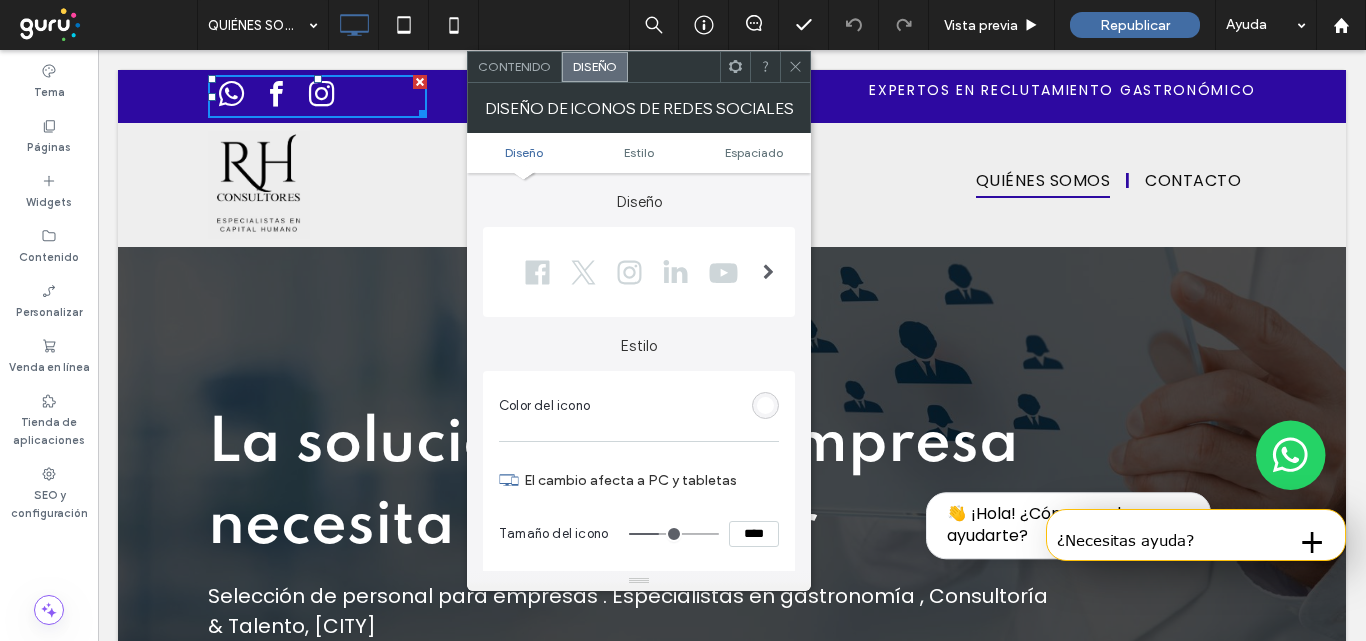 type on "**" 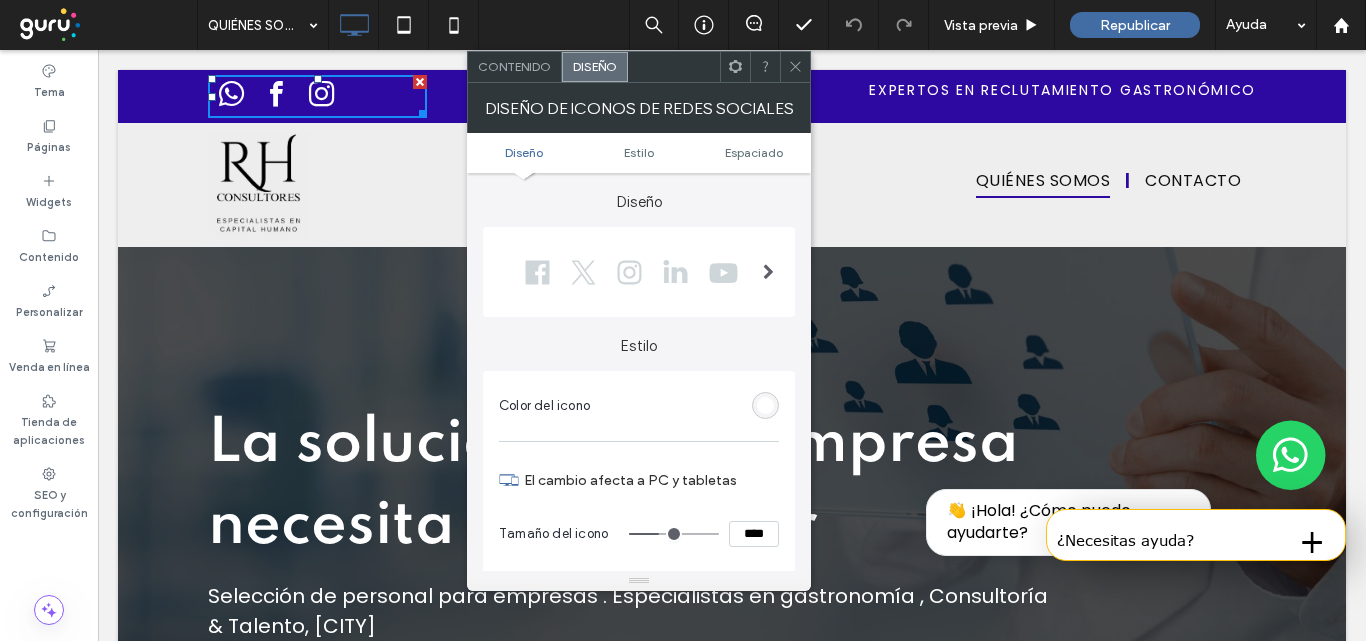 type on "****" 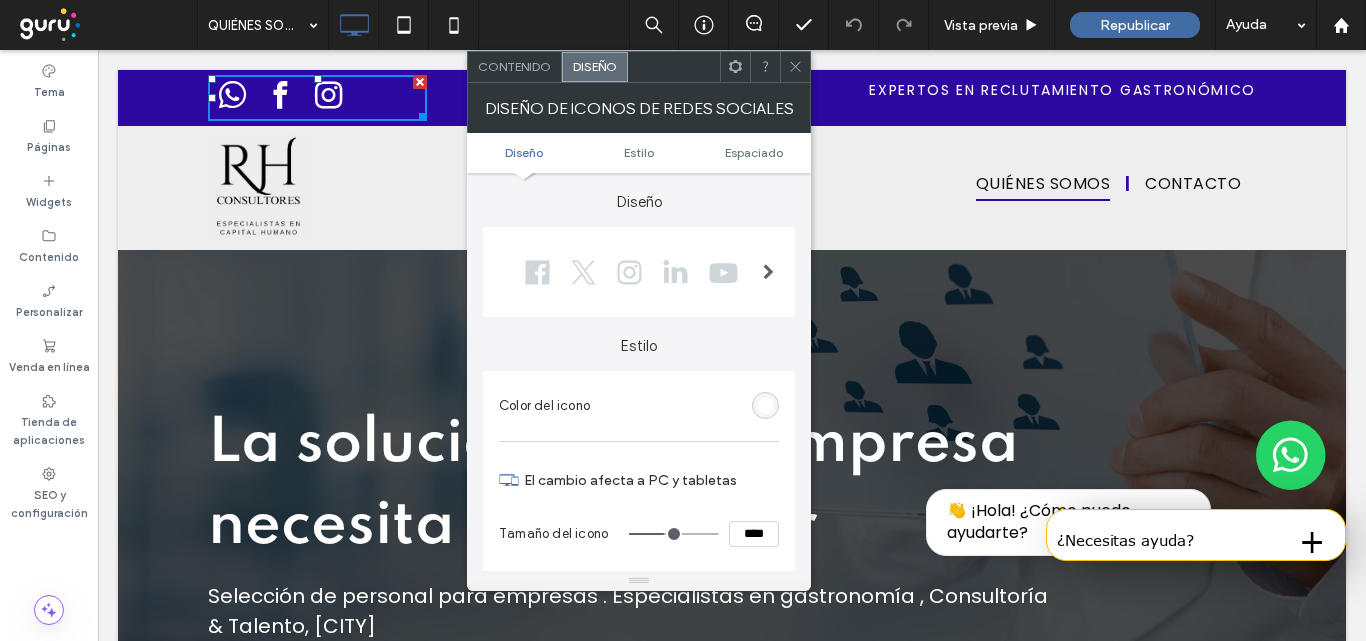 type on "**" 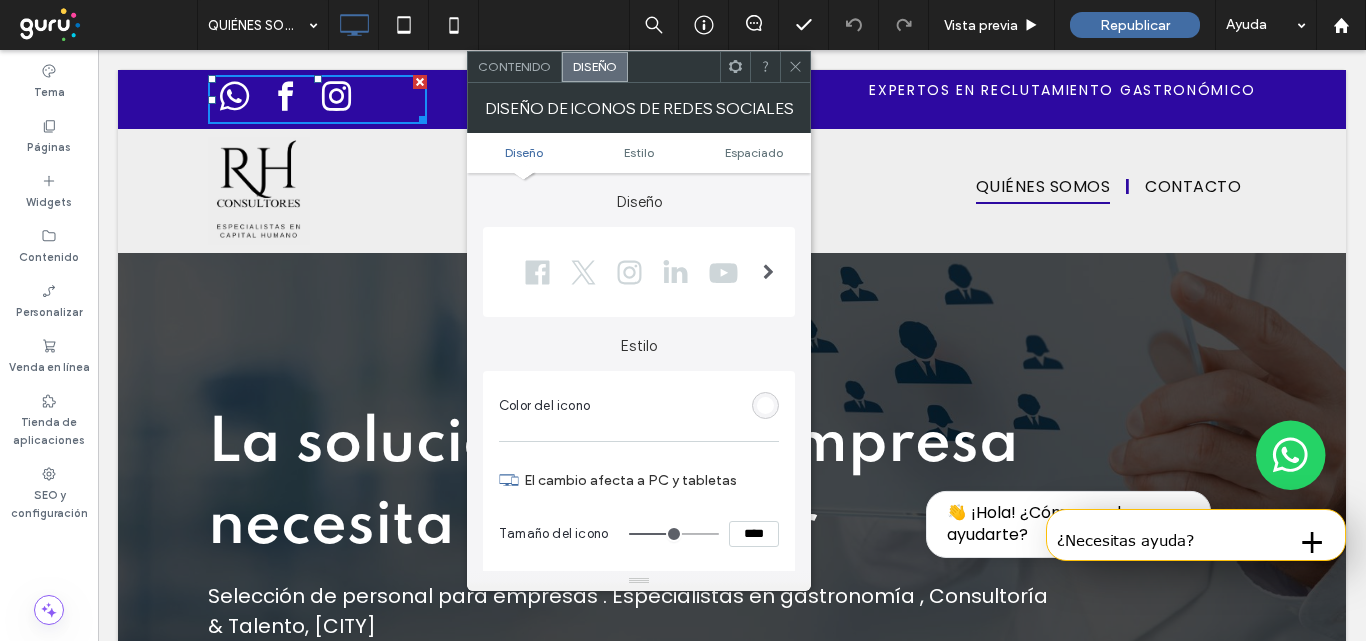 type on "**" 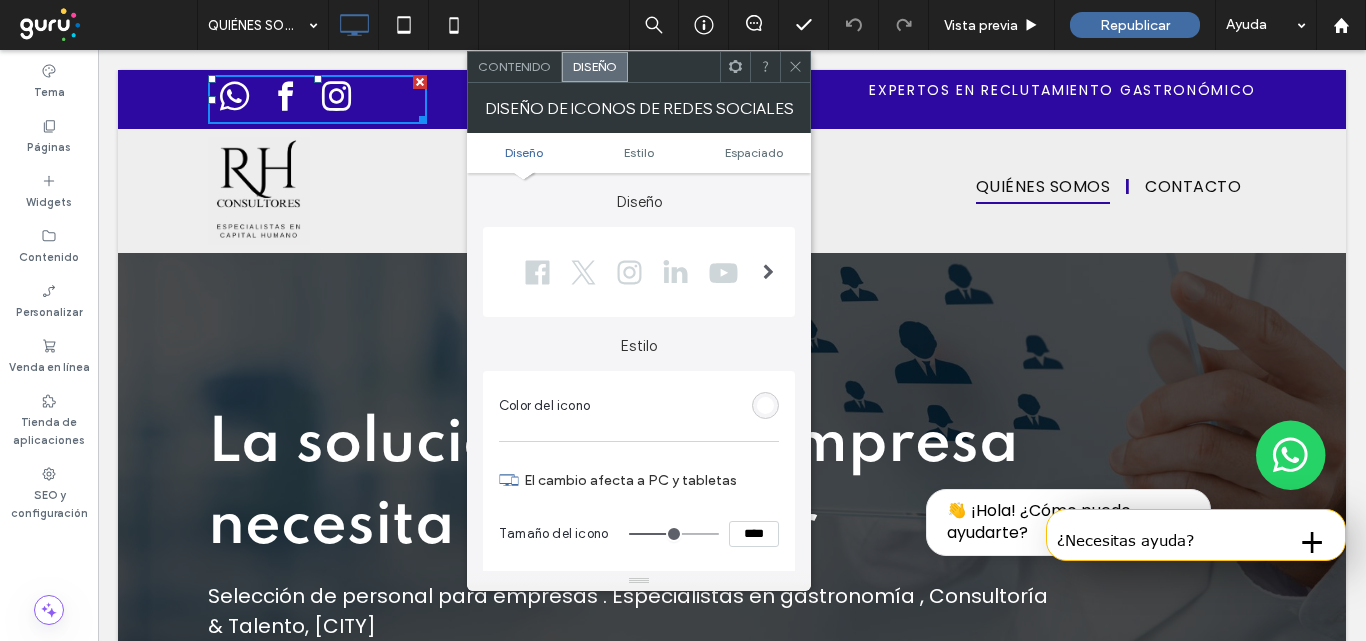 type on "****" 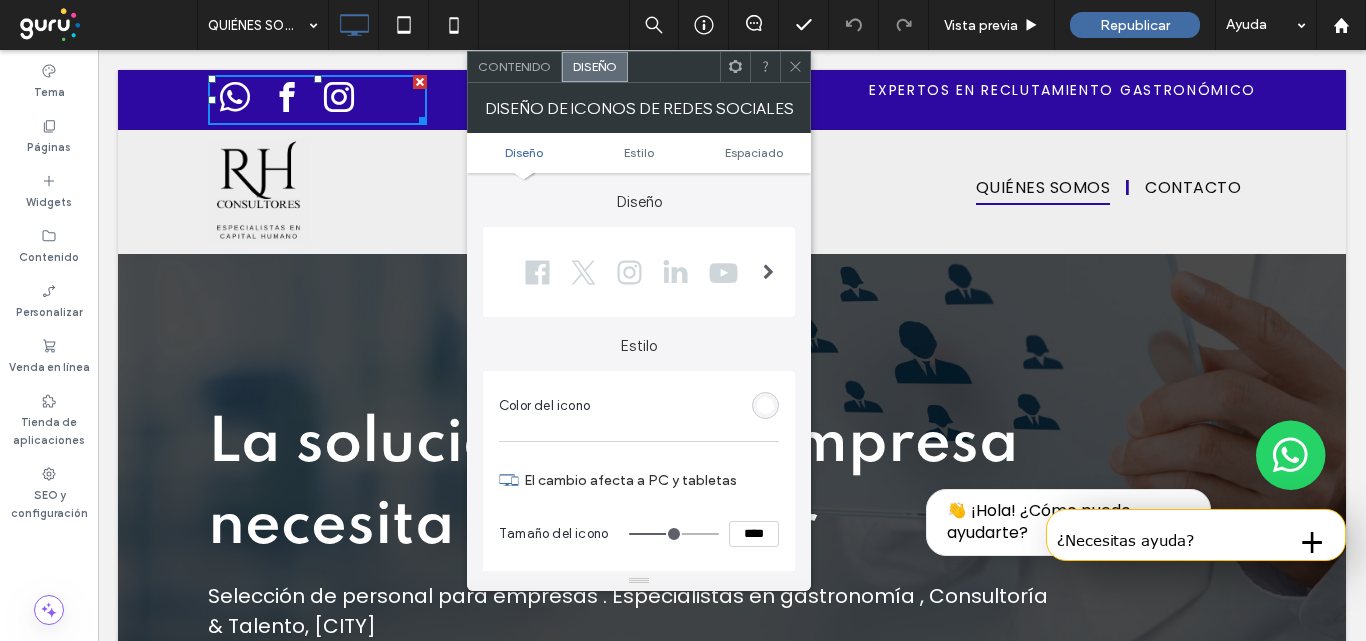type on "**" 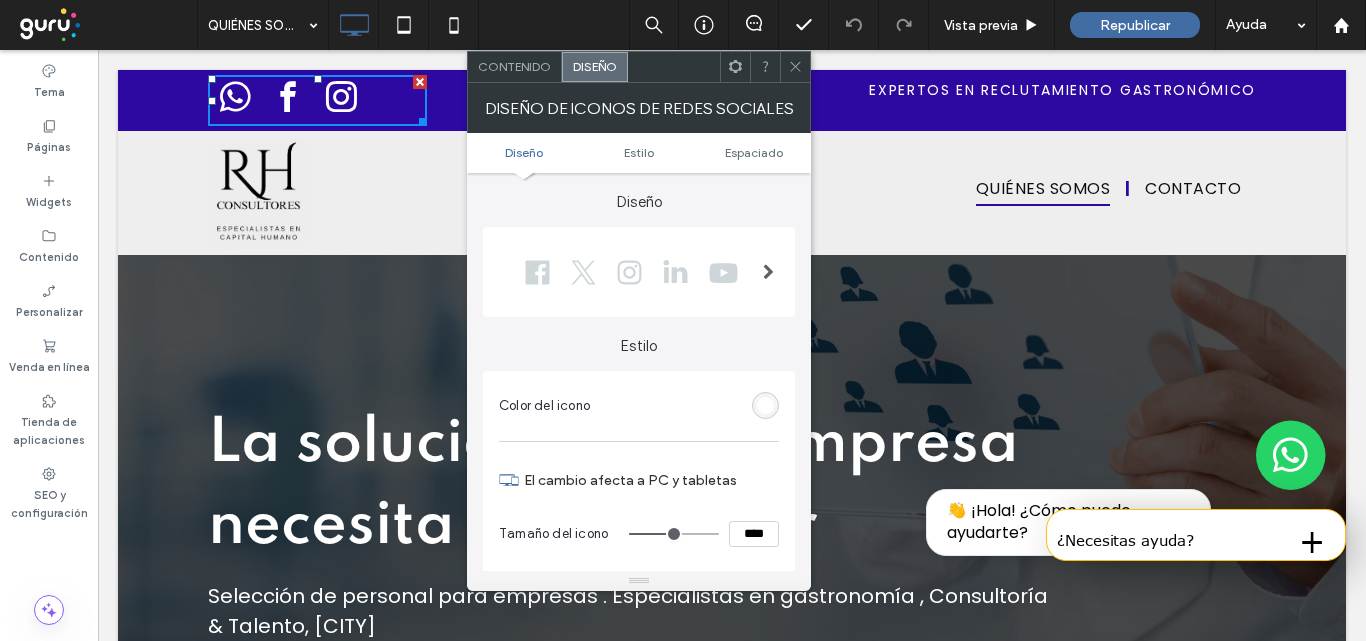 type on "**" 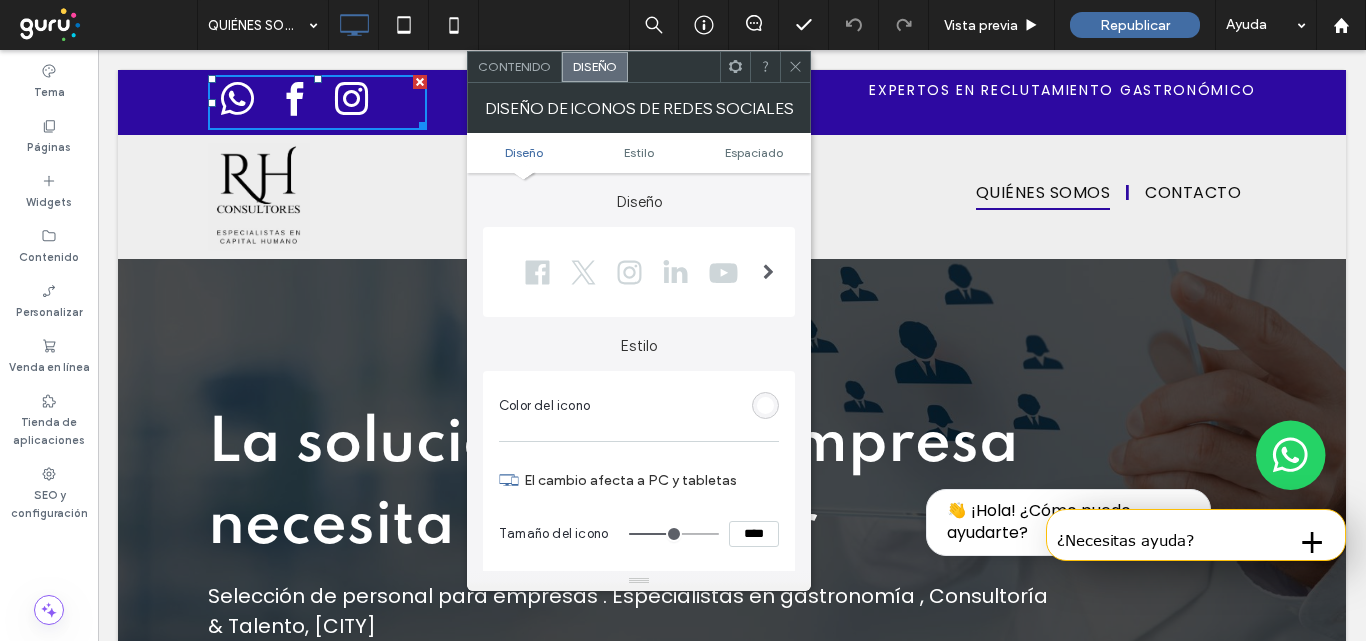 drag, startPoint x: 645, startPoint y: 536, endPoint x: 676, endPoint y: 524, distance: 33.24154 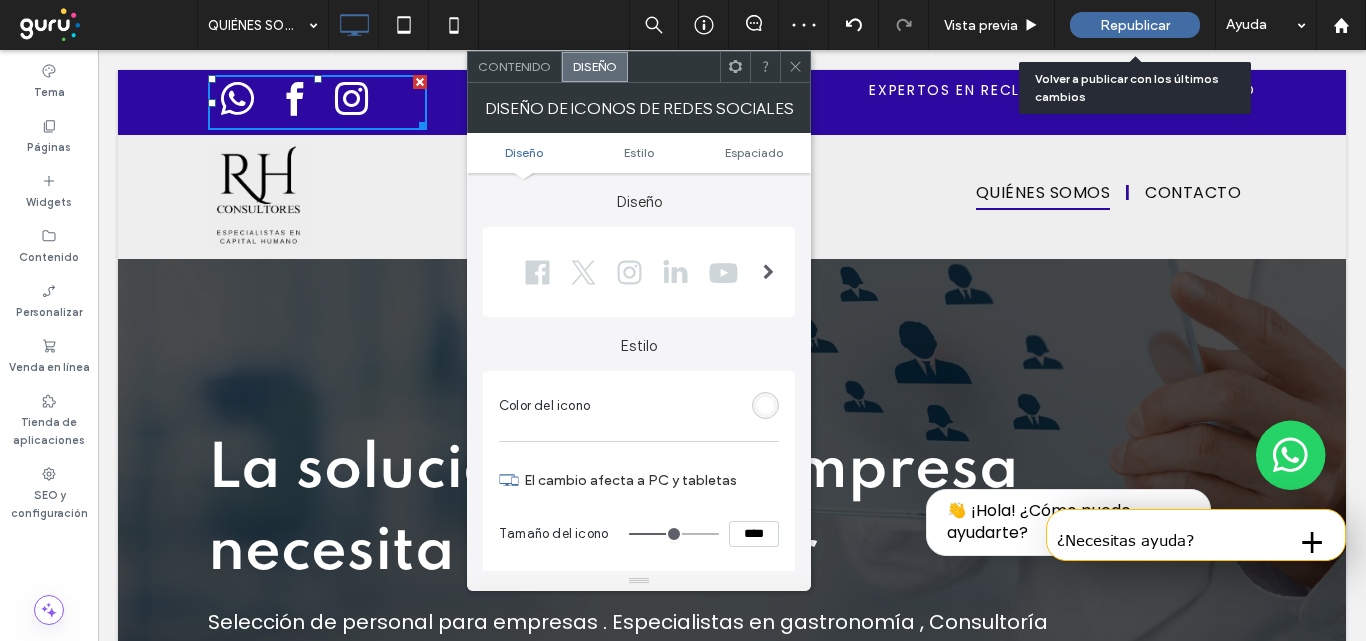 click on "Republicar" at bounding box center (1135, 25) 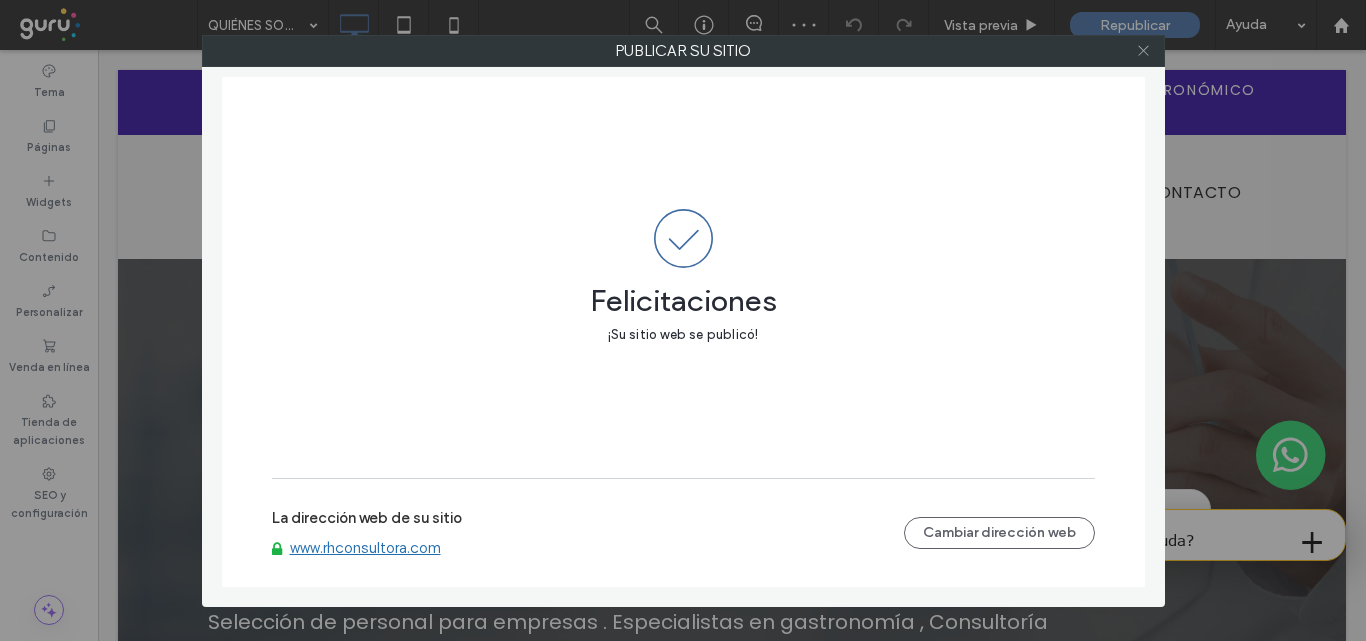 click 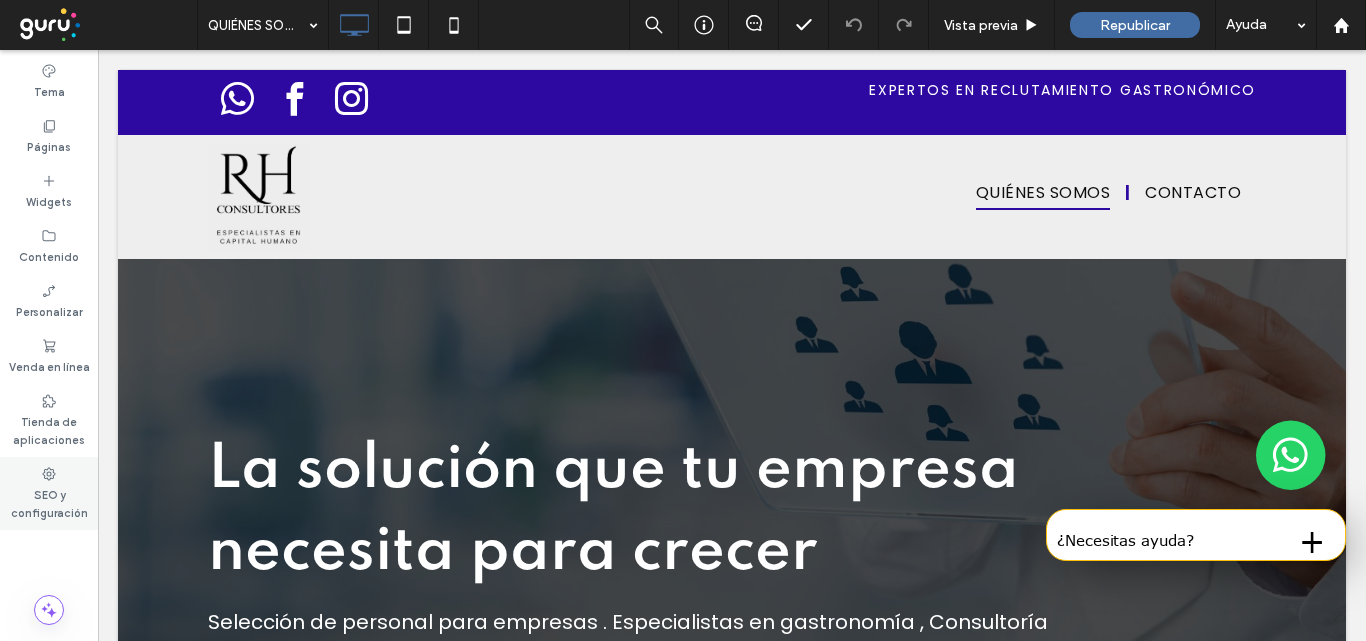 click on "SEO y configuración" at bounding box center [49, 502] 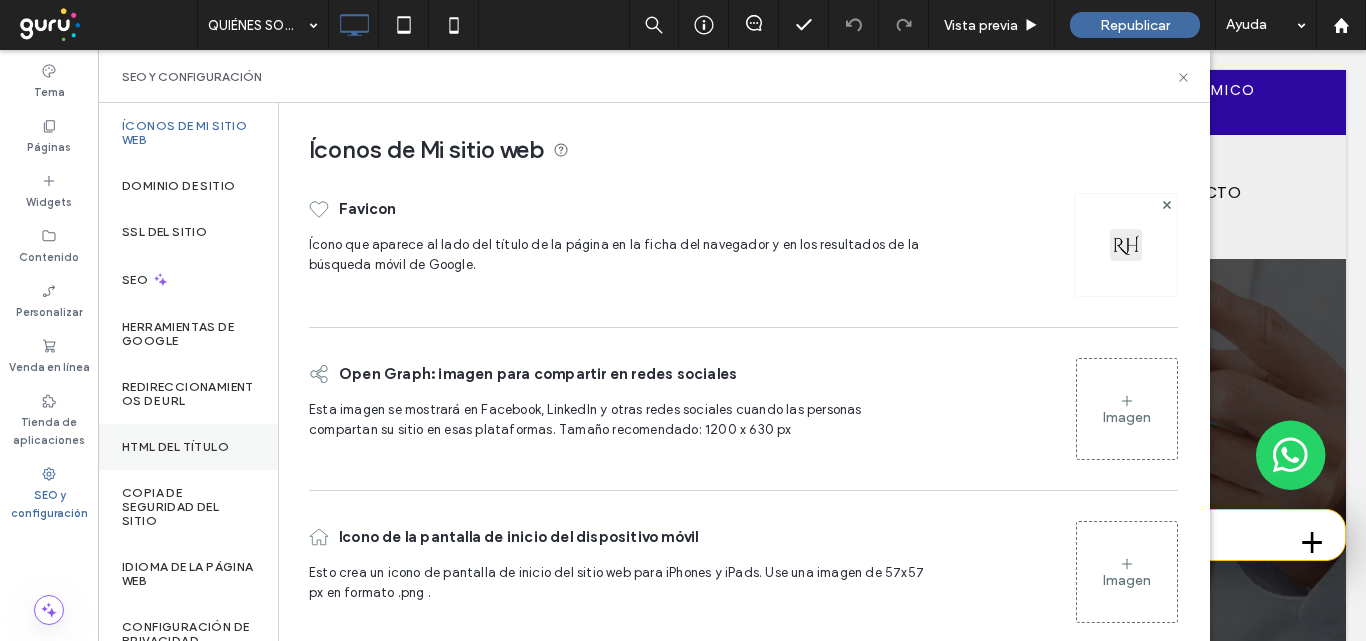 click on "HTML del título" at bounding box center [188, 447] 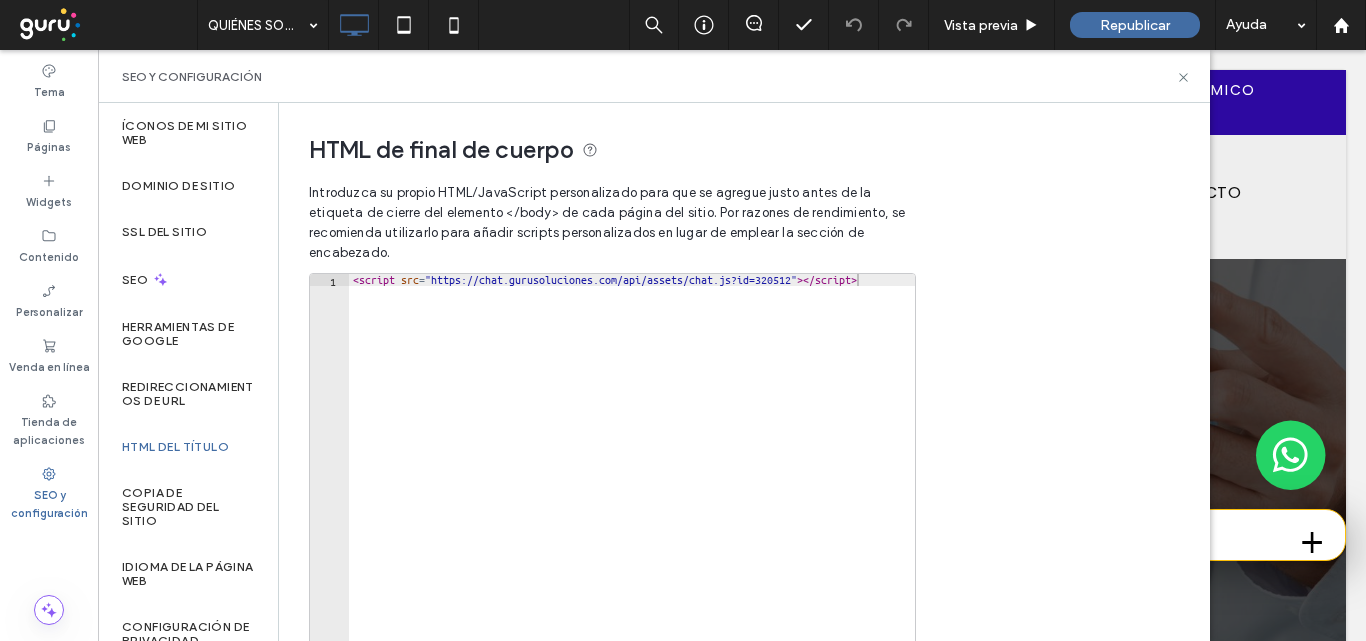 type on "**********" 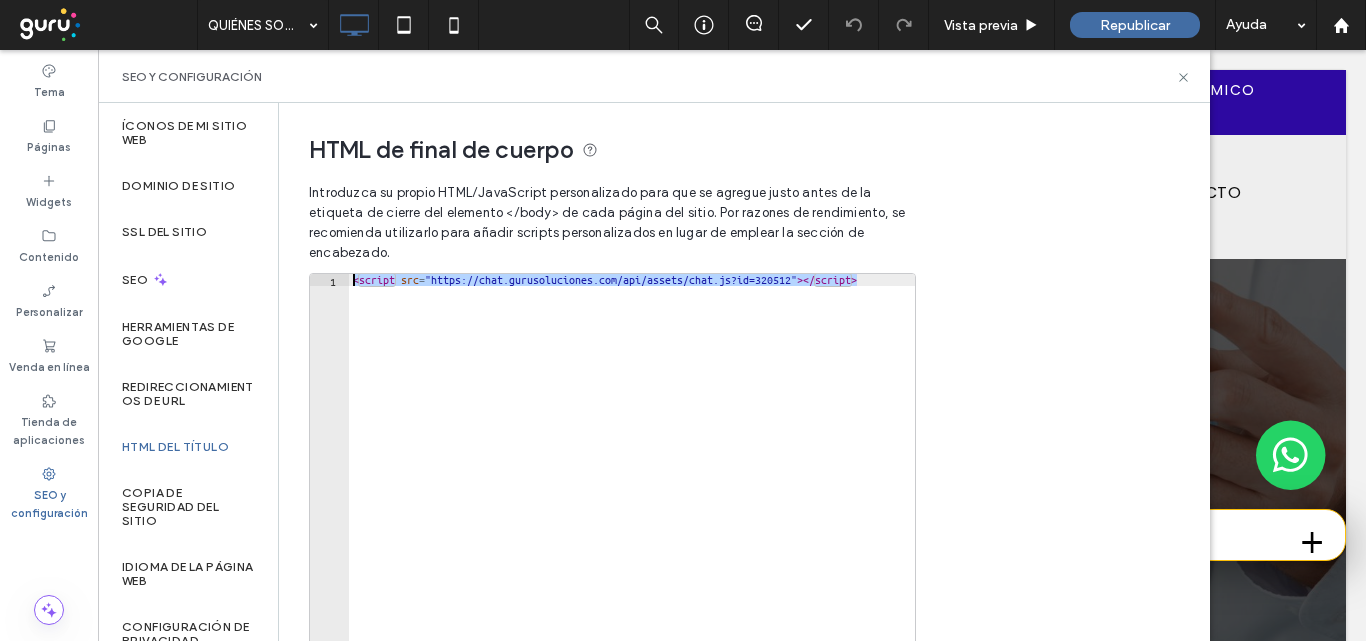 drag, startPoint x: 864, startPoint y: 279, endPoint x: 322, endPoint y: 278, distance: 542.0009 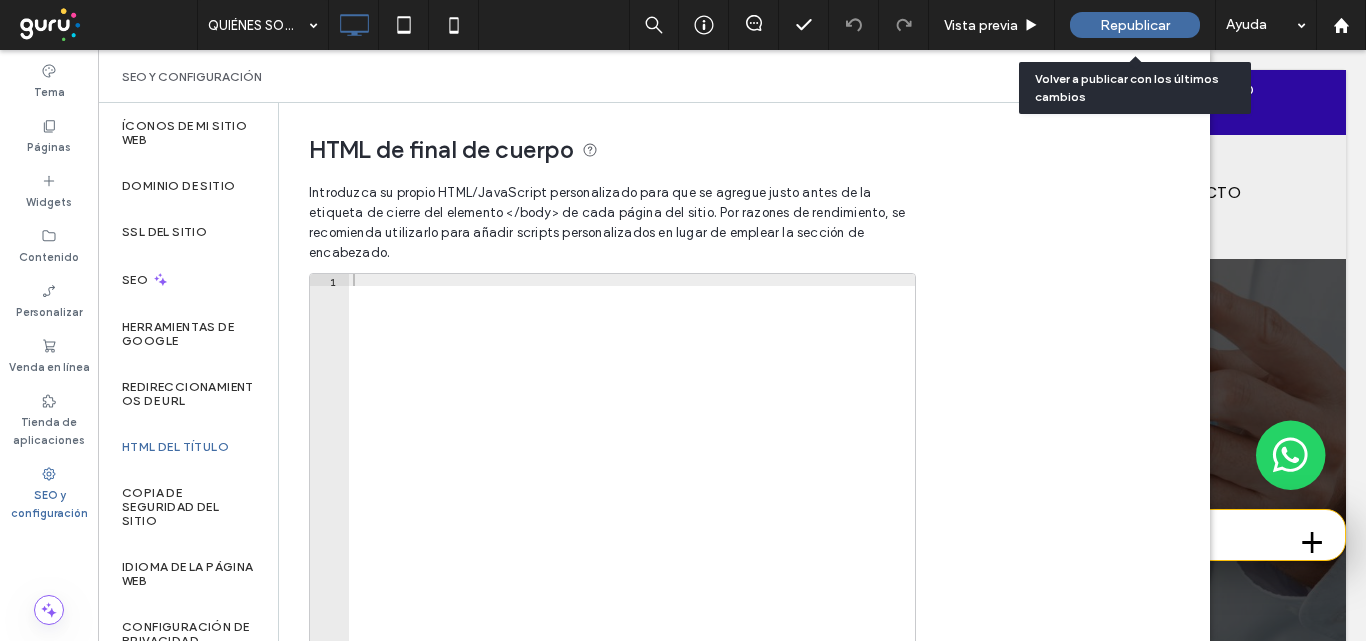 click on "Republicar" at bounding box center [1135, 25] 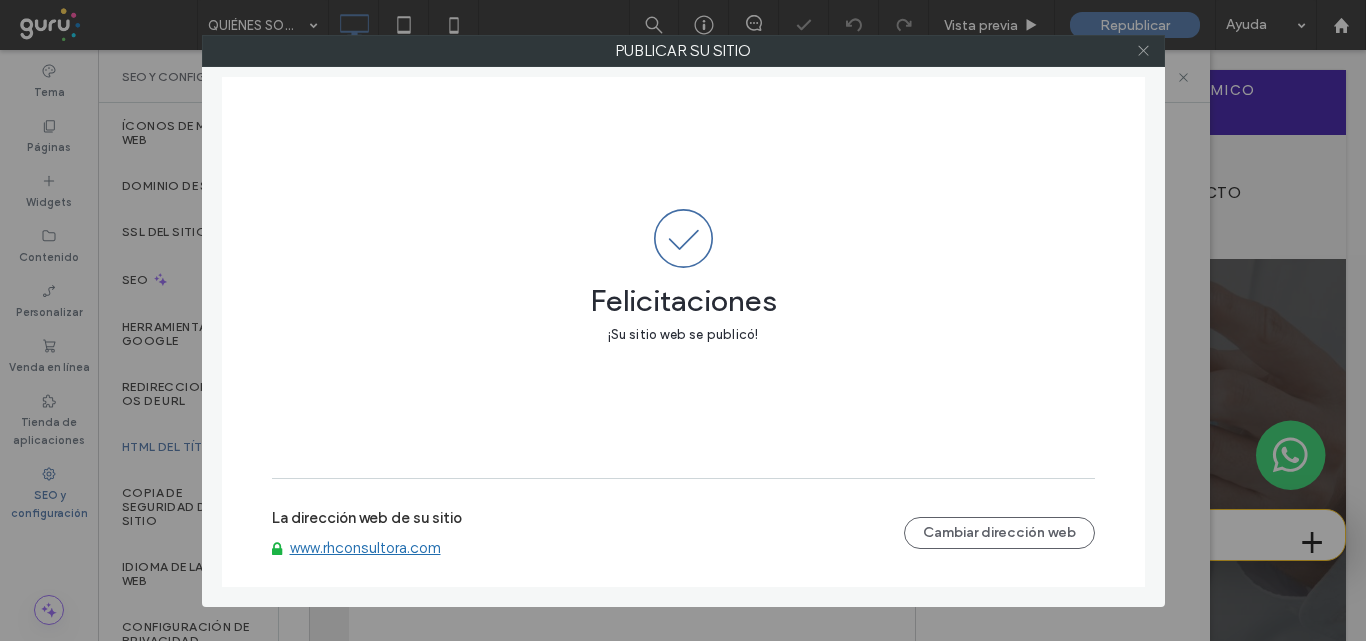 click 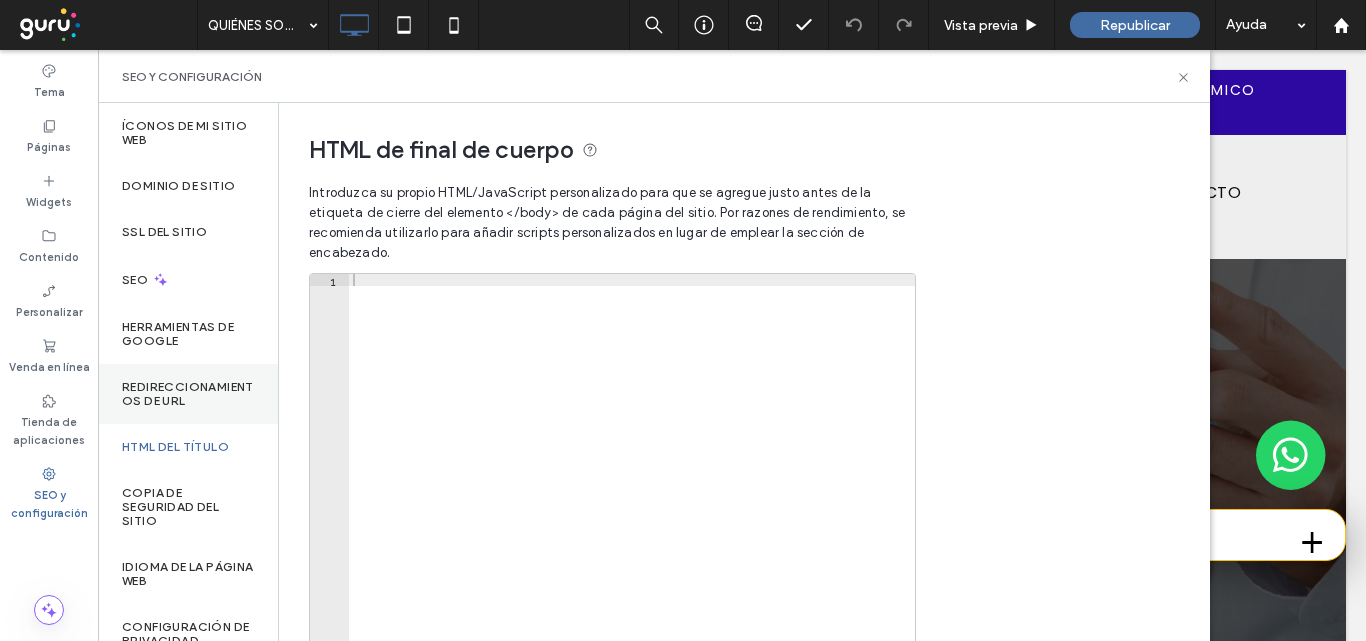 scroll, scrollTop: 100, scrollLeft: 0, axis: vertical 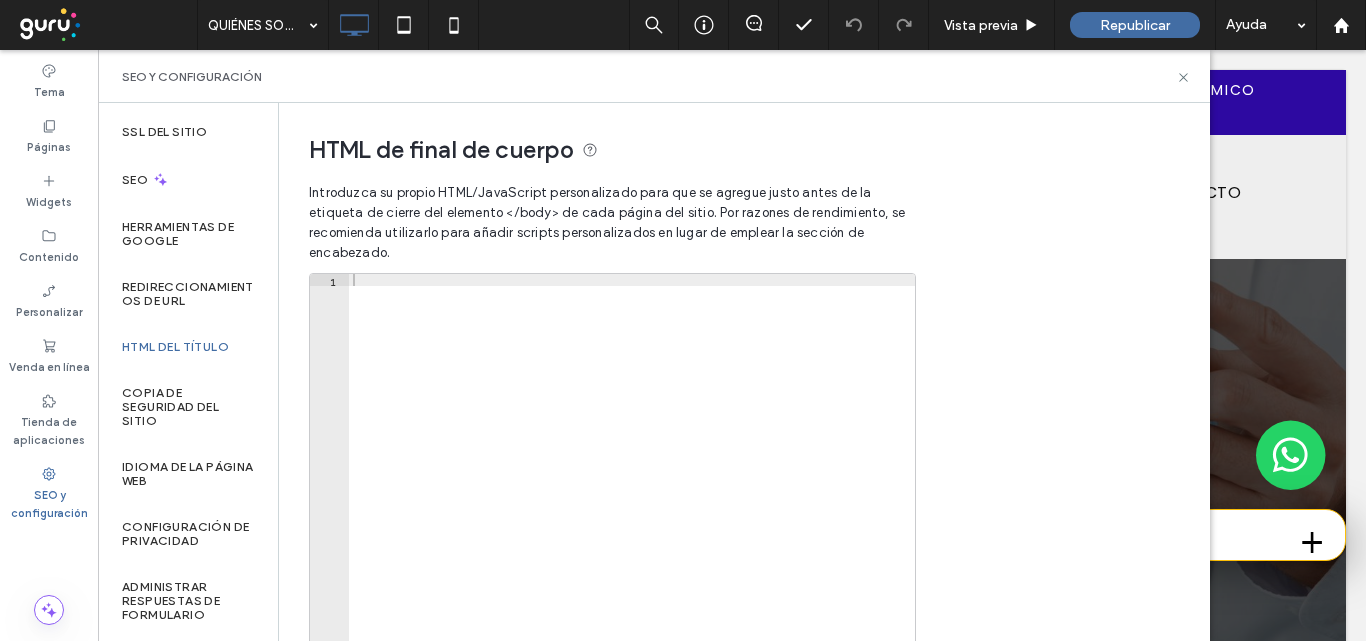 click on "HTML del título" at bounding box center (175, 347) 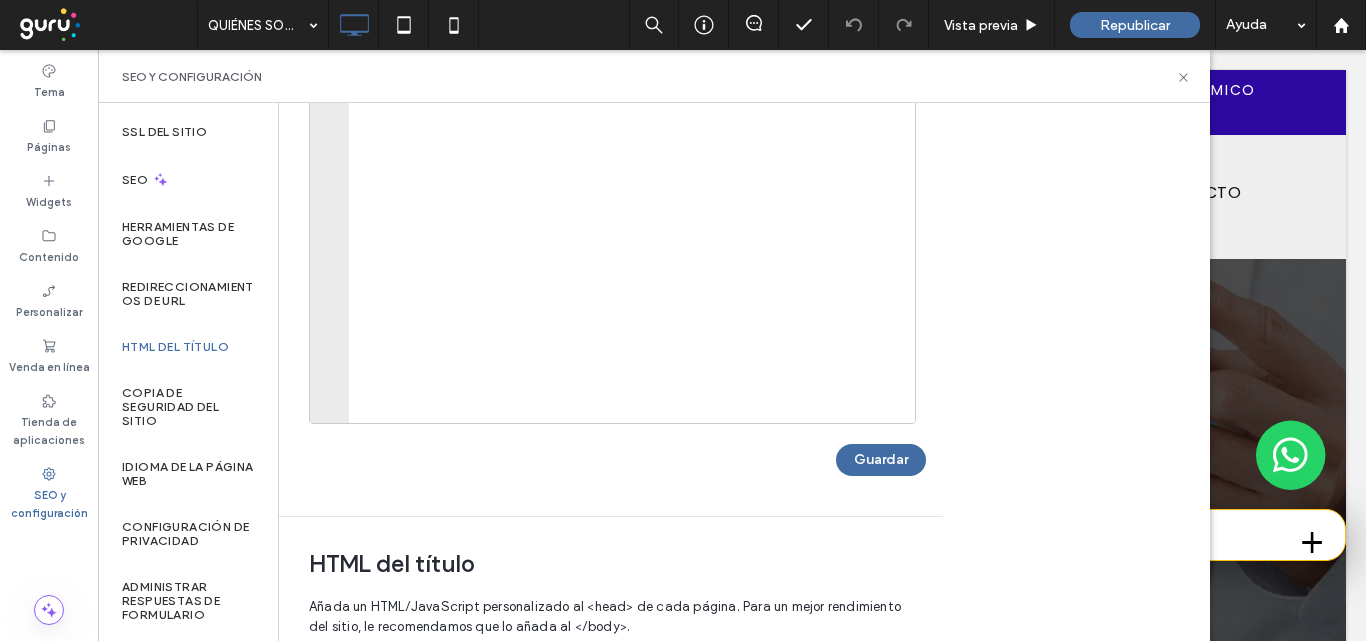 scroll, scrollTop: 0, scrollLeft: 0, axis: both 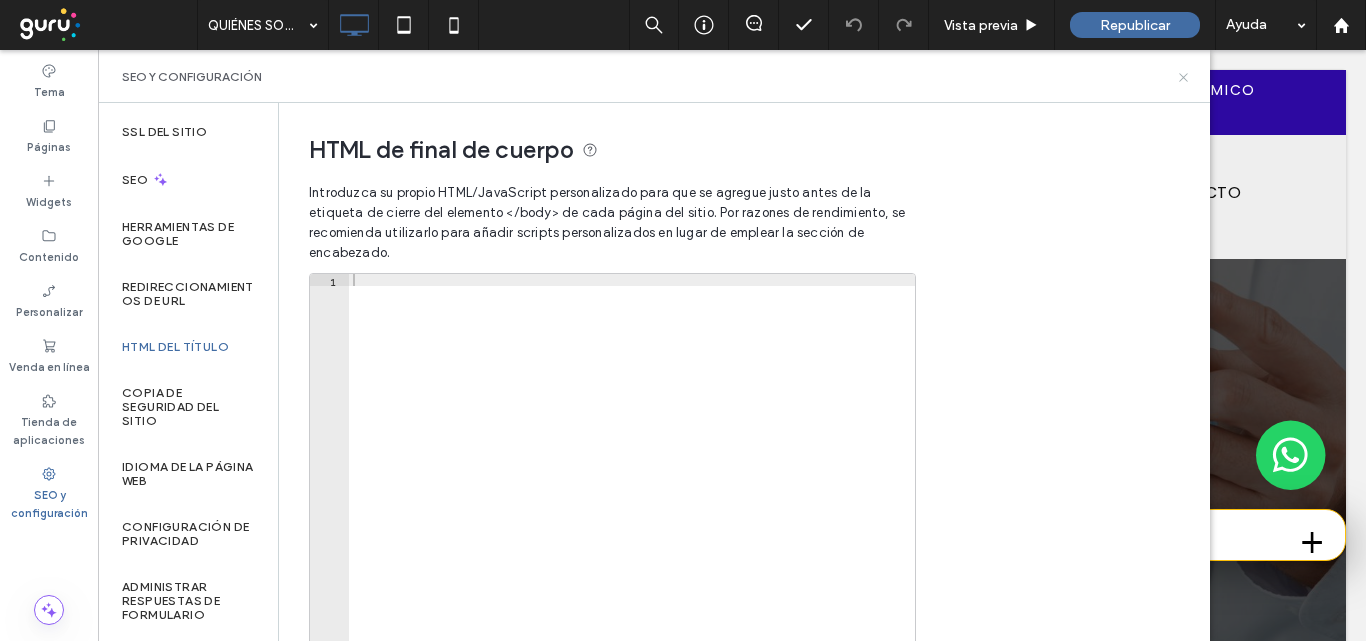 drag, startPoint x: 1186, startPoint y: 79, endPoint x: 1079, endPoint y: 29, distance: 118.10589 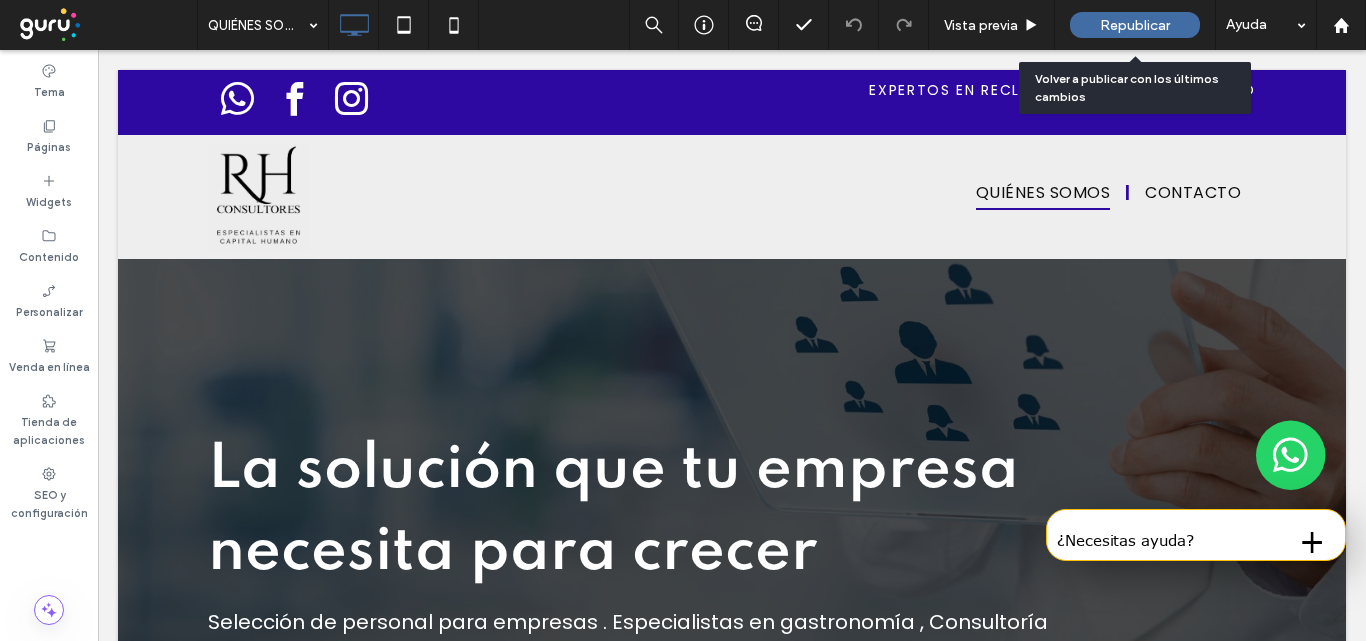 click on "Republicar" at bounding box center (1135, 25) 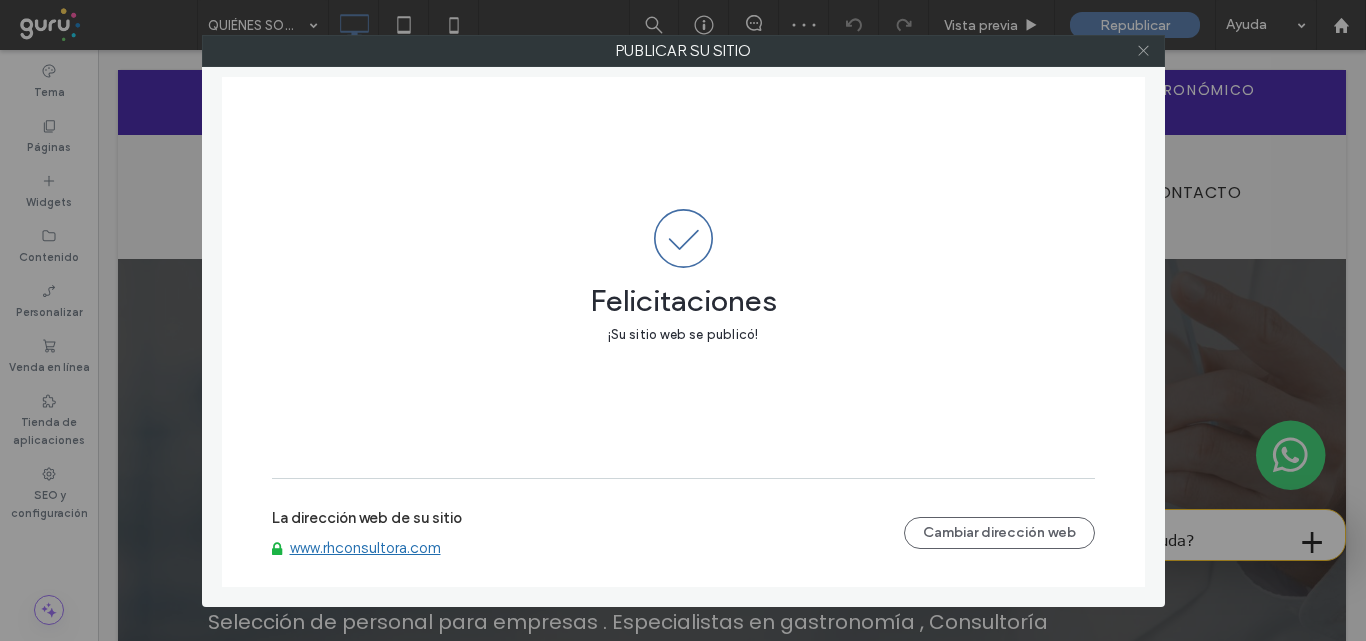 click 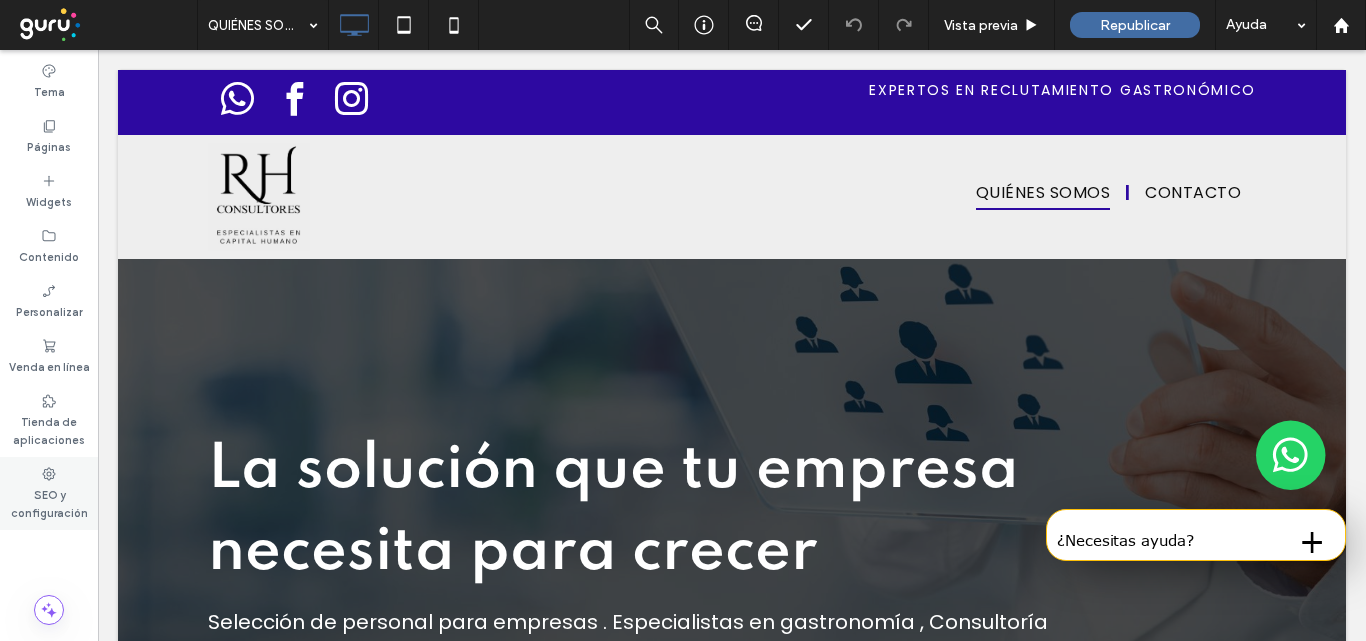 click 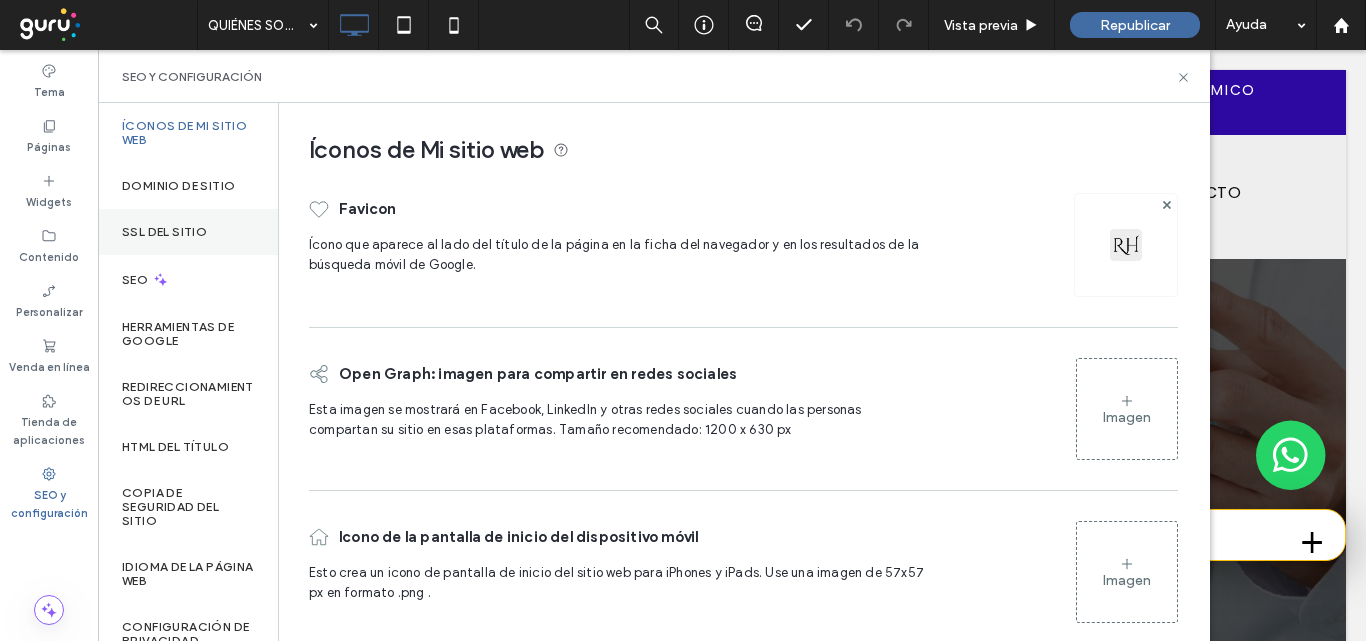 click on "SSL del sitio" at bounding box center (164, 232) 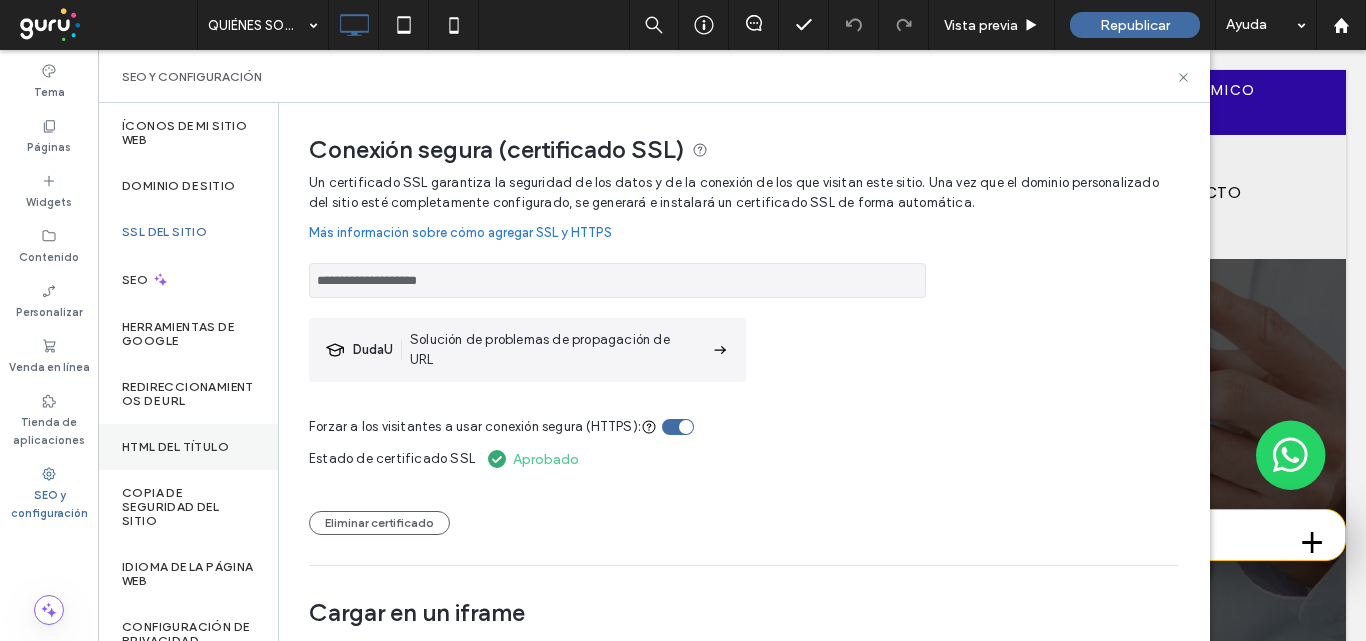 click on "HTML del título" at bounding box center [188, 447] 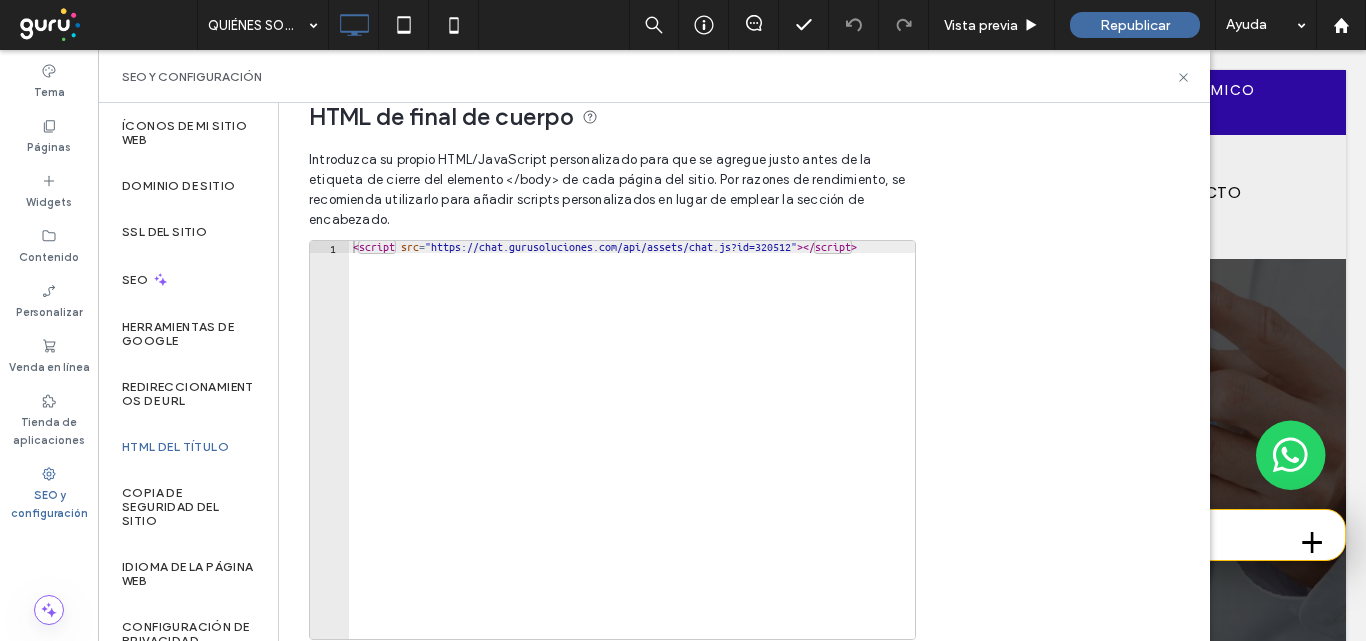 scroll, scrollTop: 0, scrollLeft: 0, axis: both 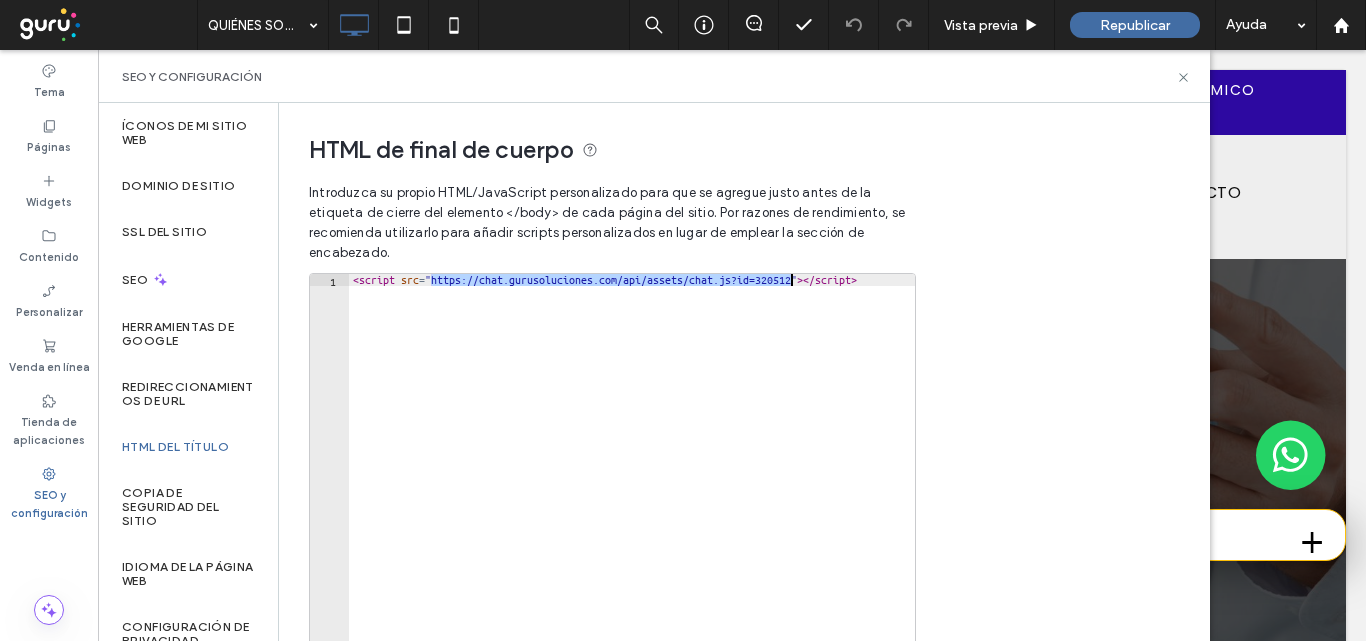drag, startPoint x: 430, startPoint y: 278, endPoint x: 793, endPoint y: 279, distance: 363.00137 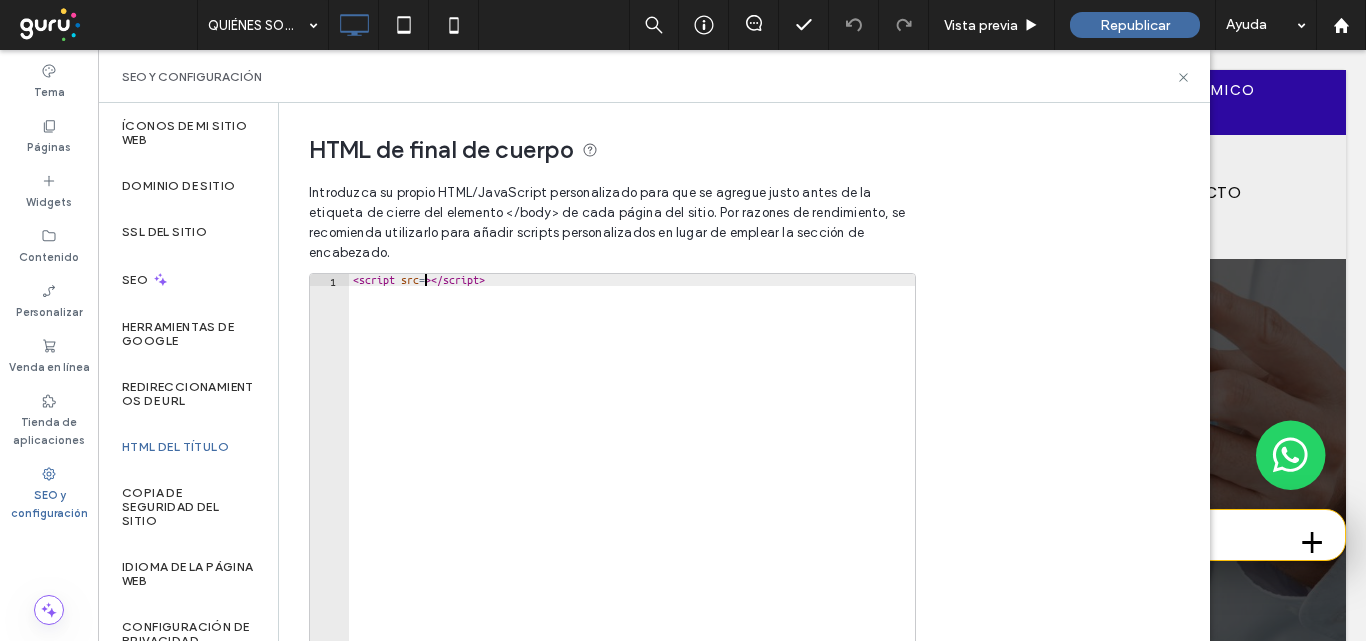 type on "**********" 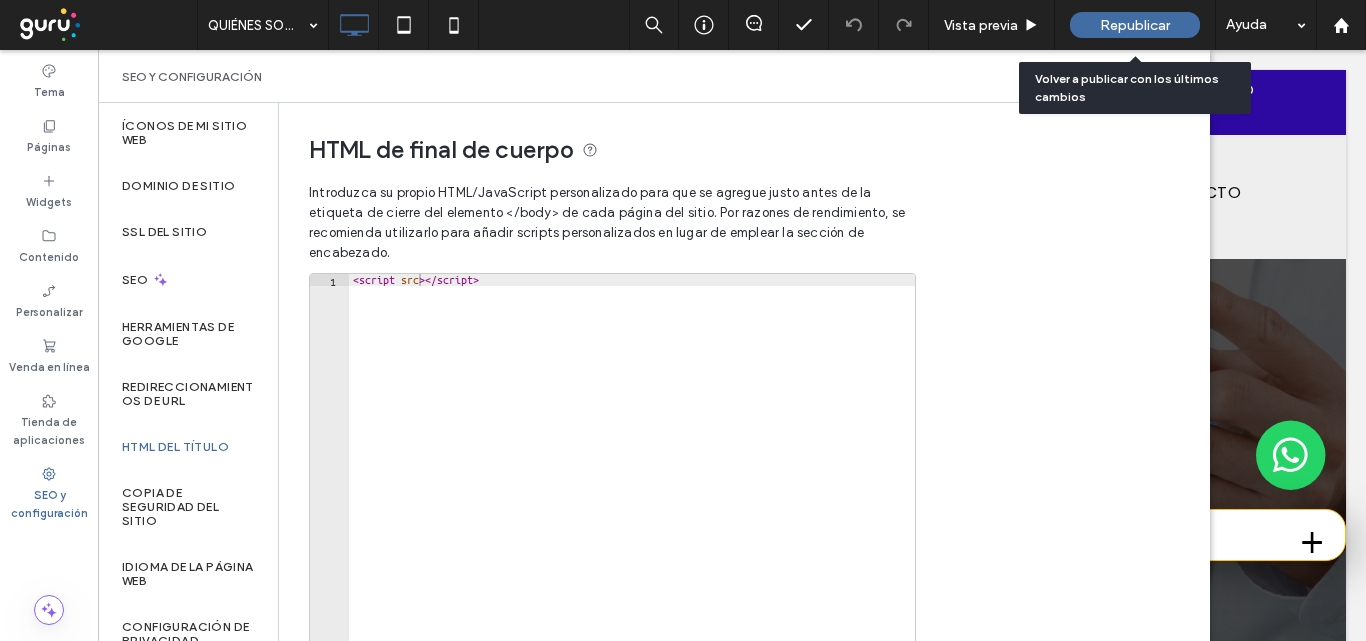 click on "Republicar" at bounding box center [1135, 25] 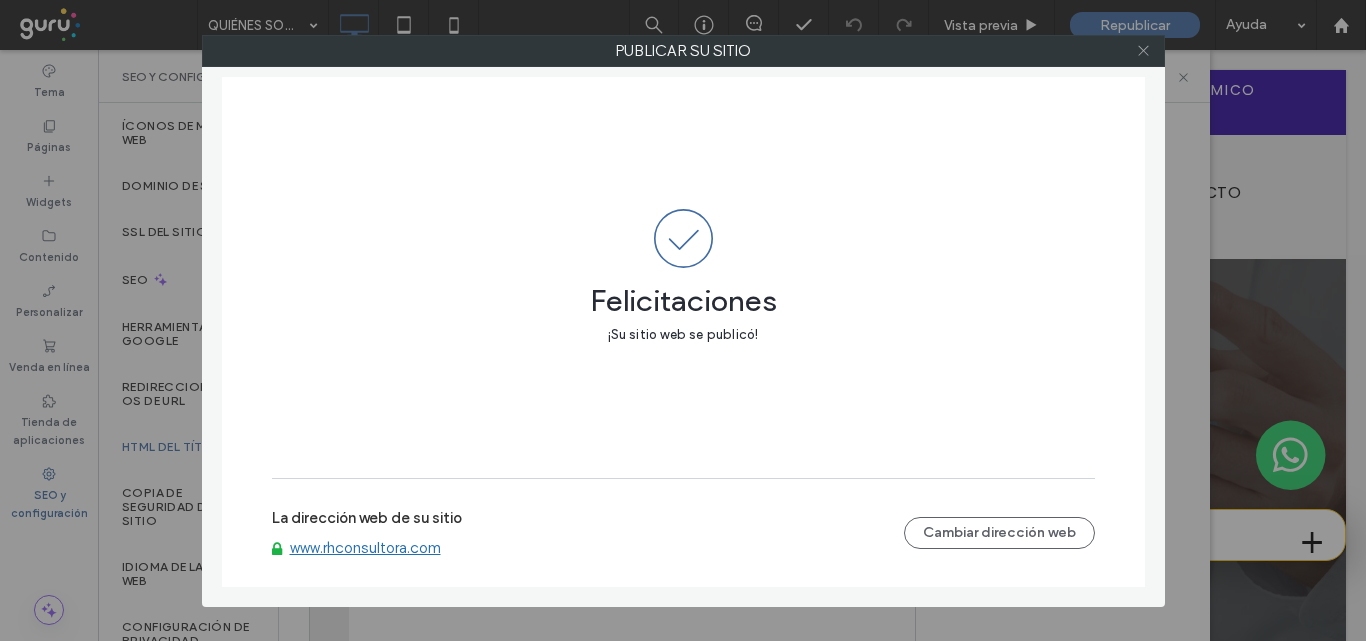click 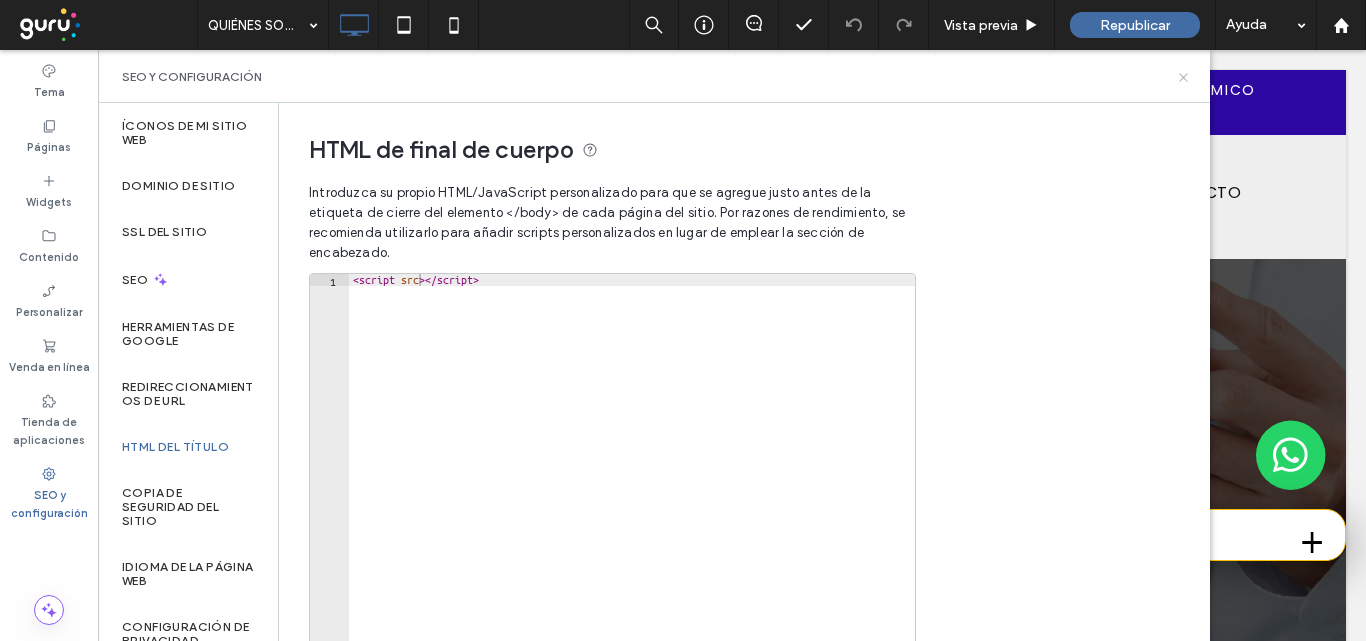 click on "SEO y configuración" at bounding box center (654, 76) 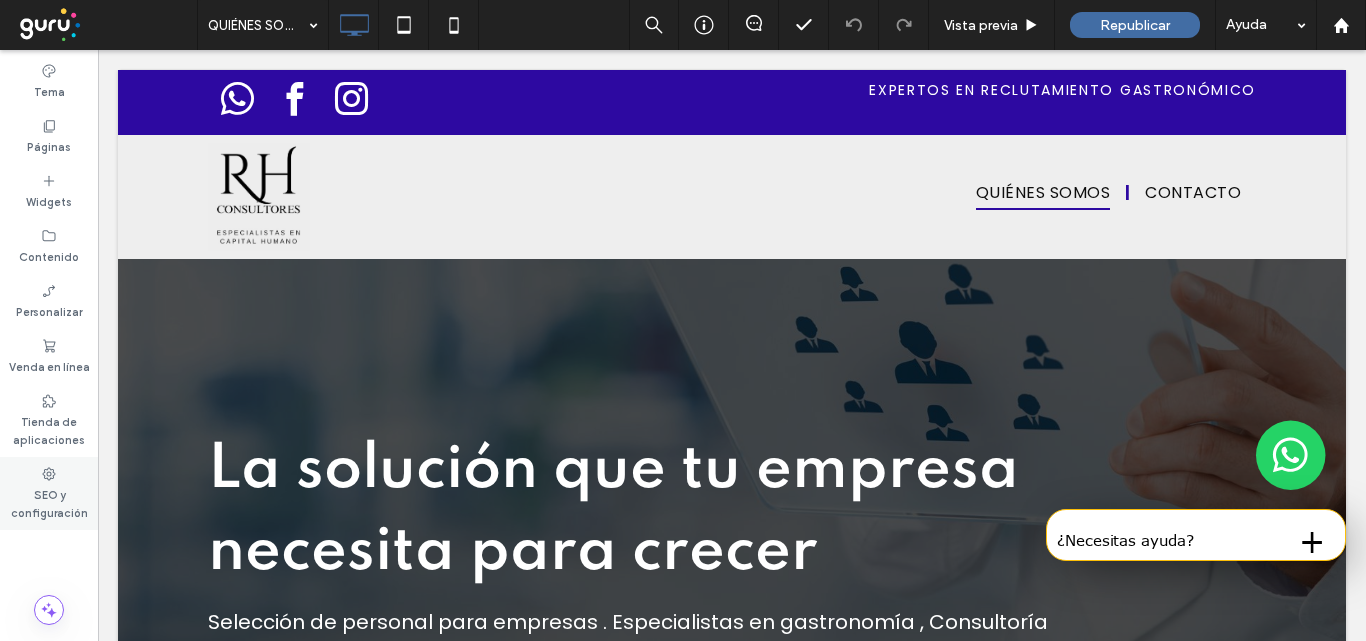 click on "SEO y configuración" at bounding box center (49, 502) 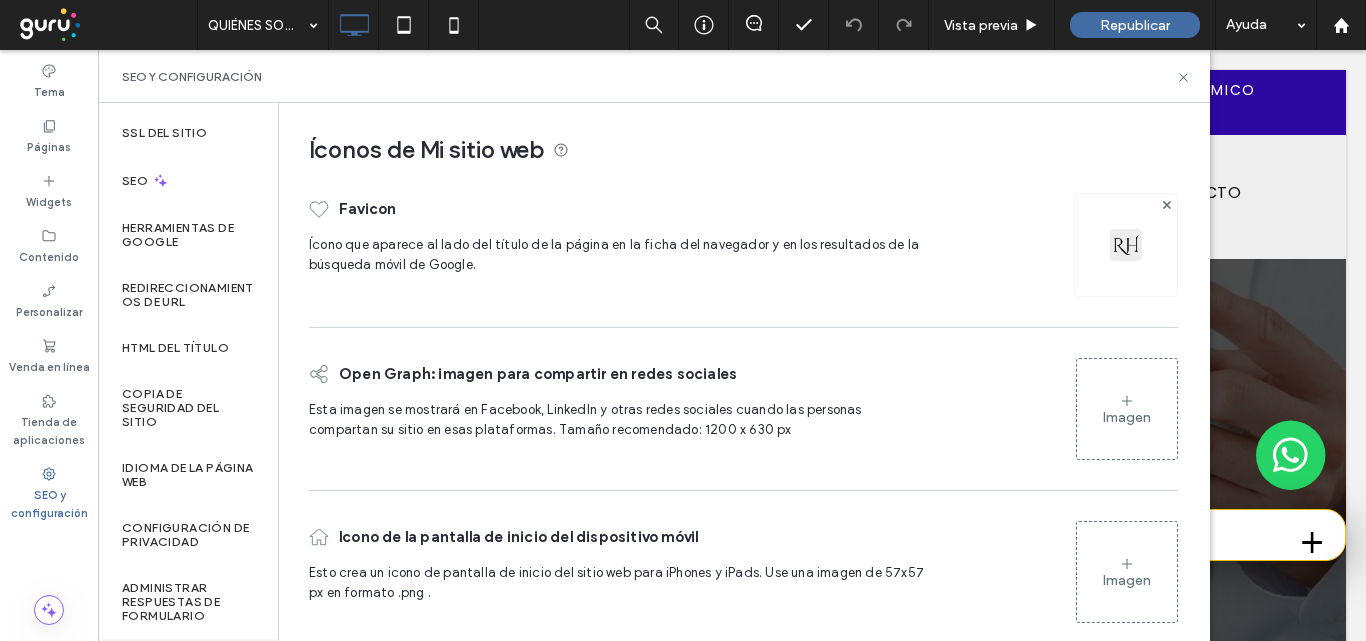 scroll, scrollTop: 0, scrollLeft: 0, axis: both 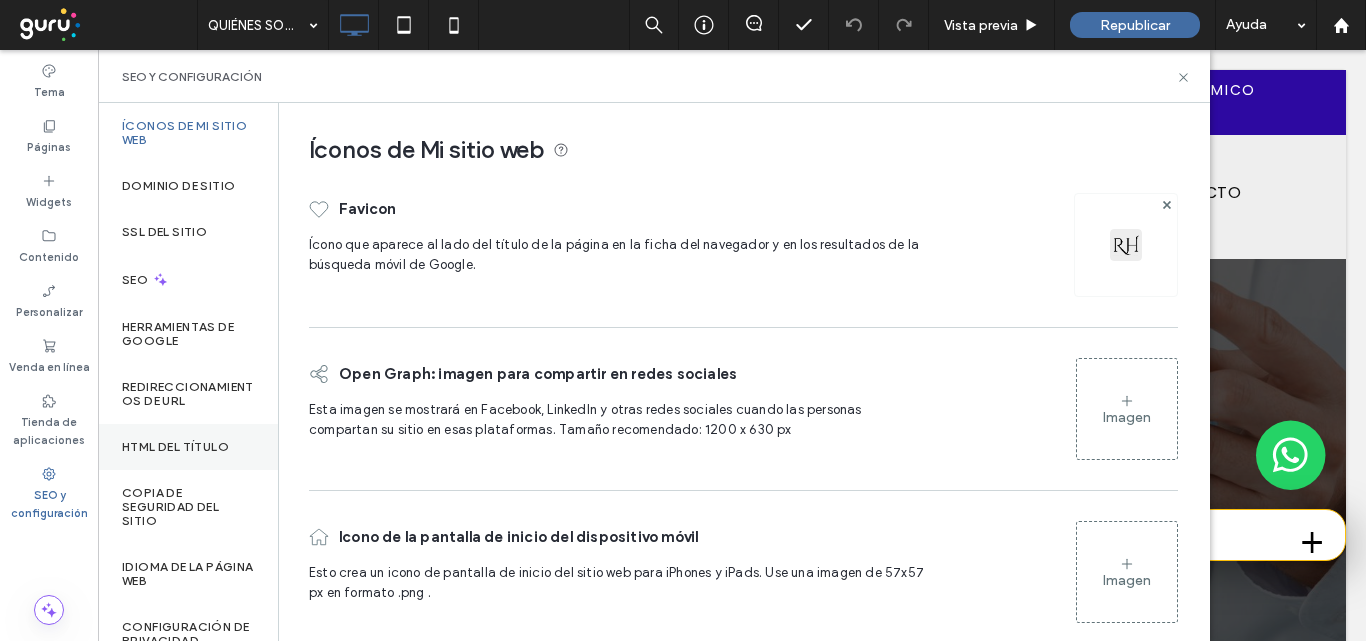 click on "HTML del título" at bounding box center (175, 447) 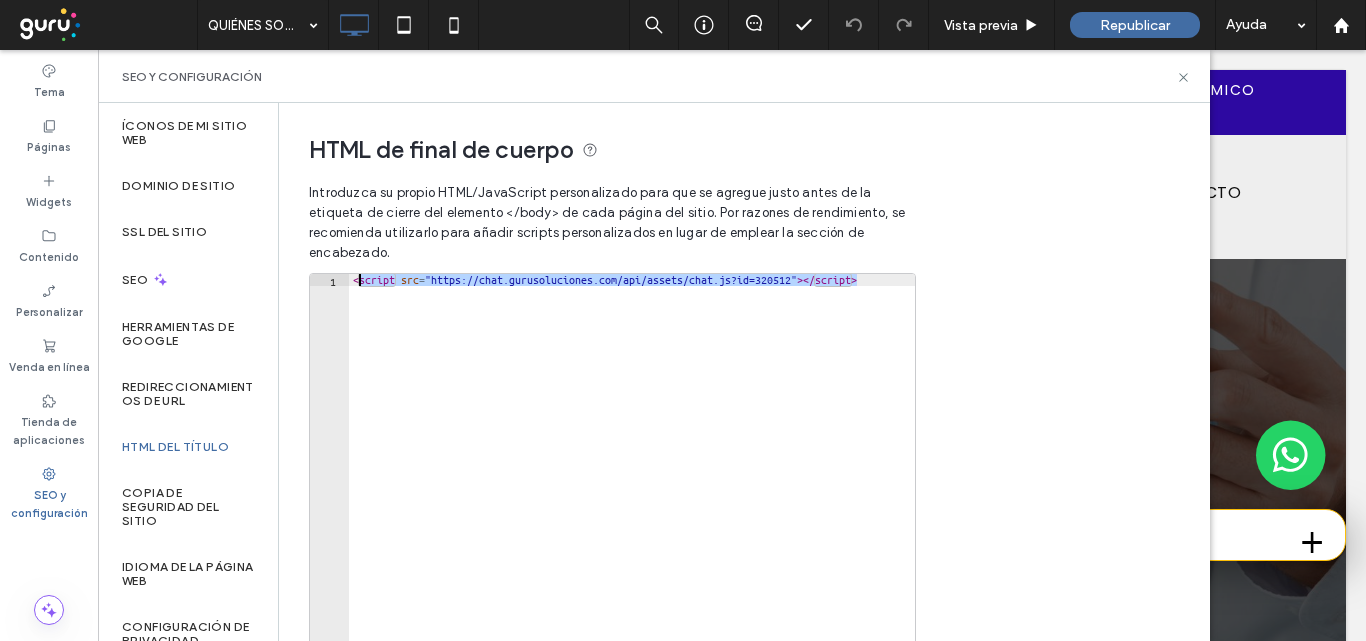 drag, startPoint x: 872, startPoint y: 280, endPoint x: 361, endPoint y: 274, distance: 511.03522 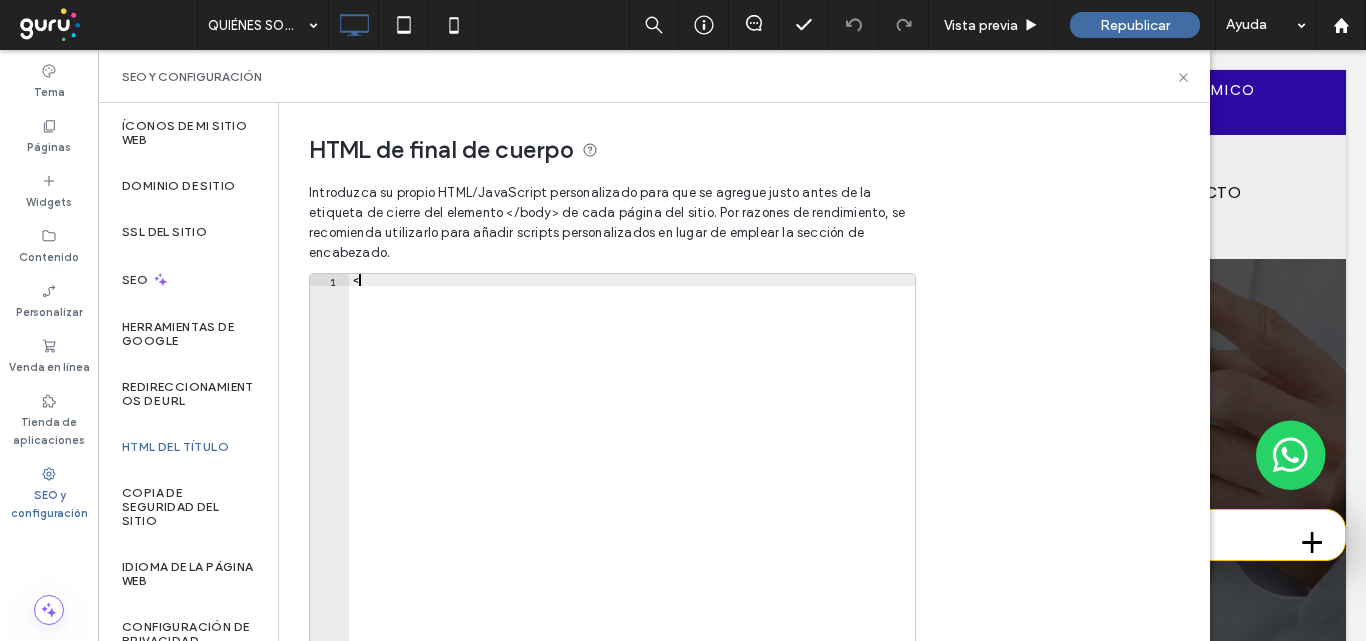 type 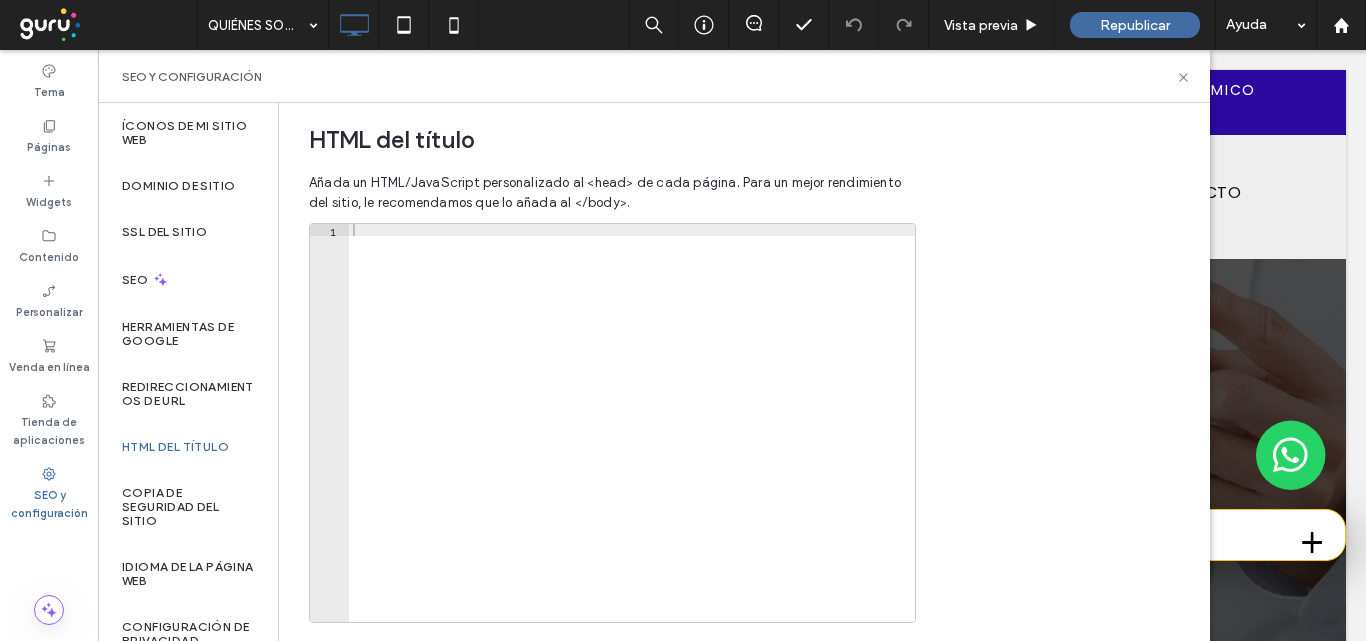 scroll, scrollTop: 749, scrollLeft: 0, axis: vertical 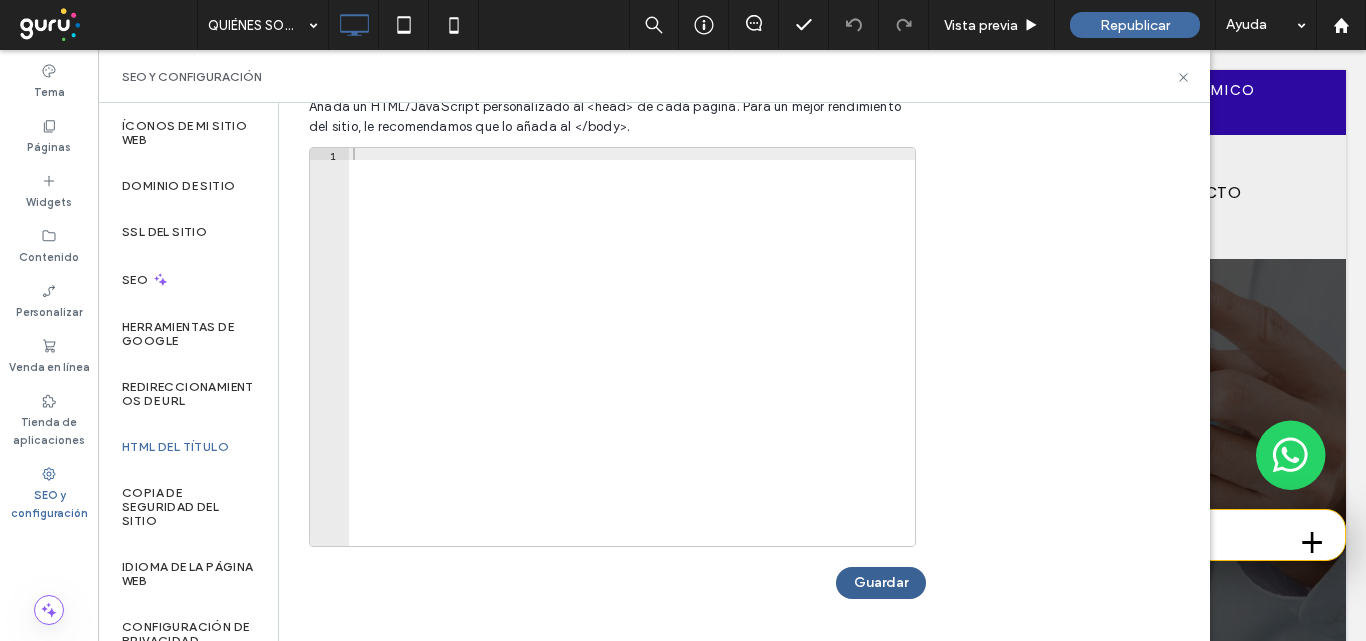 click on "Guardar" at bounding box center (881, 583) 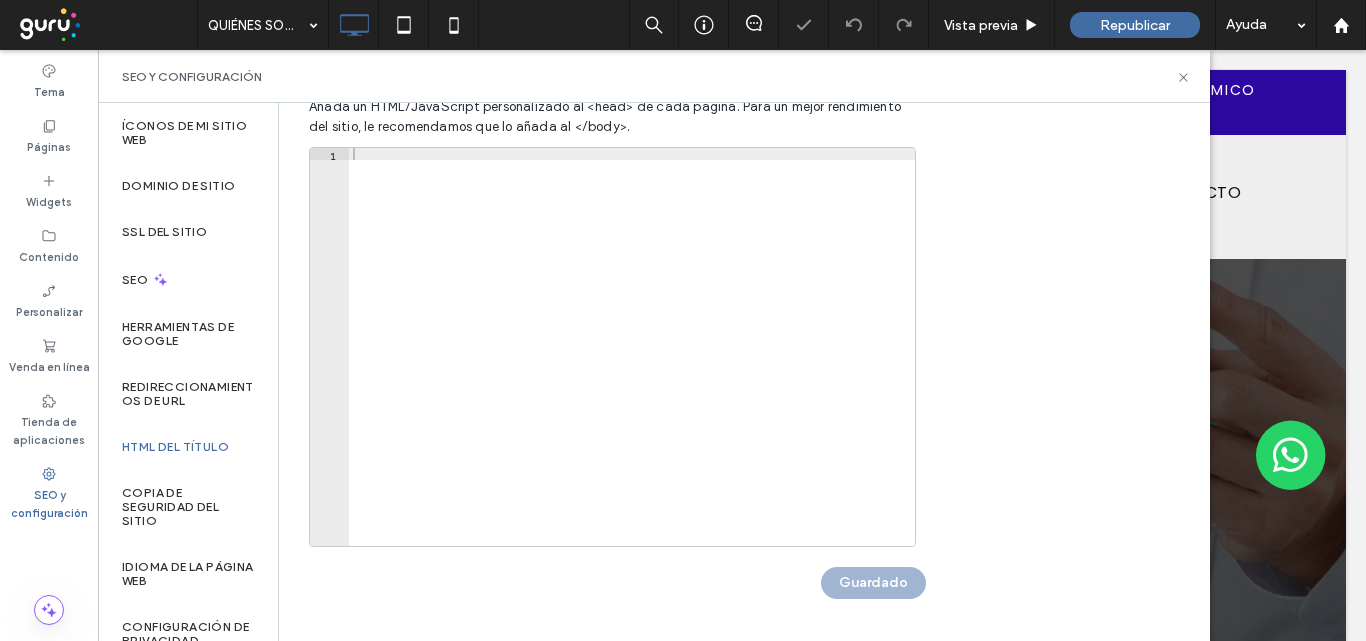 scroll, scrollTop: 0, scrollLeft: 0, axis: both 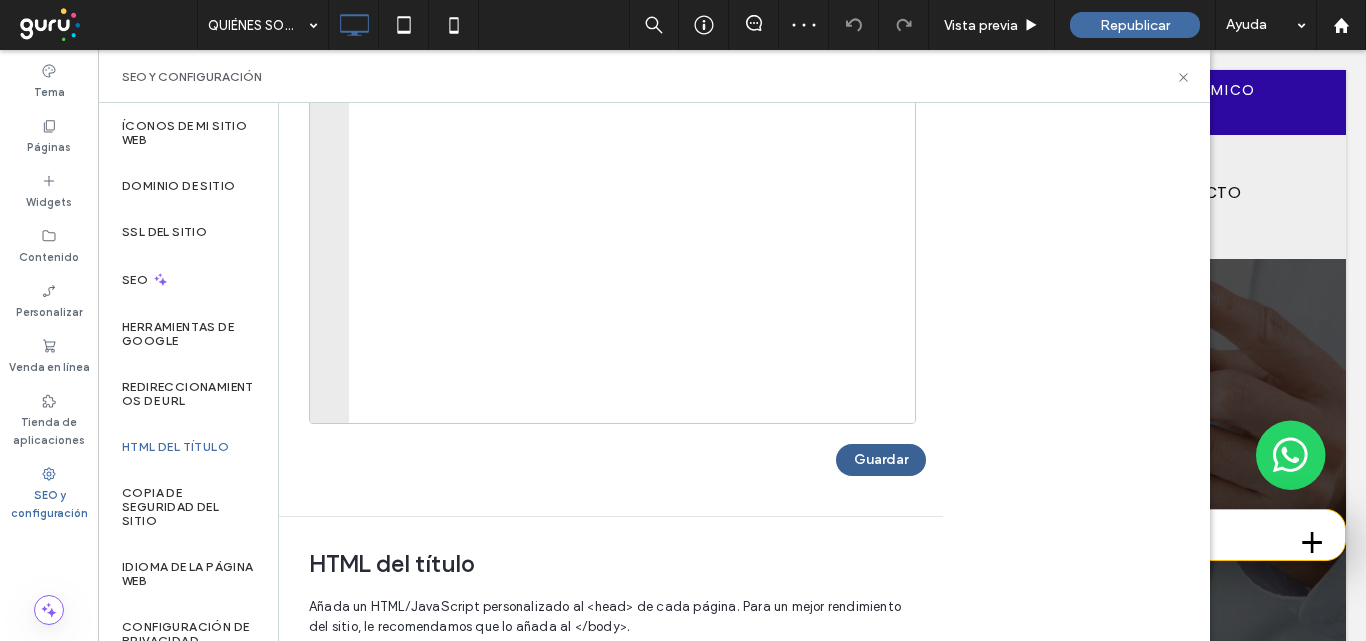 click on "Guardar" at bounding box center (881, 460) 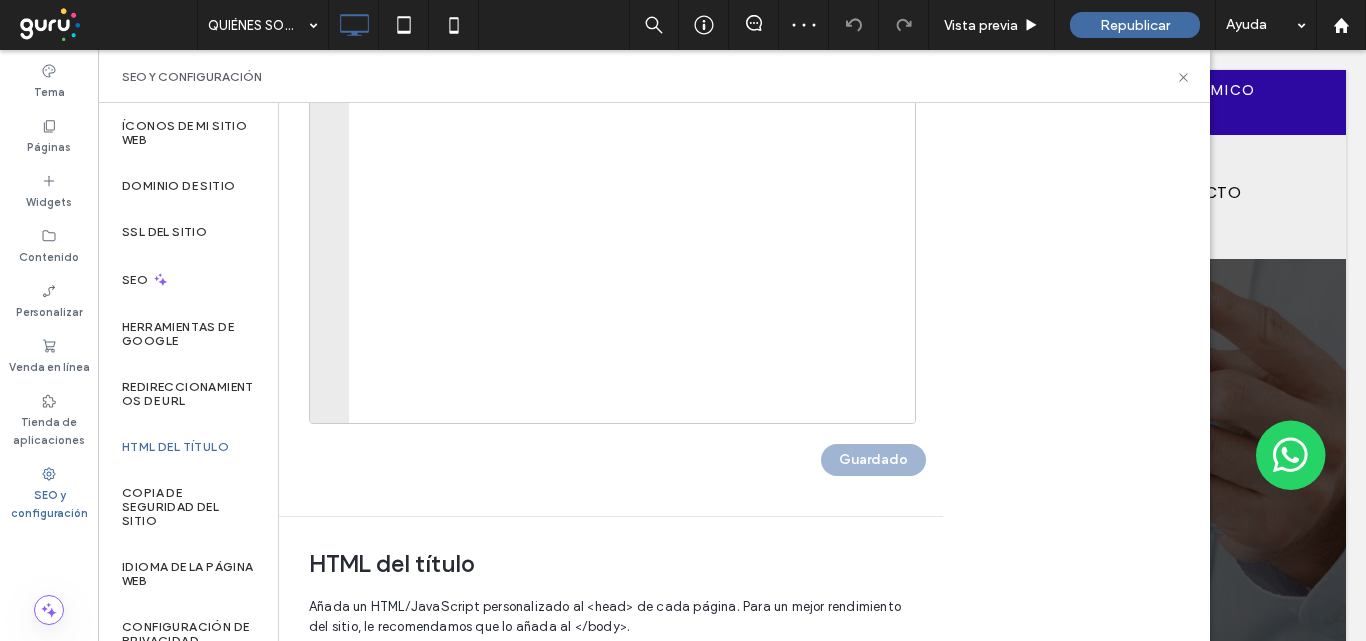 scroll, scrollTop: 0, scrollLeft: 0, axis: both 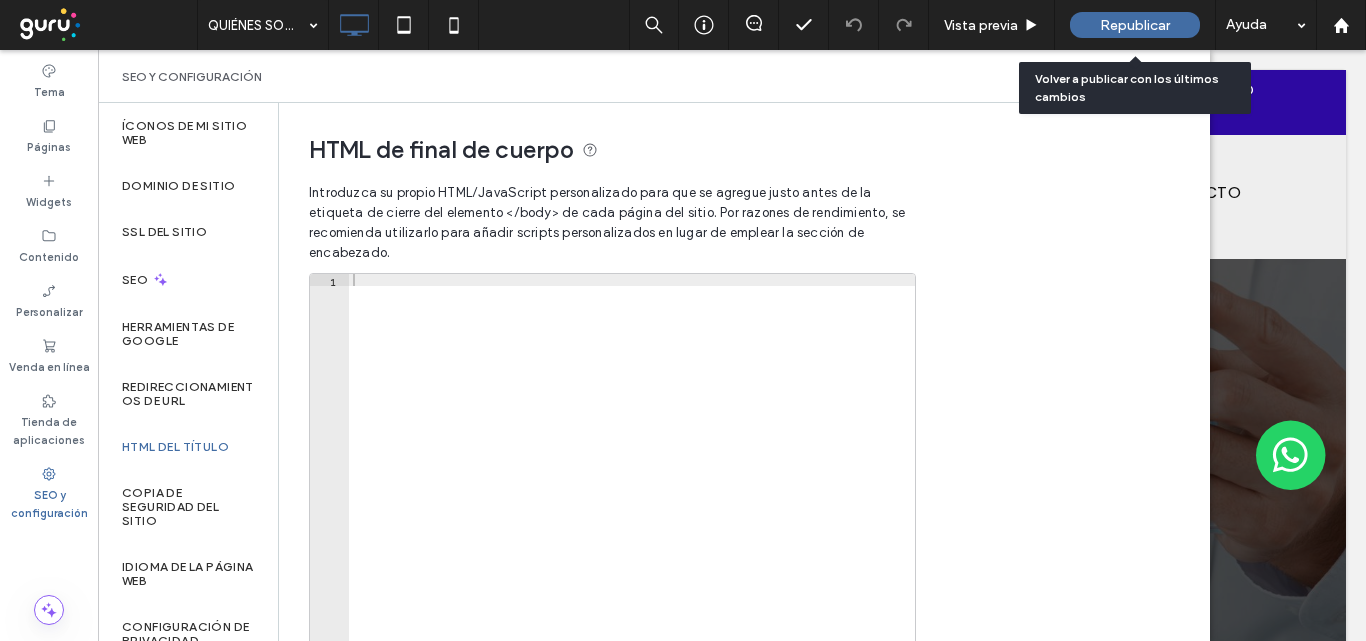 click on "Republicar" at bounding box center [1135, 25] 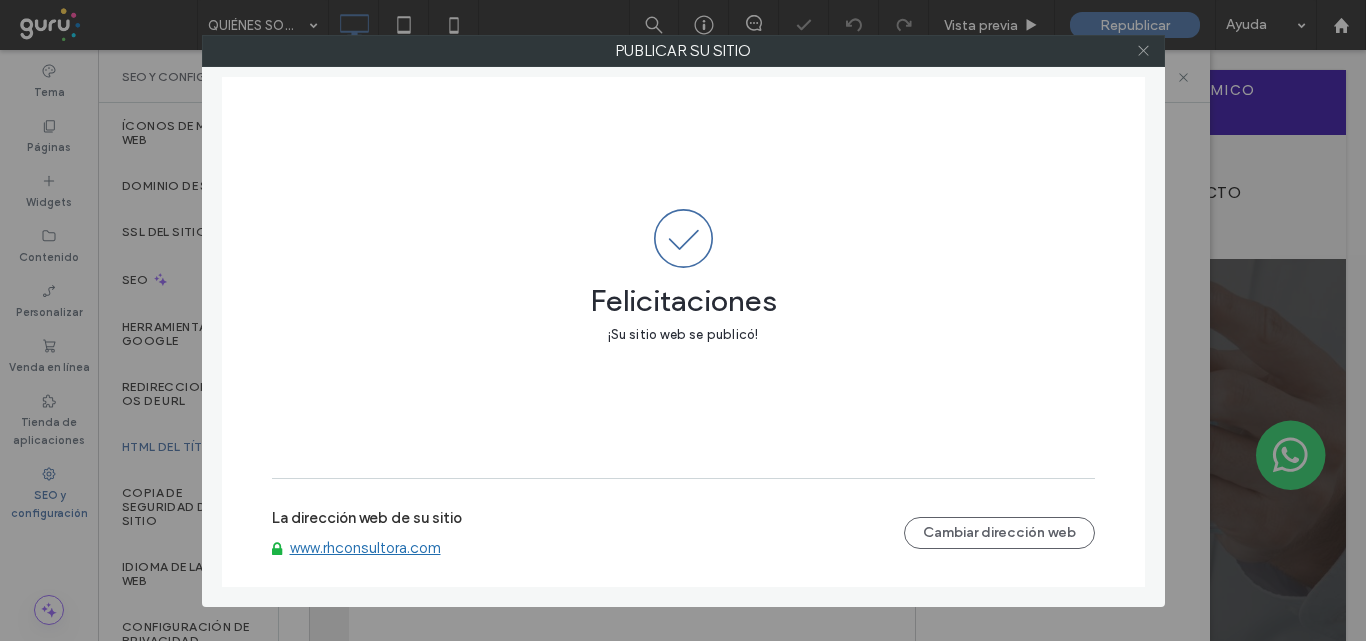 click 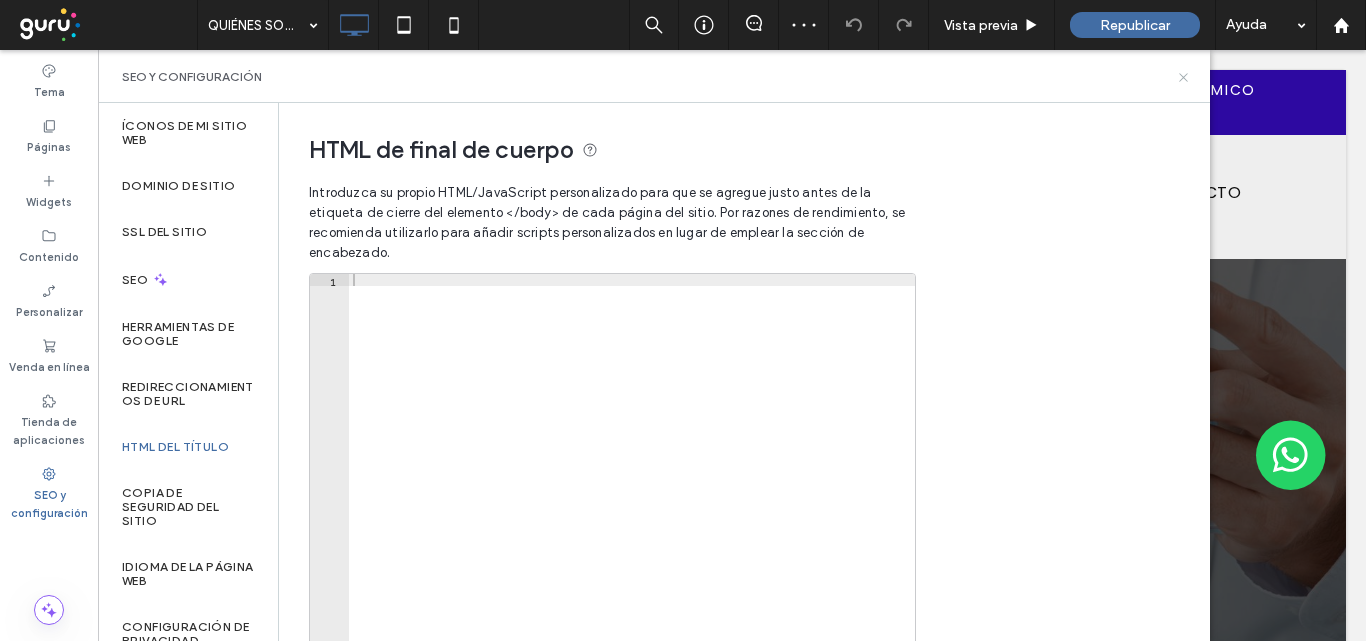 click 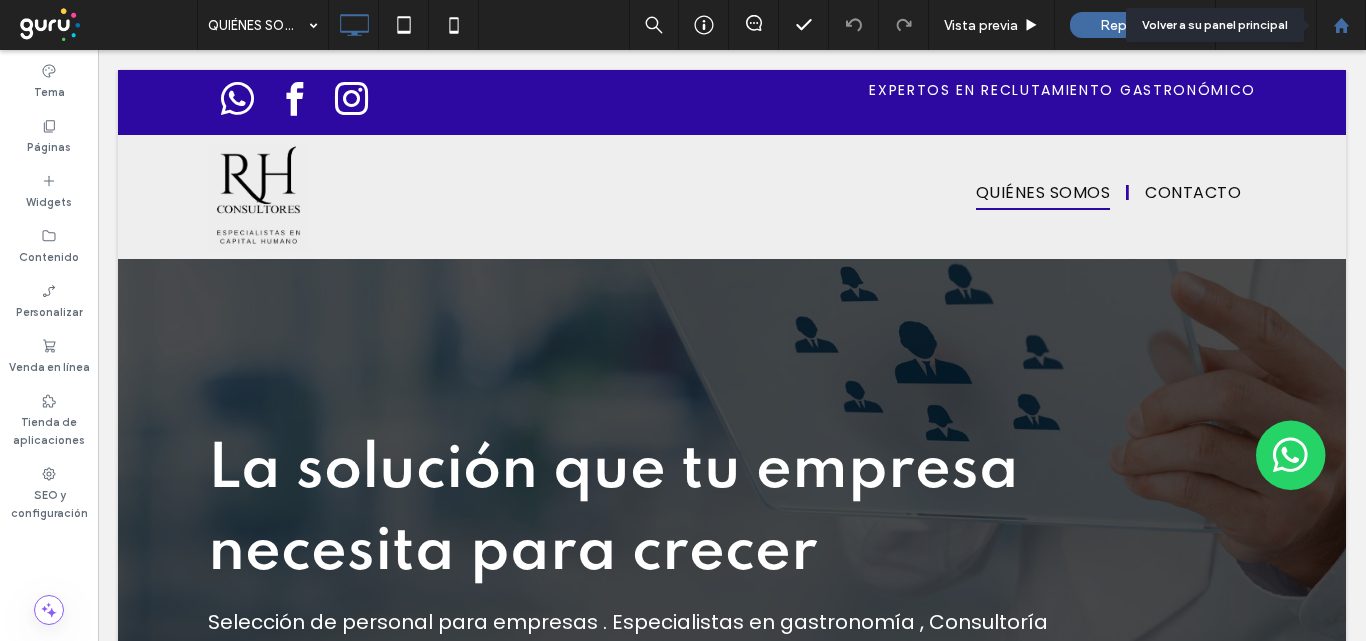 click 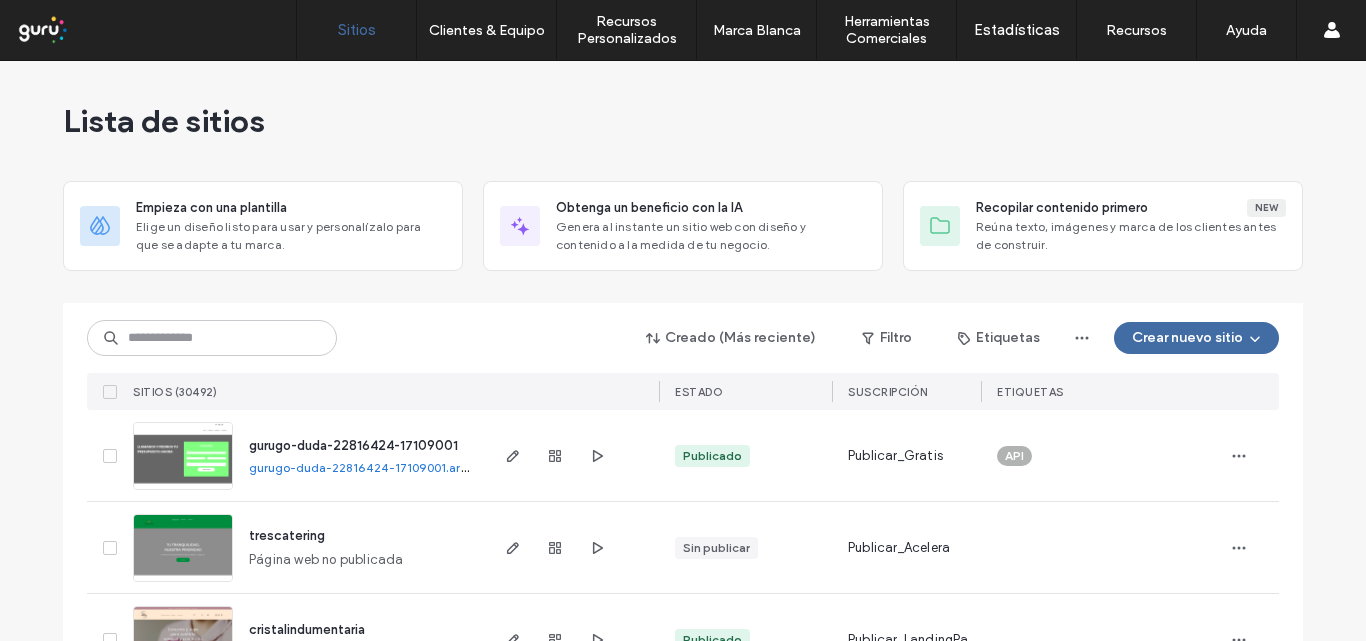 scroll, scrollTop: 0, scrollLeft: 0, axis: both 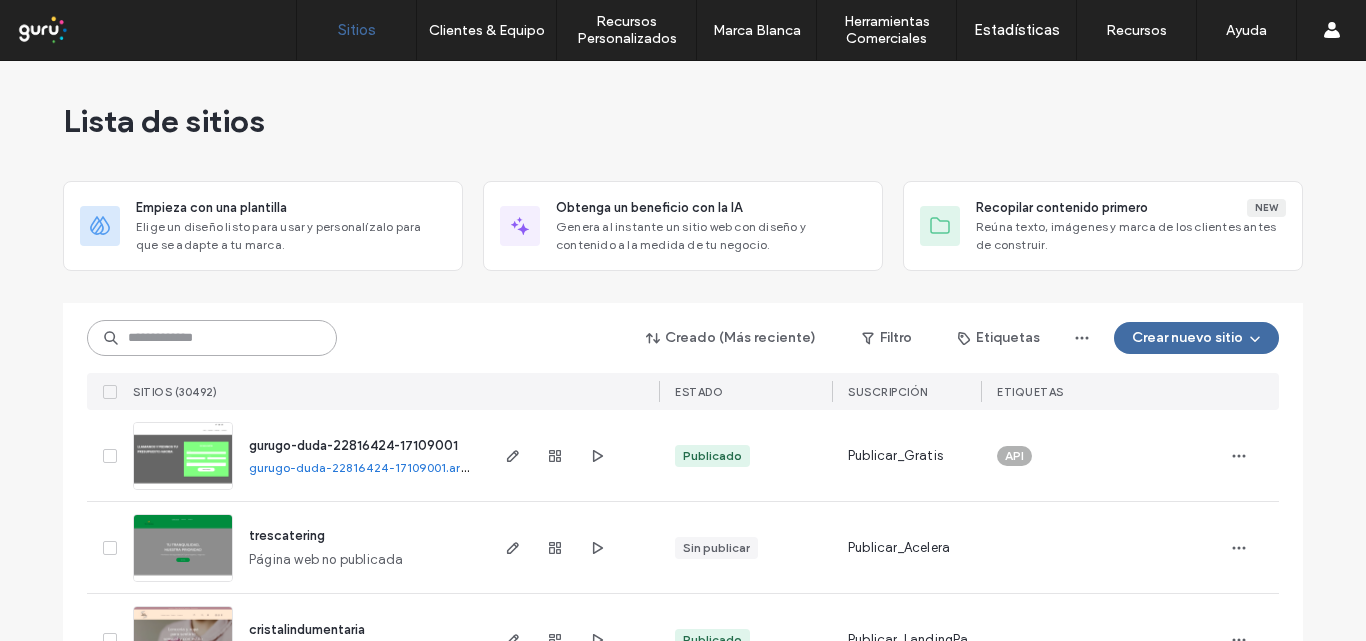 click at bounding box center [212, 338] 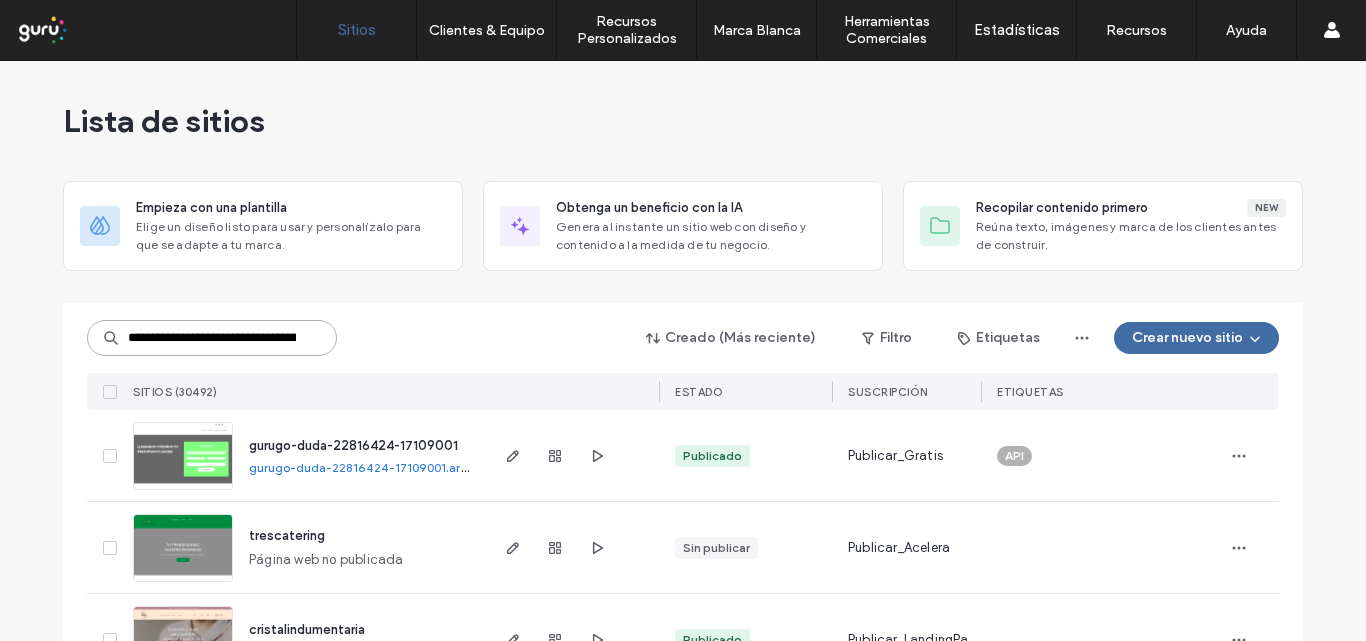 scroll, scrollTop: 0, scrollLeft: 64, axis: horizontal 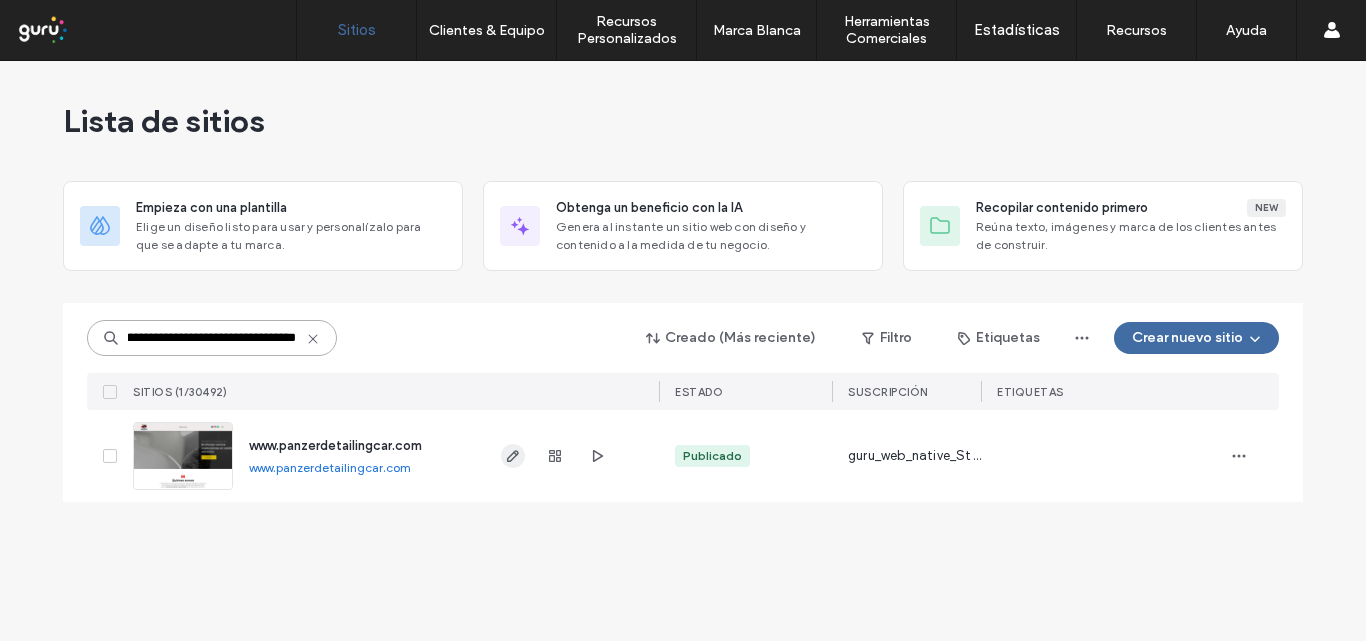 type on "**********" 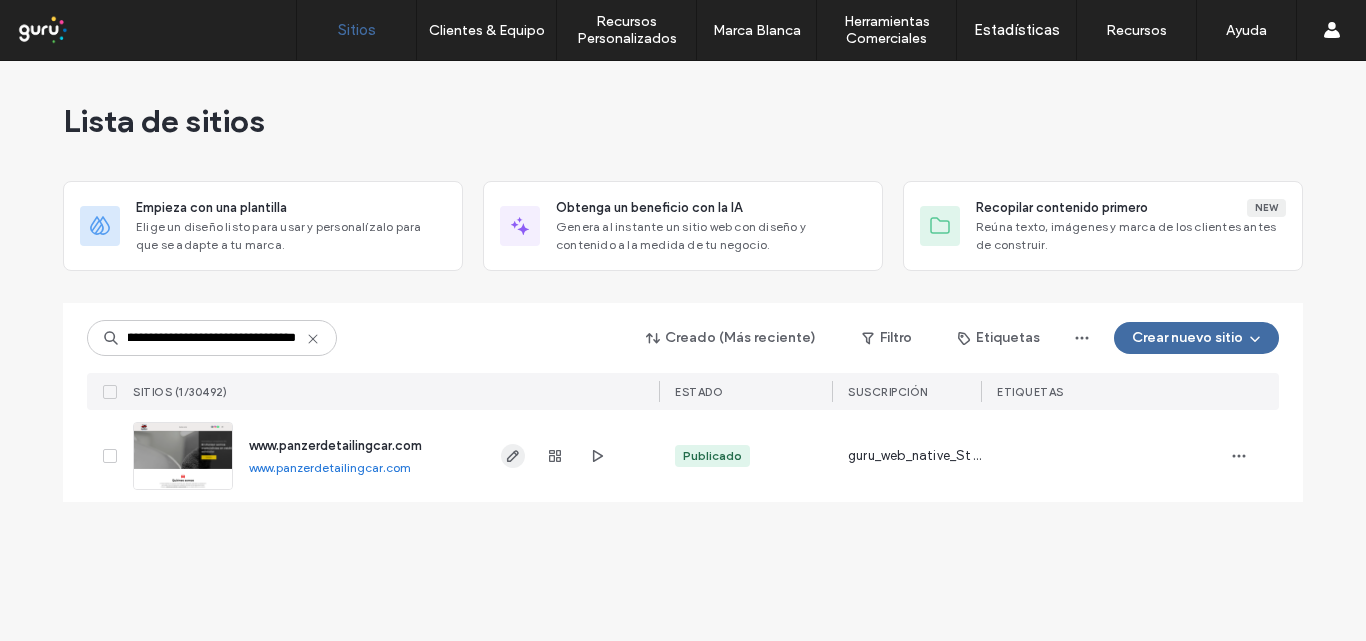 click 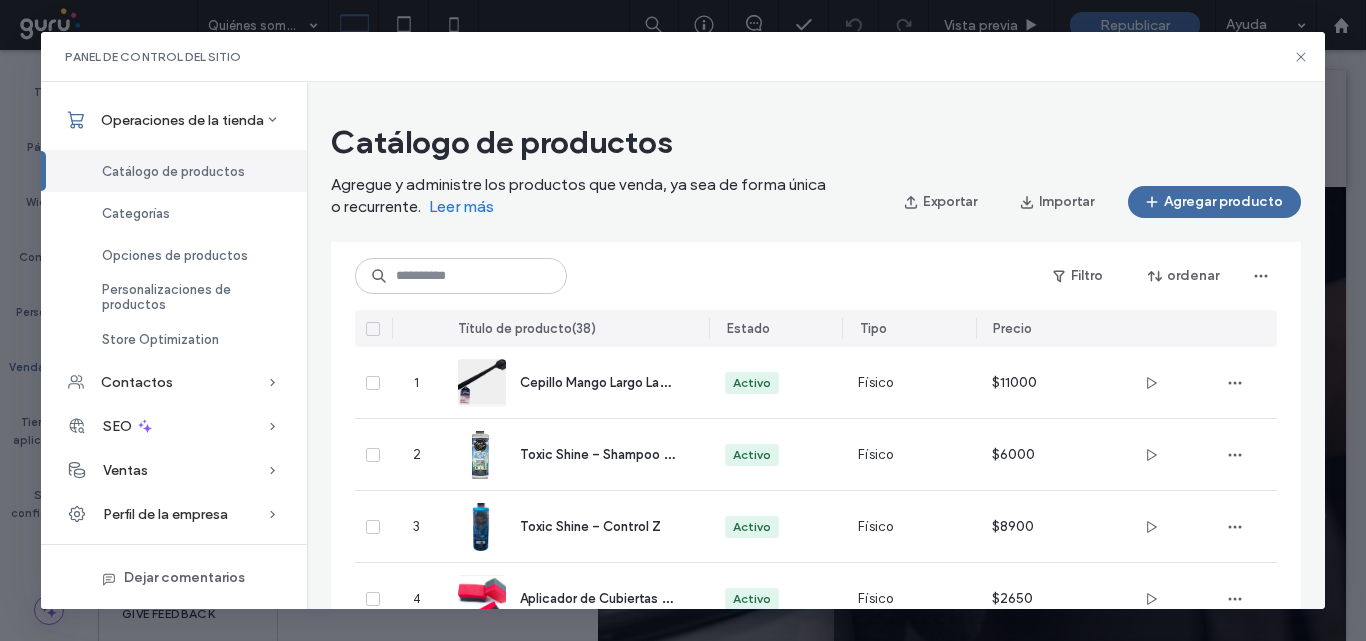 scroll, scrollTop: 0, scrollLeft: 0, axis: both 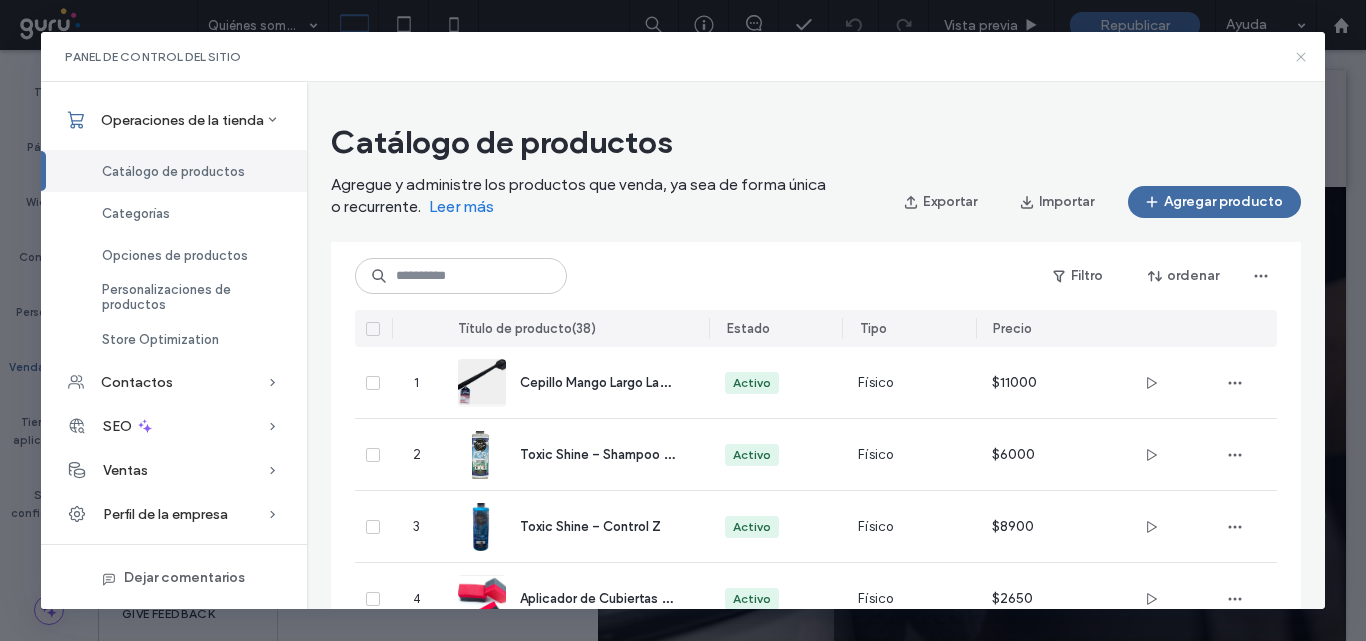 drag, startPoint x: 1301, startPoint y: 56, endPoint x: 1100, endPoint y: 219, distance: 258.7856 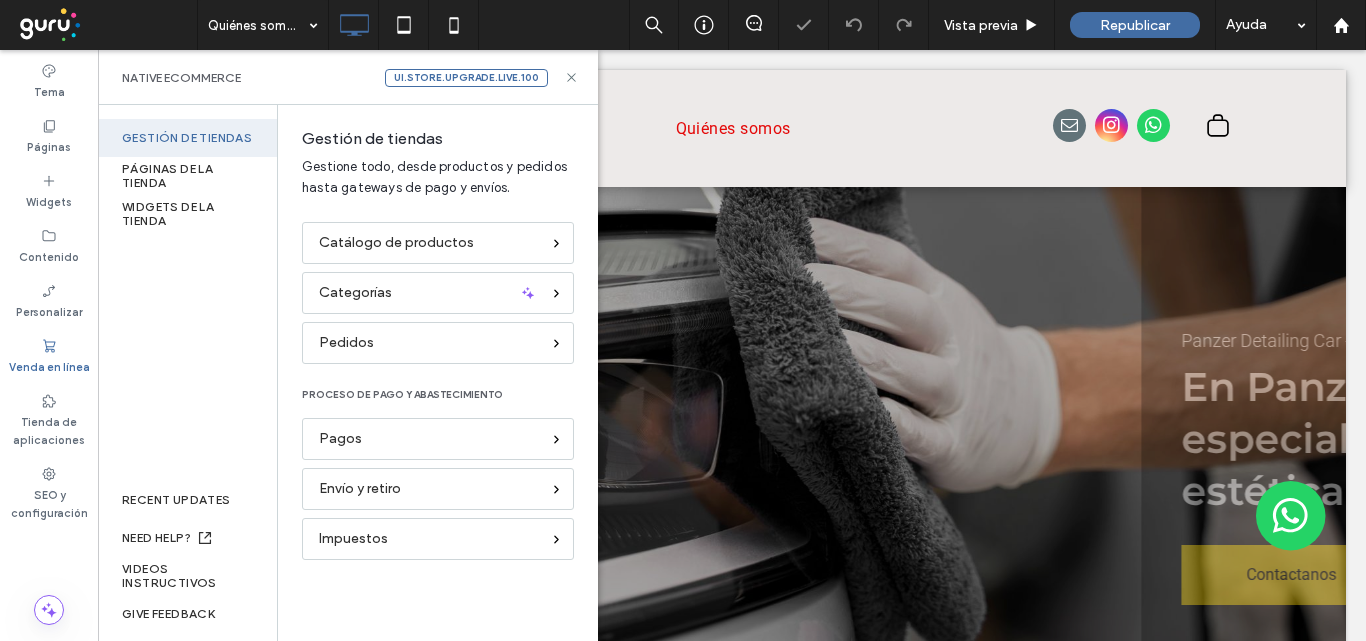 scroll, scrollTop: 0, scrollLeft: 0, axis: both 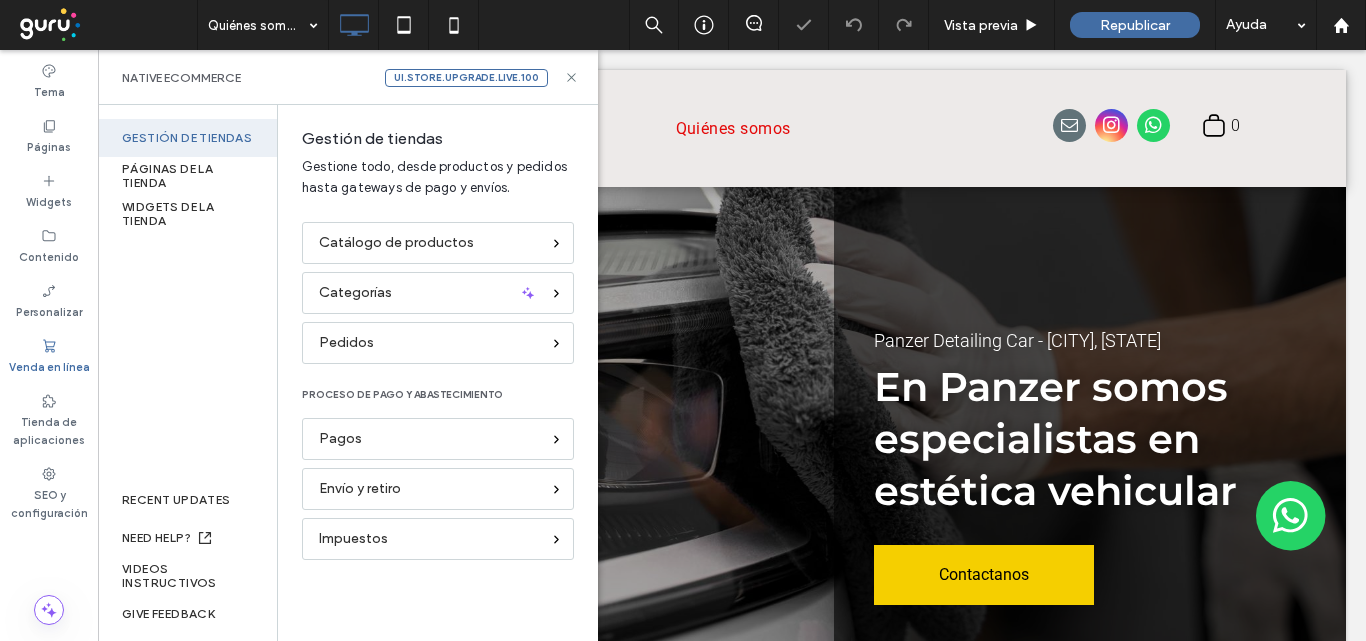 drag, startPoint x: 564, startPoint y: 69, endPoint x: 413, endPoint y: 387, distance: 352.02982 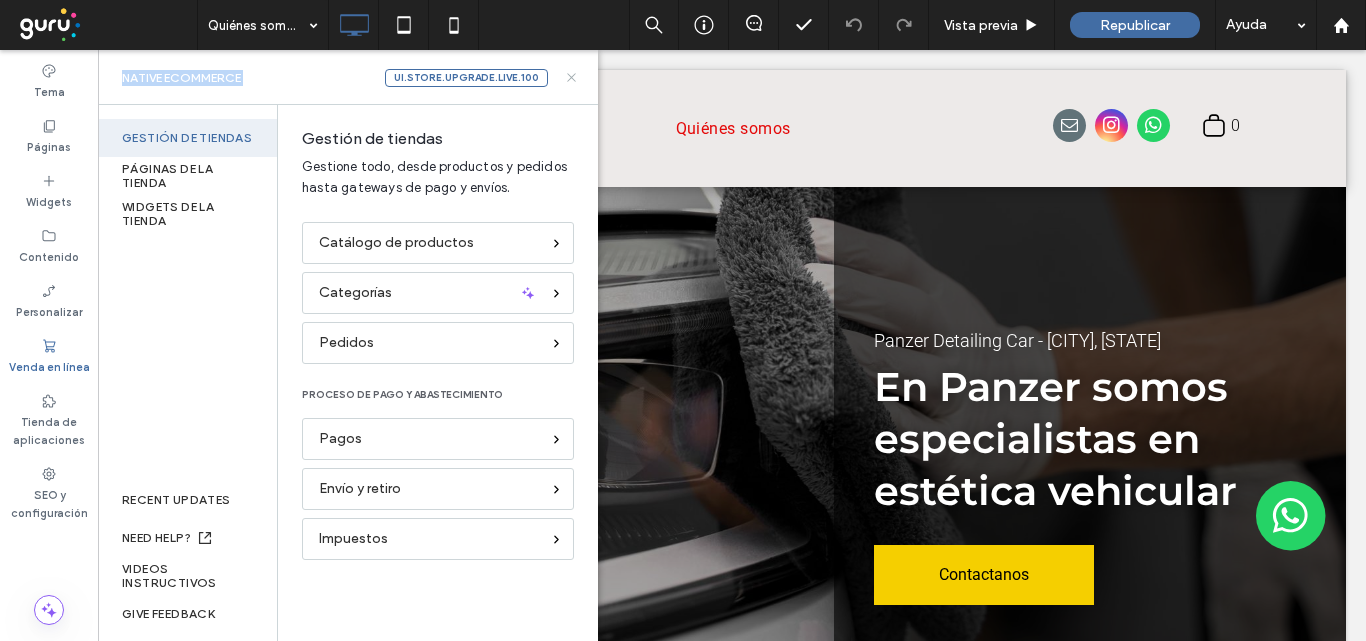 click 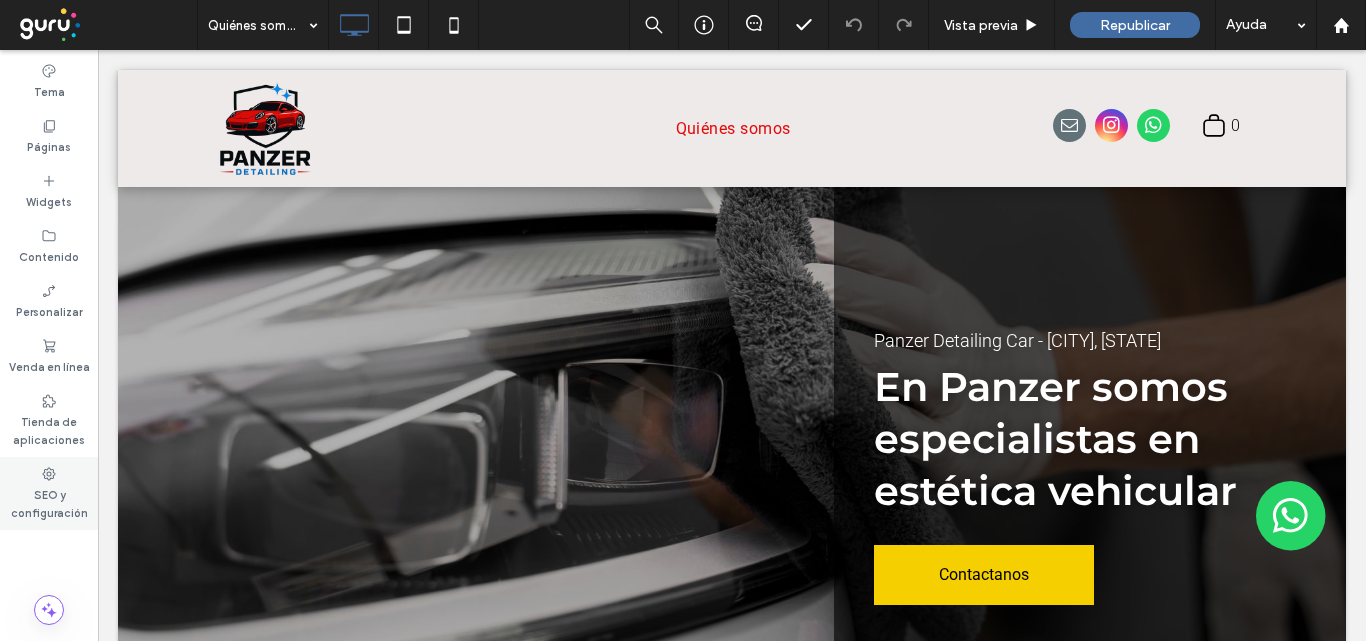 click on "SEO y configuración" at bounding box center (49, 493) 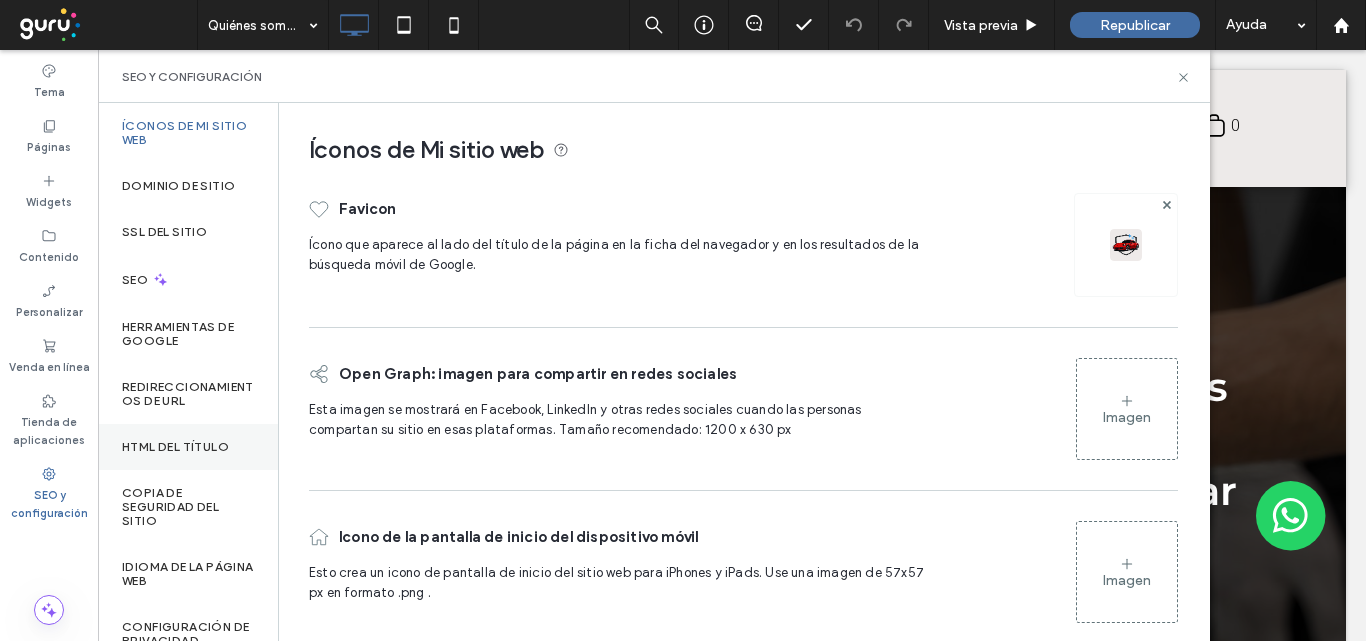 scroll, scrollTop: 100, scrollLeft: 0, axis: vertical 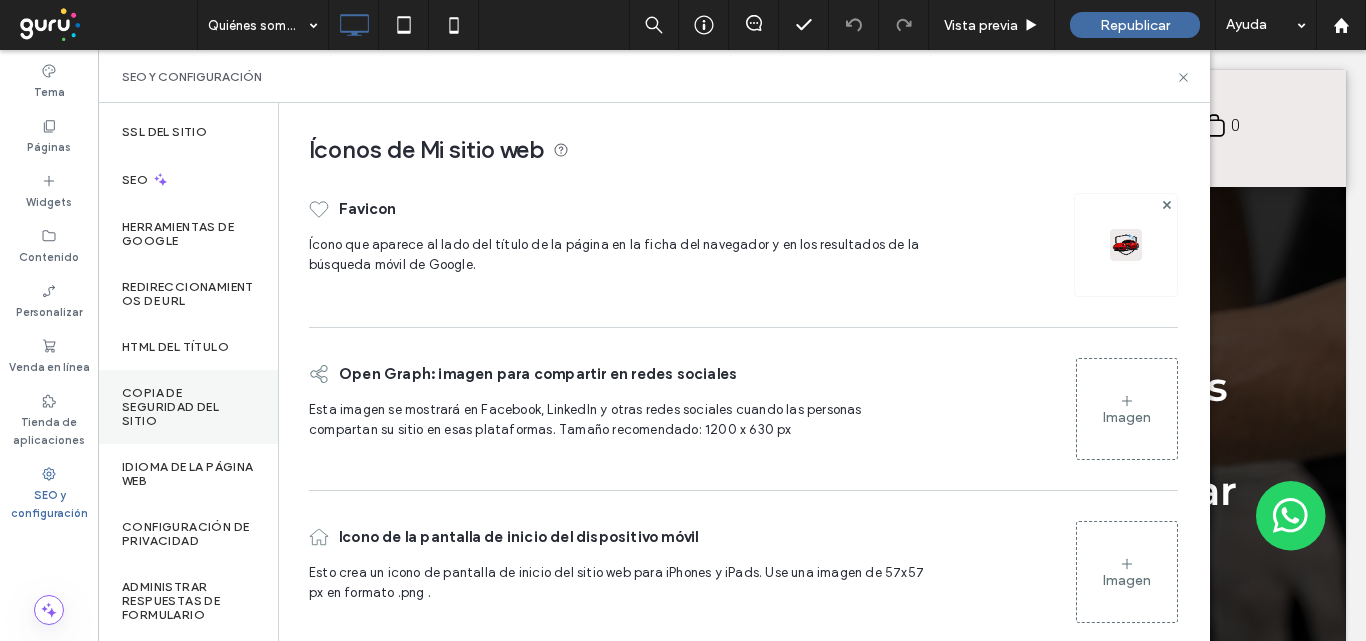 click on "Copia de seguridad del sitio" at bounding box center [188, 407] 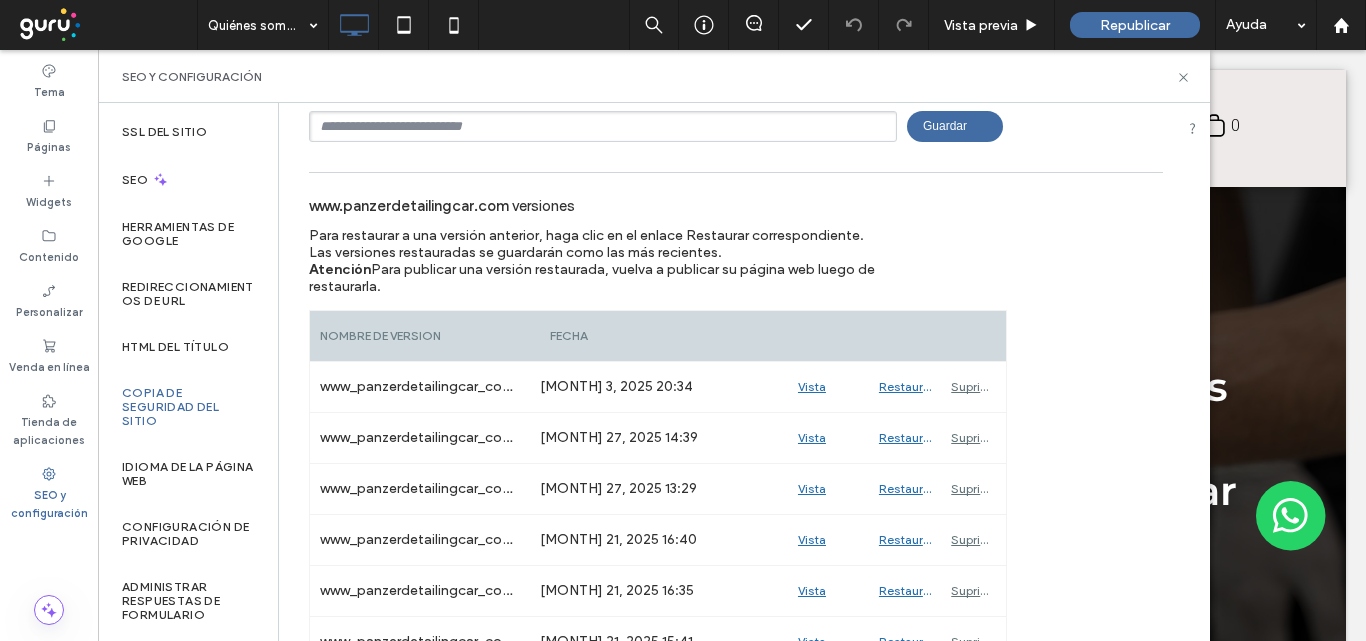 scroll, scrollTop: 200, scrollLeft: 0, axis: vertical 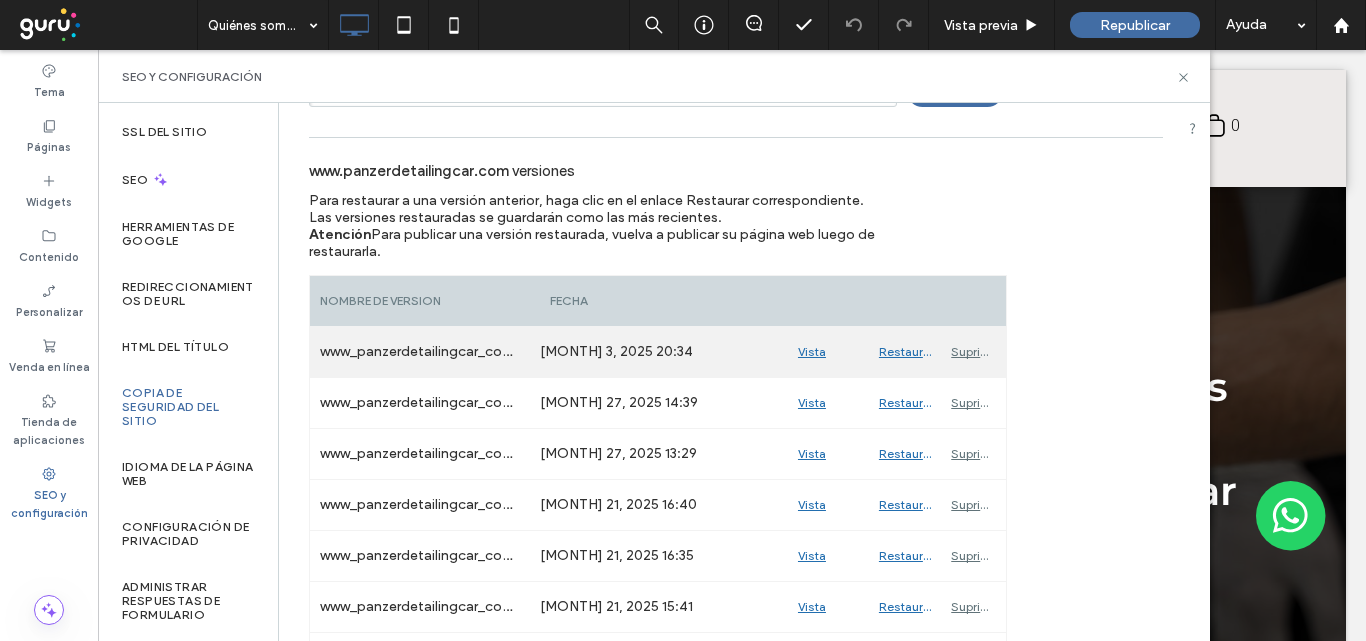 click on "Restaurar" at bounding box center [905, 352] 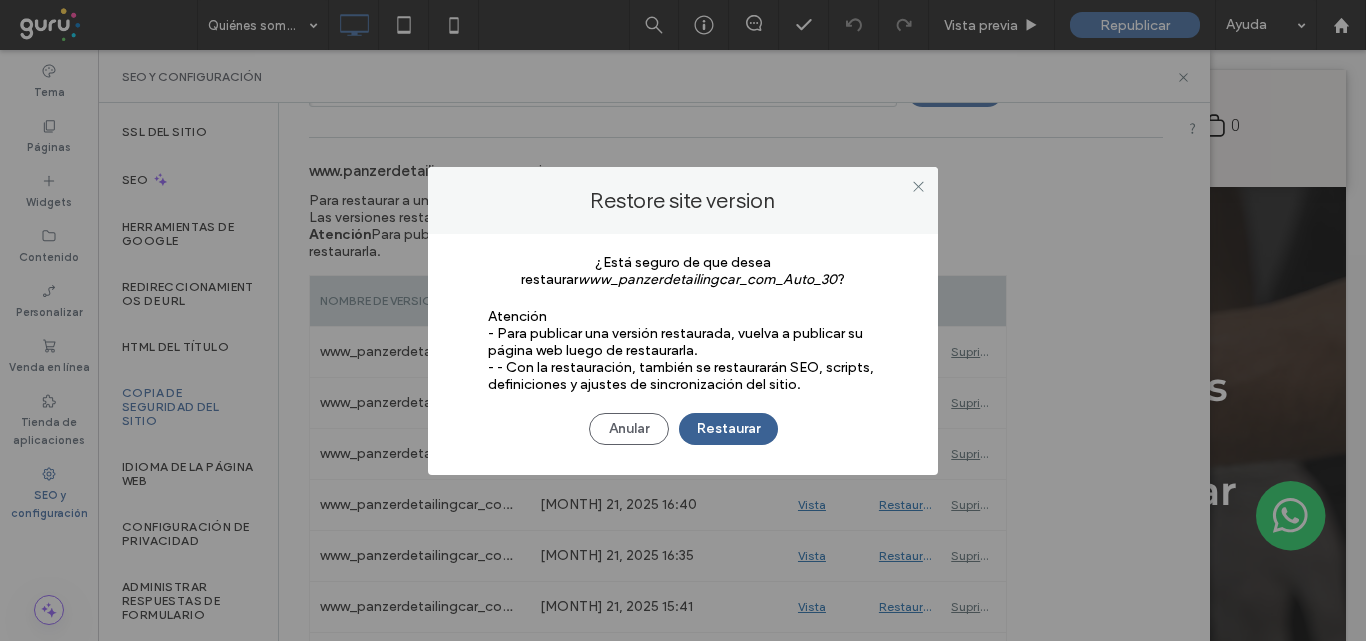 click on "Restaurar" at bounding box center (728, 429) 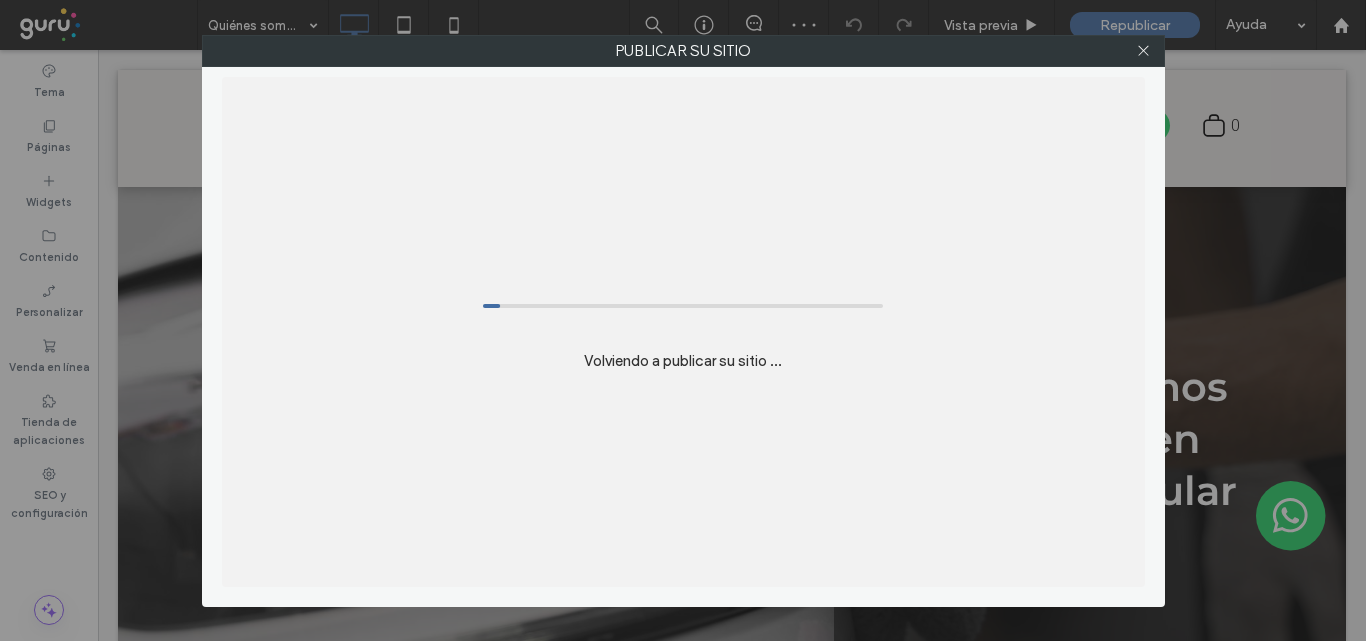 scroll, scrollTop: 0, scrollLeft: 0, axis: both 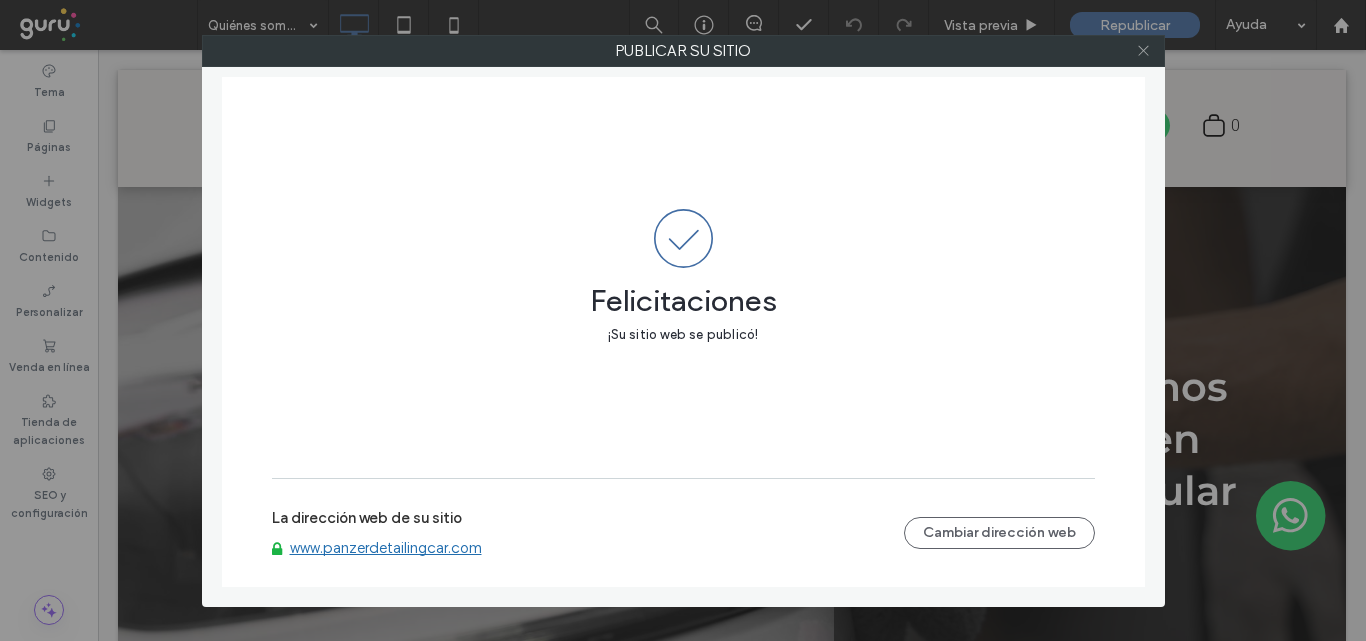 click 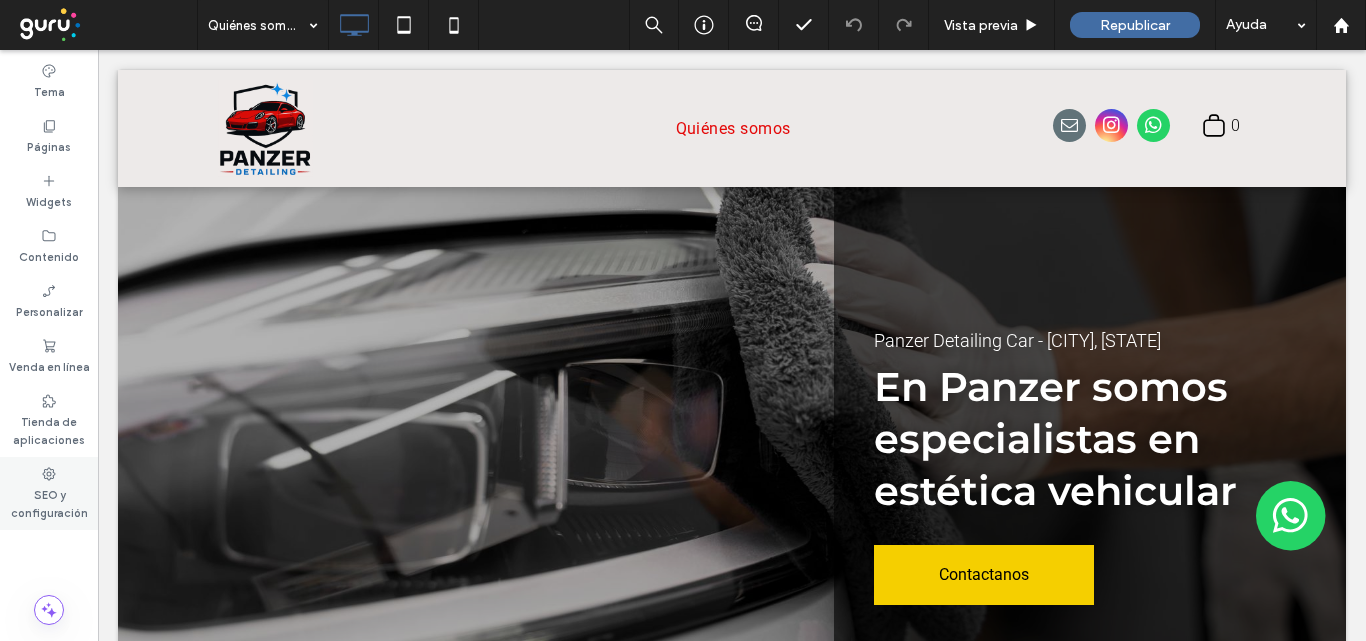 click 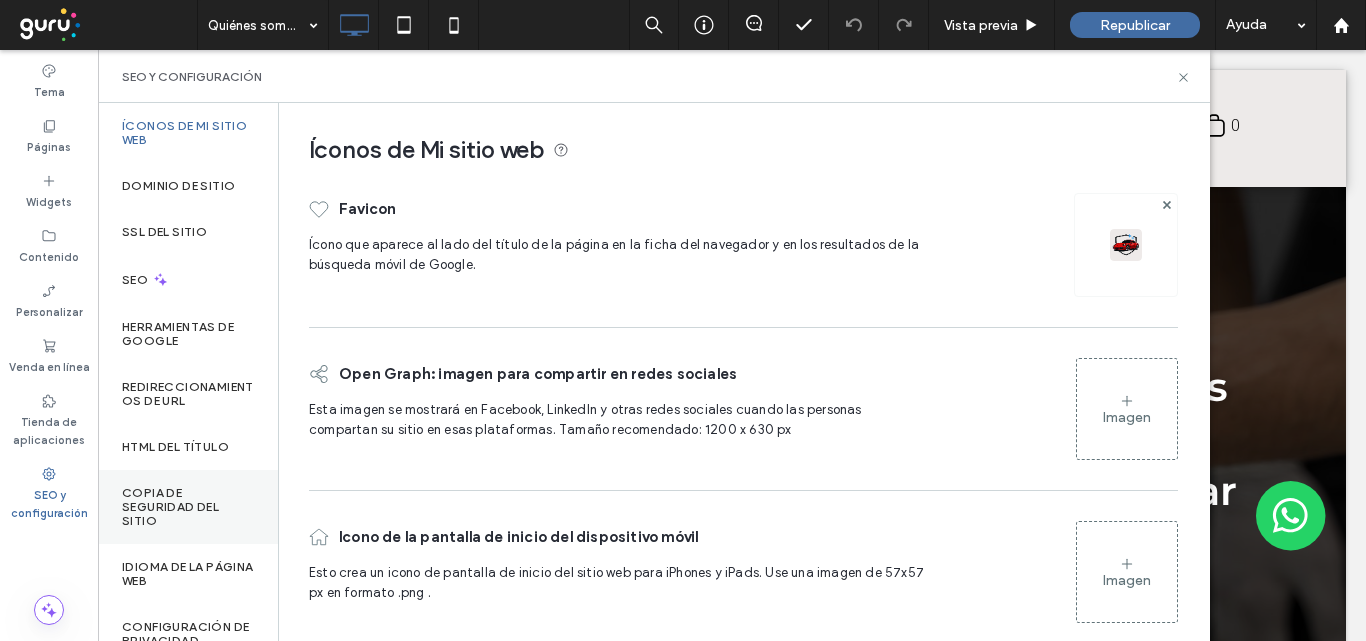 click on "Copia de seguridad del sitio" at bounding box center [188, 507] 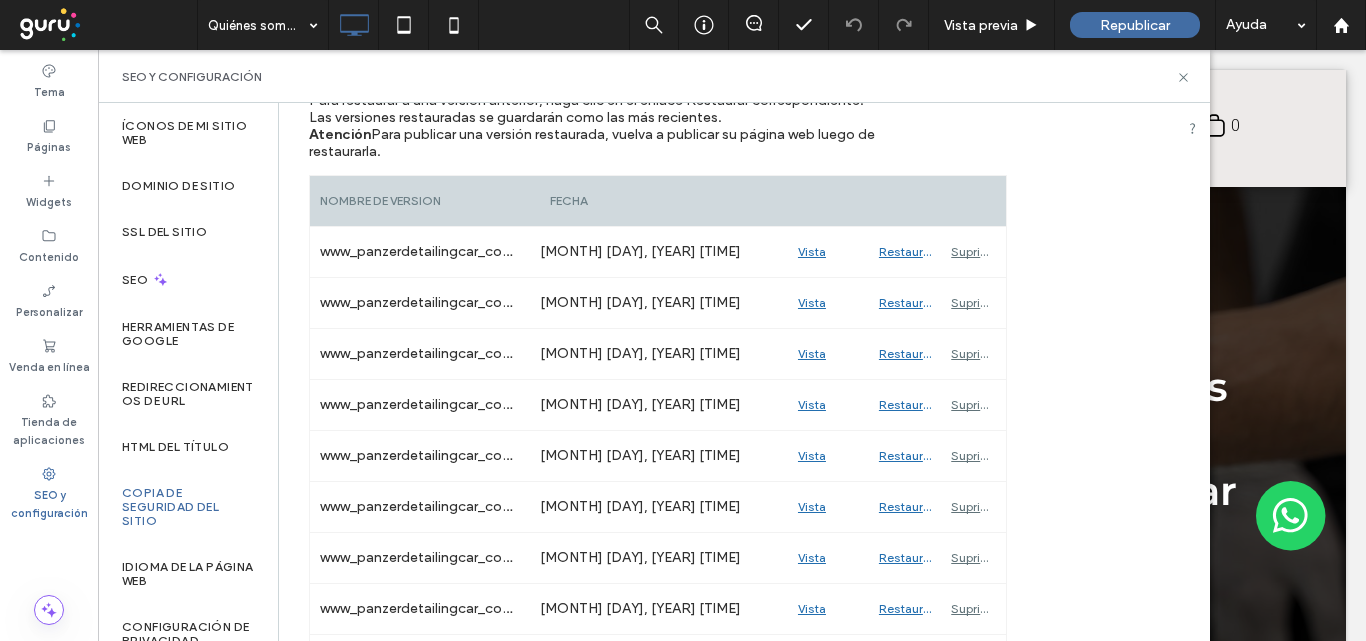scroll, scrollTop: 400, scrollLeft: 0, axis: vertical 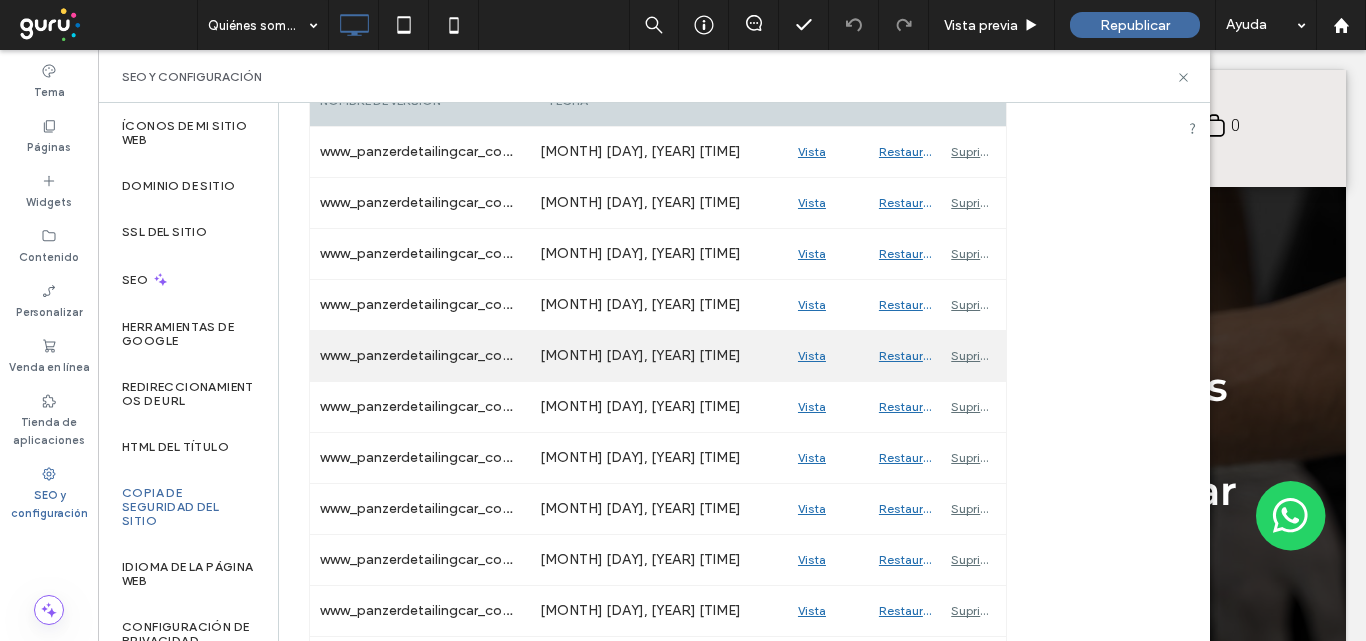 click on "Restaurar" at bounding box center (905, 356) 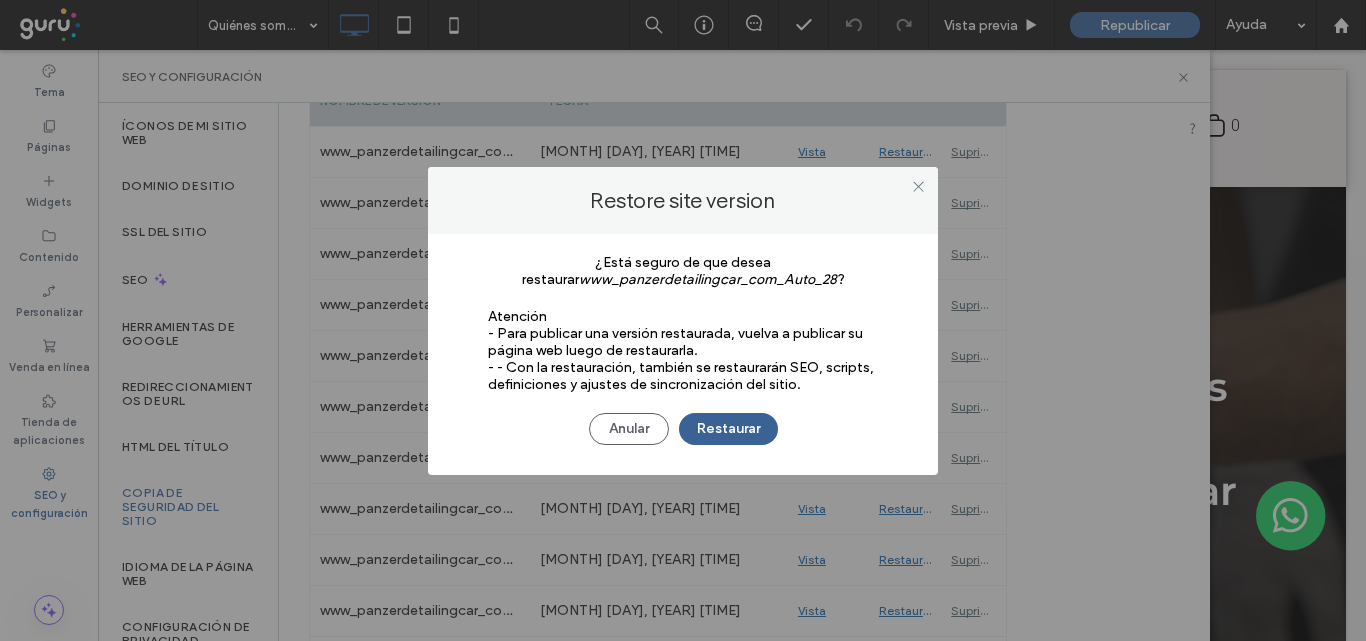 click on "Restaurar" at bounding box center (728, 429) 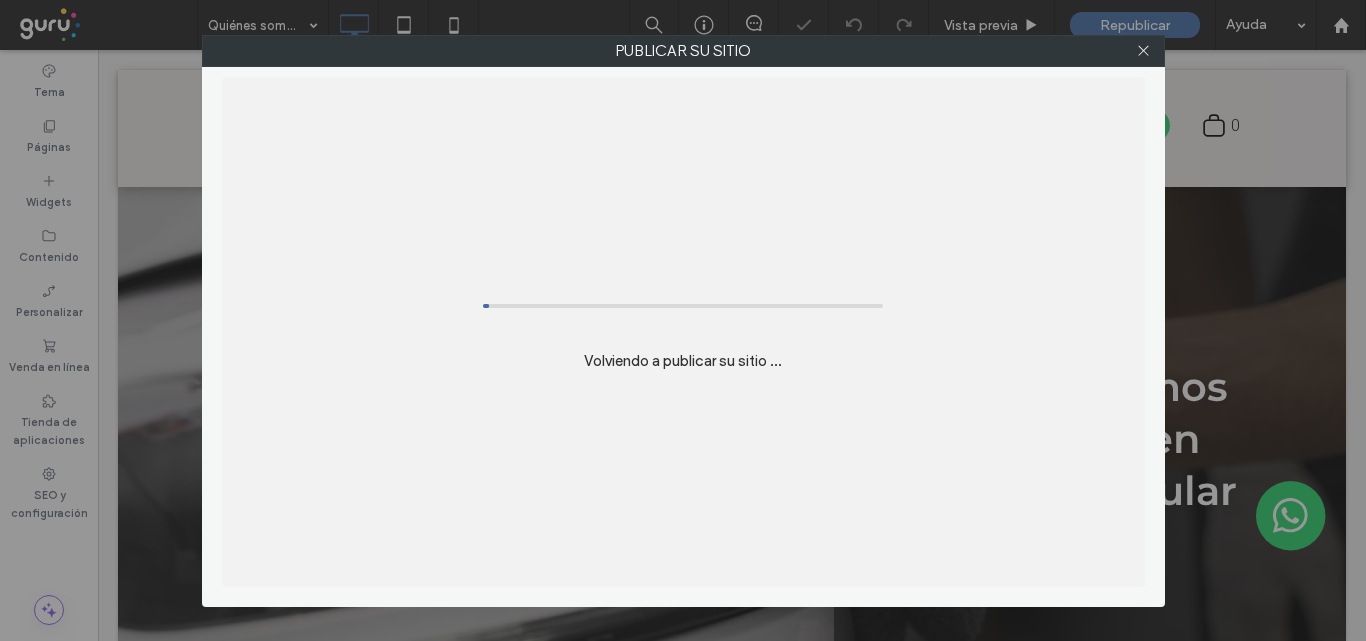 scroll, scrollTop: 0, scrollLeft: 0, axis: both 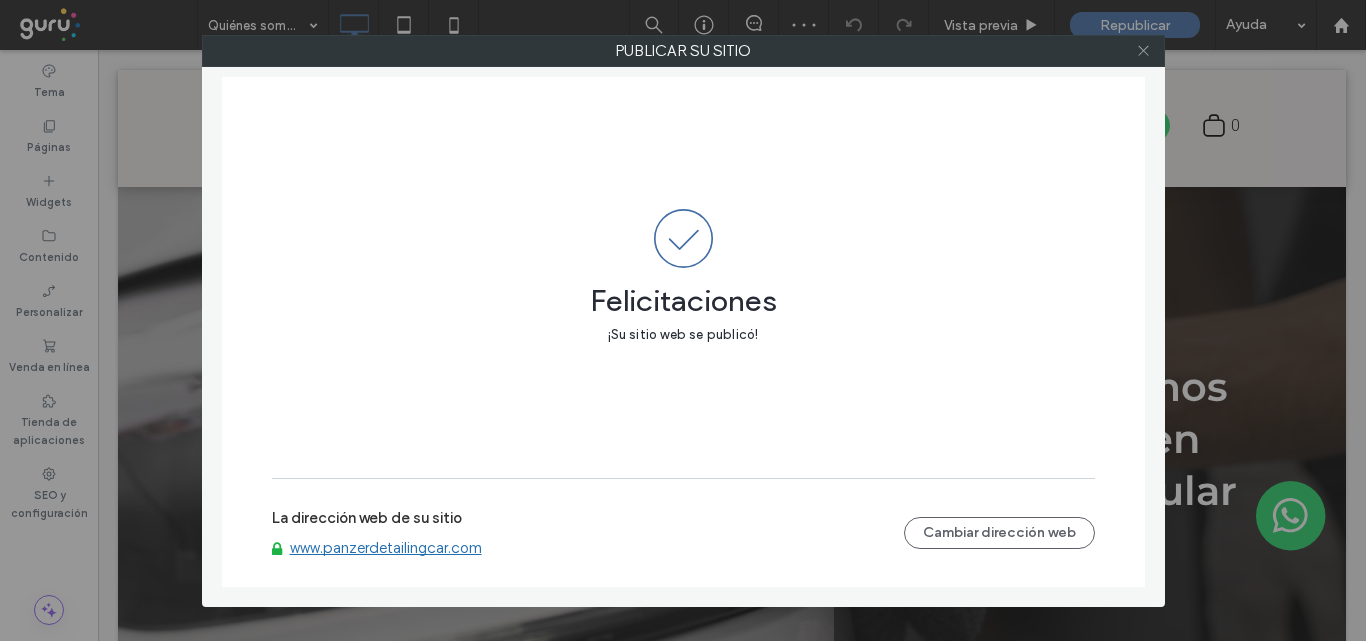 click 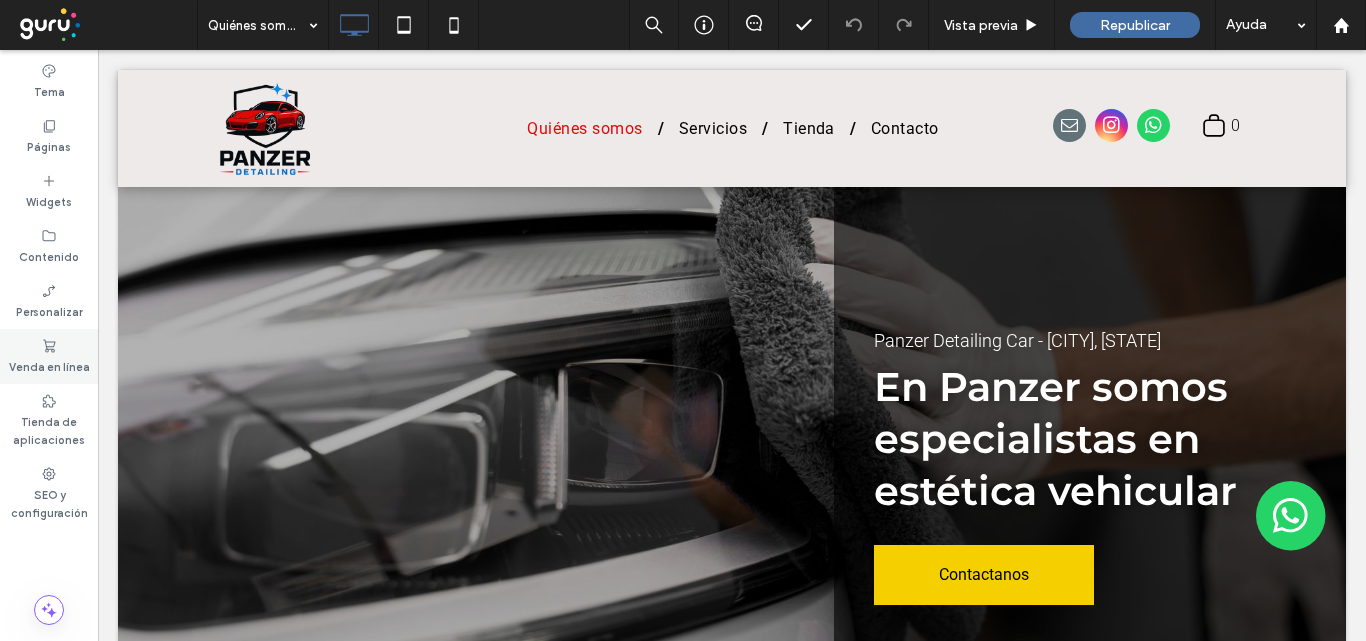 click on "Venda en línea" at bounding box center (49, 356) 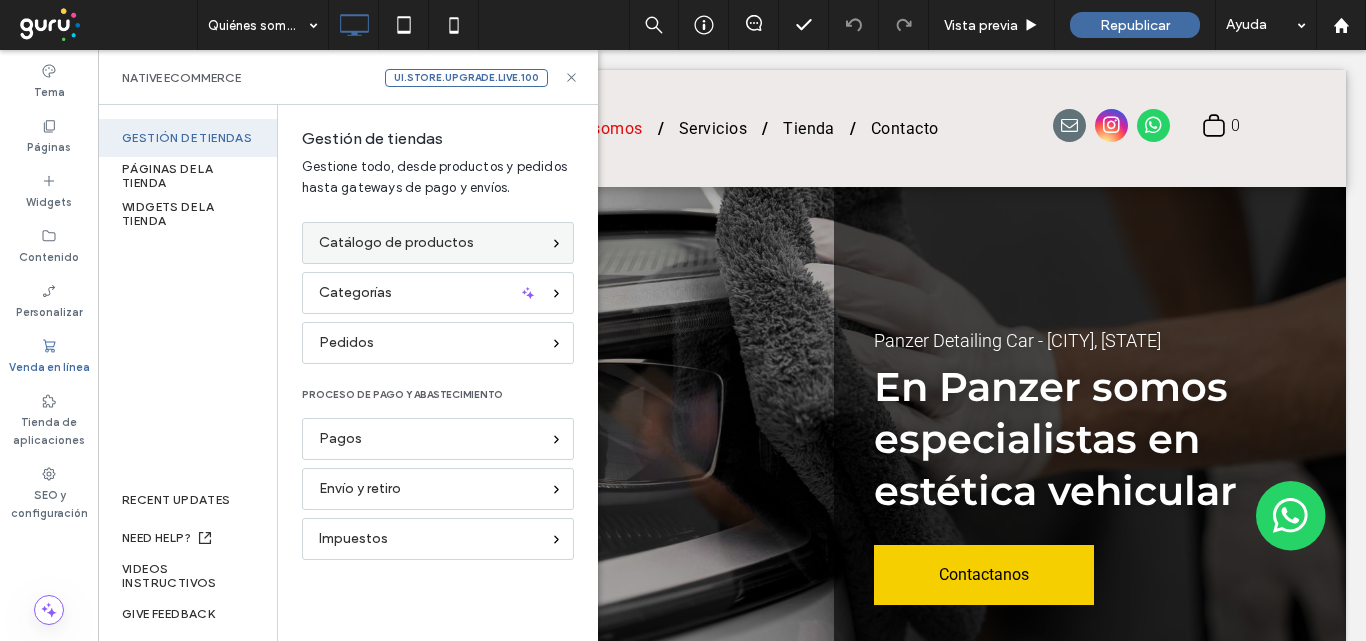 click on "Catálogo de productos" at bounding box center (396, 243) 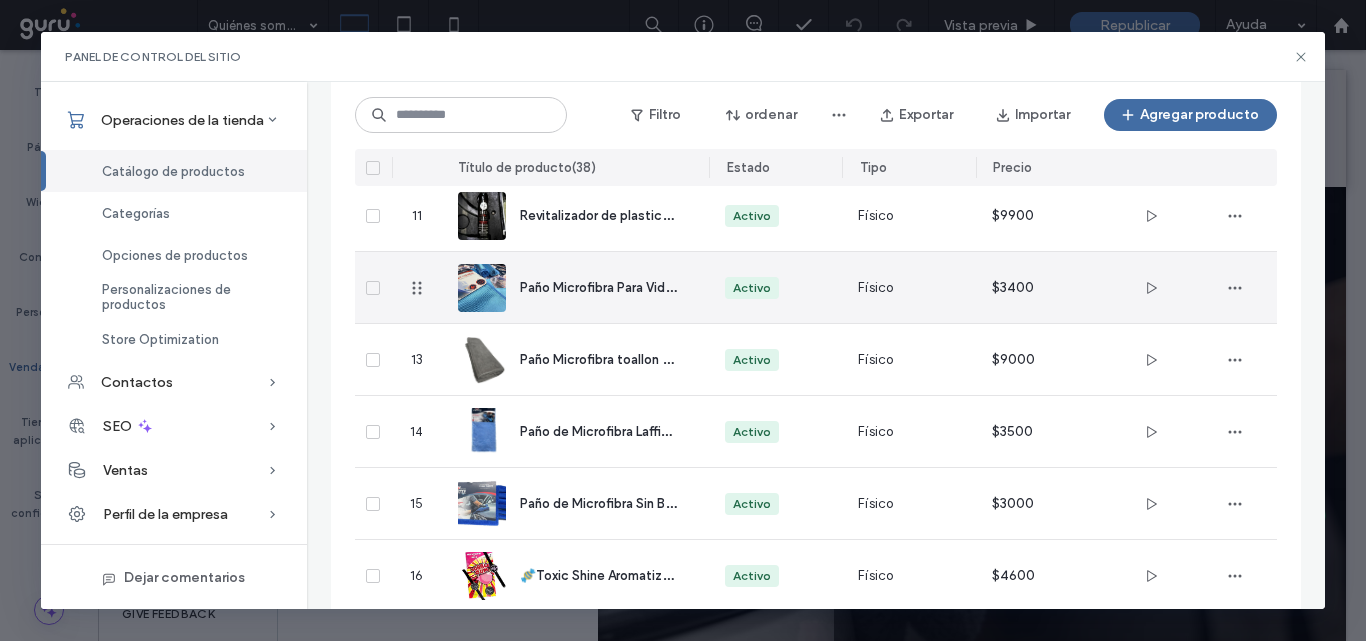 scroll, scrollTop: 978, scrollLeft: 0, axis: vertical 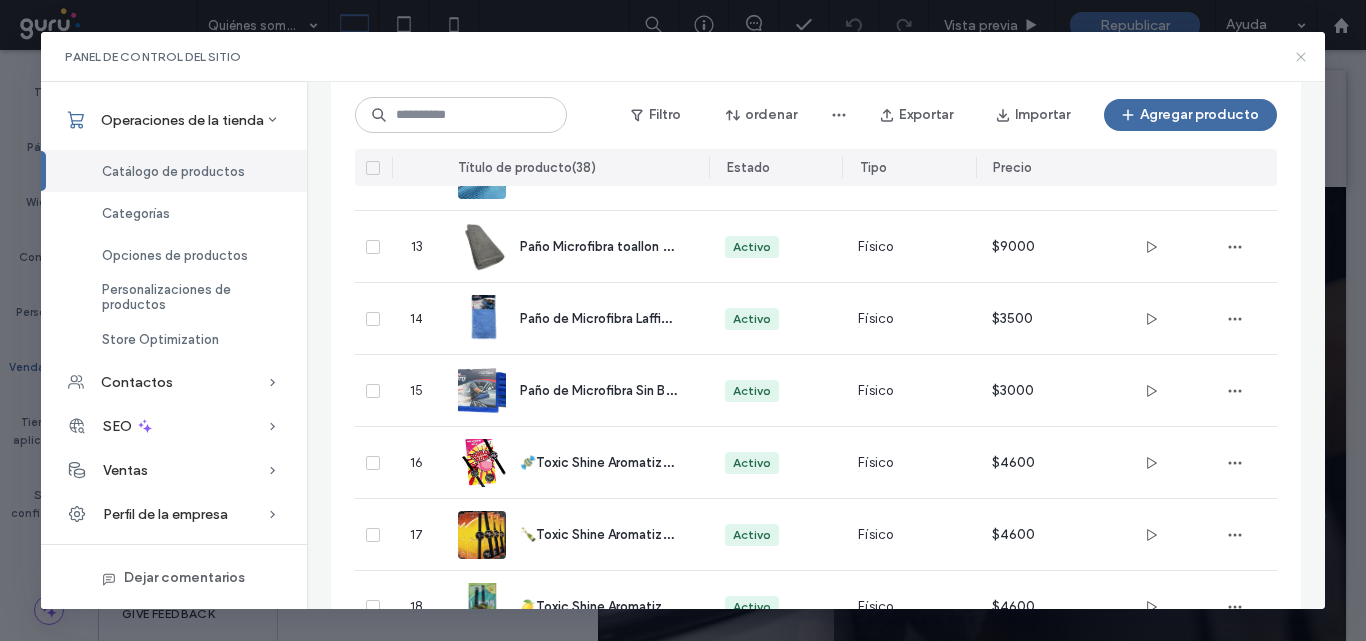 click 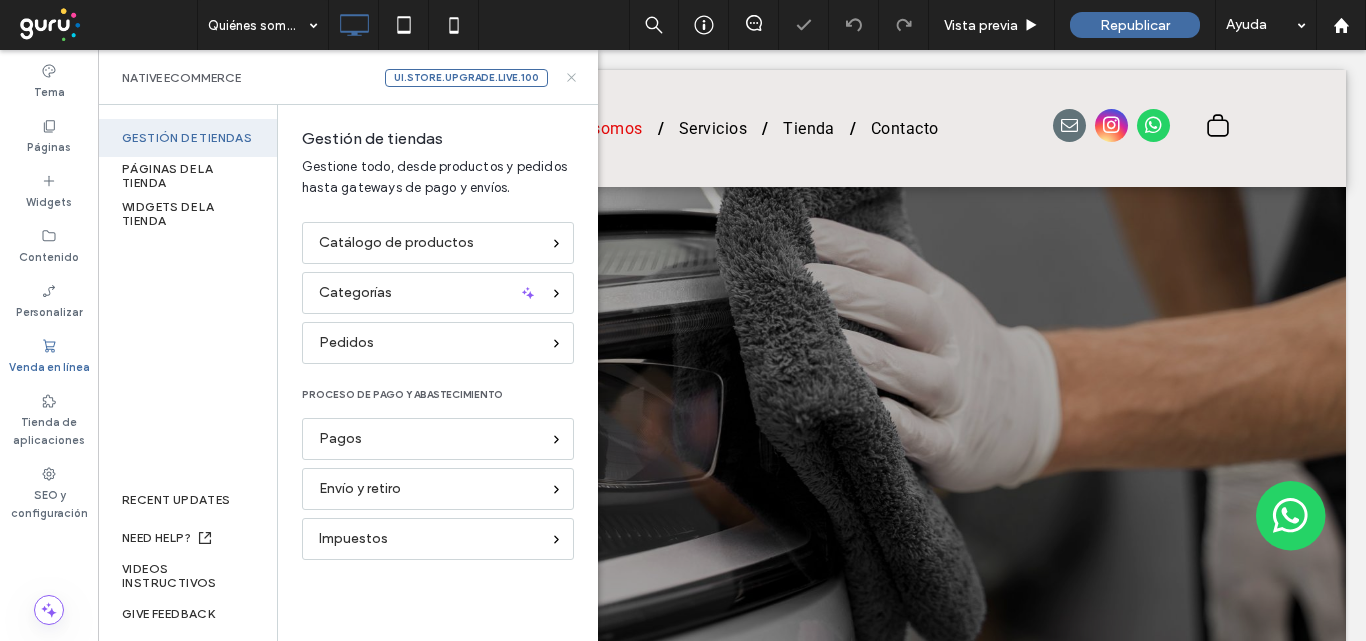 scroll, scrollTop: 0, scrollLeft: 0, axis: both 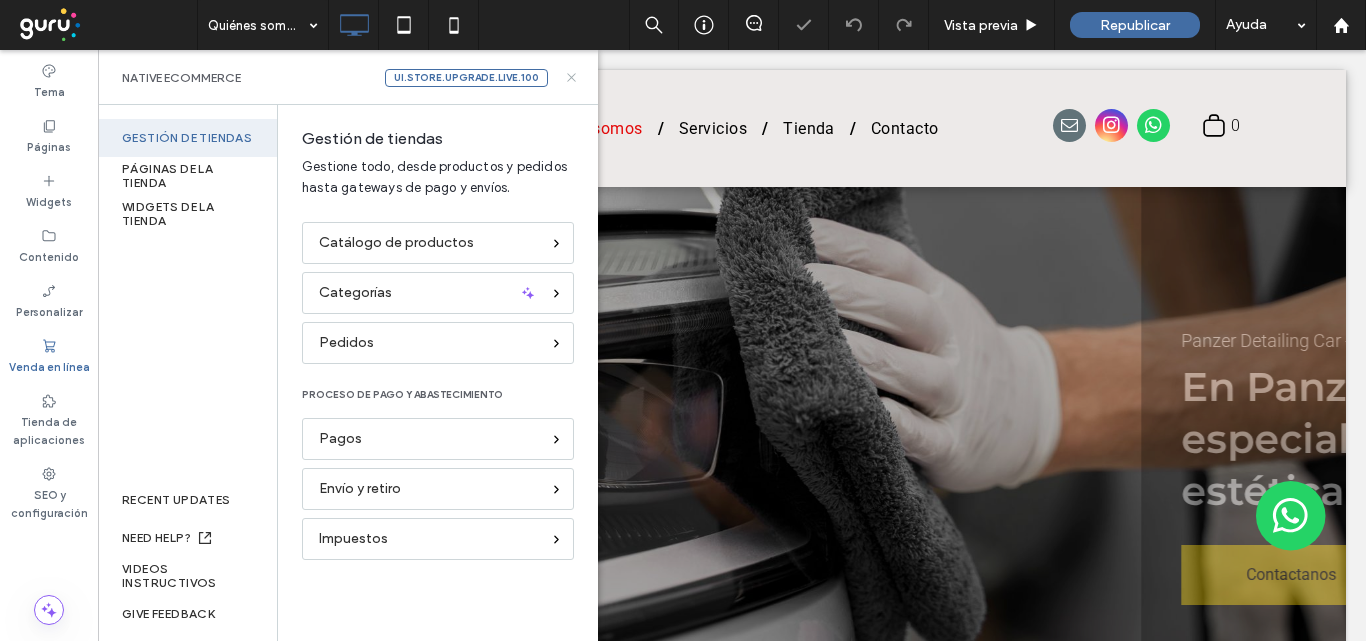 click 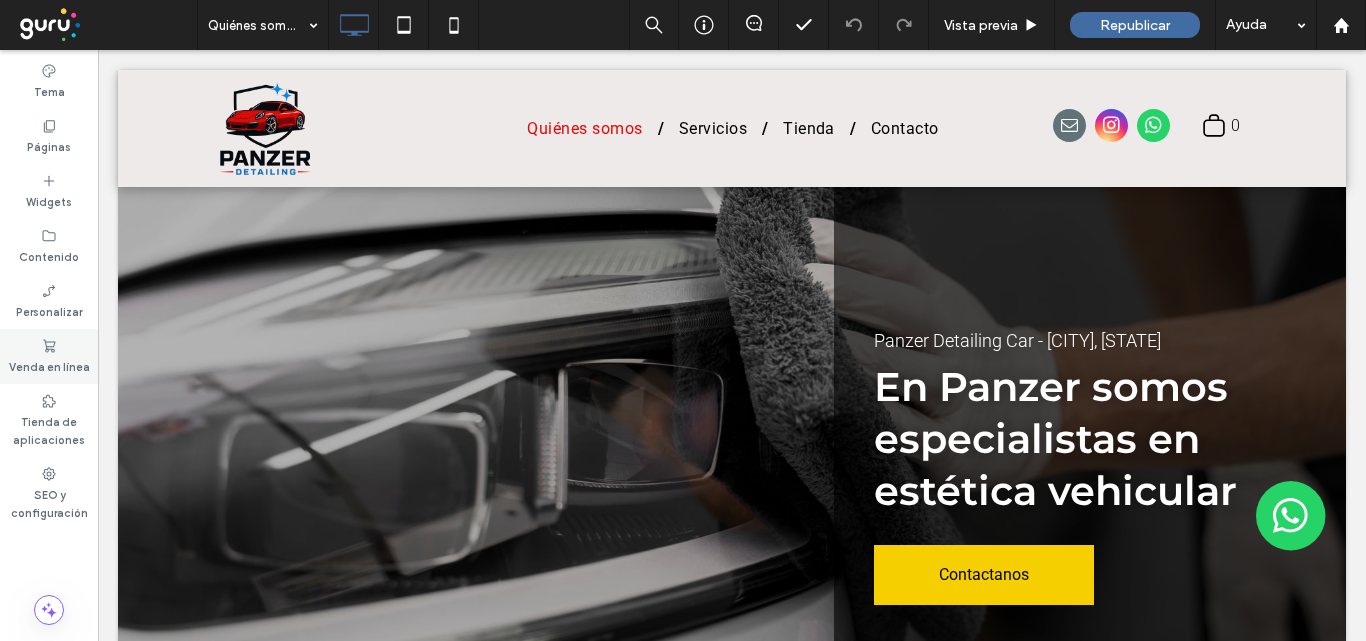click on "Venda en línea" at bounding box center [49, 356] 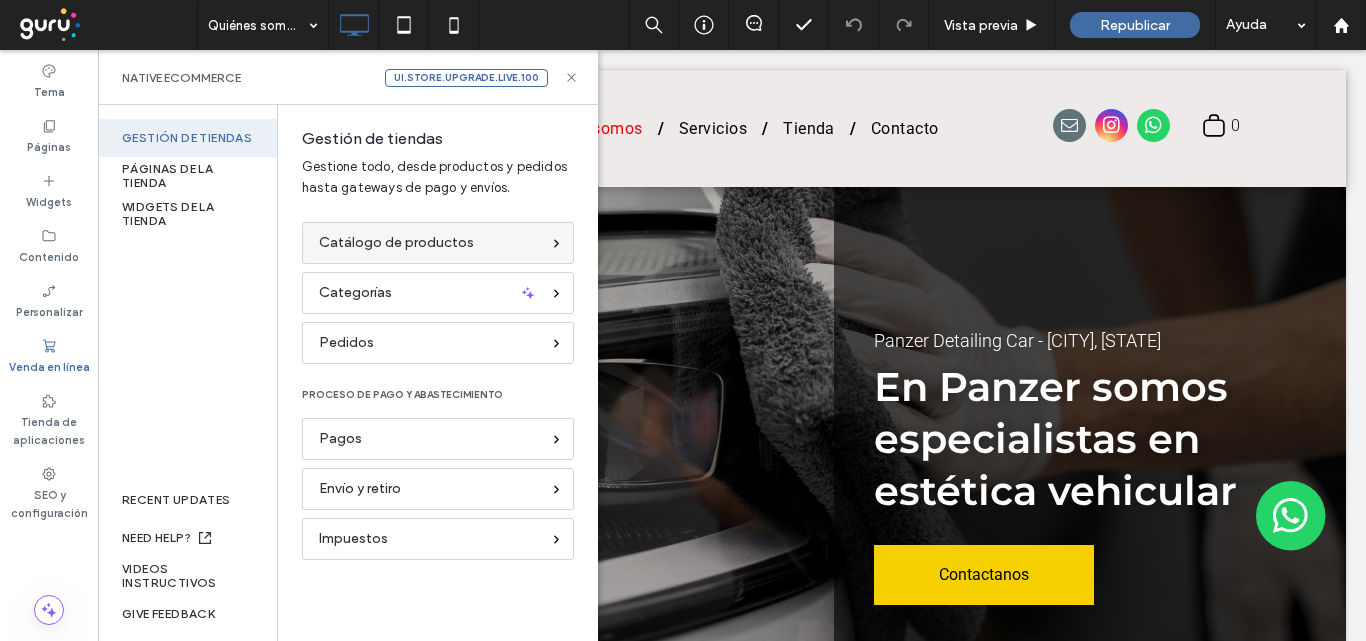 click on "Catálogo de productos" at bounding box center (429, 243) 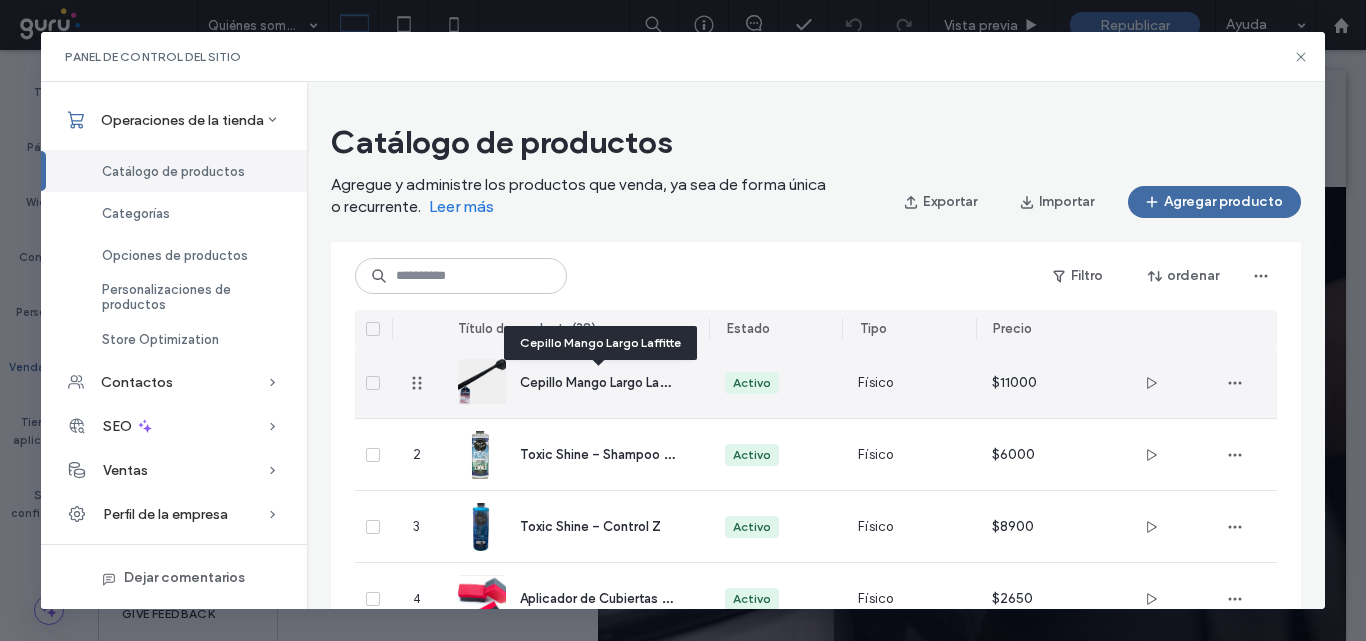click on "Cepillo Mango Largo Laffitte" at bounding box center [603, 381] 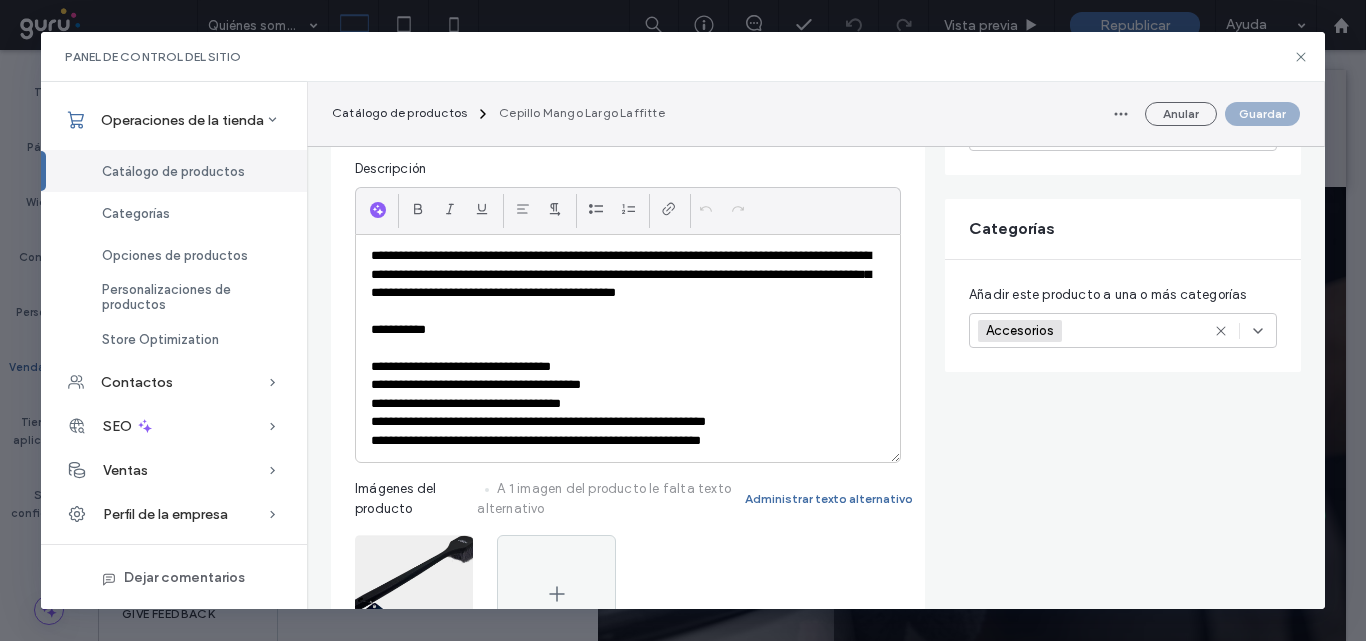 scroll, scrollTop: 300, scrollLeft: 0, axis: vertical 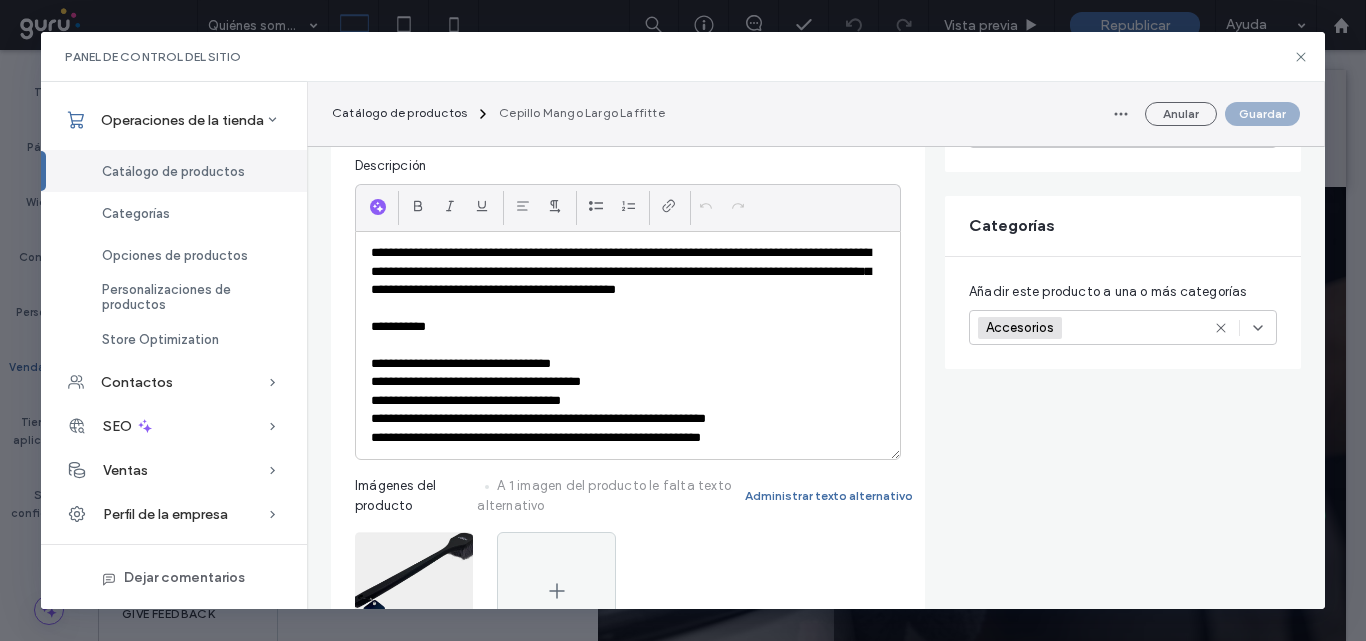 click 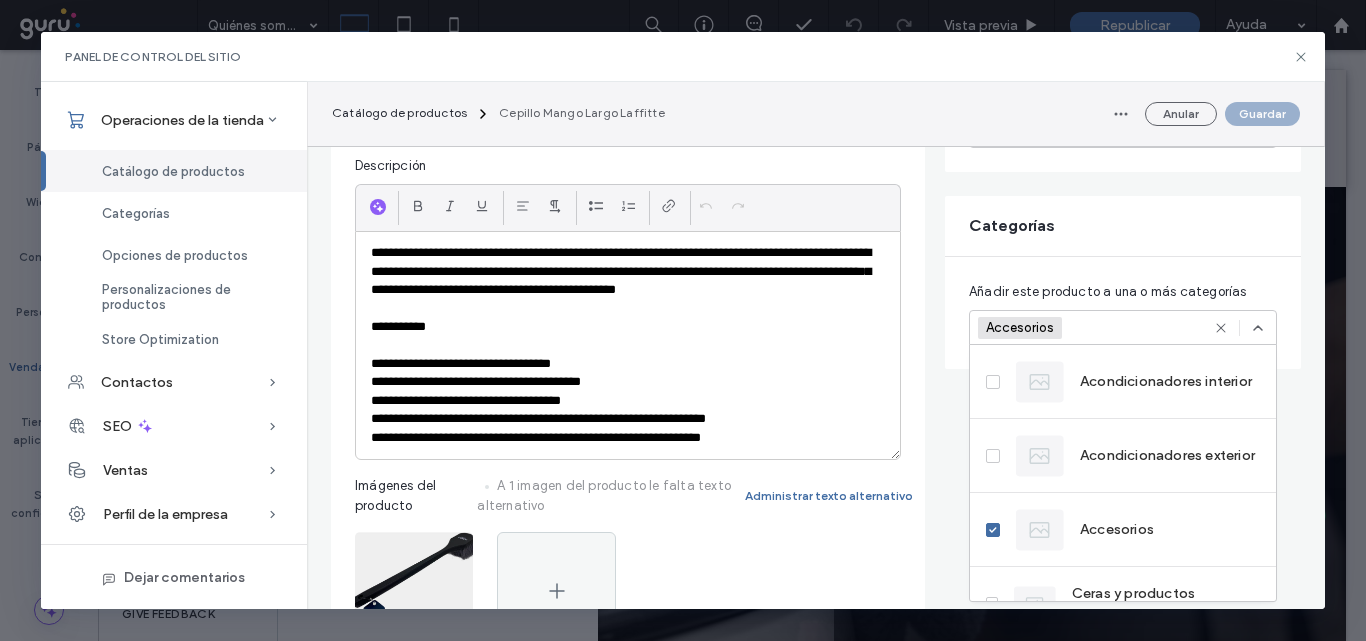 click on "**********" at bounding box center (628, 365) 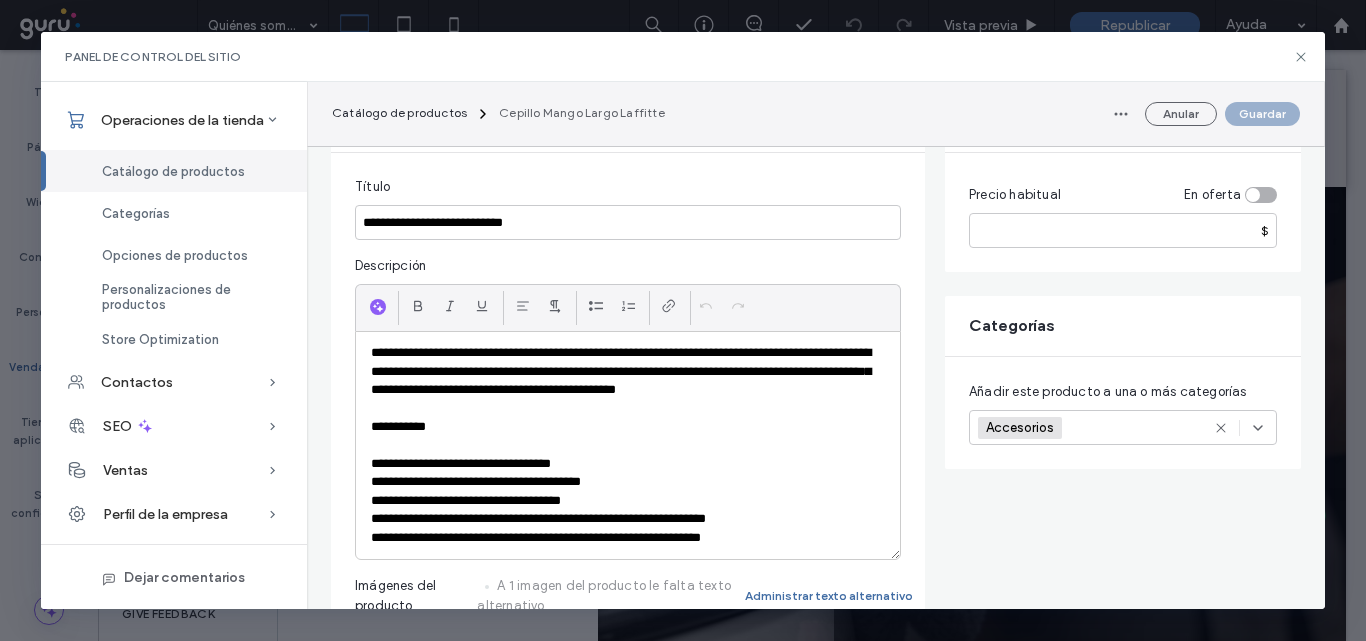 scroll, scrollTop: 0, scrollLeft: 0, axis: both 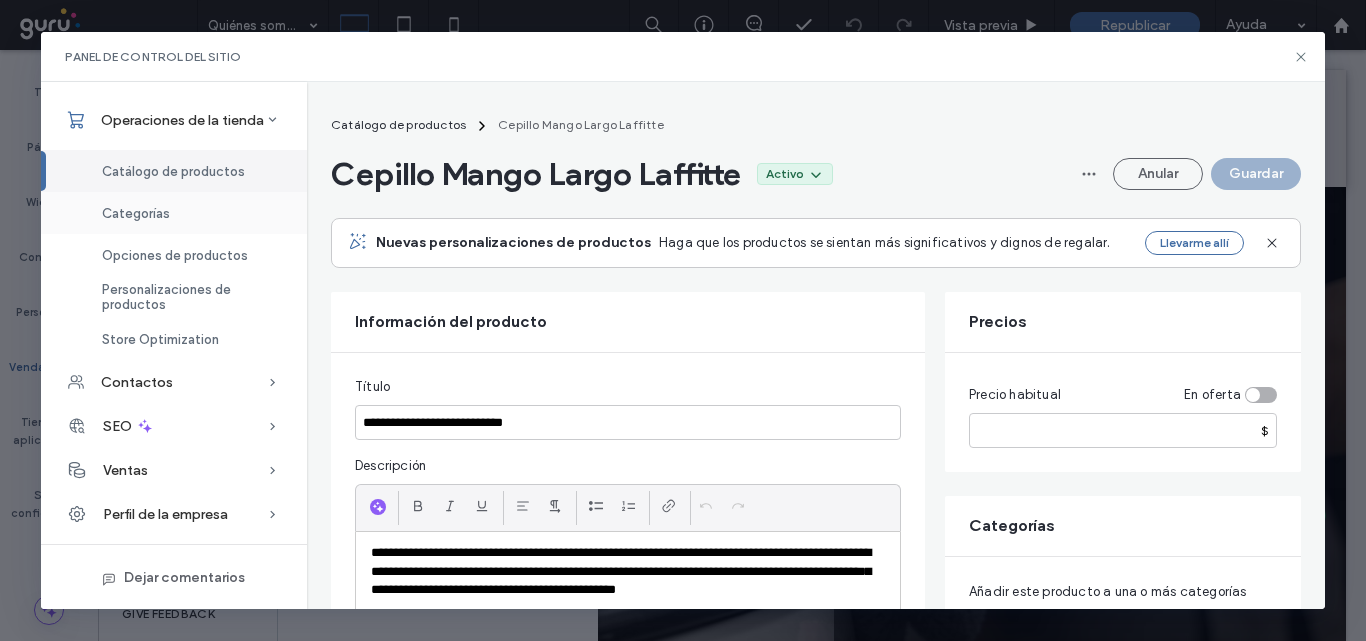 click on "Anular" at bounding box center (1158, 174) 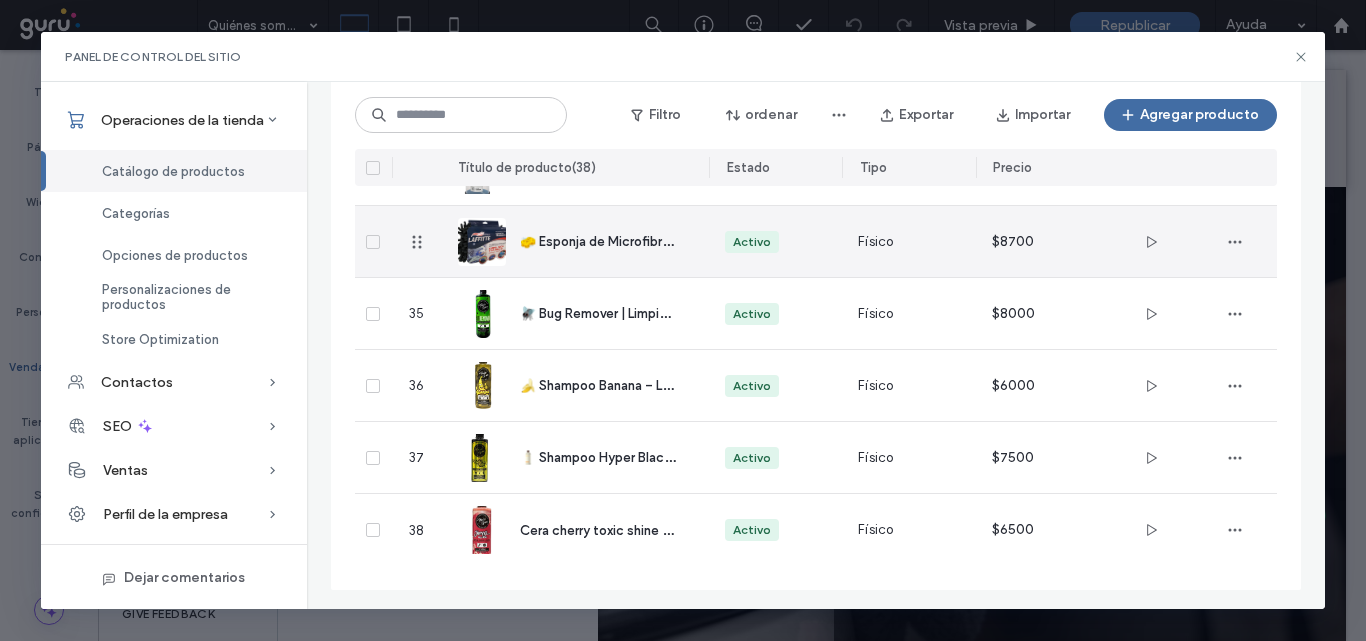scroll, scrollTop: 2500, scrollLeft: 0, axis: vertical 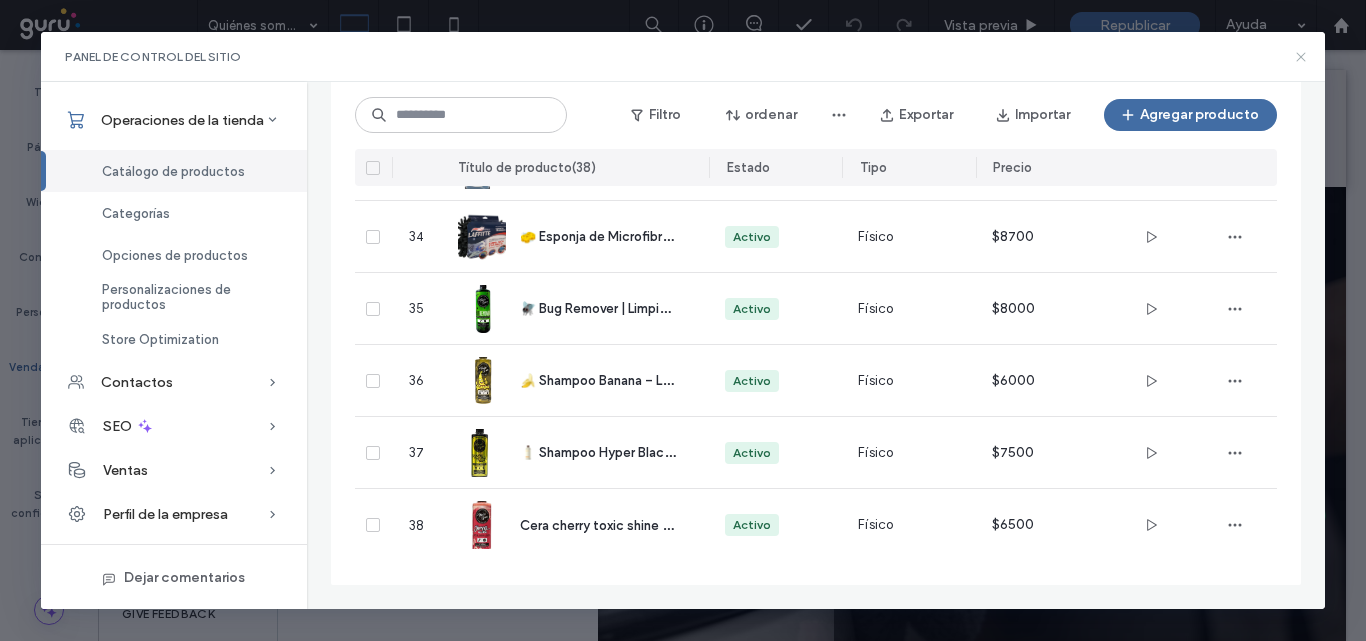 click 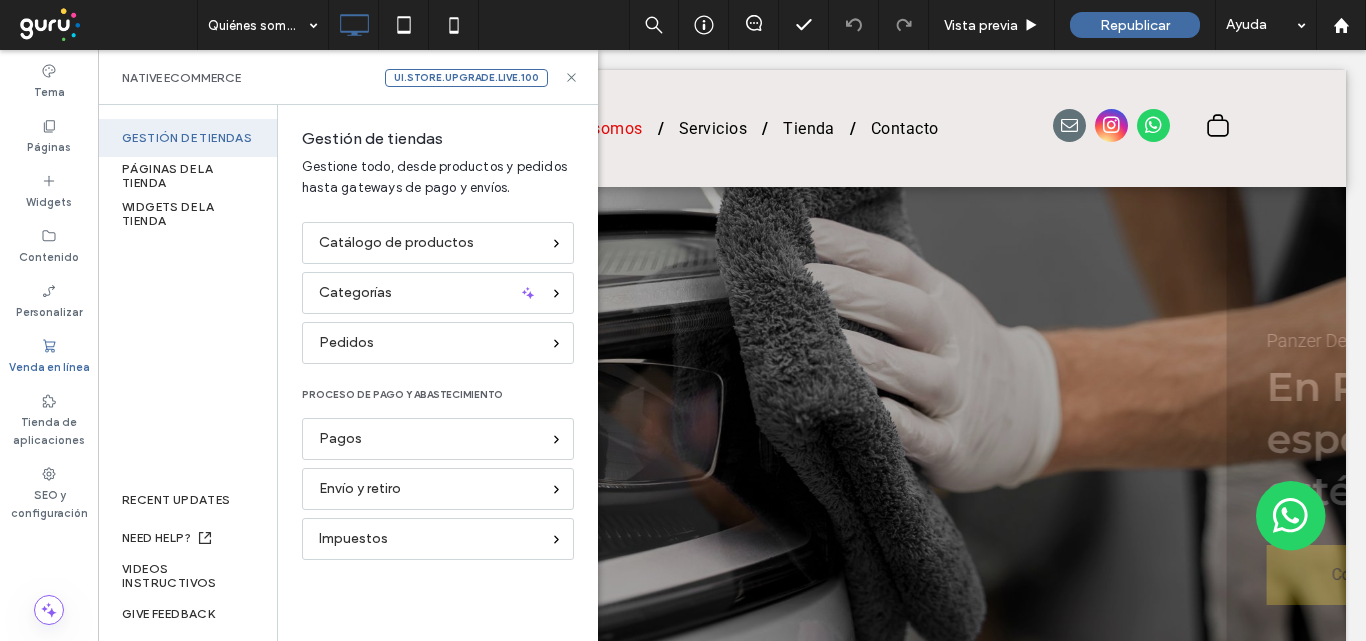 scroll, scrollTop: 0, scrollLeft: 0, axis: both 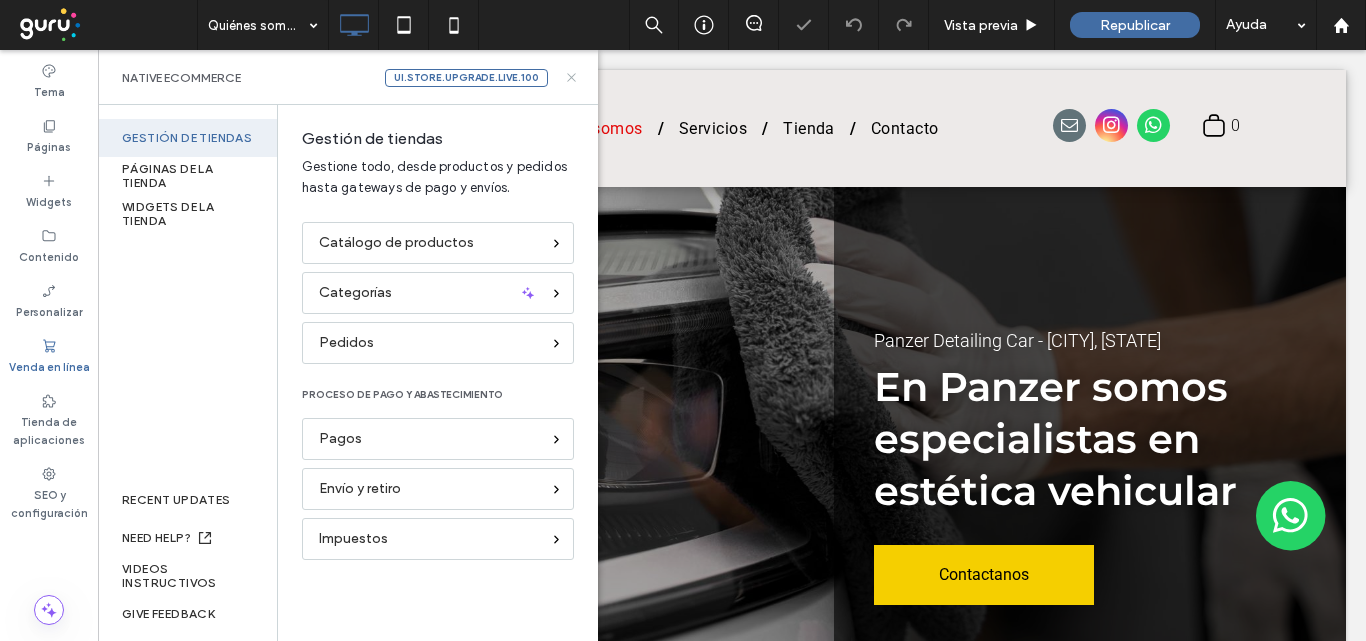 click 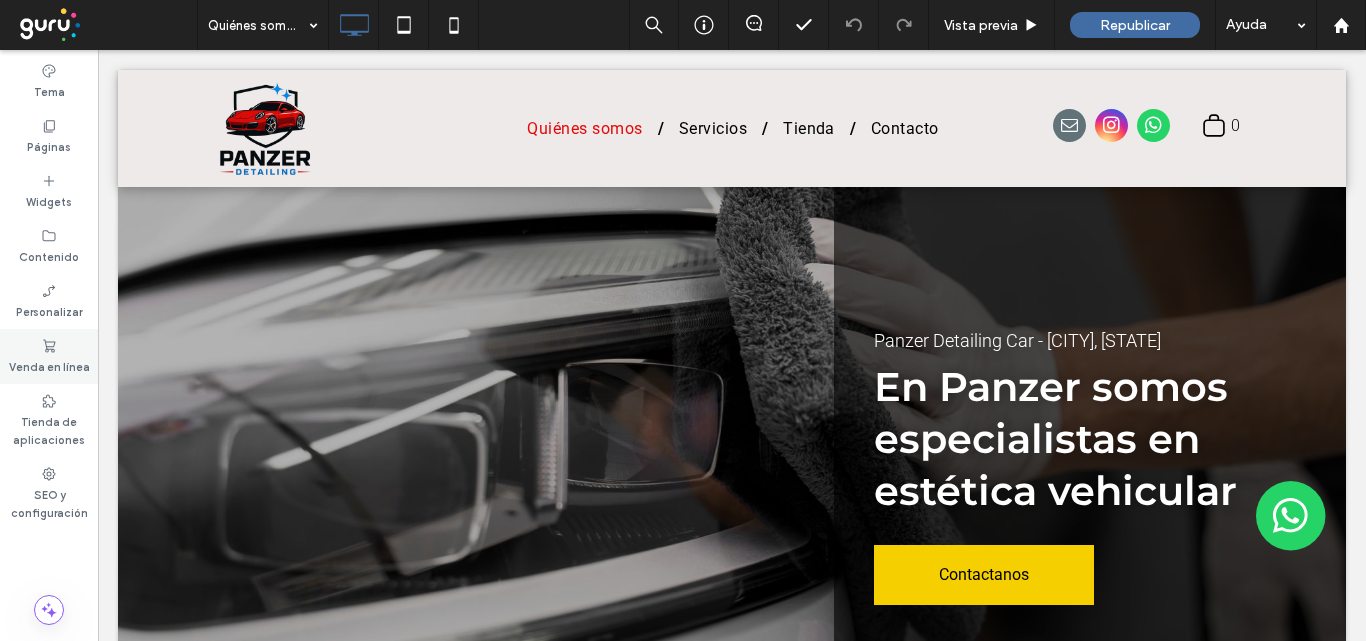 click on "Venda en línea" at bounding box center (49, 356) 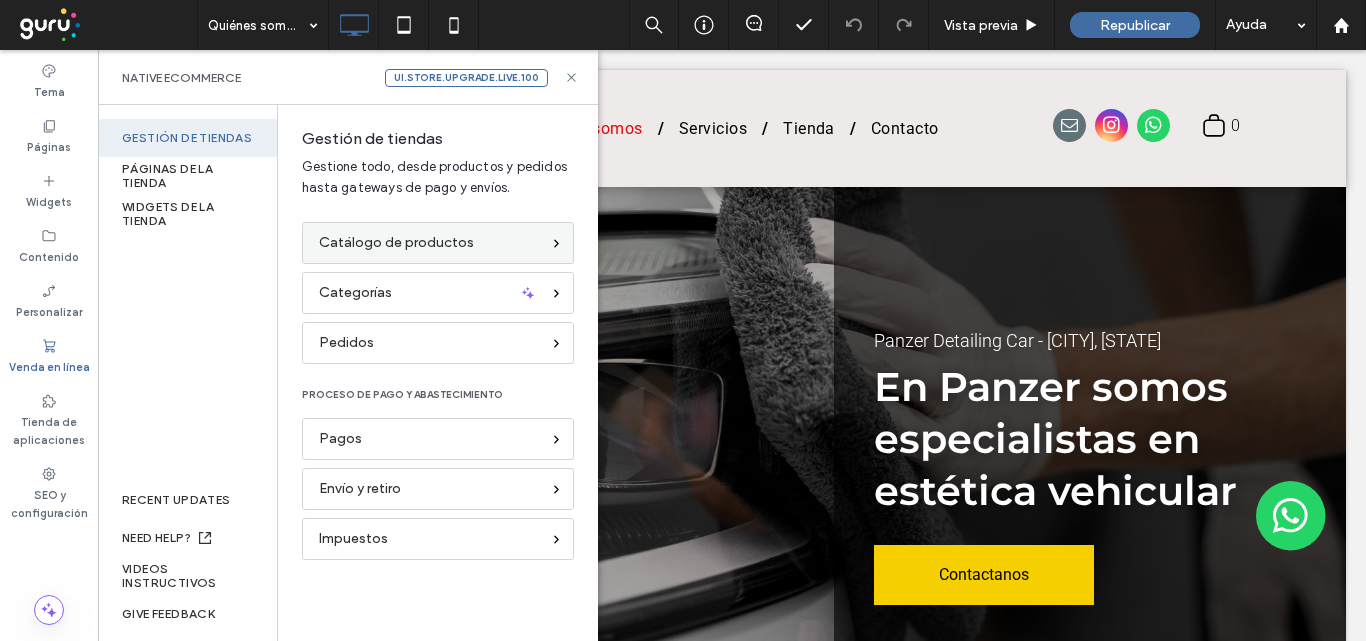 click on "Catálogo de productos" at bounding box center [429, 243] 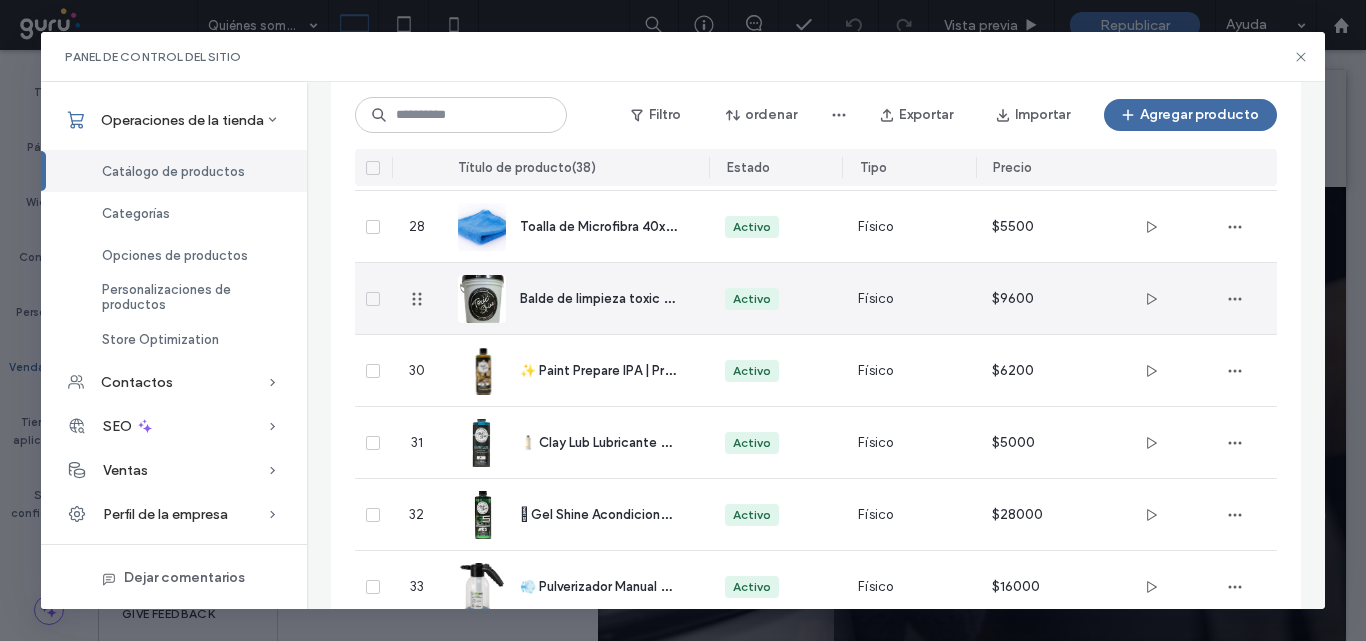 scroll, scrollTop: 2500, scrollLeft: 0, axis: vertical 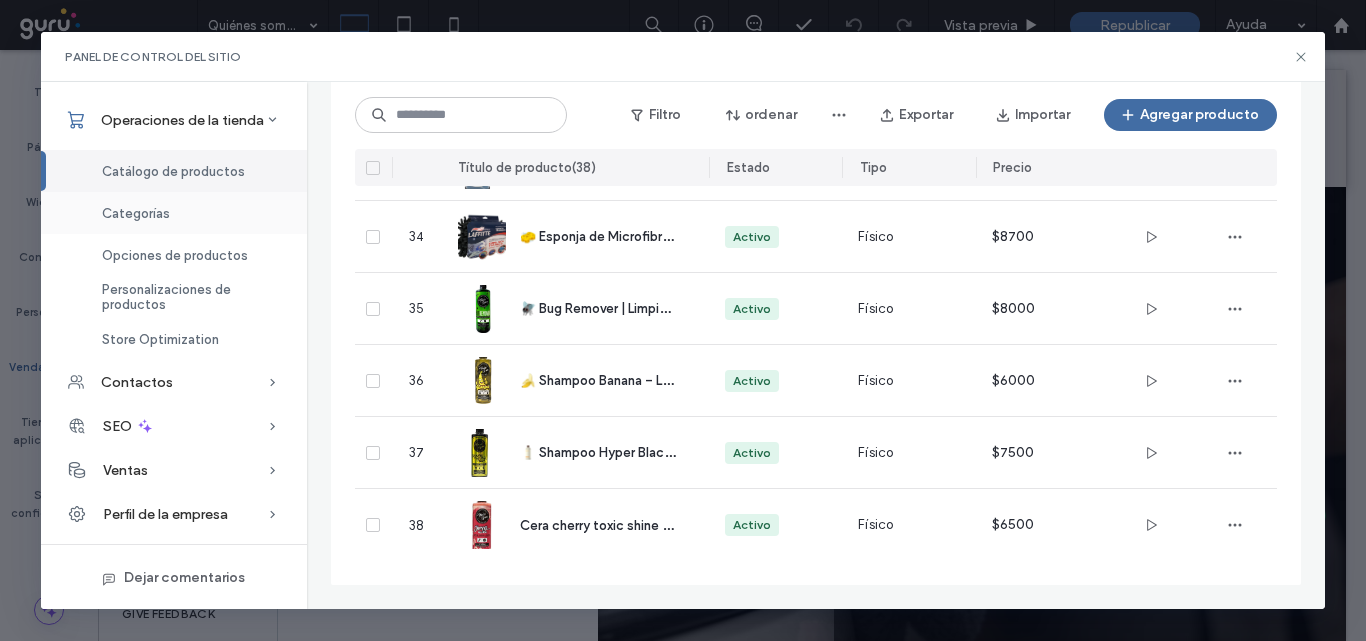 click on "Categorías" at bounding box center [136, 213] 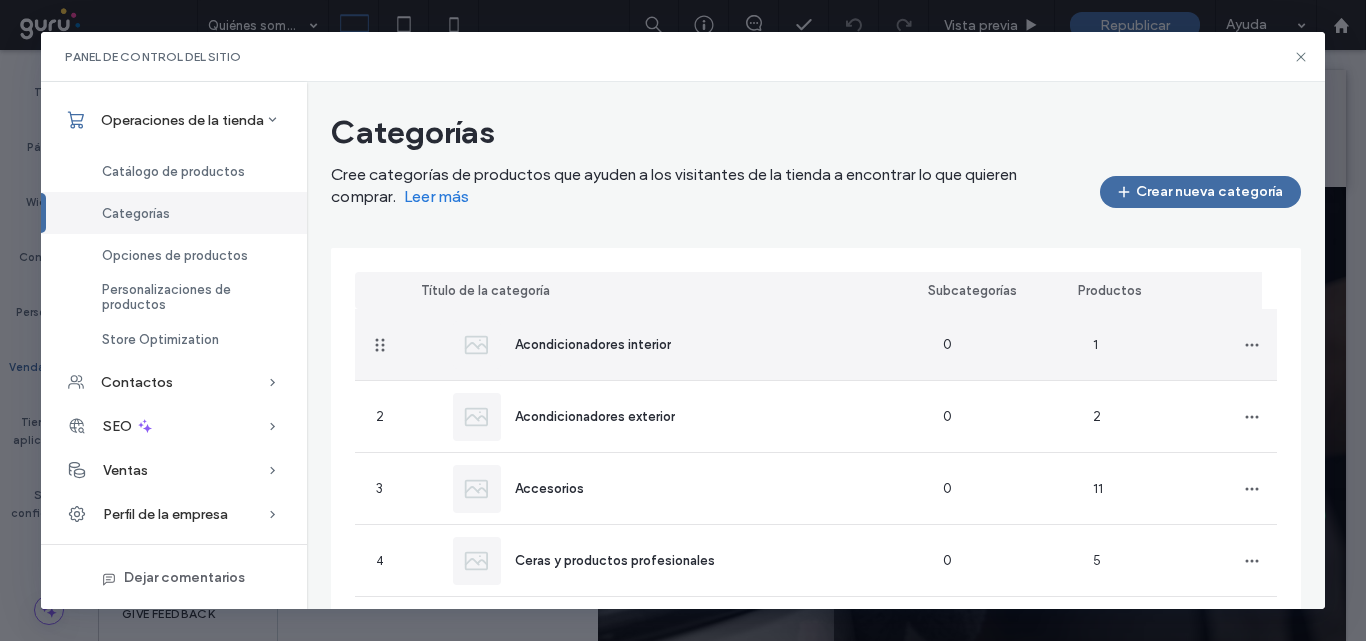 scroll, scrollTop: 0, scrollLeft: 0, axis: both 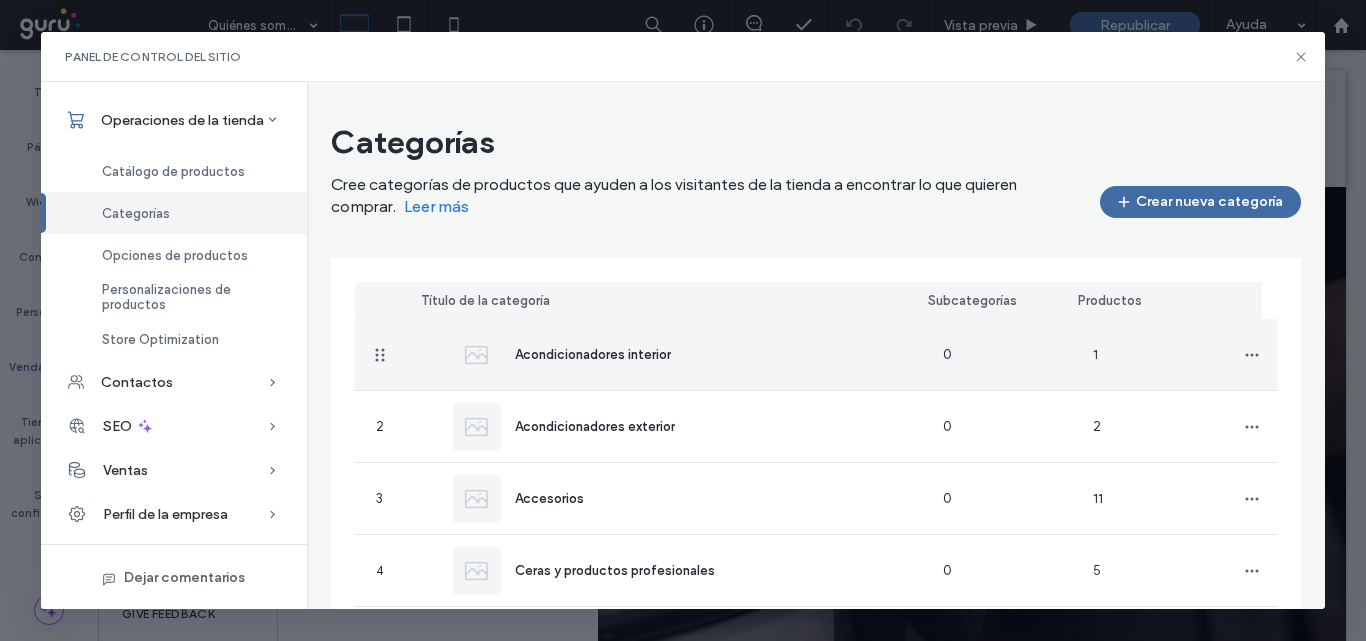 click on "Acondicionadores interior" at bounding box center (593, 354) 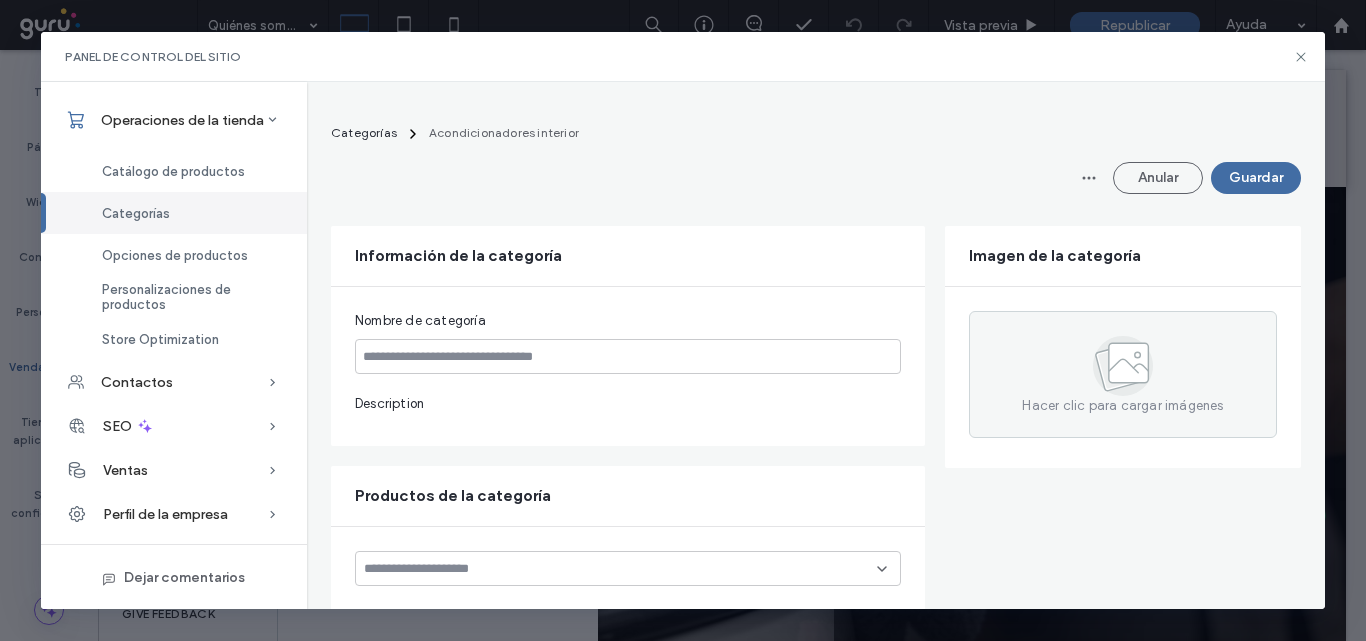 type on "**********" 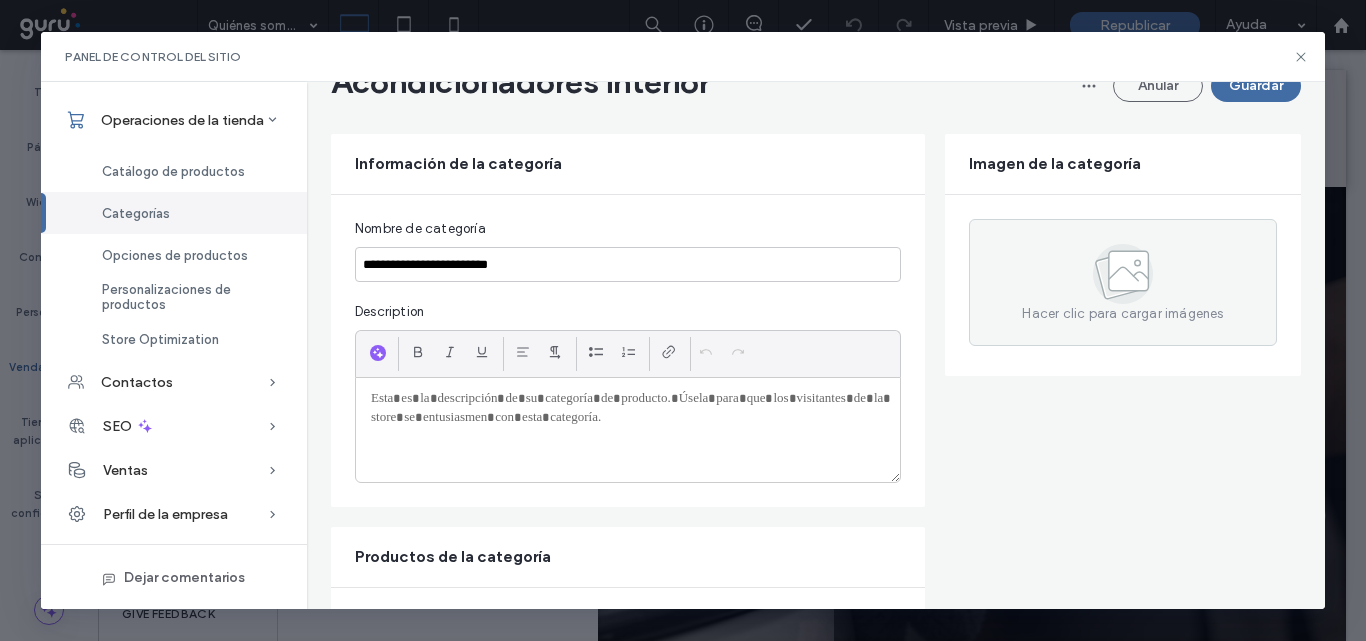 scroll, scrollTop: 0, scrollLeft: 0, axis: both 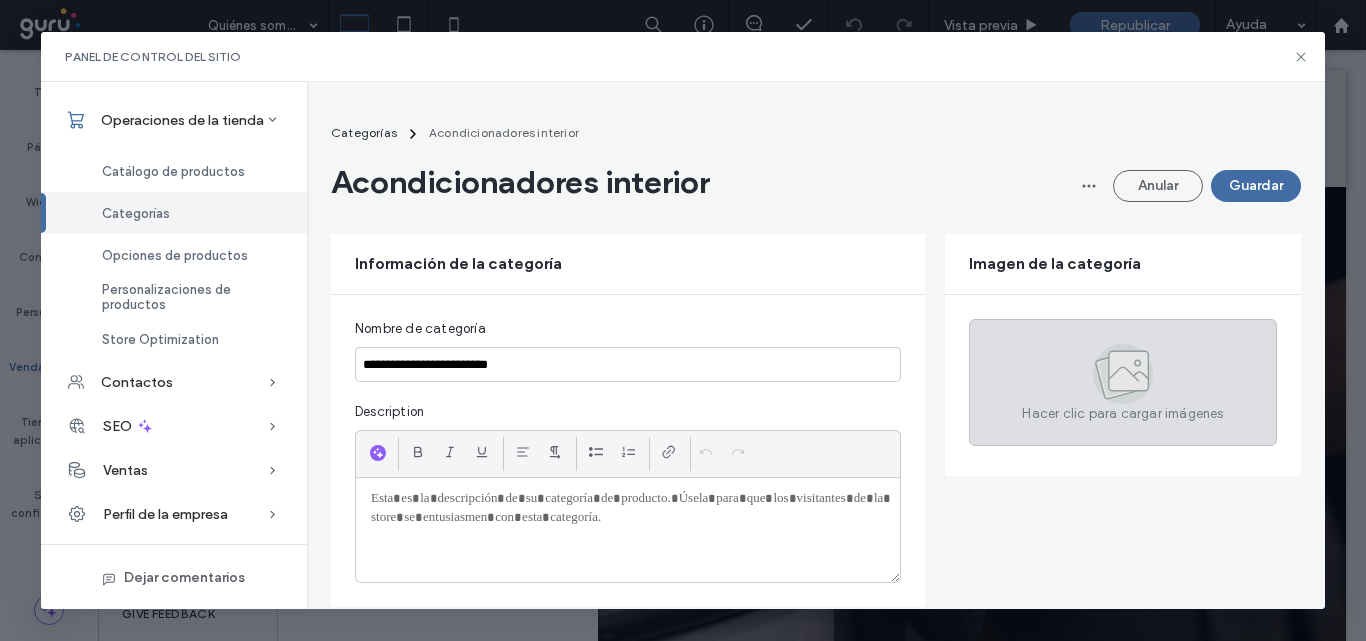 click 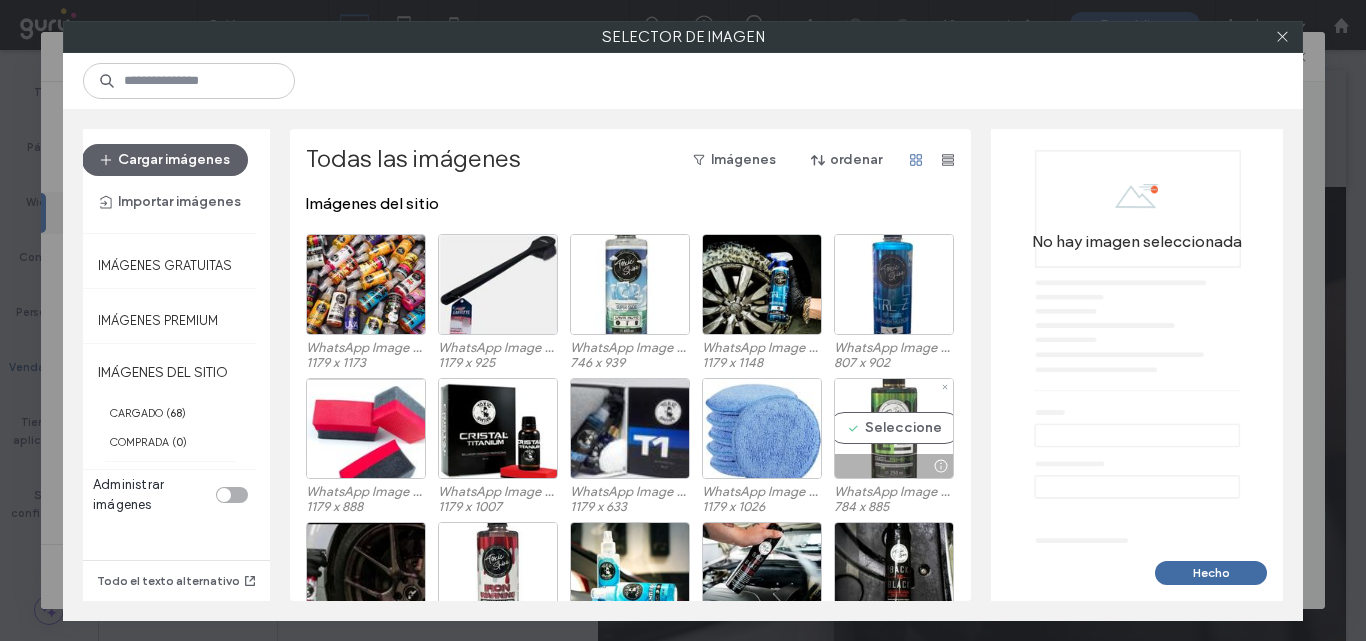 click on "Seleccione" at bounding box center [894, 428] 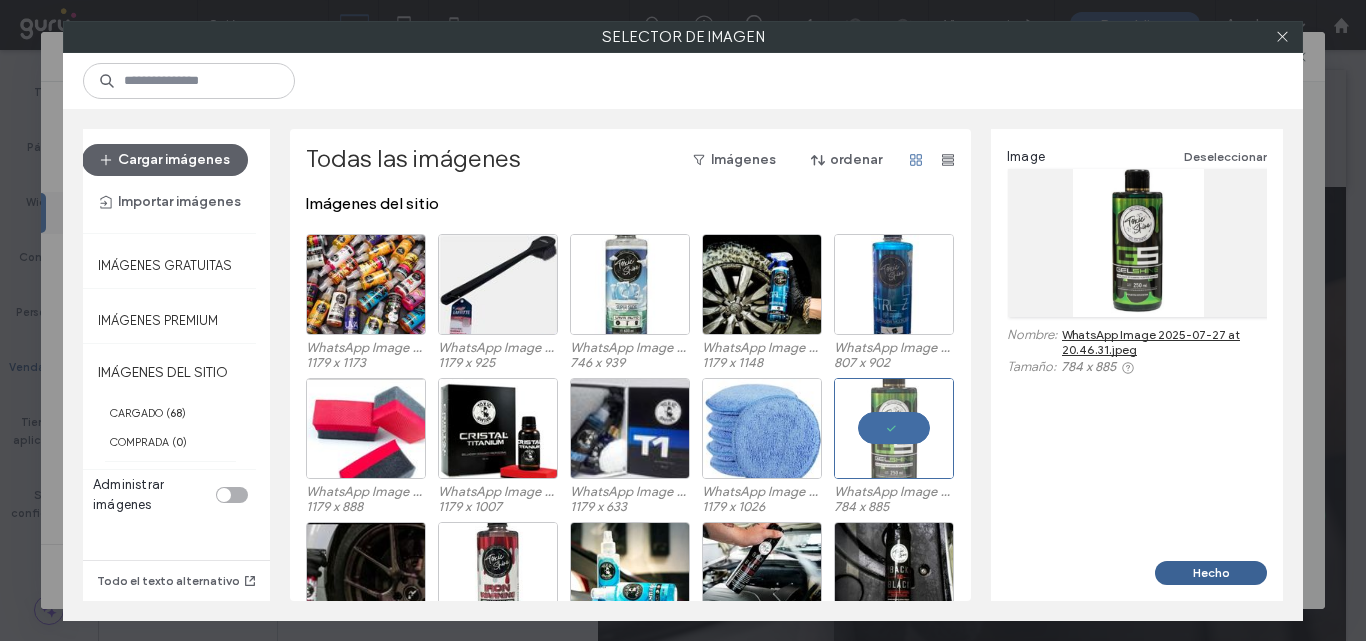 click on "Hecho" at bounding box center [1211, 573] 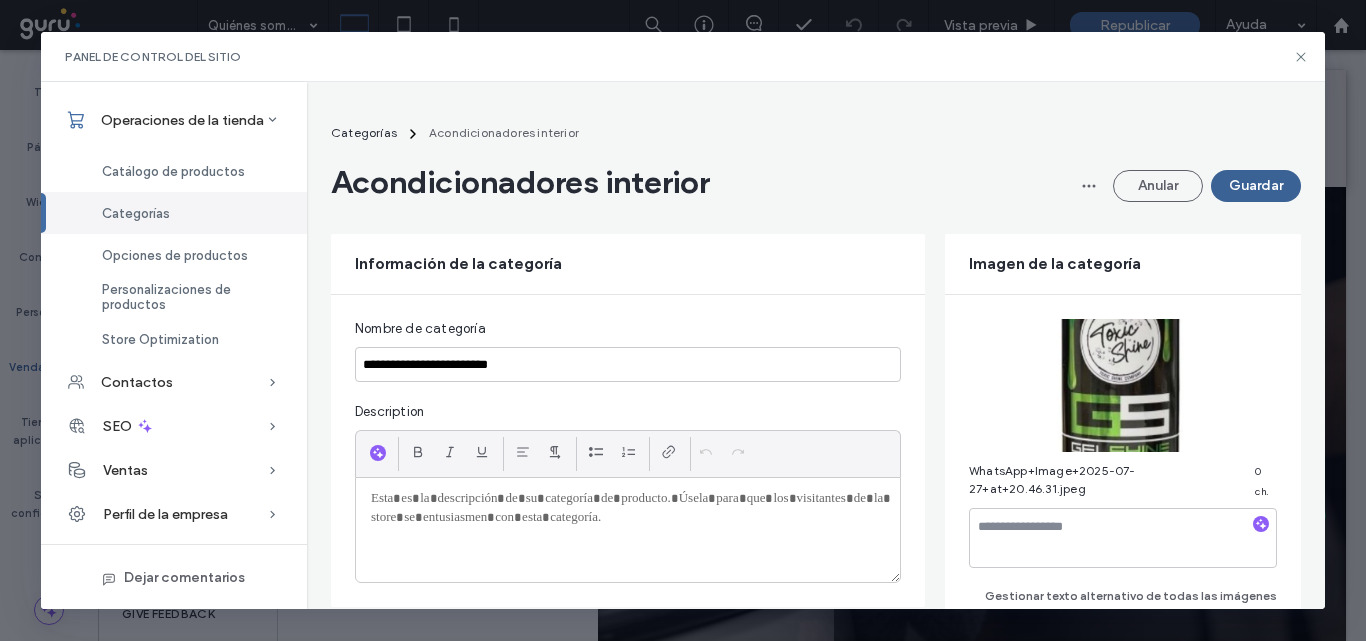 click on "Guardar" at bounding box center (1256, 186) 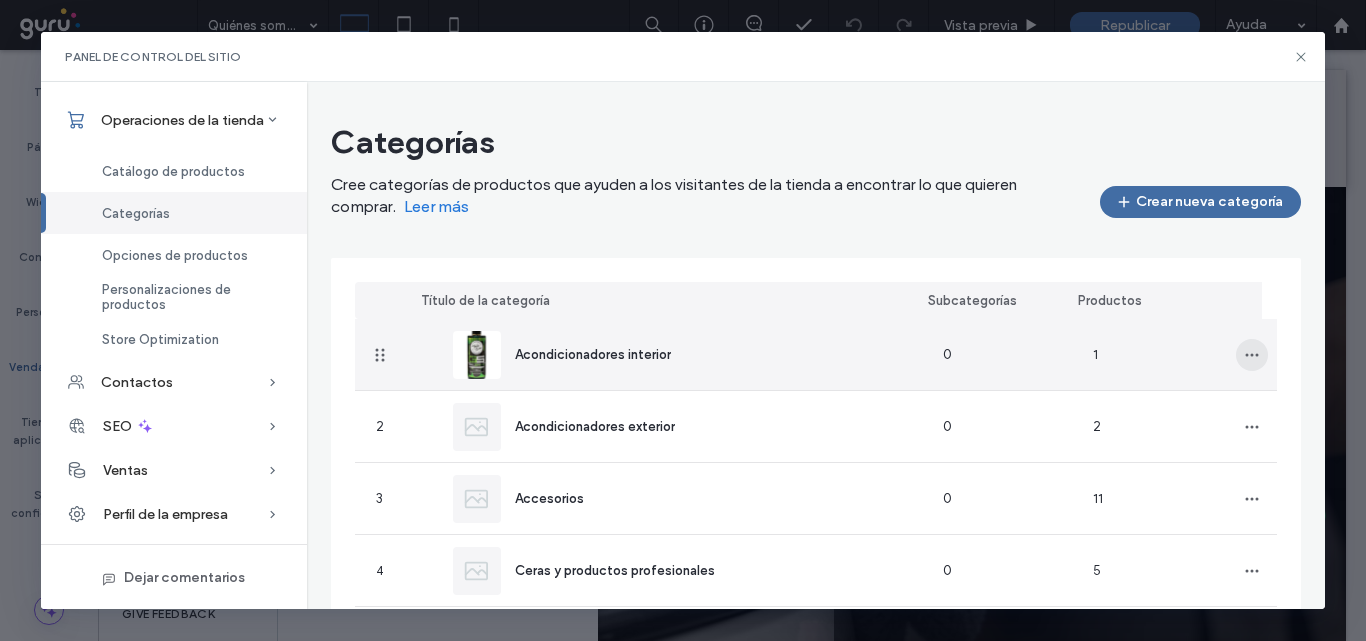 click 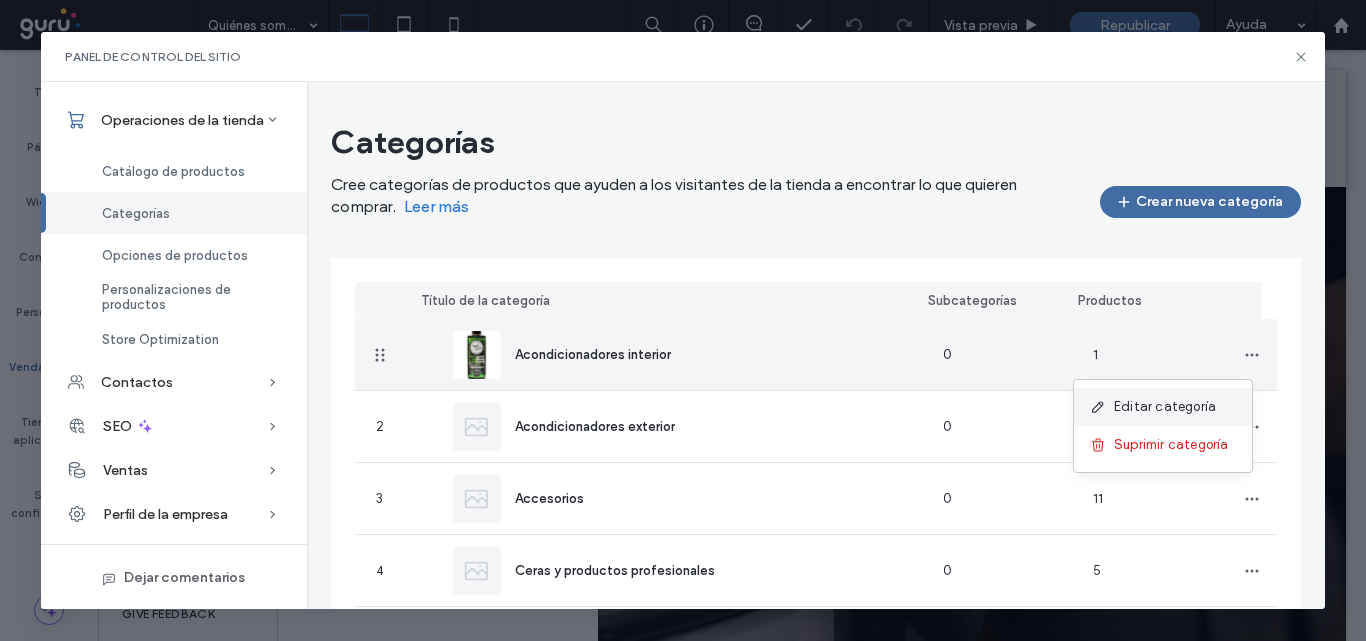 click on "Editar categoría" at bounding box center [1165, 407] 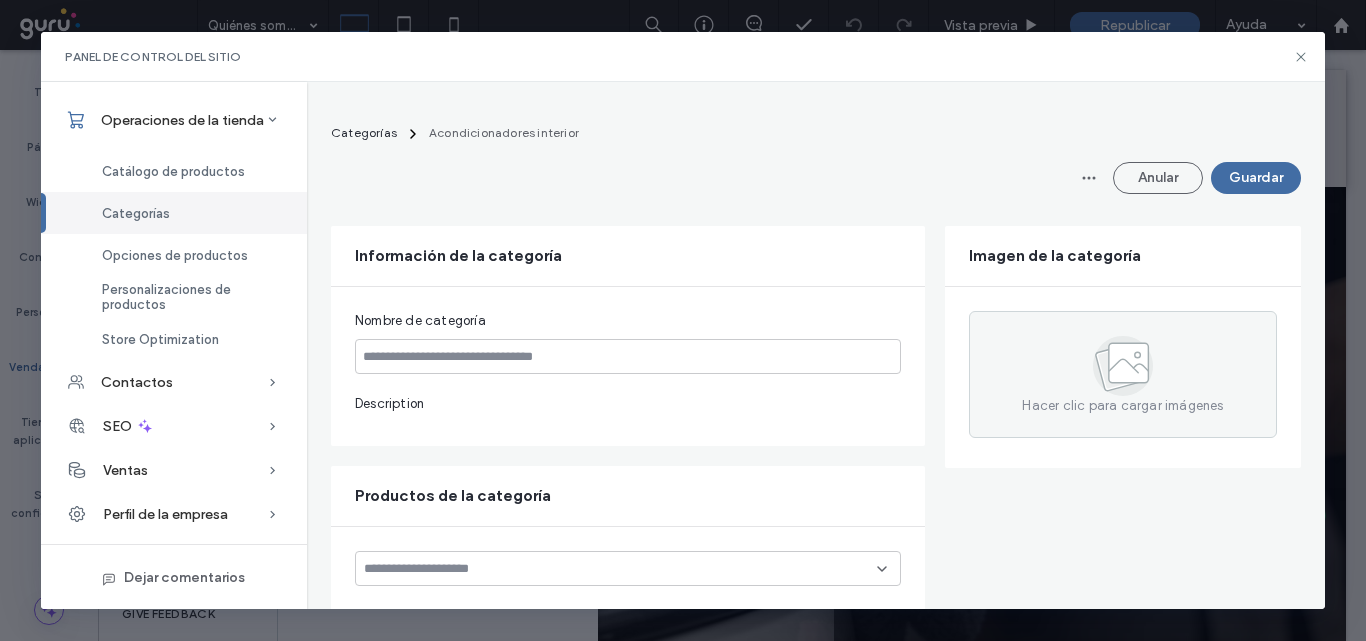 type on "**********" 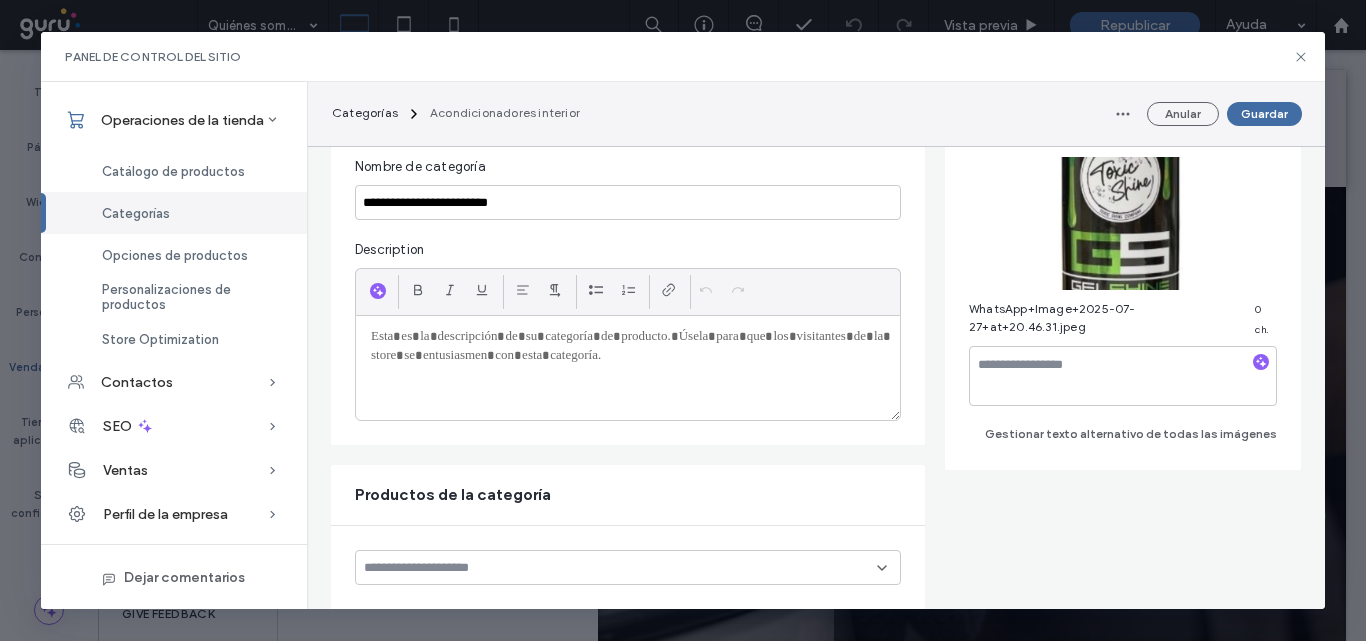 scroll, scrollTop: 0, scrollLeft: 0, axis: both 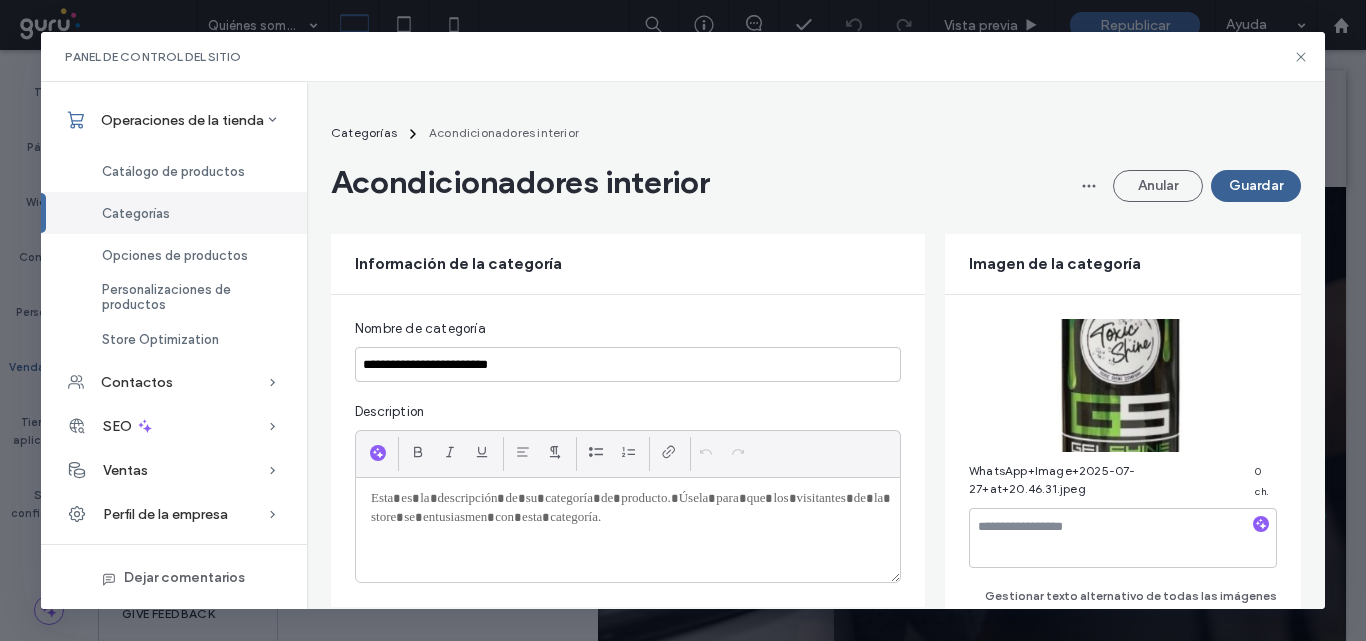 click on "Guardar" at bounding box center [1256, 186] 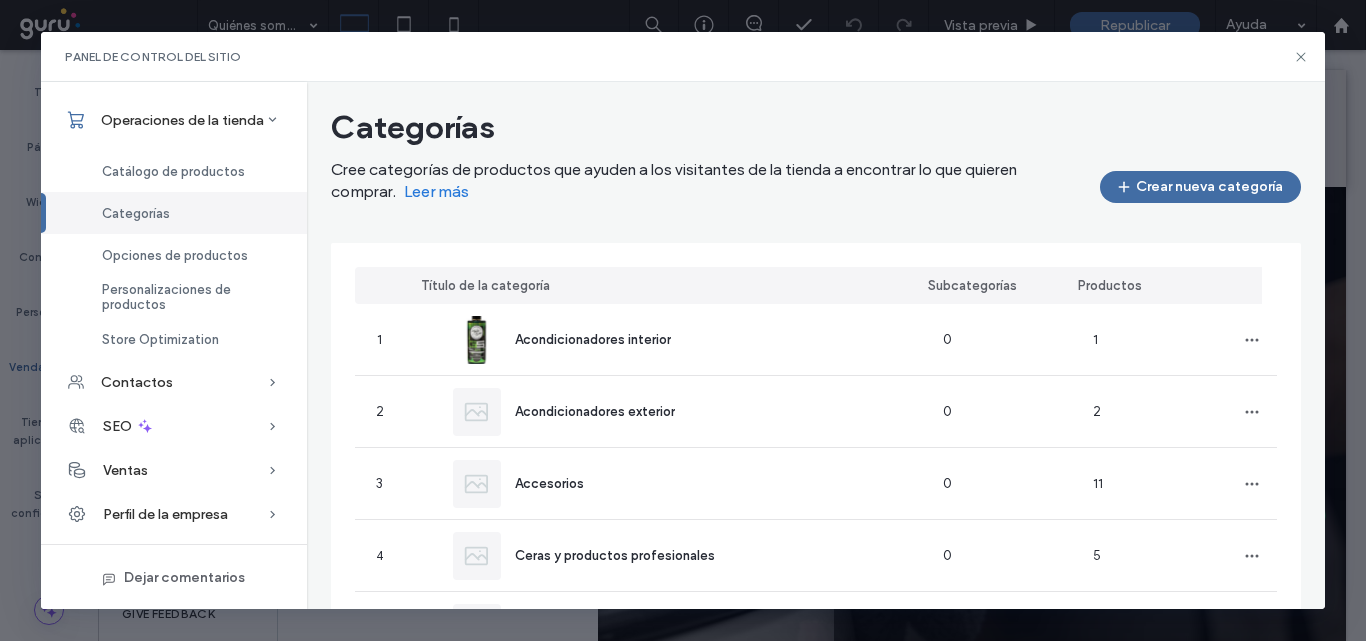 scroll, scrollTop: 0, scrollLeft: 0, axis: both 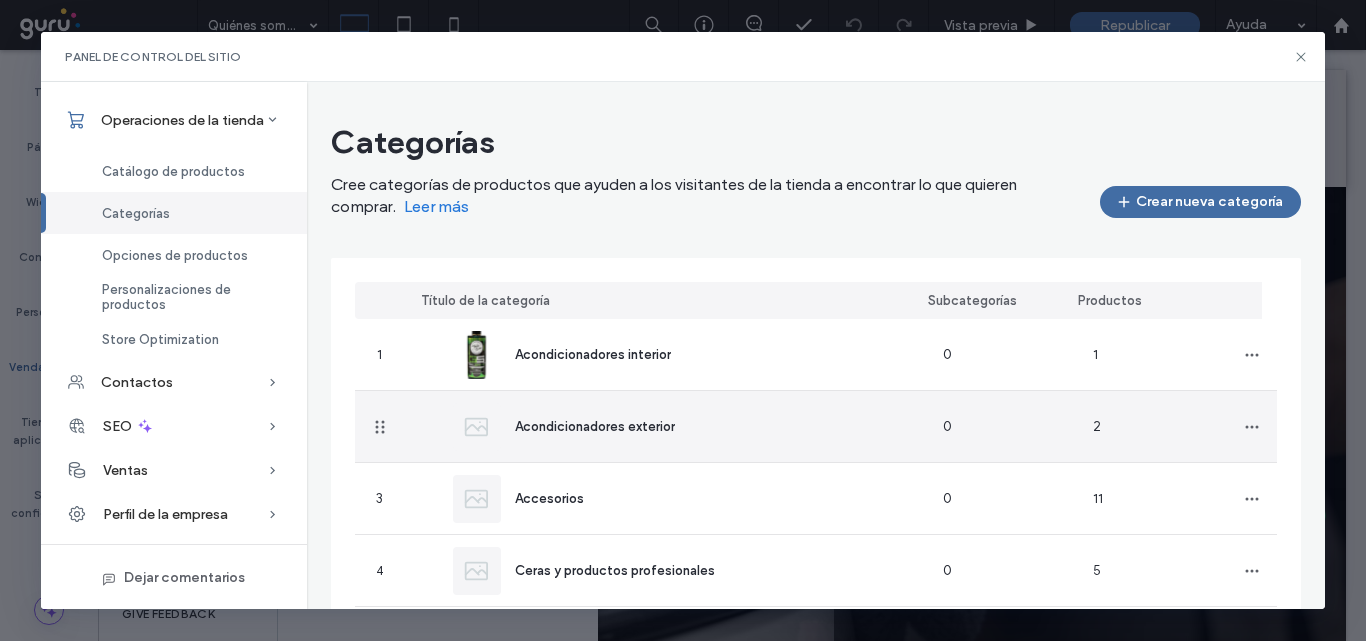 click on "Acondicionadores exterior" at bounding box center (595, 426) 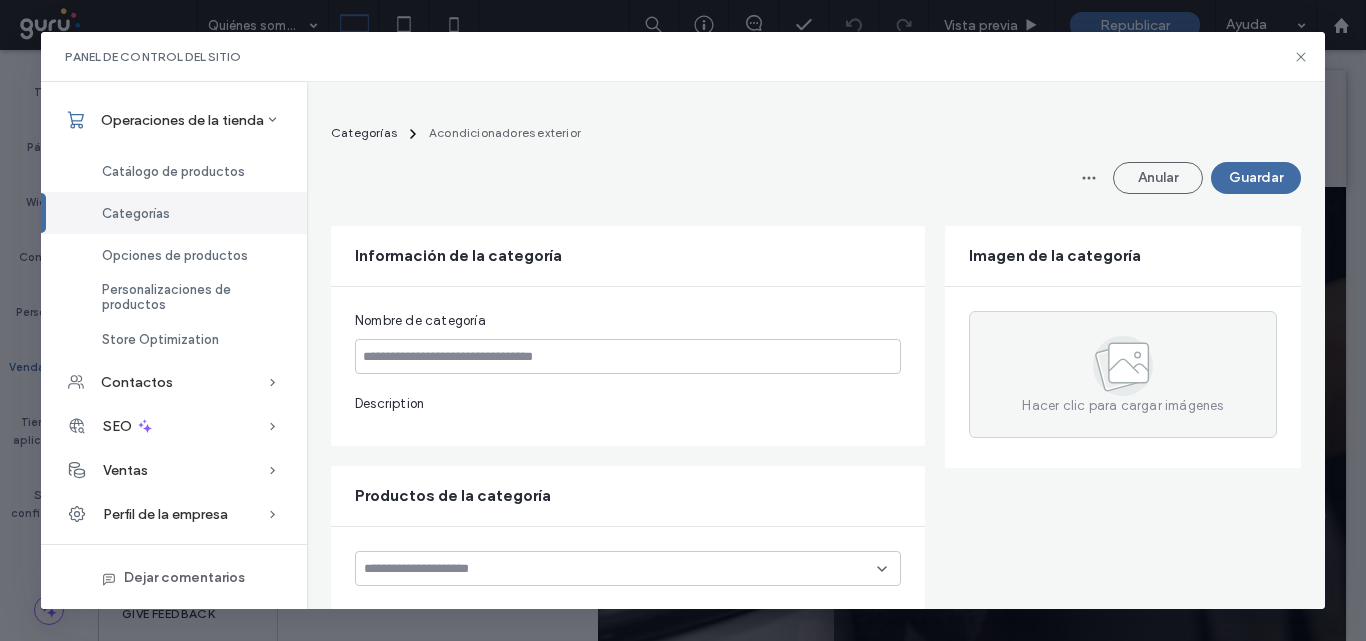 type on "**********" 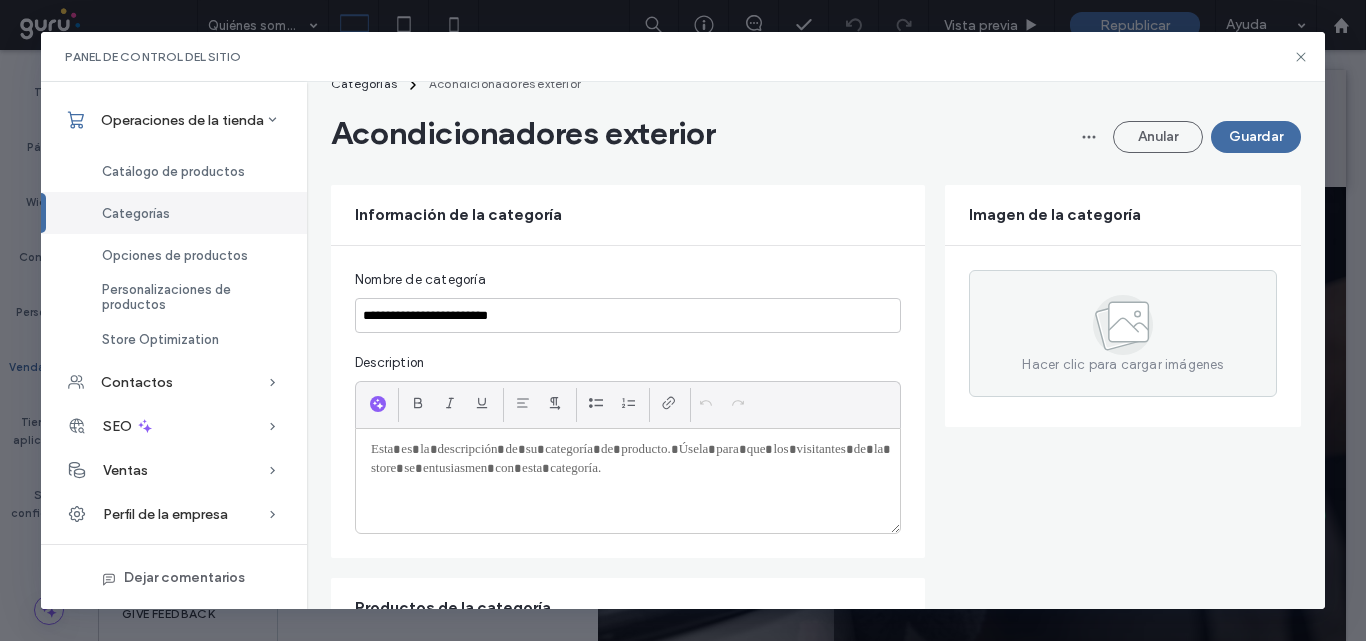 scroll, scrollTop: 0, scrollLeft: 0, axis: both 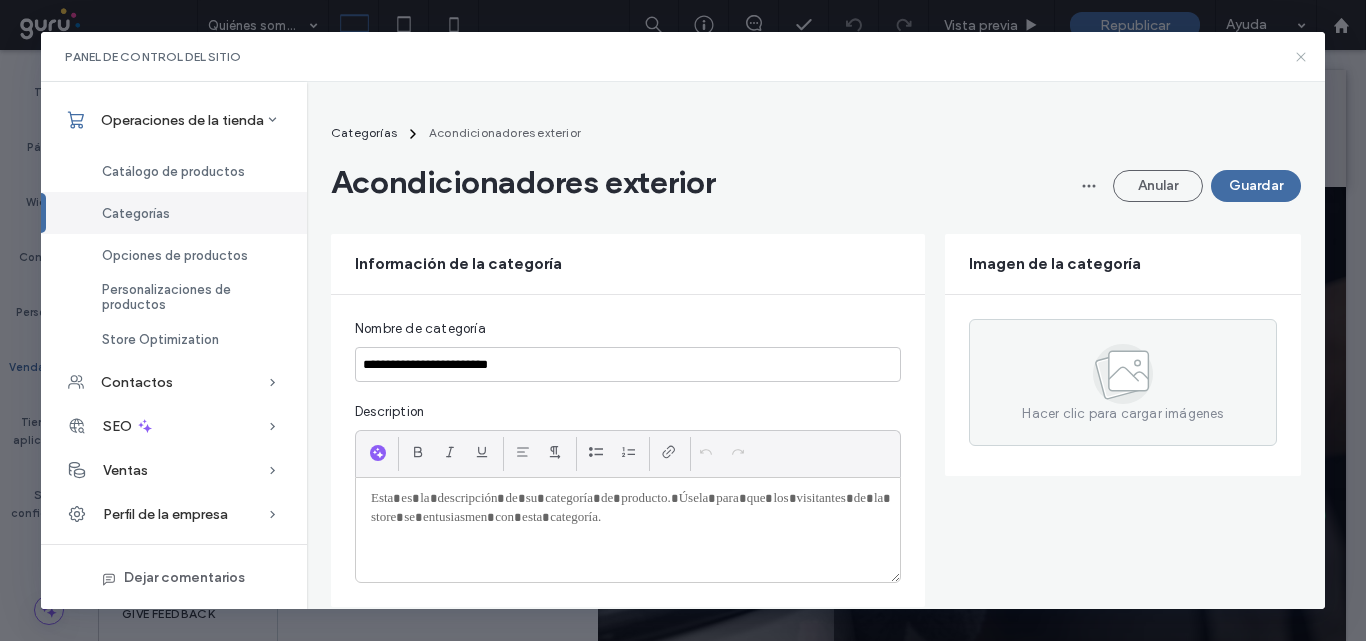 click 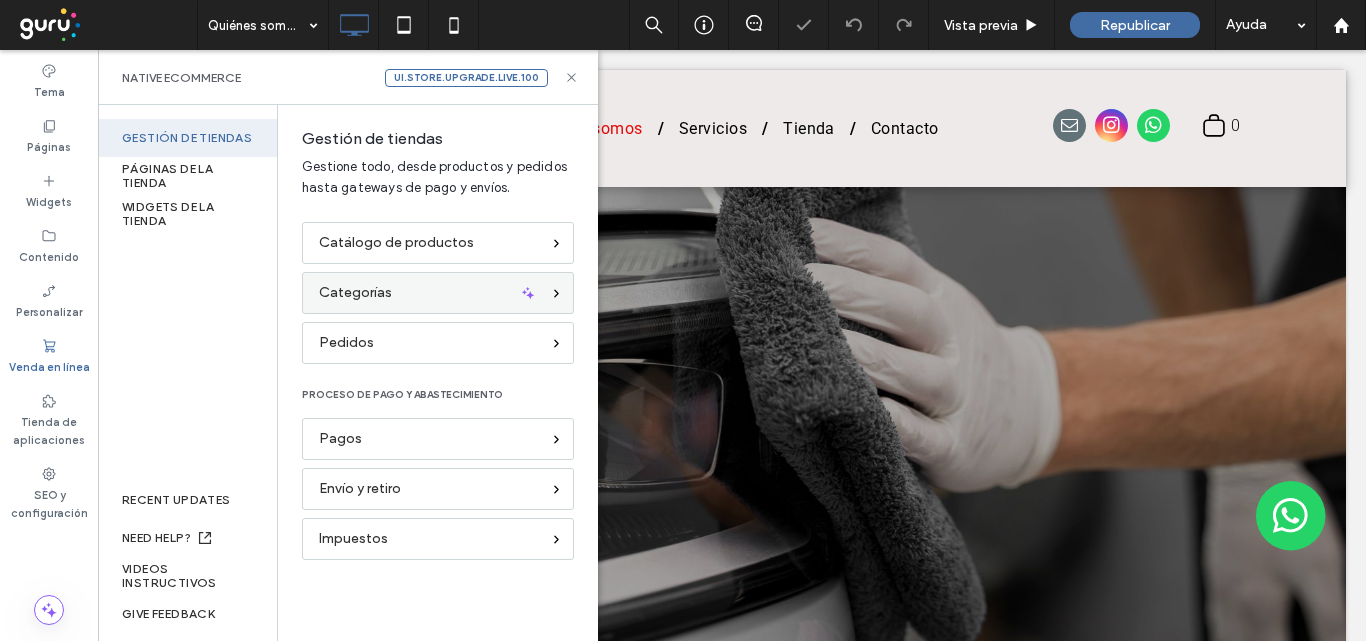 scroll, scrollTop: 0, scrollLeft: 0, axis: both 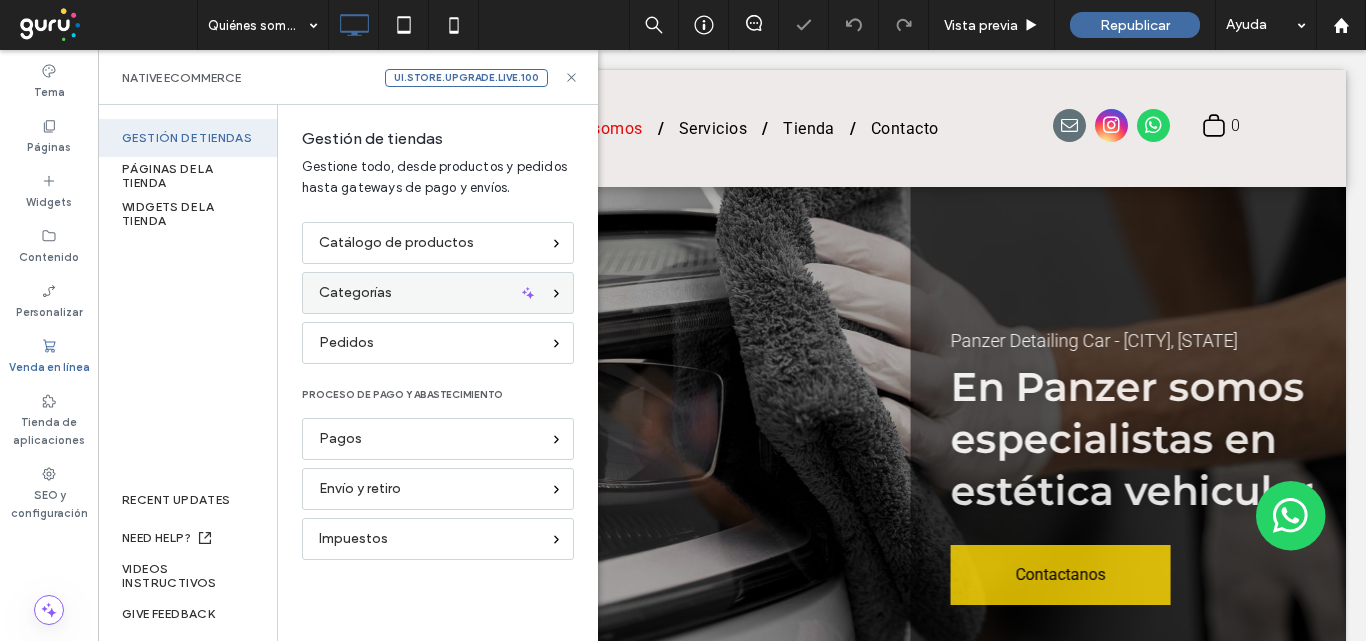 click on "Categorías" at bounding box center [429, 293] 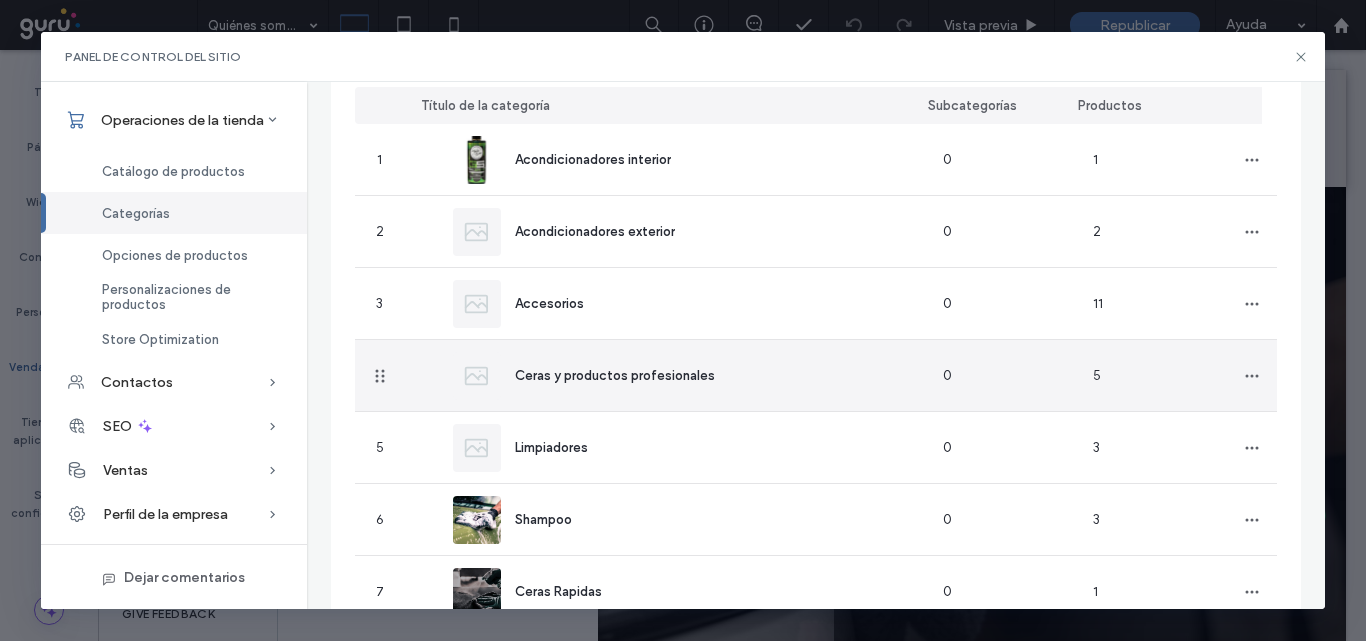scroll, scrollTop: 200, scrollLeft: 0, axis: vertical 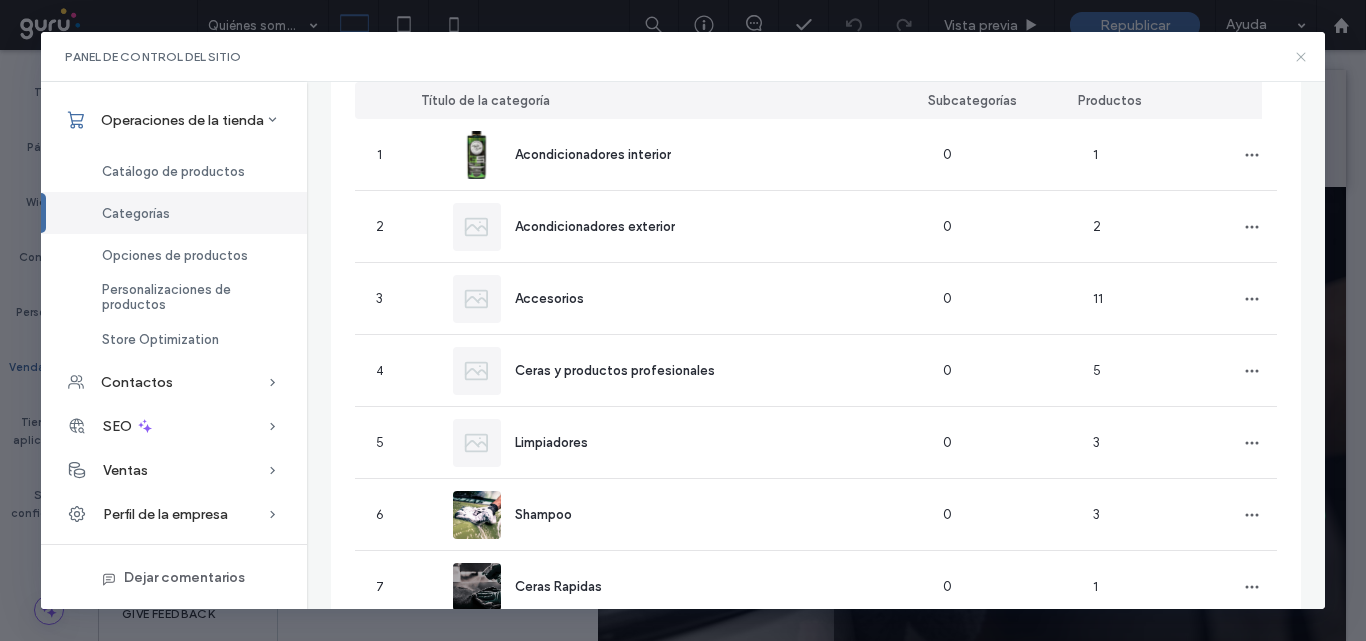 click 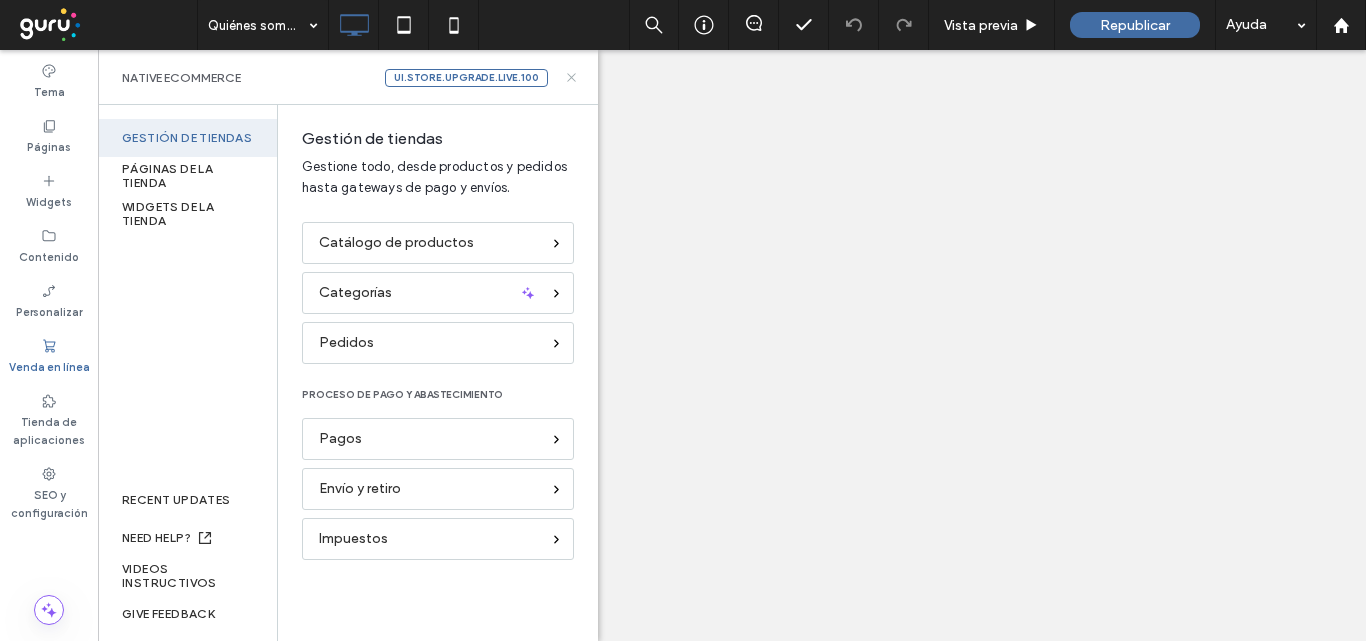 click 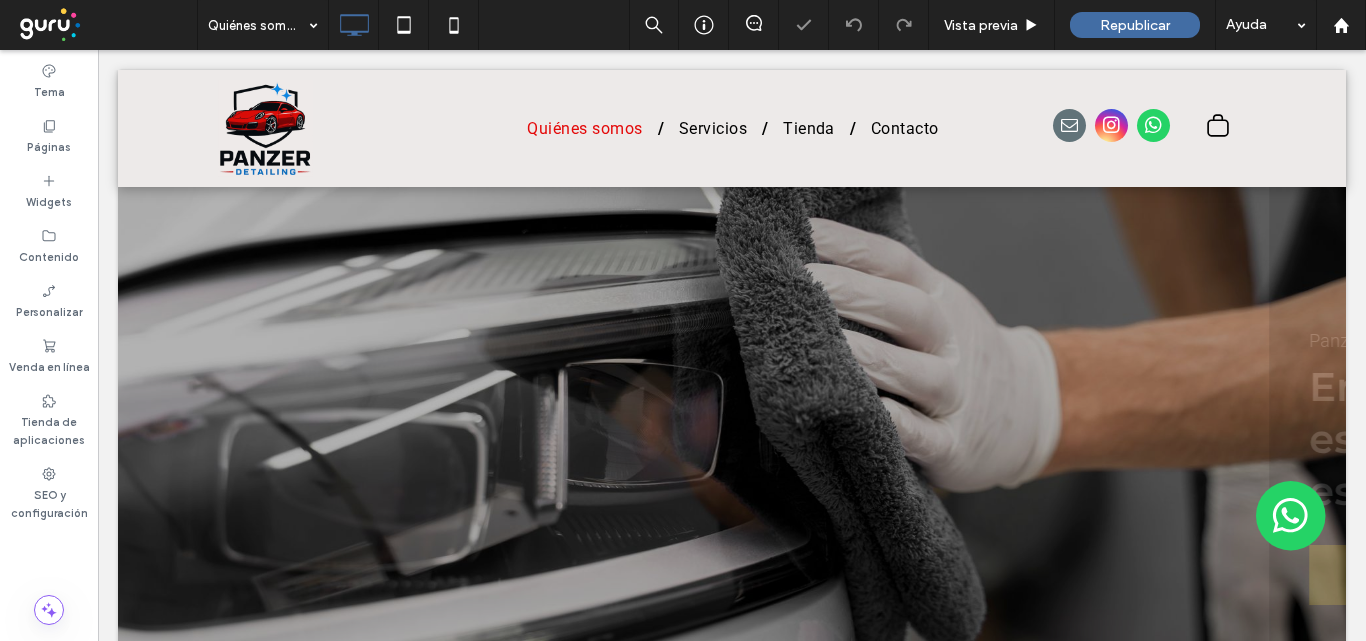 scroll, scrollTop: 0, scrollLeft: 0, axis: both 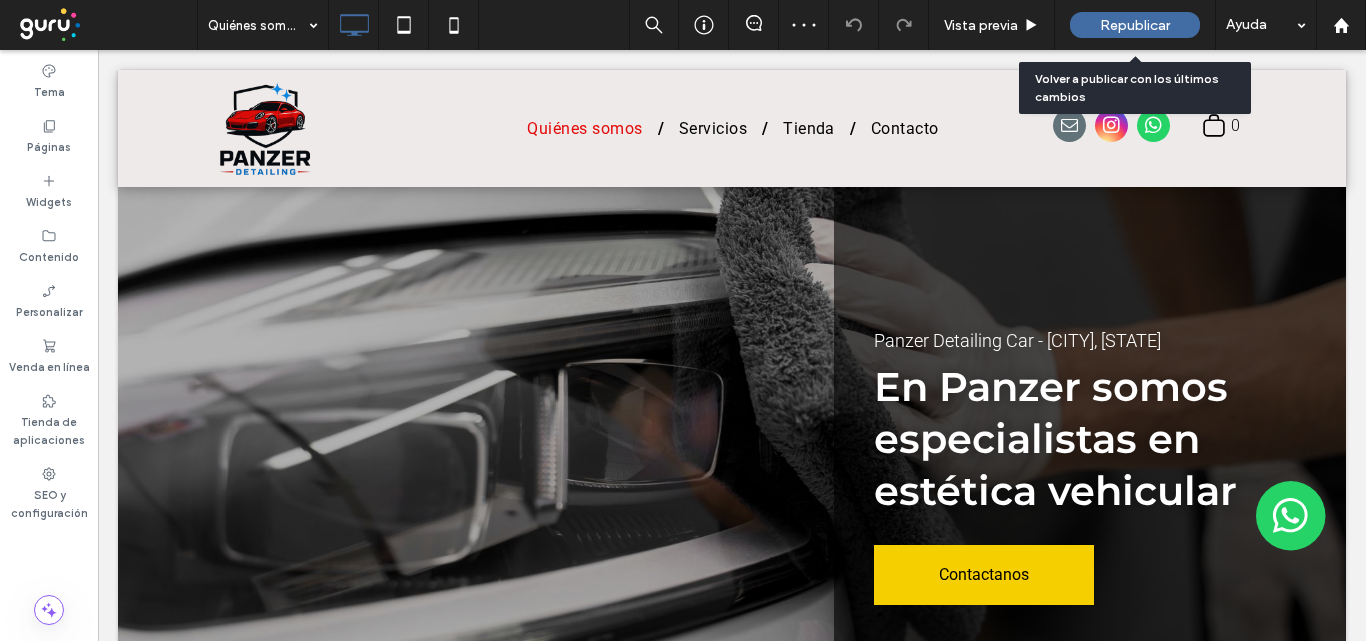click on "Republicar" at bounding box center [1135, 25] 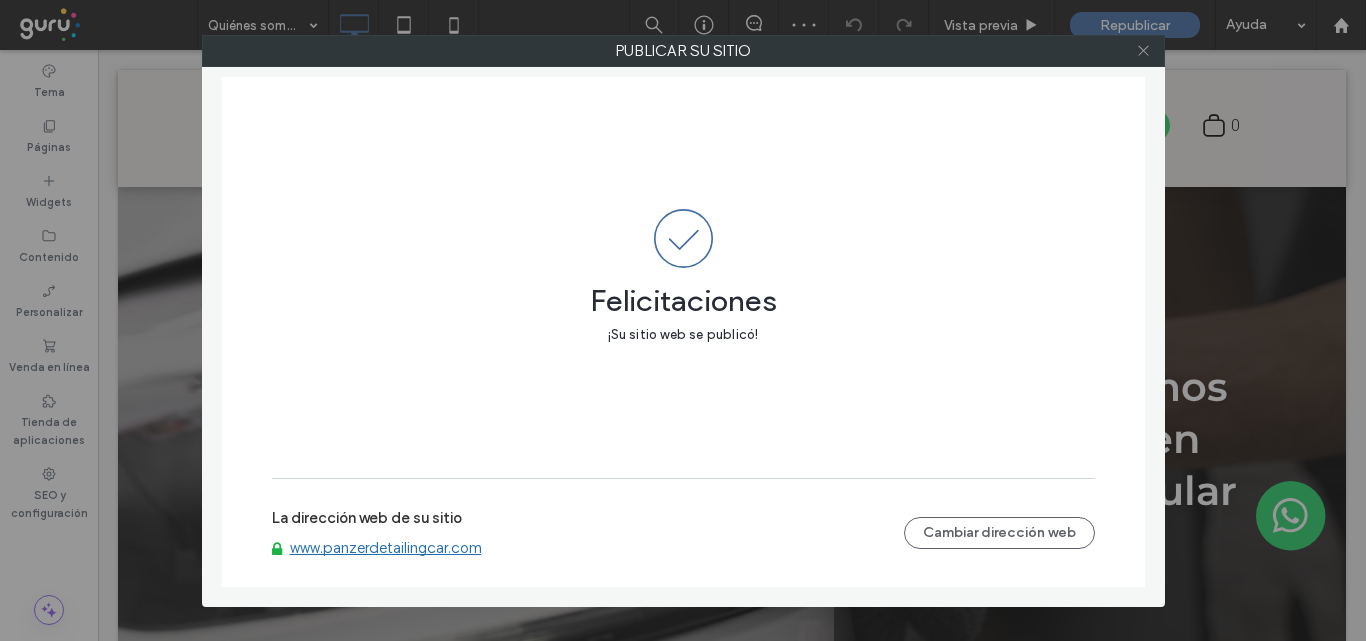 click 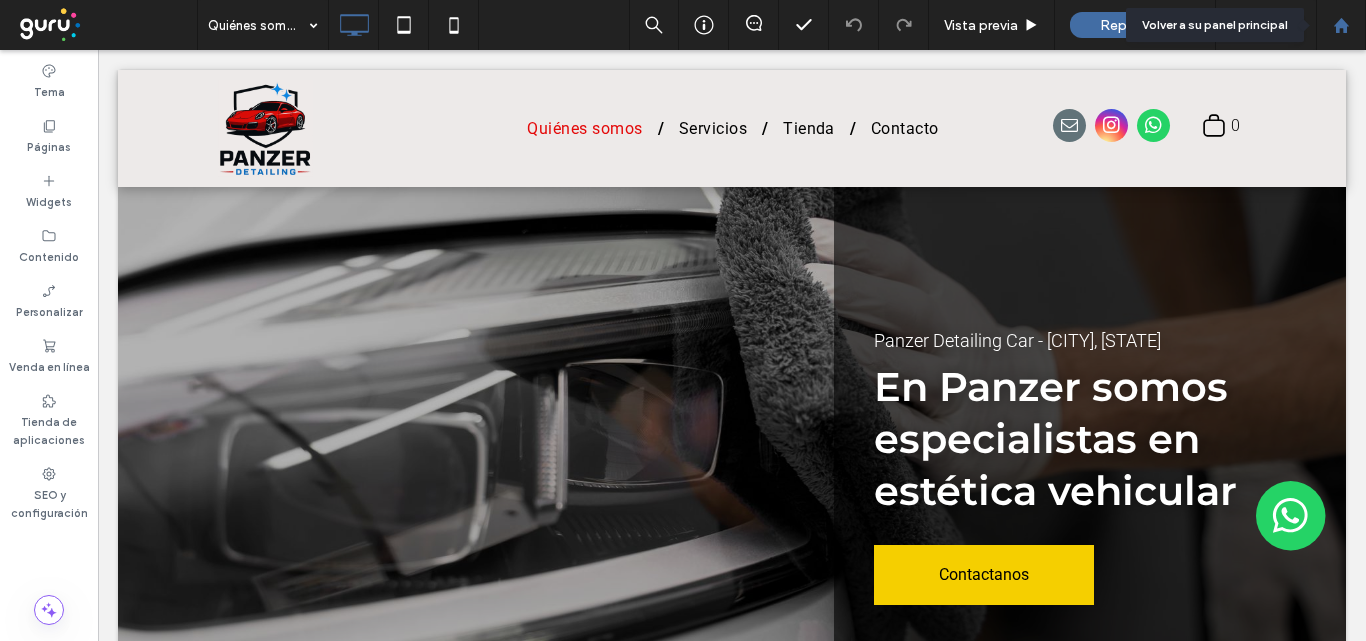 click 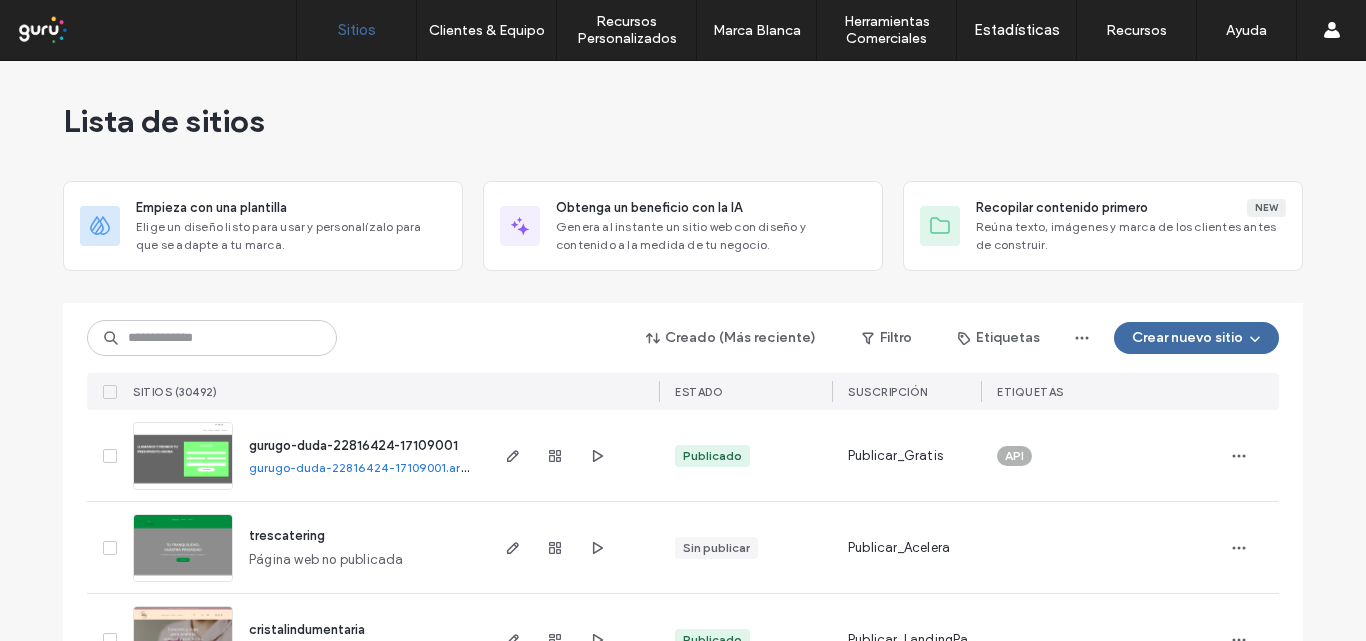 scroll, scrollTop: 0, scrollLeft: 0, axis: both 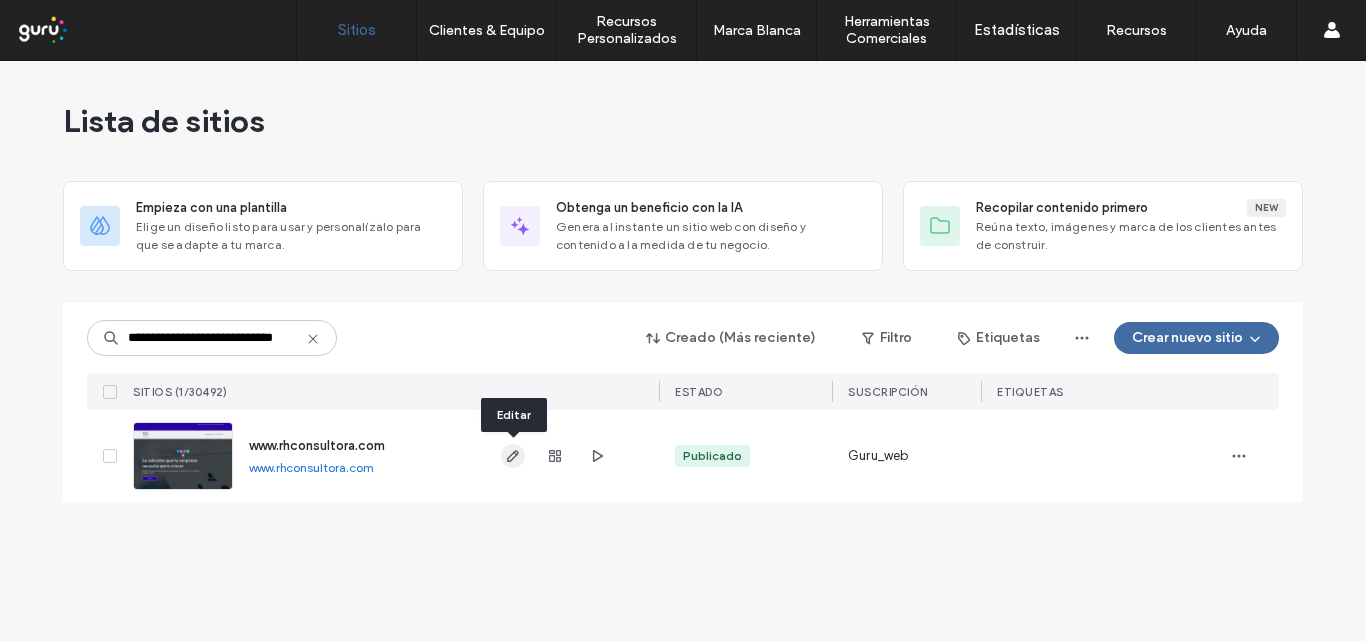 type on "**********" 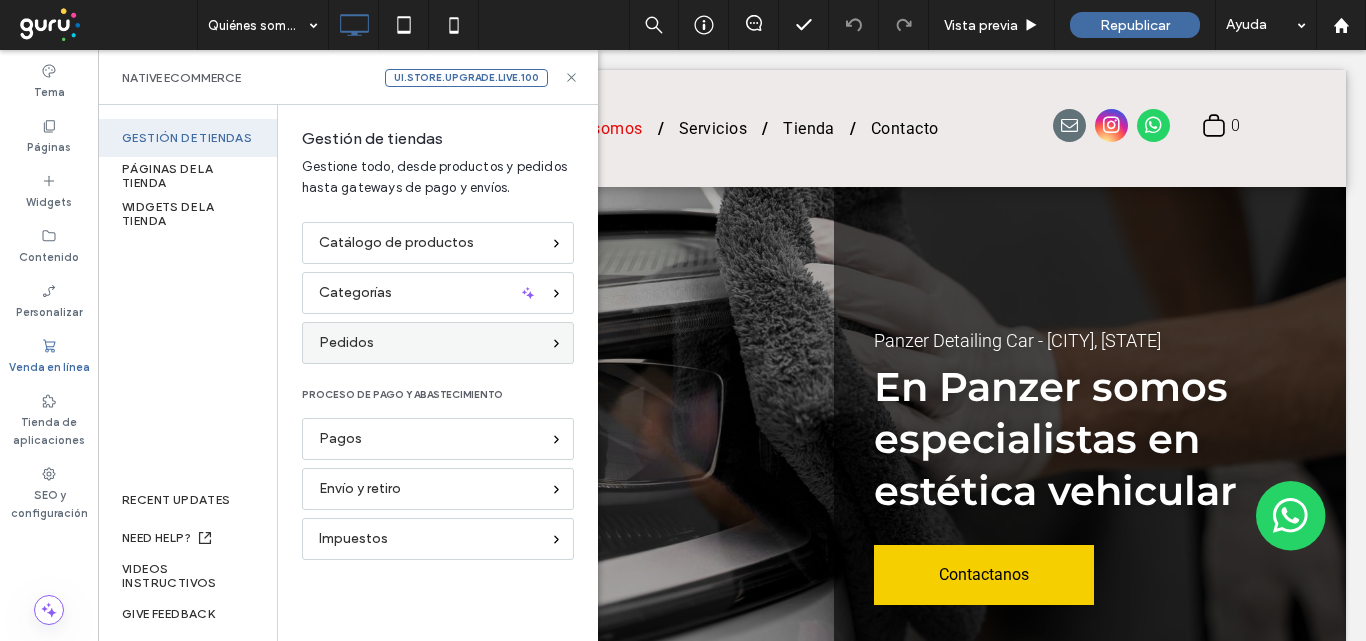 scroll, scrollTop: 0, scrollLeft: 0, axis: both 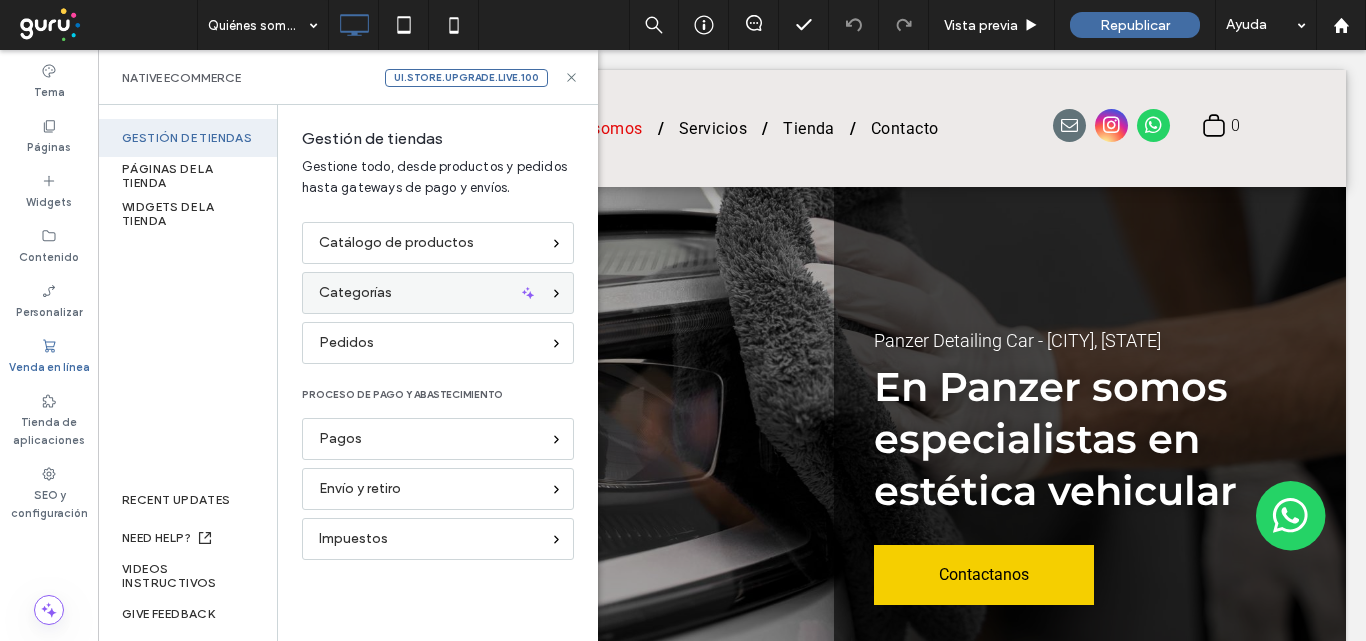 click on "Categorías" at bounding box center (429, 293) 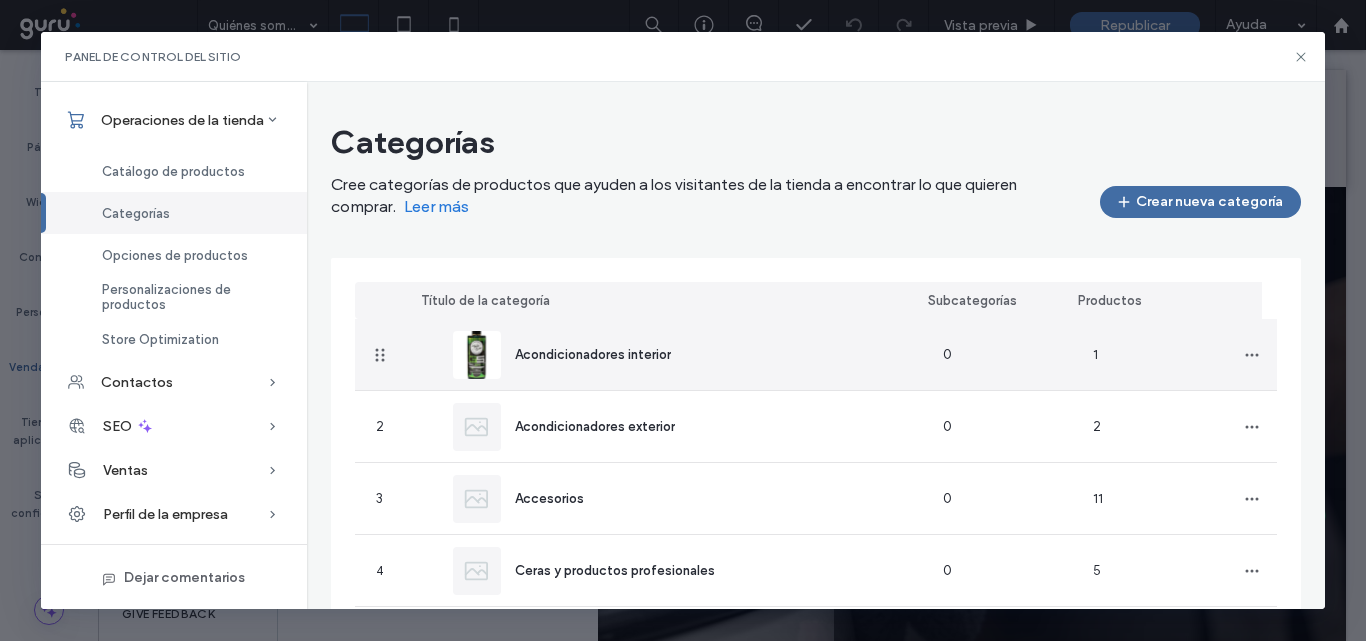 click on "Acondicionadores interior" at bounding box center [593, 354] 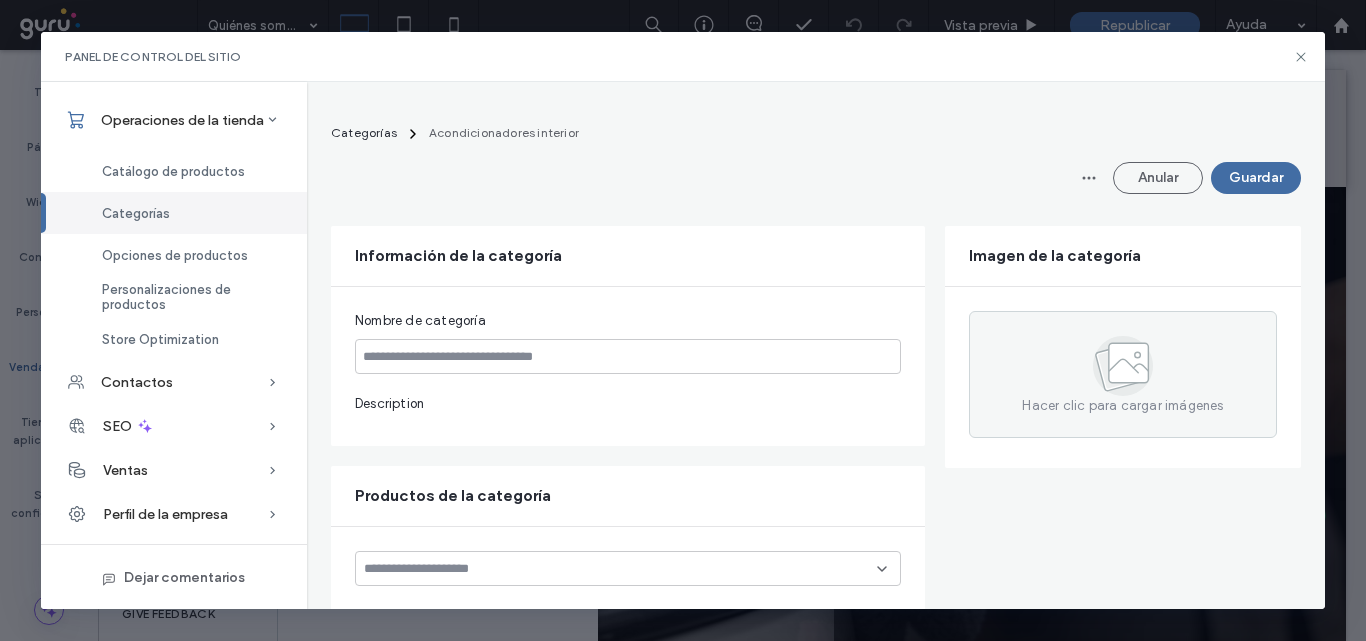 type on "**********" 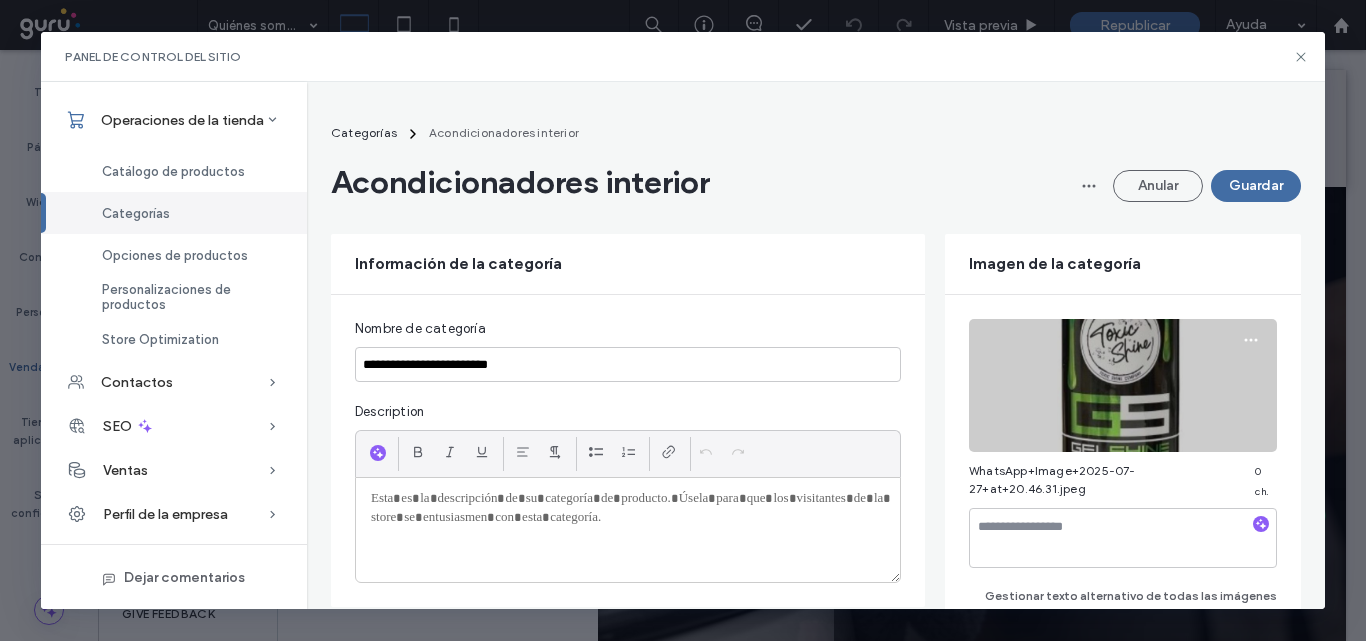 click at bounding box center (1123, 385) 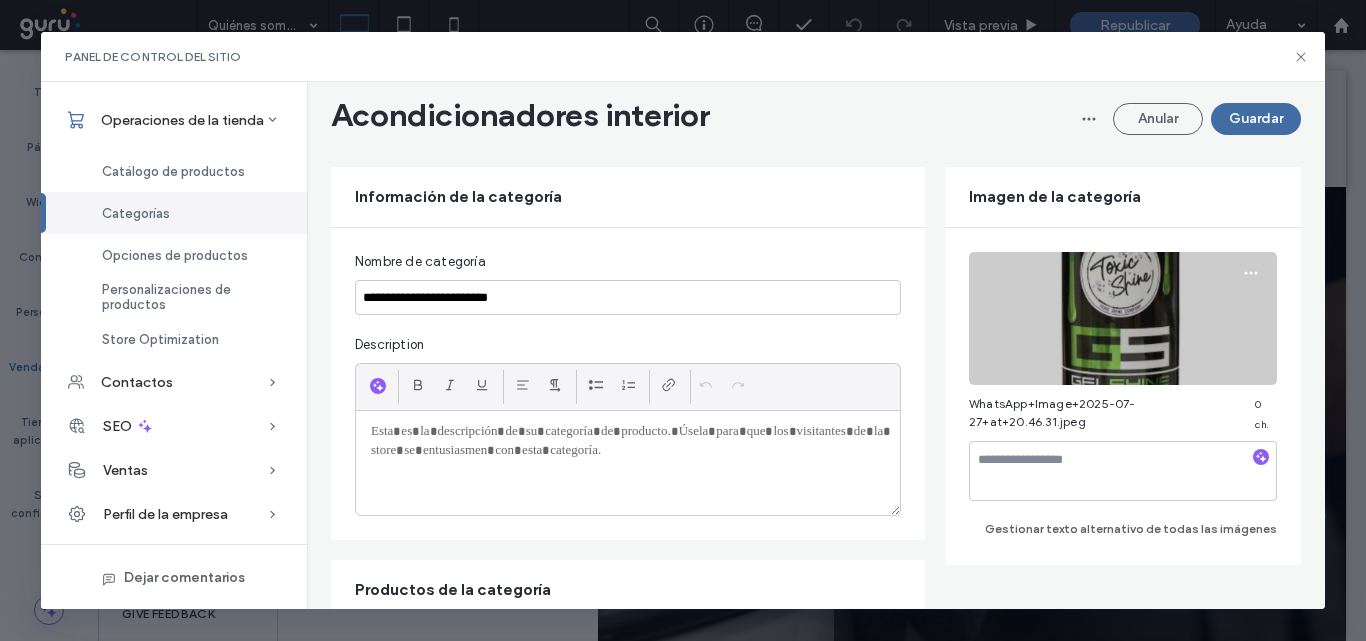 scroll, scrollTop: 100, scrollLeft: 0, axis: vertical 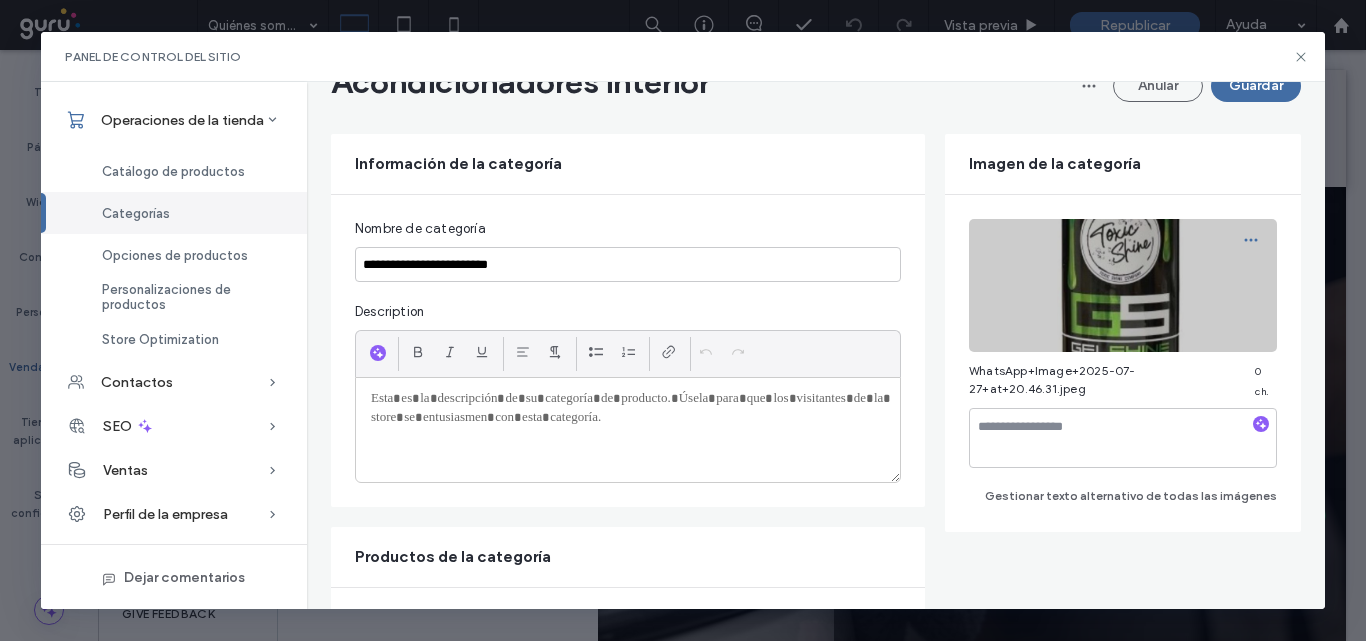 click 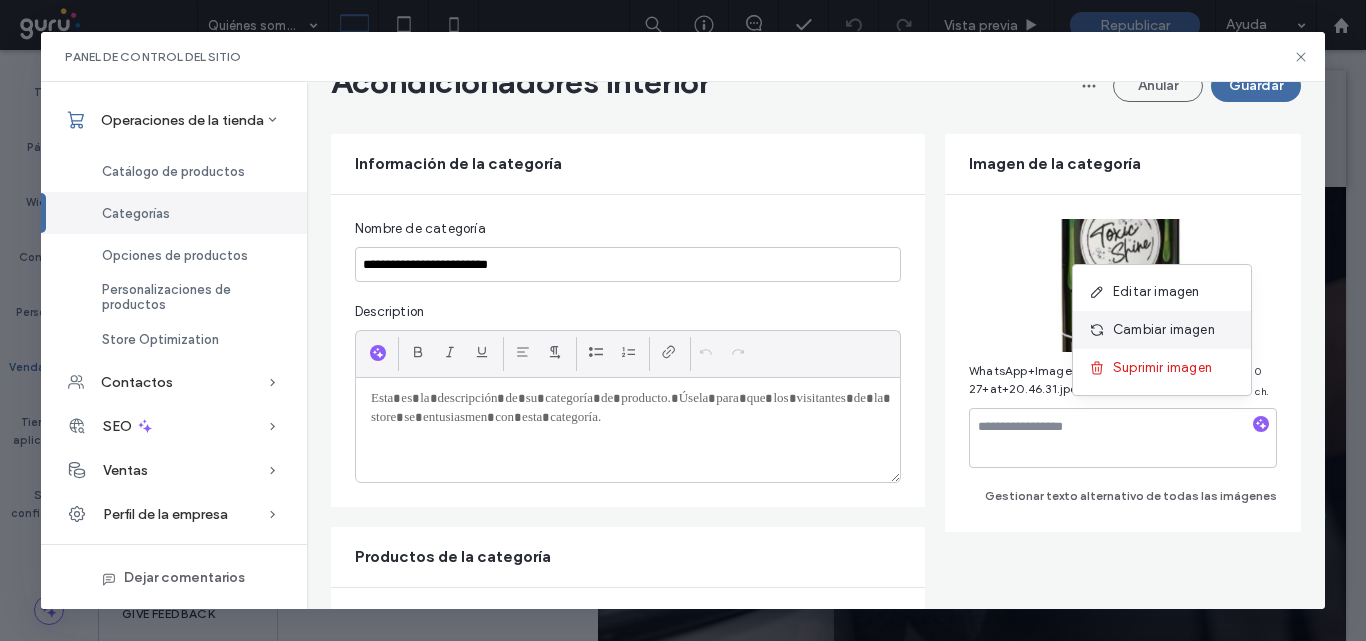 click on "Cambiar imagen" at bounding box center [1164, 330] 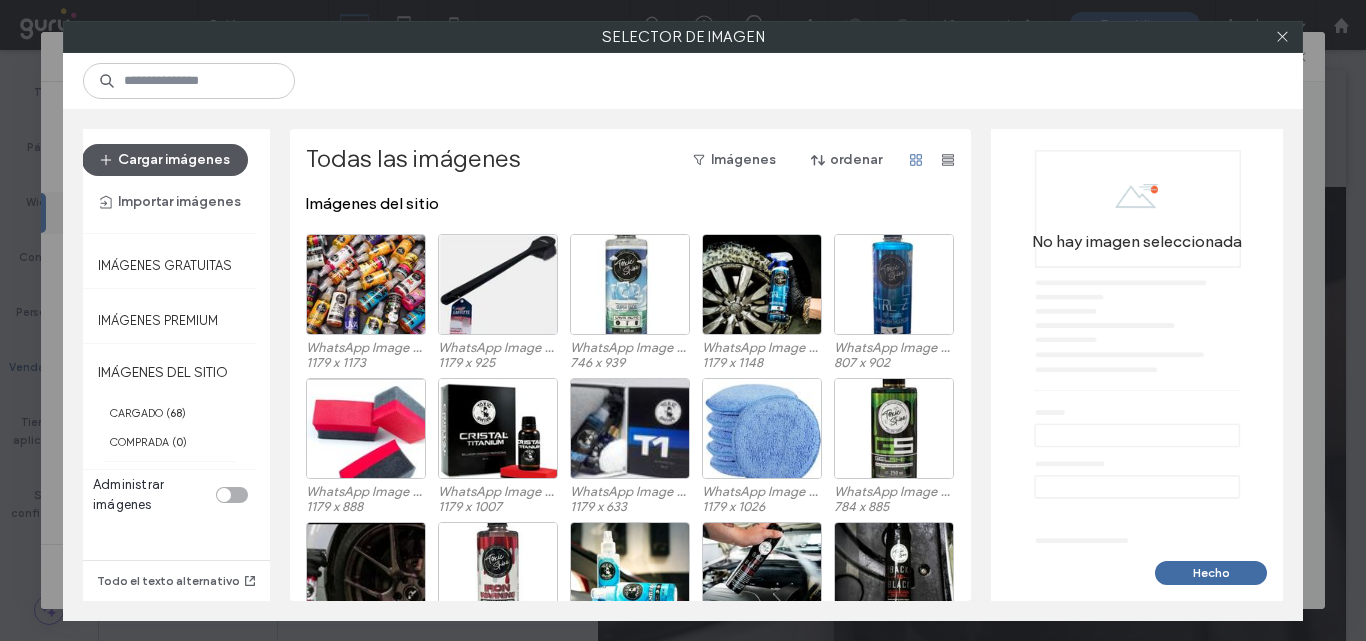 click on "Cargar imágenes" at bounding box center [165, 160] 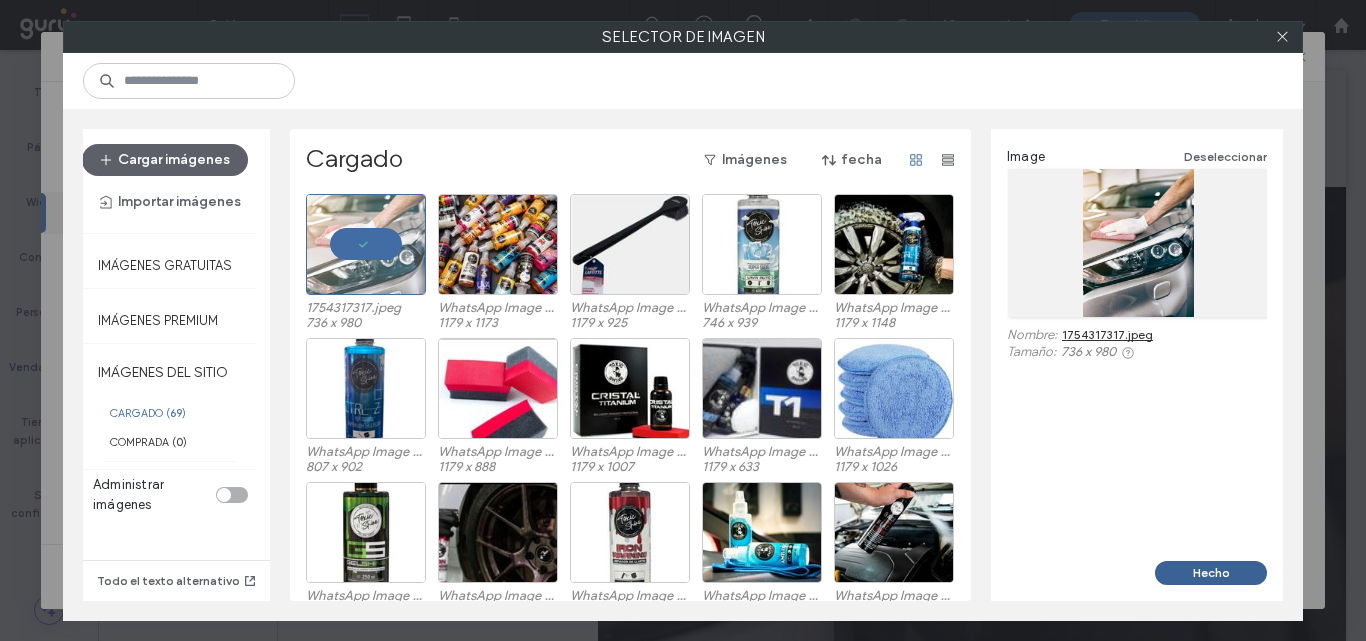 click on "Hecho" at bounding box center (1211, 573) 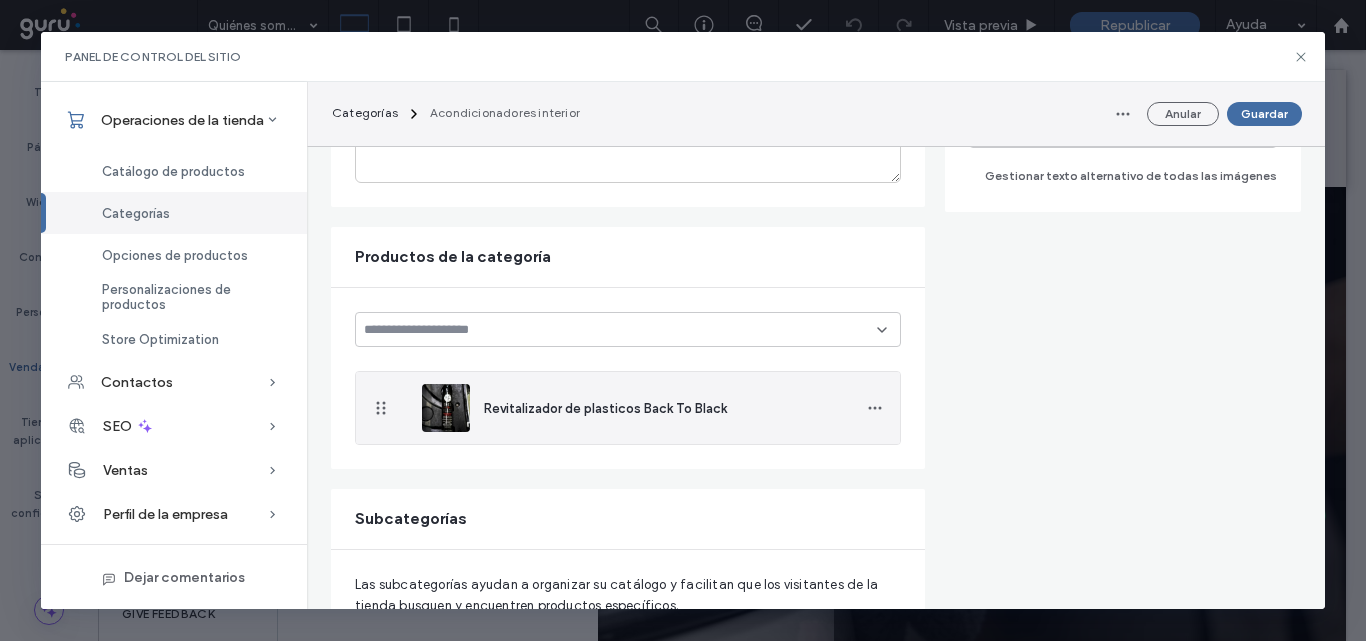 scroll, scrollTop: 300, scrollLeft: 0, axis: vertical 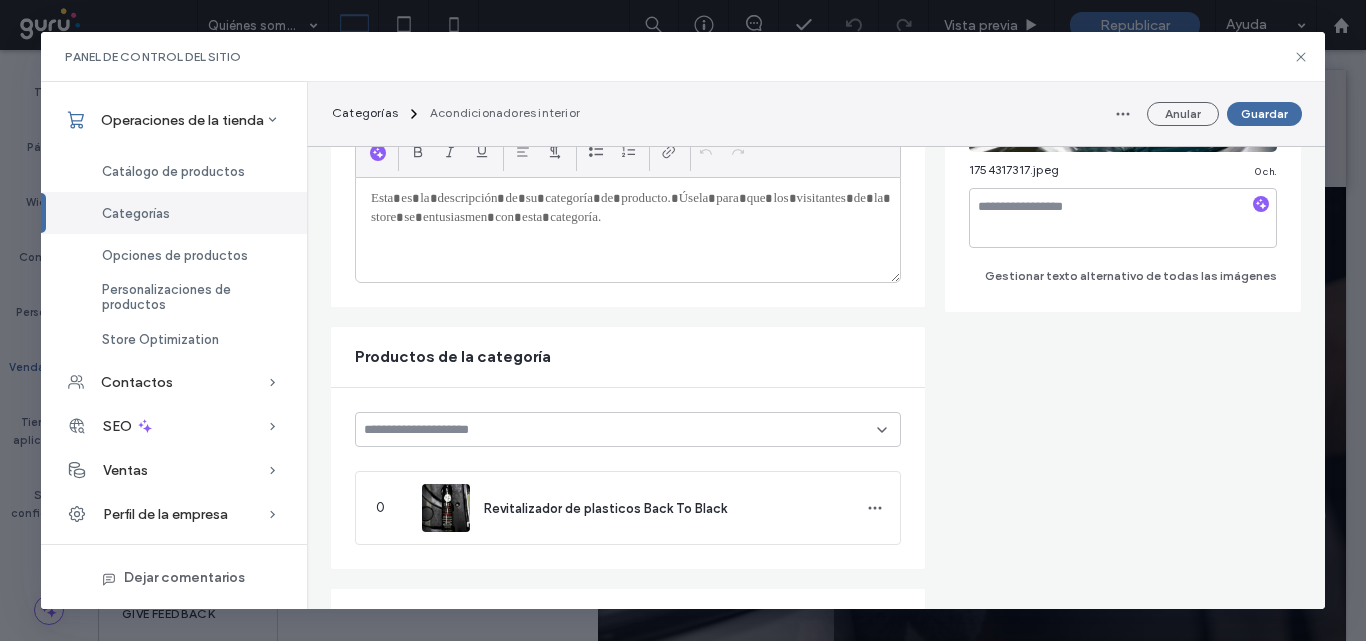 click 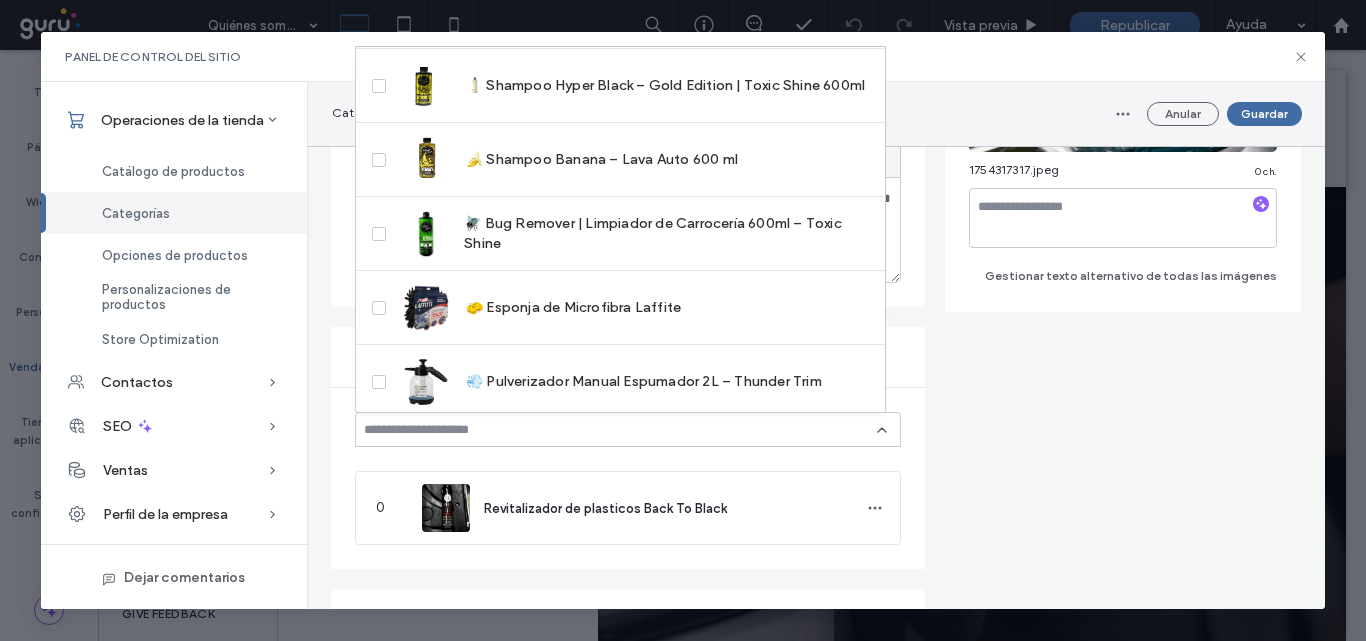 scroll, scrollTop: 0, scrollLeft: 0, axis: both 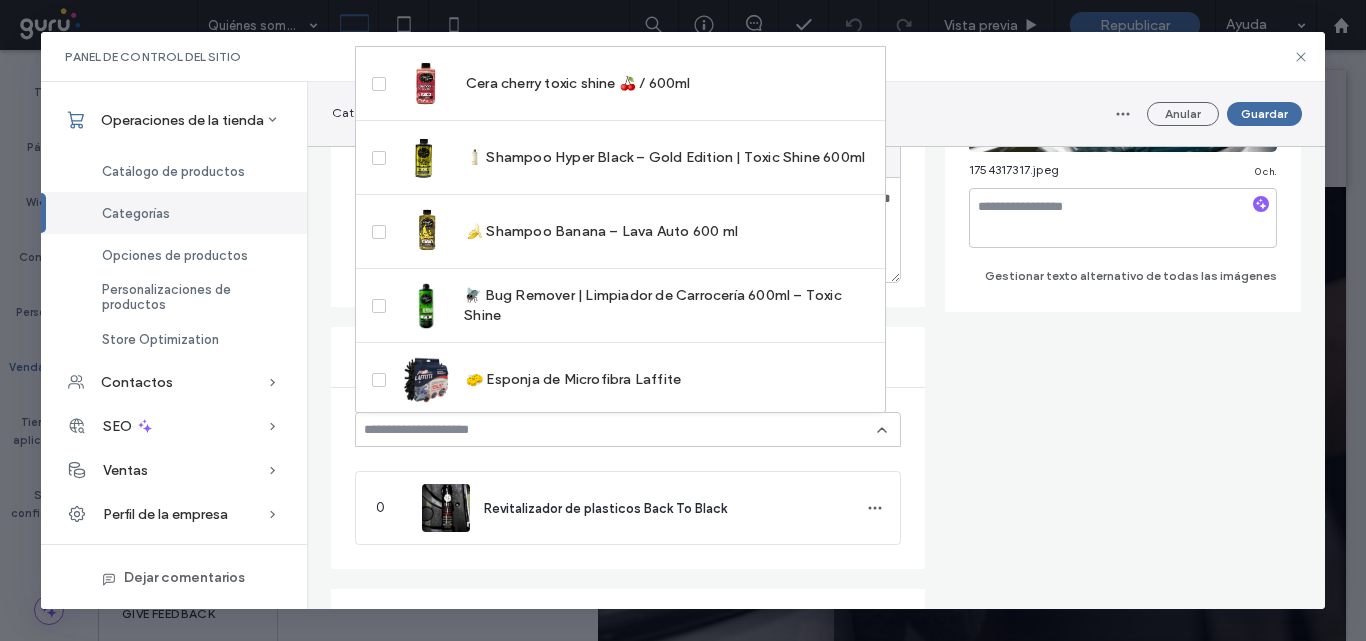 click on "**********" at bounding box center [816, 490] 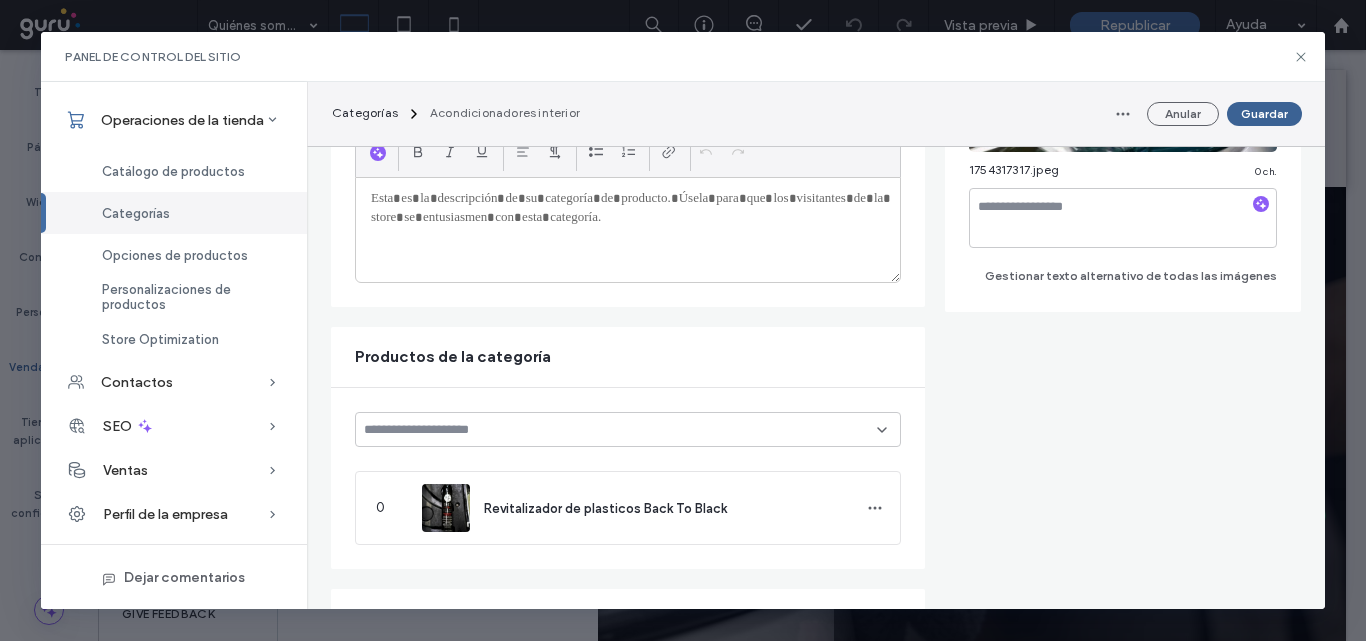 click on "Guardar" at bounding box center [1264, 114] 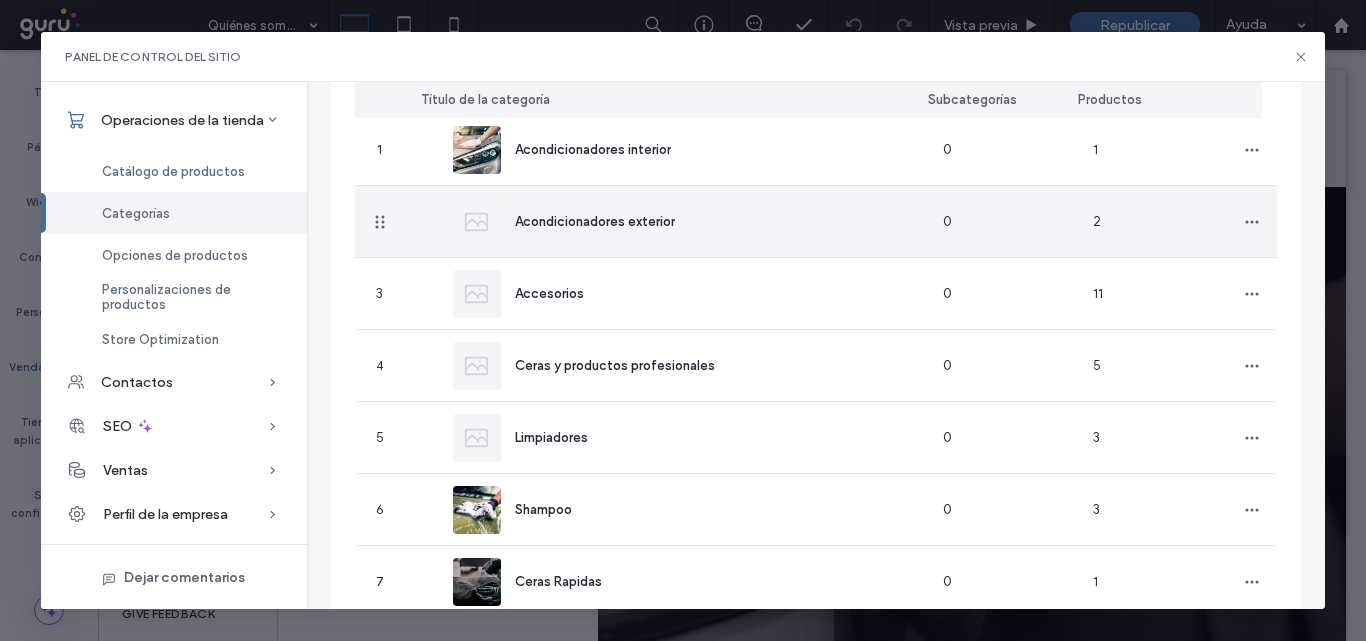 scroll, scrollTop: 0, scrollLeft: 0, axis: both 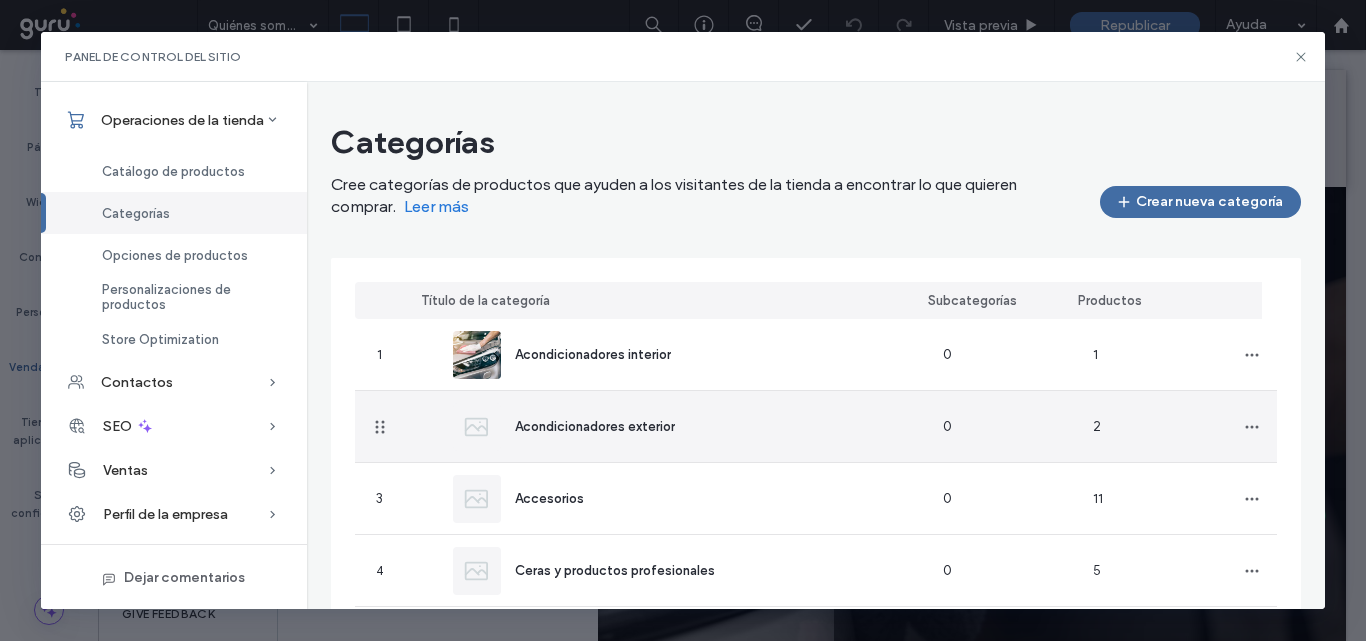 click on "Acondicionadores exterior" at bounding box center (595, 426) 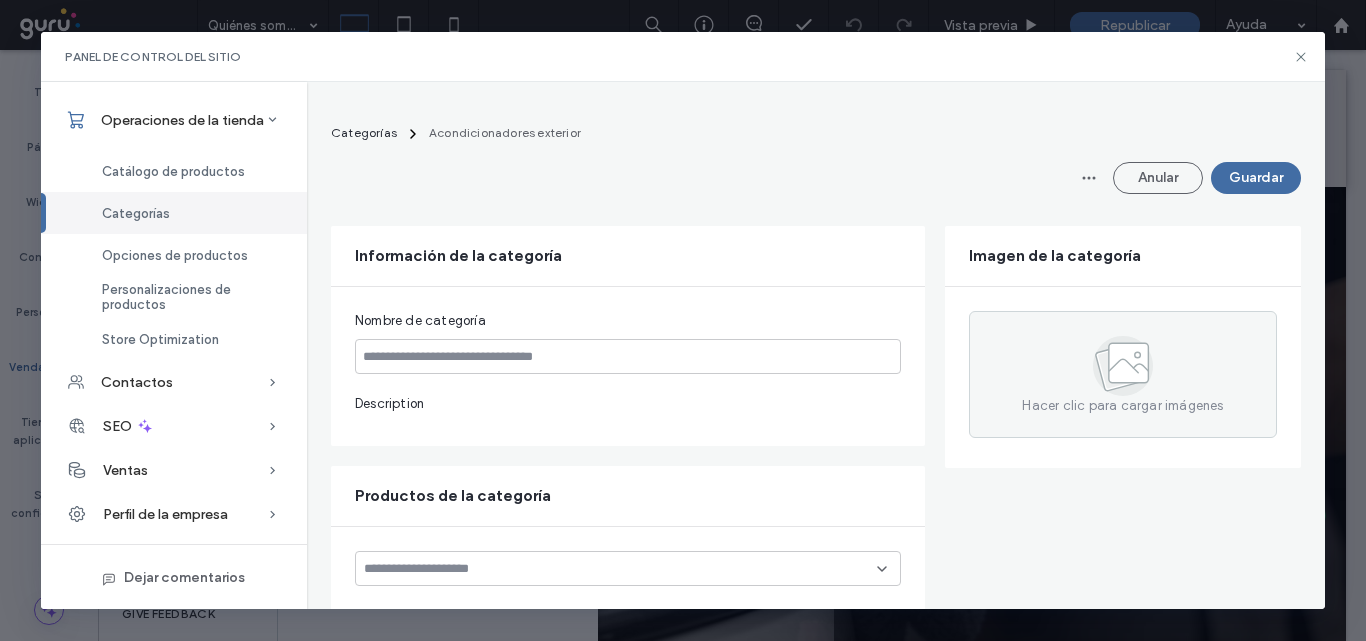 type on "**********" 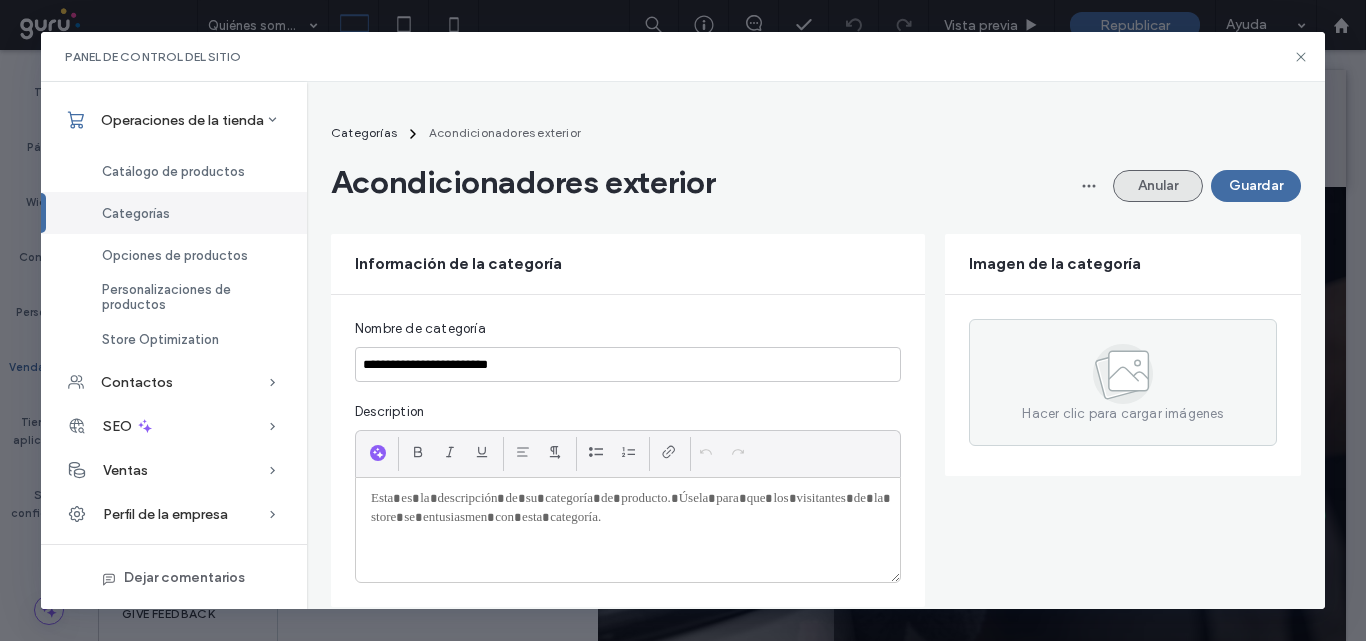 click on "Anular" at bounding box center (1158, 186) 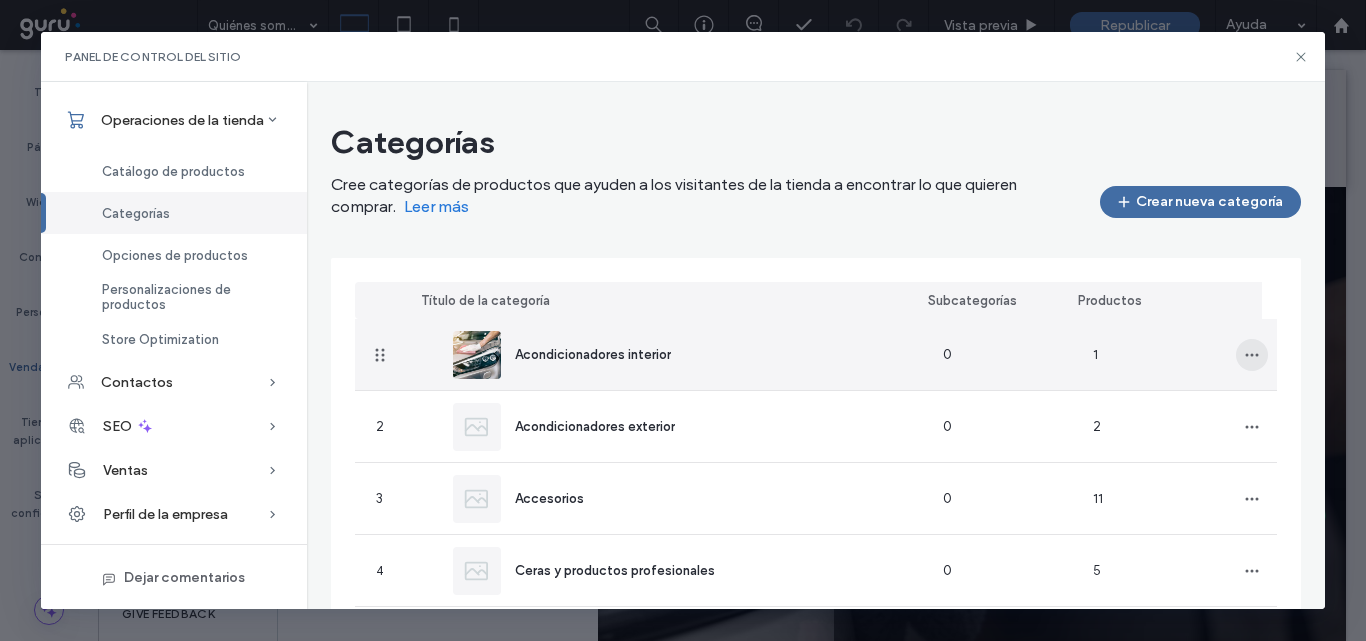 click 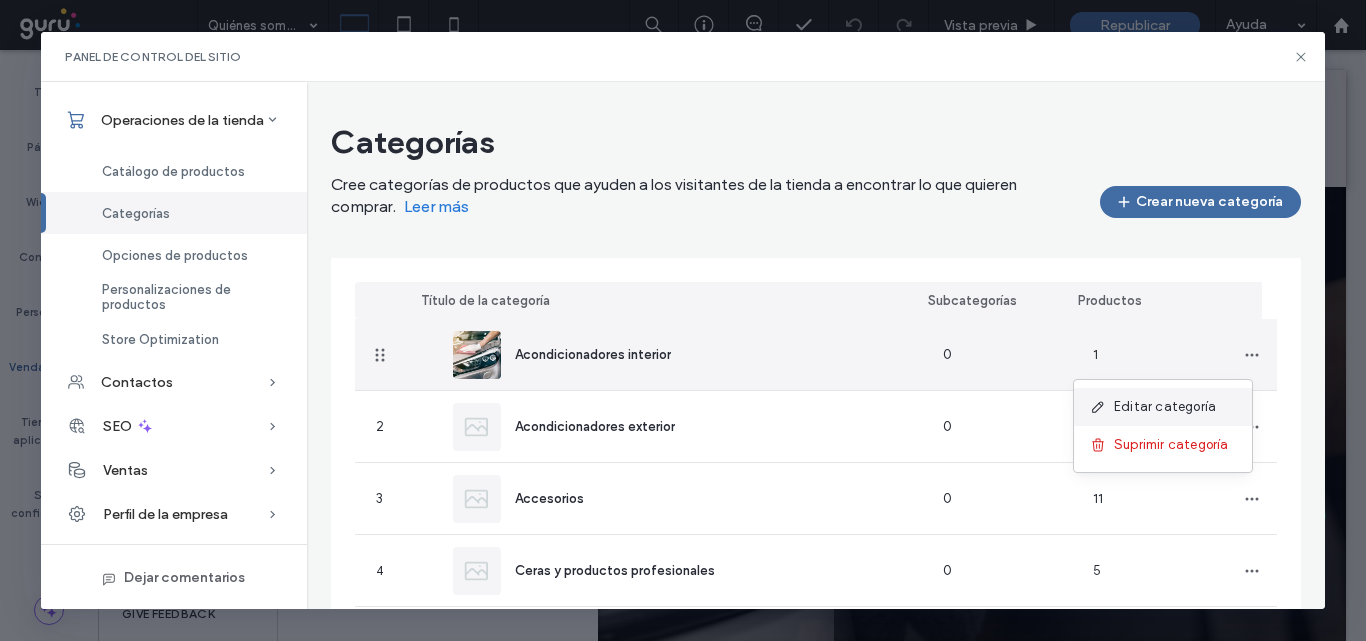 click on "Editar categoría" at bounding box center [1165, 407] 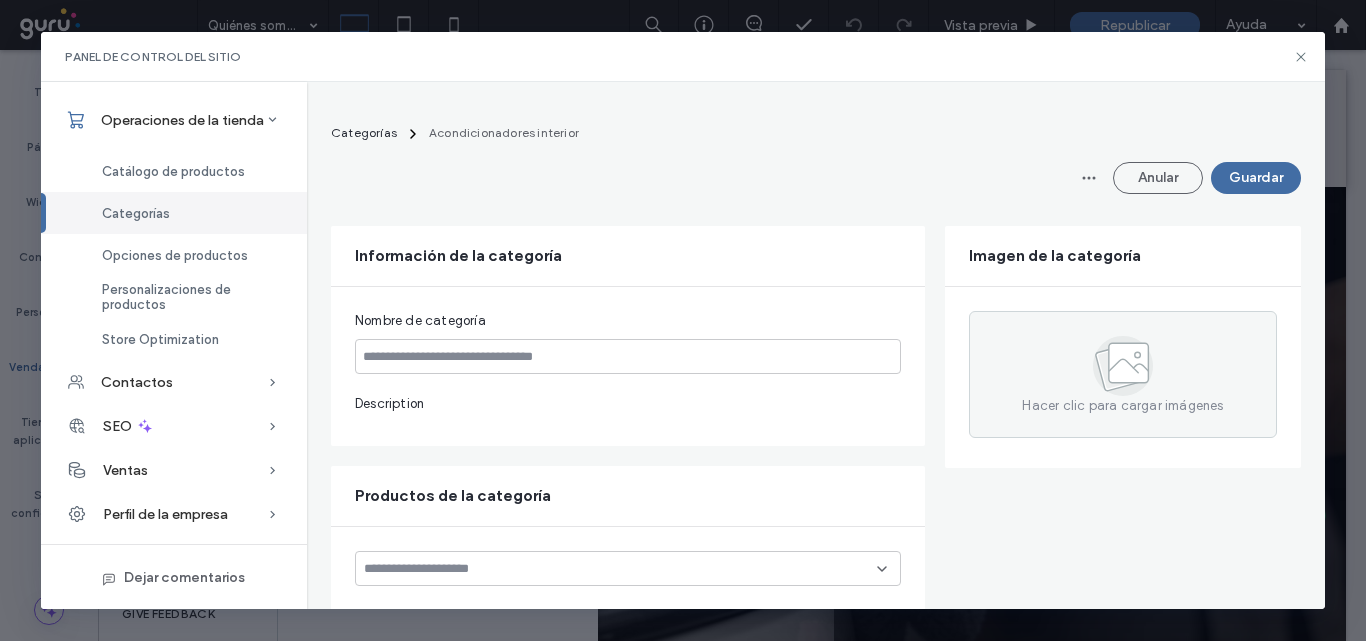 type on "**********" 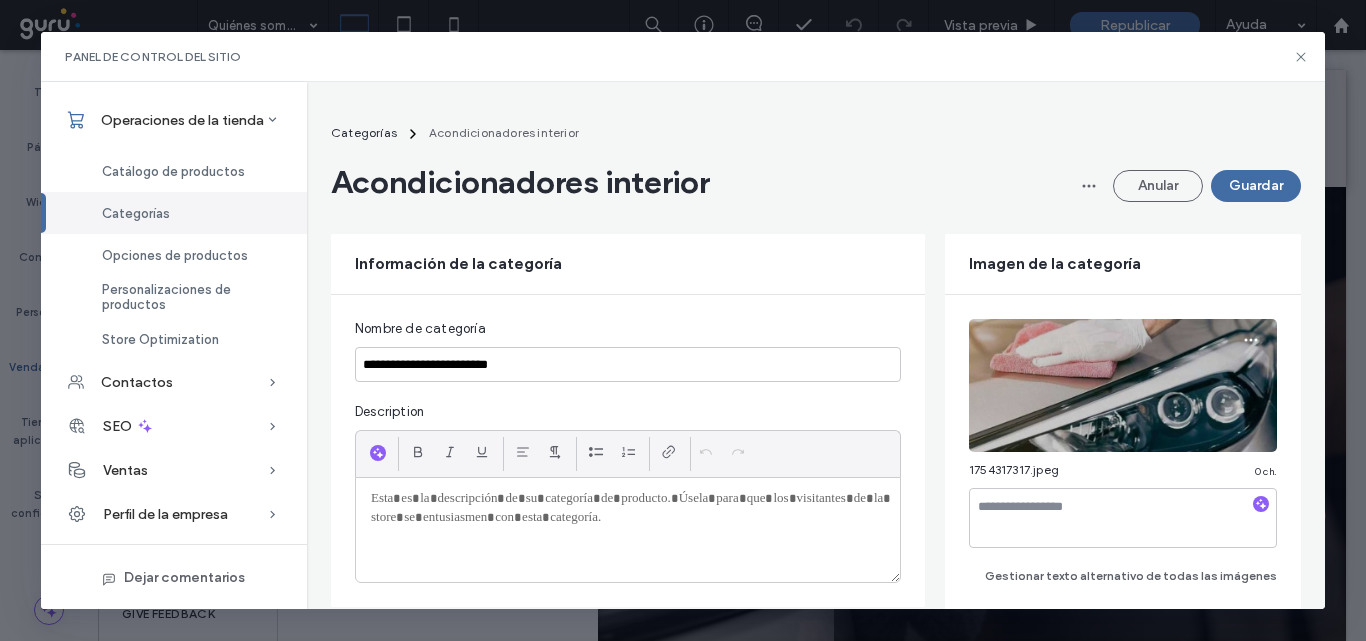 click at bounding box center [1123, 385] 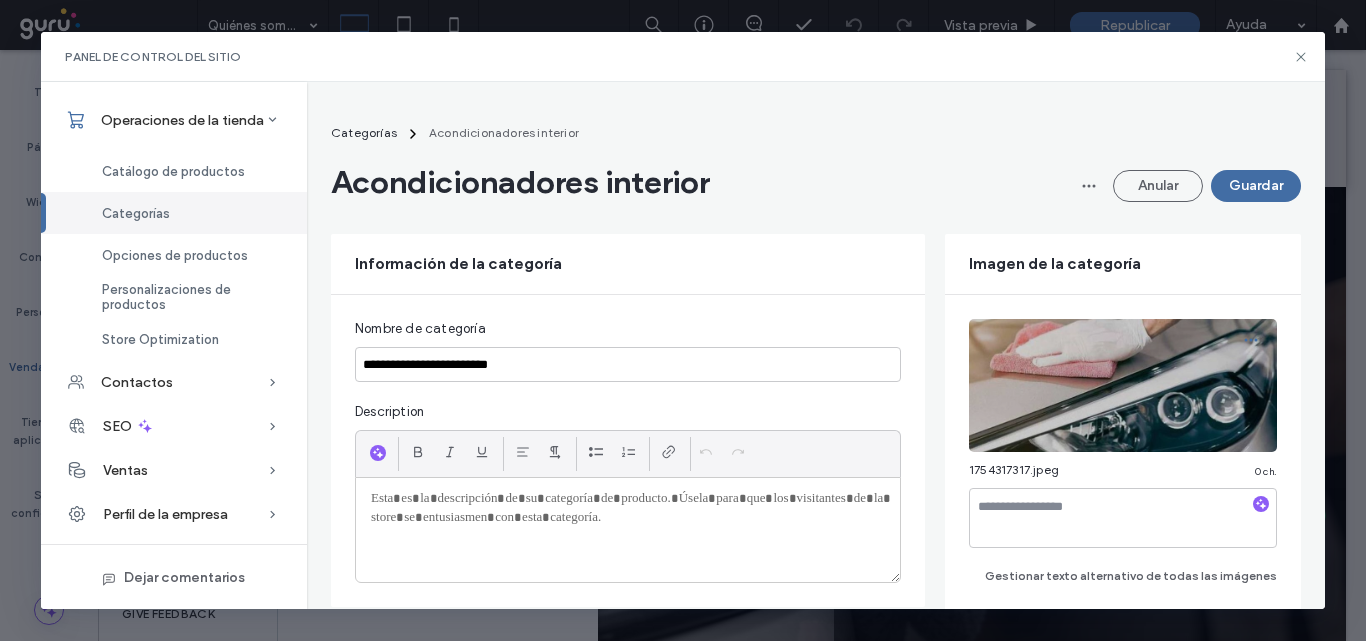 click 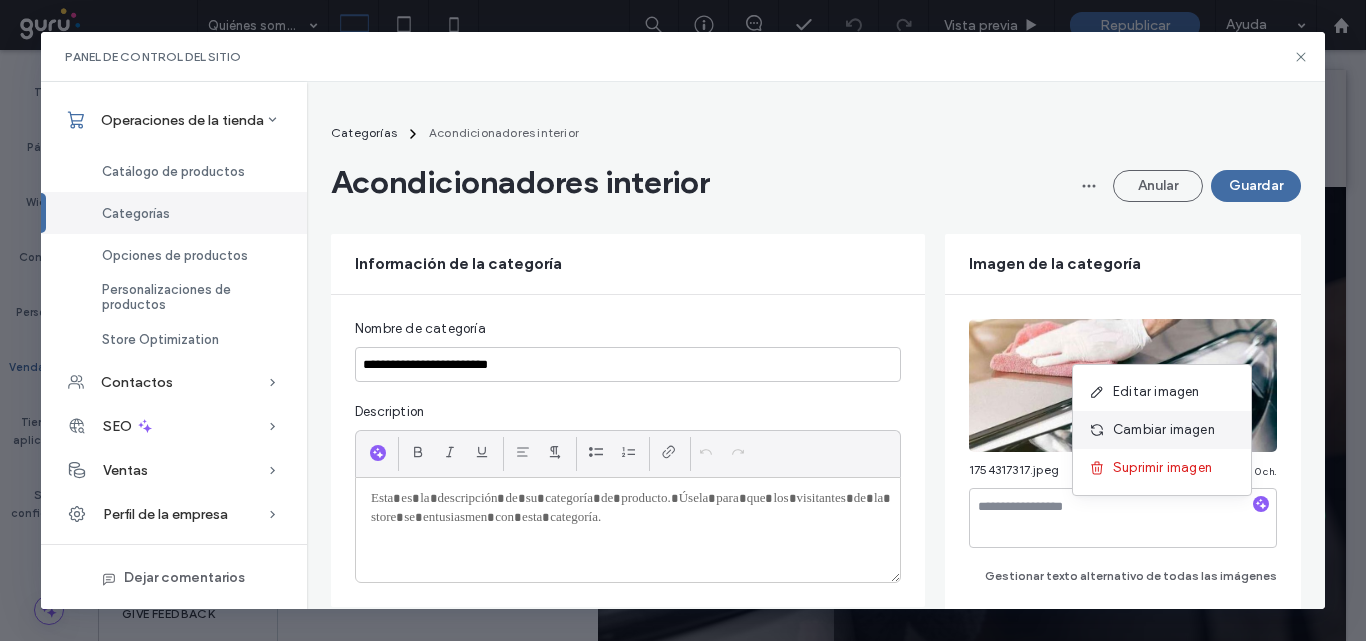 click on "Cambiar imagen" at bounding box center (1164, 430) 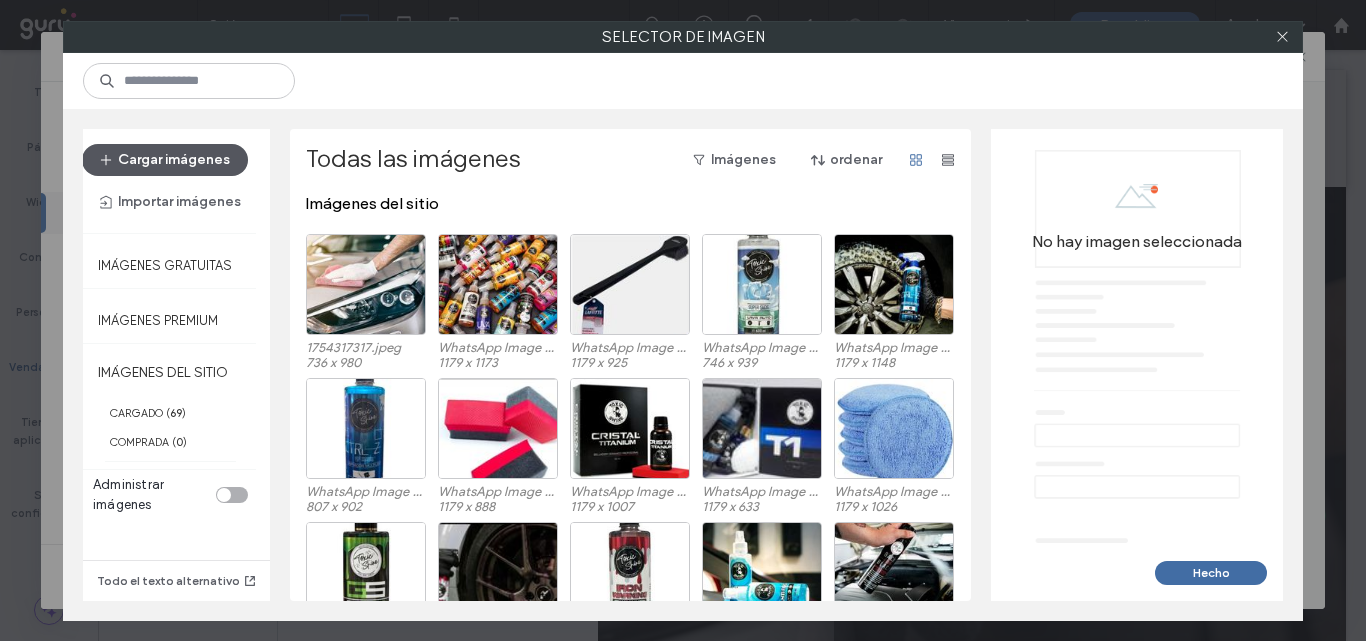 click 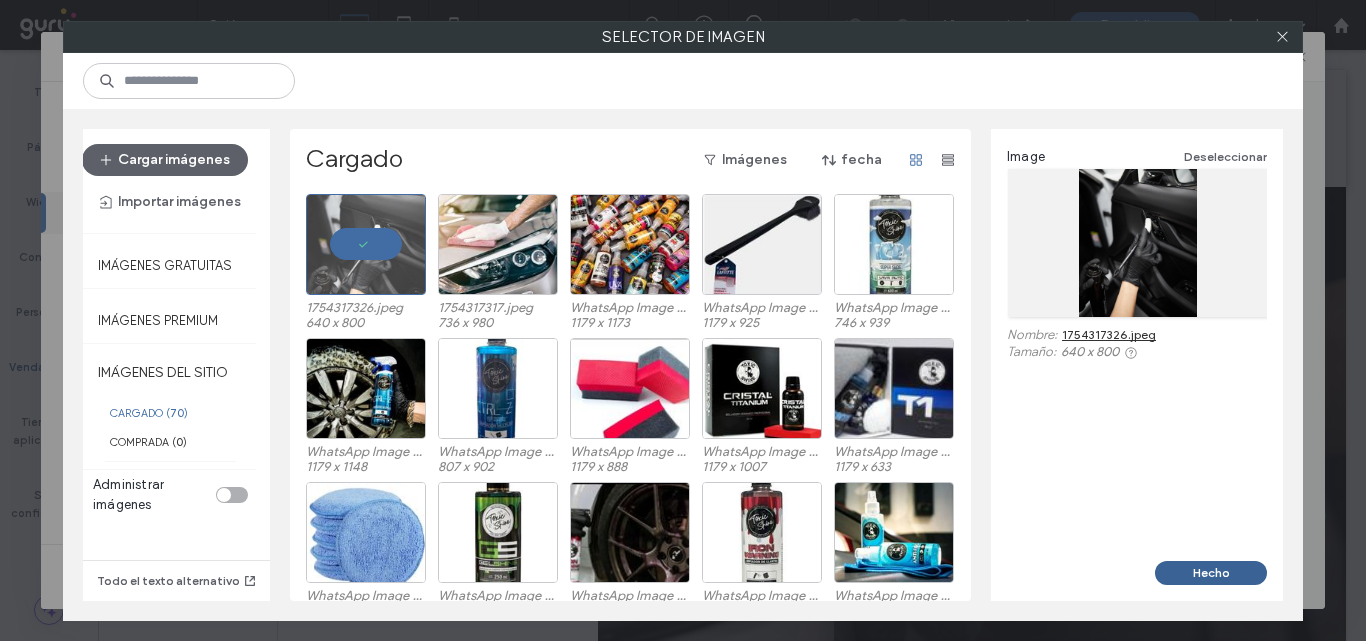 click on "Hecho" at bounding box center (1211, 573) 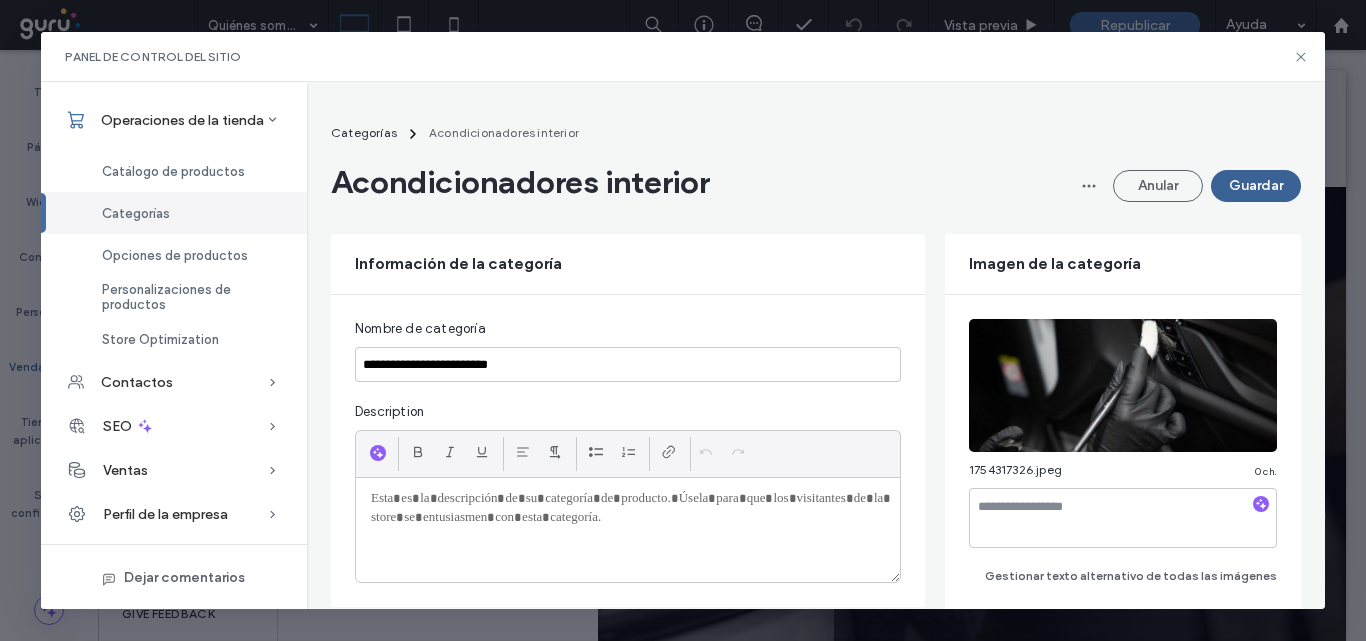 click on "Guardar" at bounding box center (1256, 186) 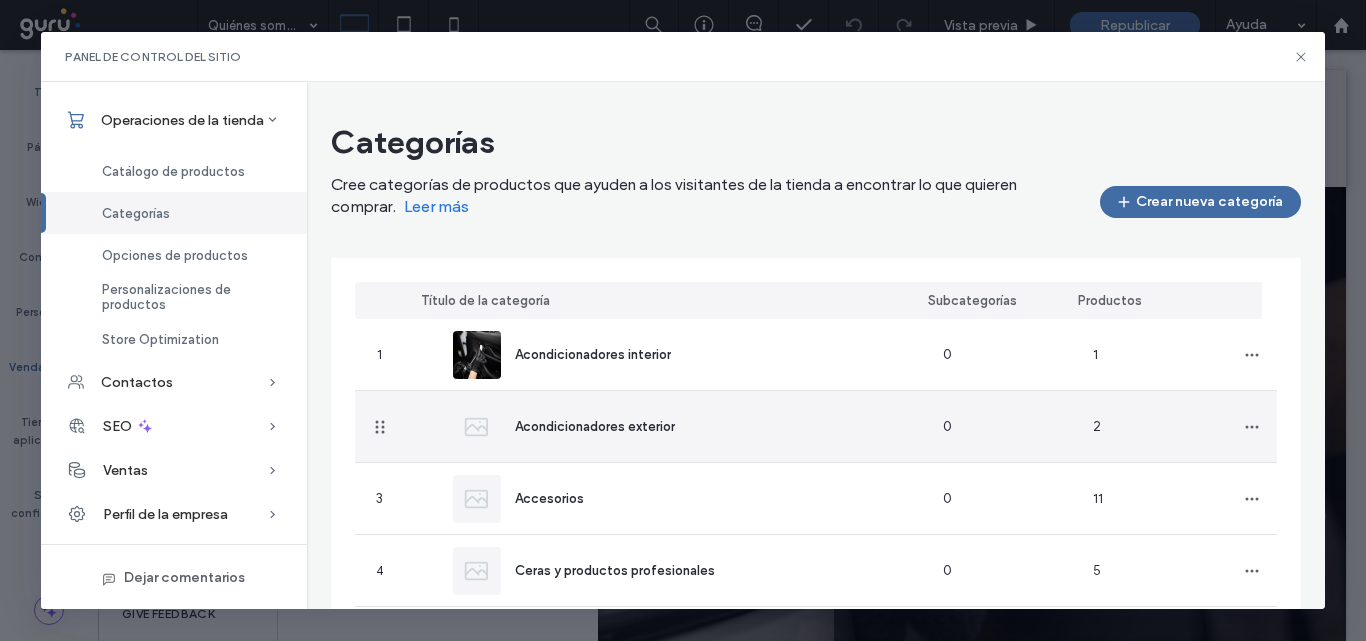 click on "Acondicionadores exterior" at bounding box center (595, 426) 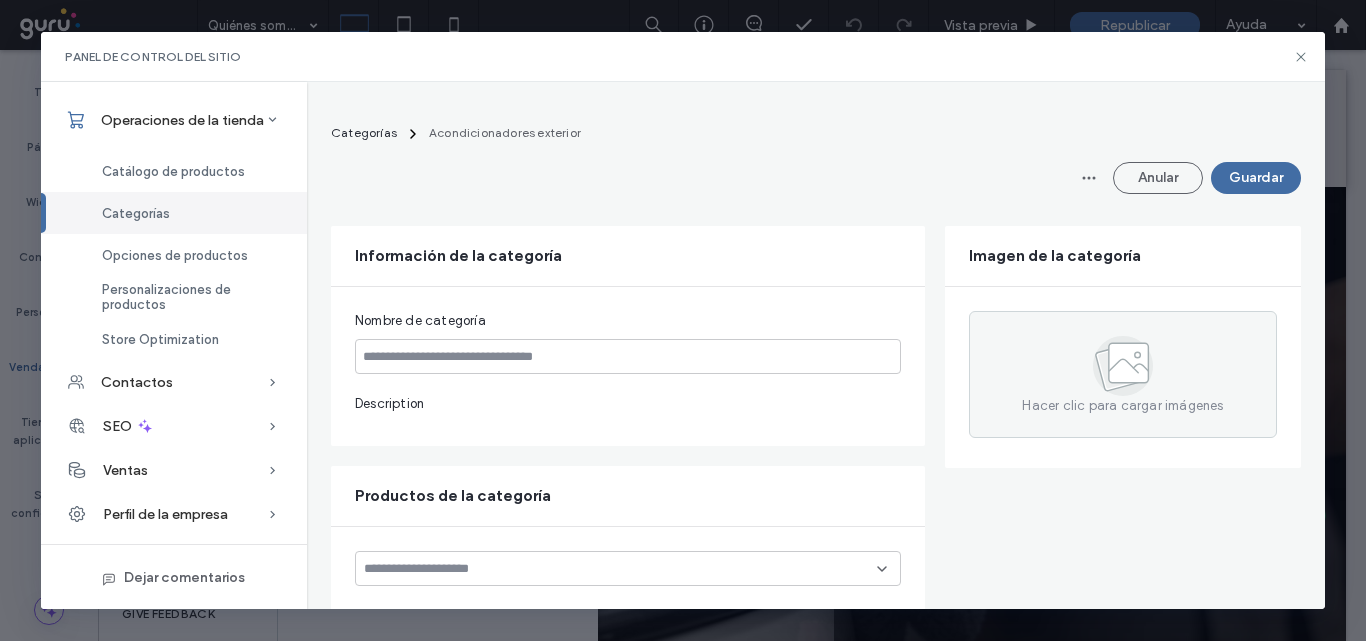 type on "**********" 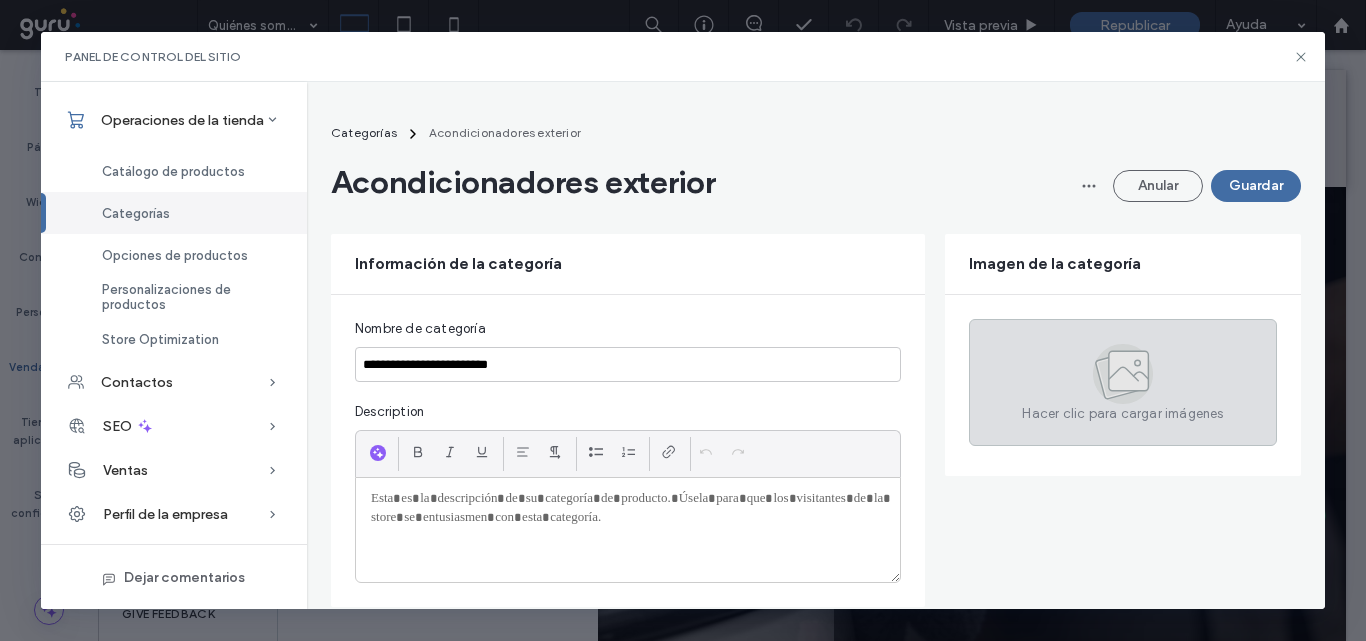 click 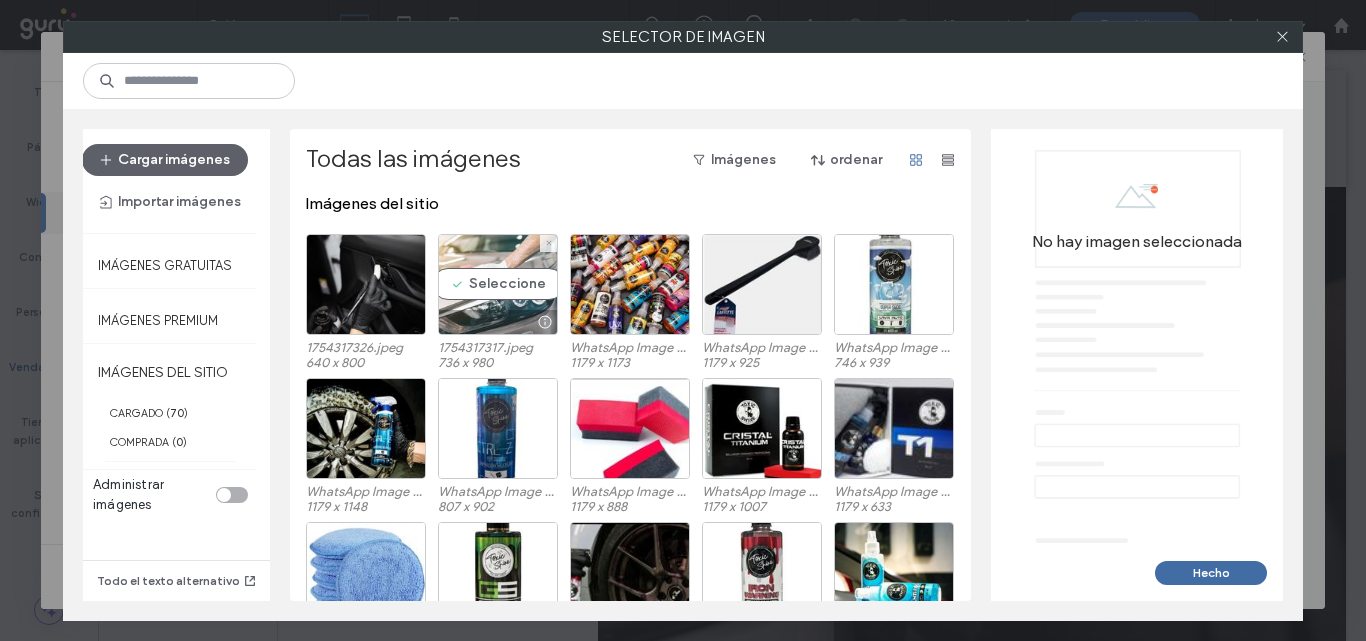 click on "Seleccione" at bounding box center [498, 284] 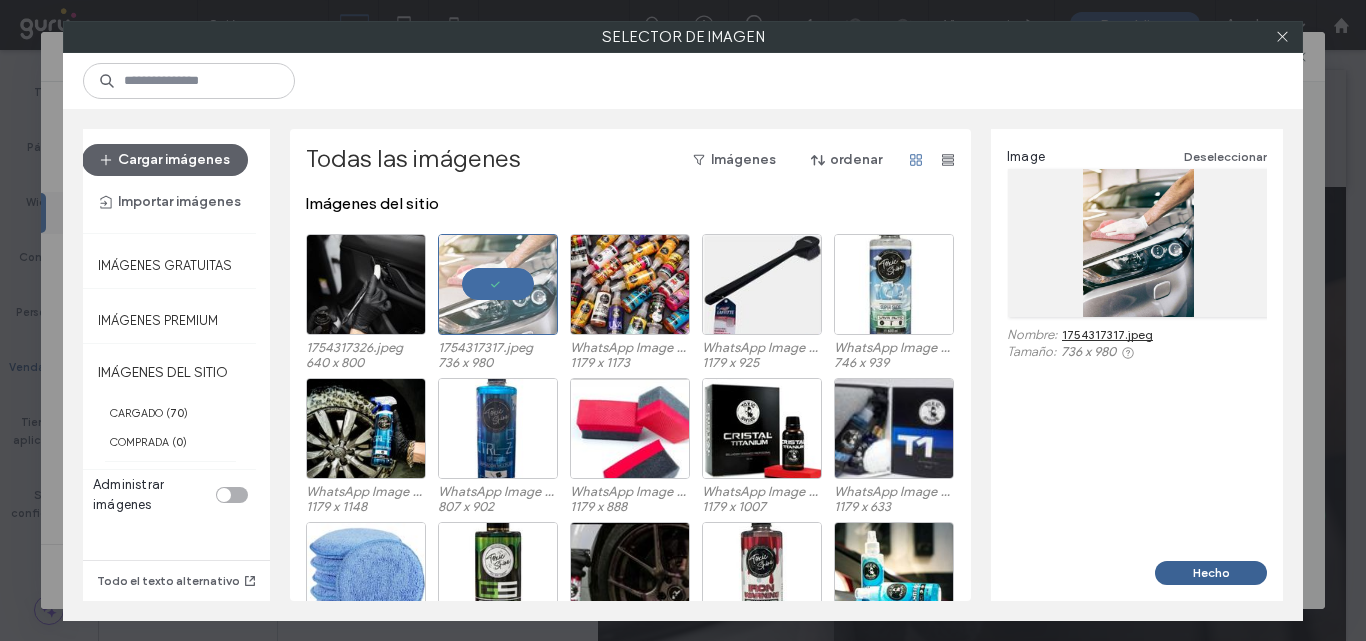 click on "Hecho" at bounding box center [1211, 573] 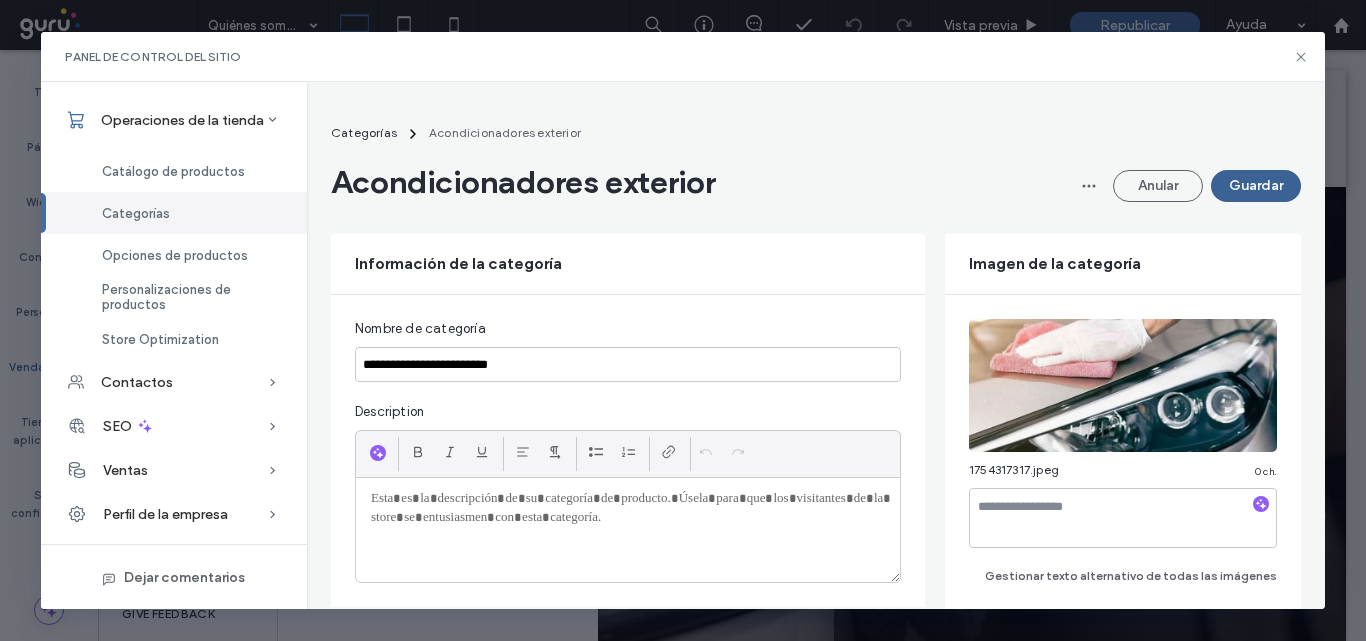 click on "Guardar" at bounding box center [1256, 186] 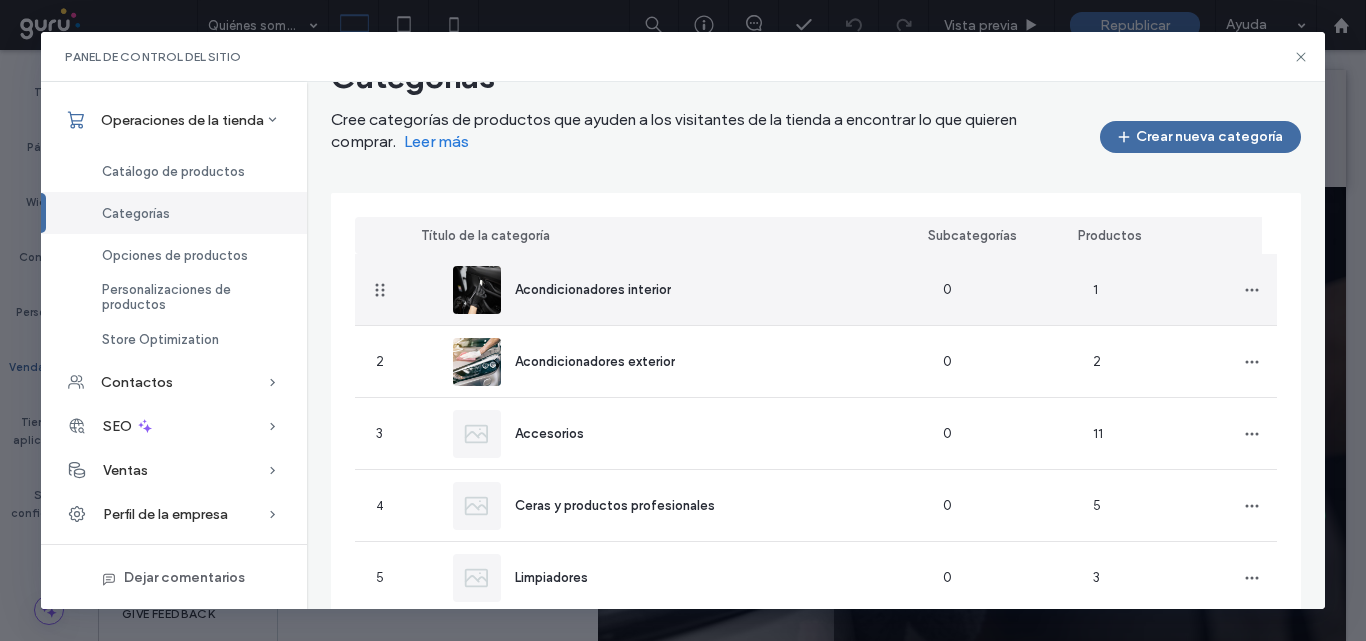 scroll, scrollTop: 100, scrollLeft: 0, axis: vertical 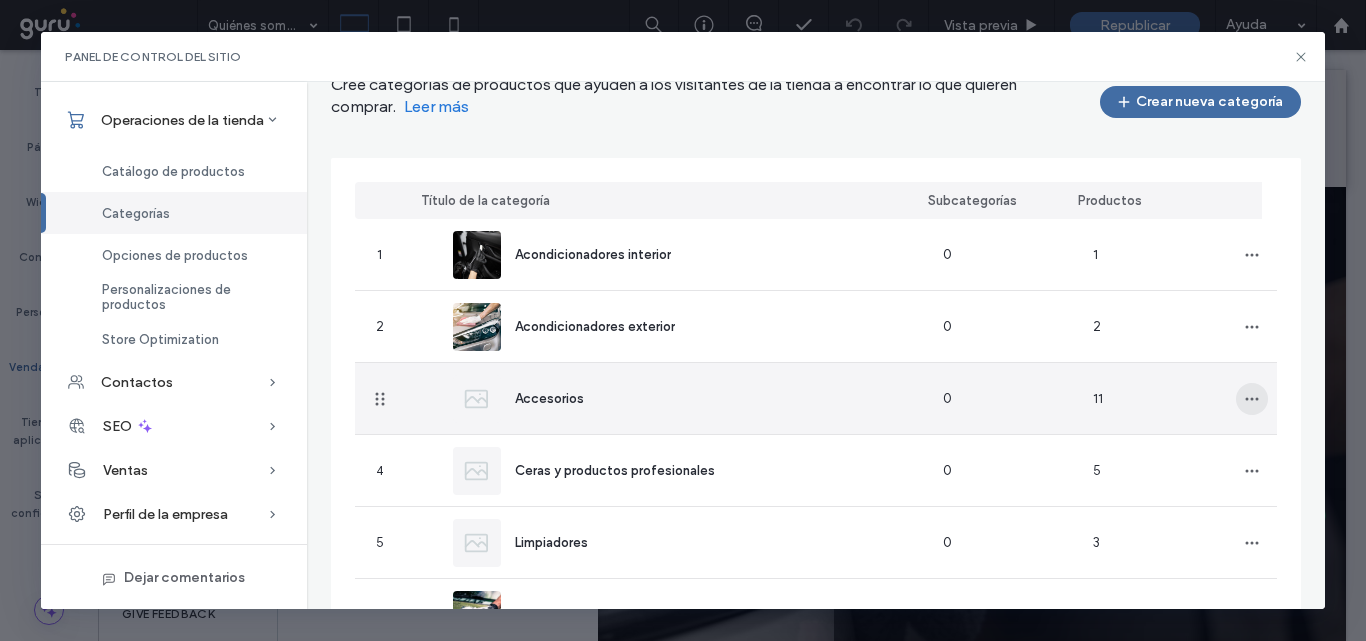 click 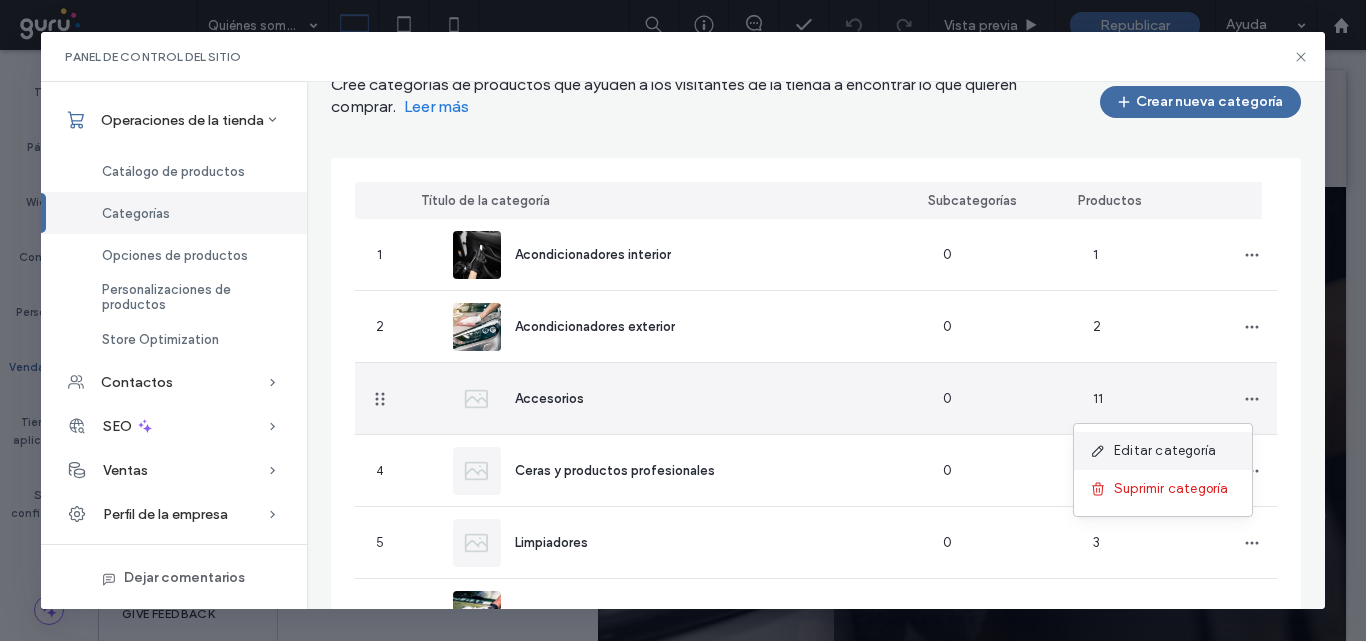 click on "Editar categoría" at bounding box center [1165, 451] 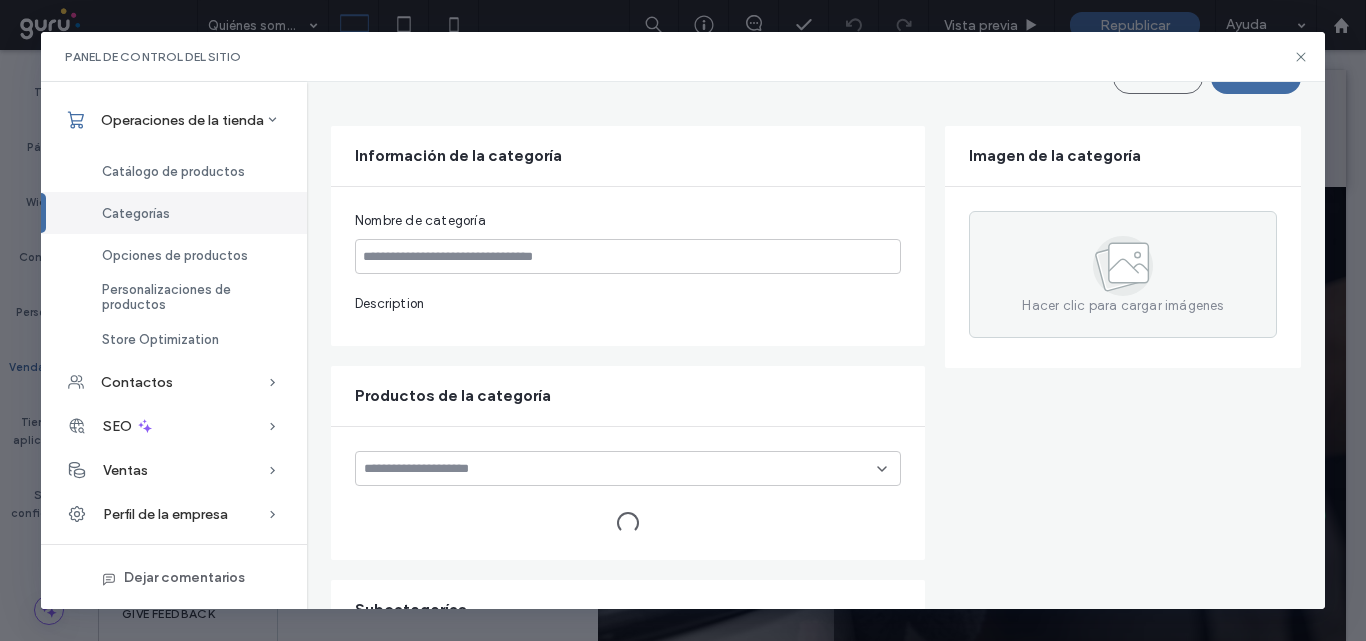 type on "**********" 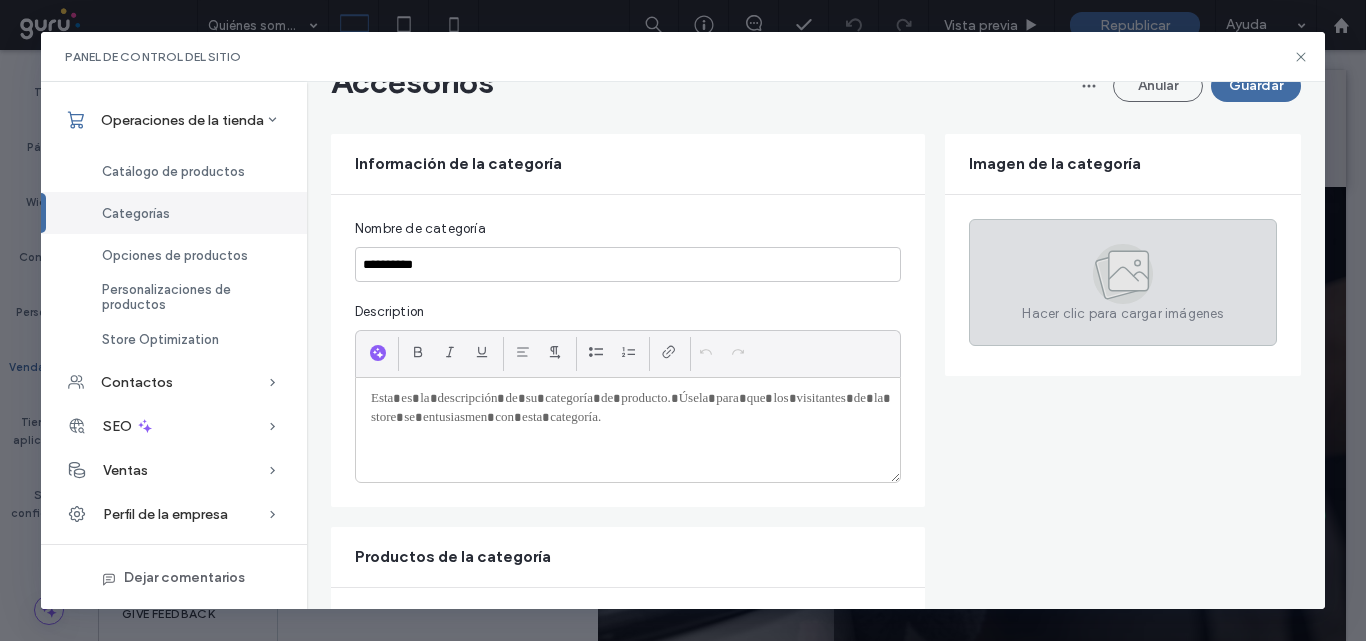 click 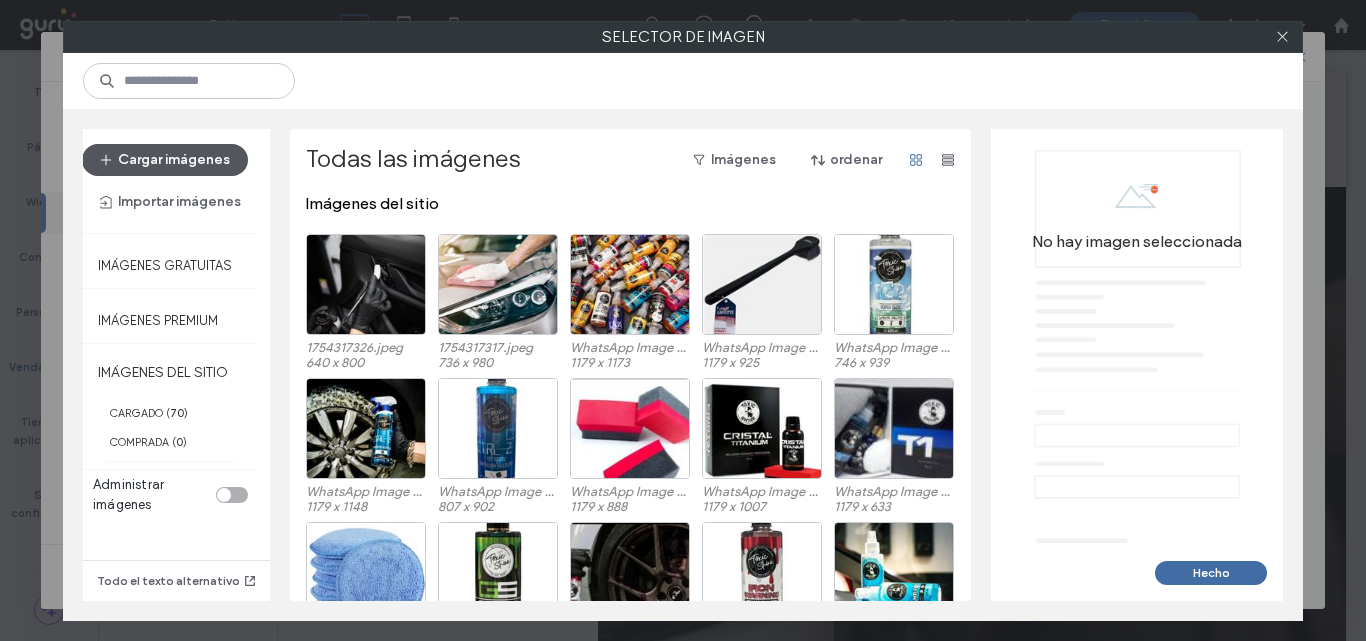 click 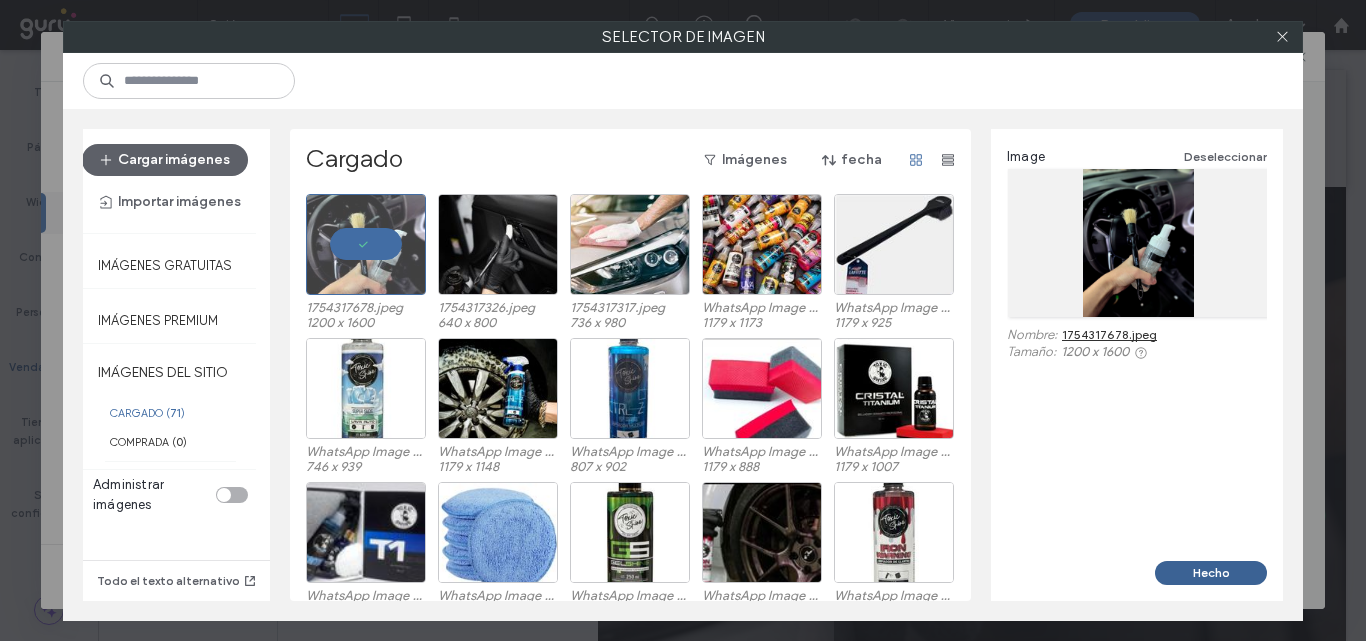 click on "Hecho" at bounding box center [1211, 573] 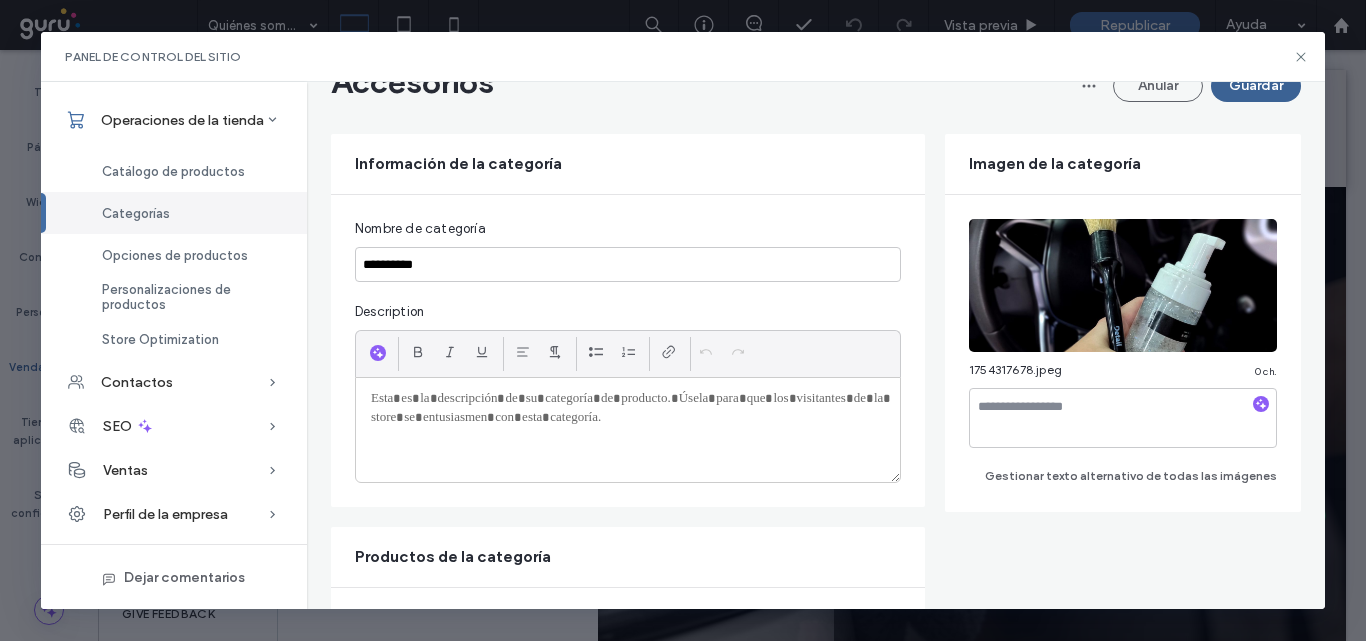 click on "Guardar" at bounding box center (1256, 86) 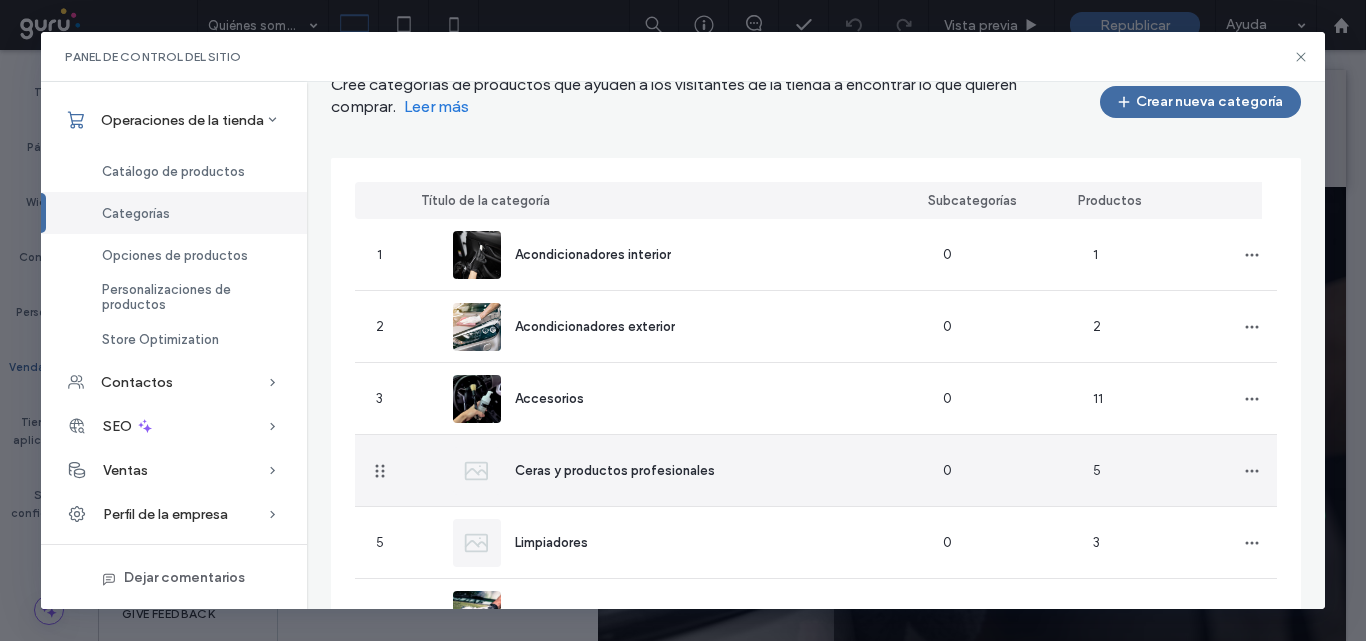 click on "Ceras y productos profesionales" at bounding box center [615, 470] 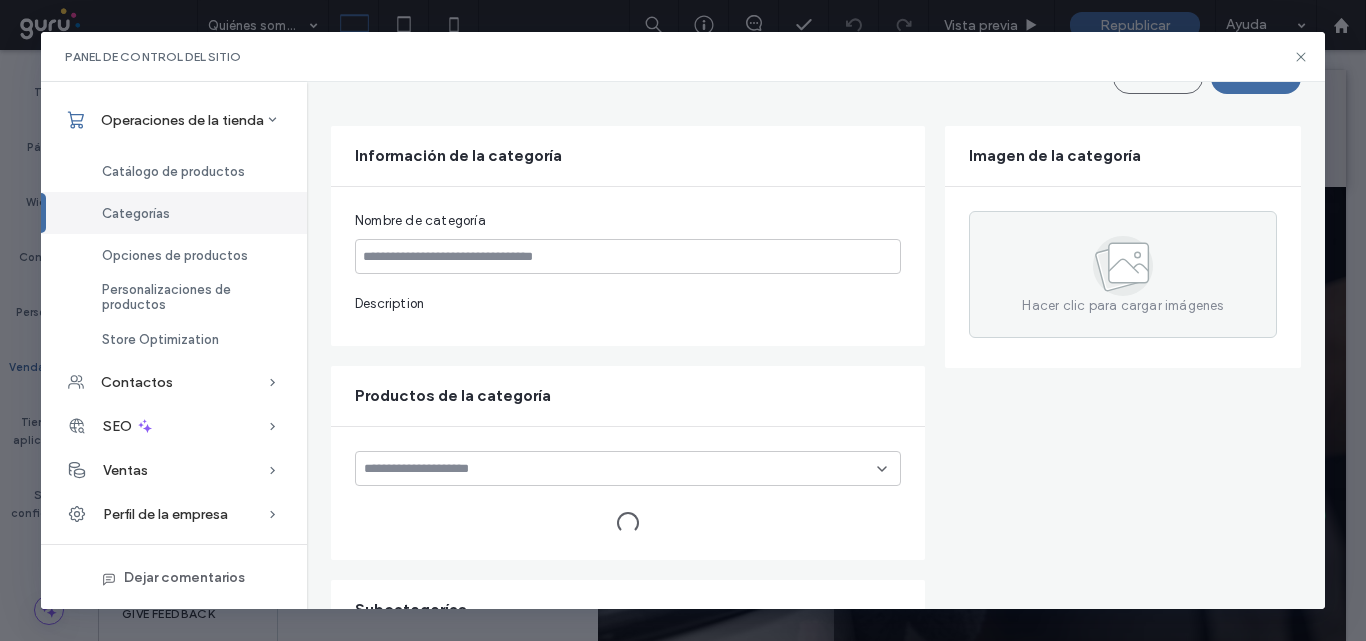 type on "**********" 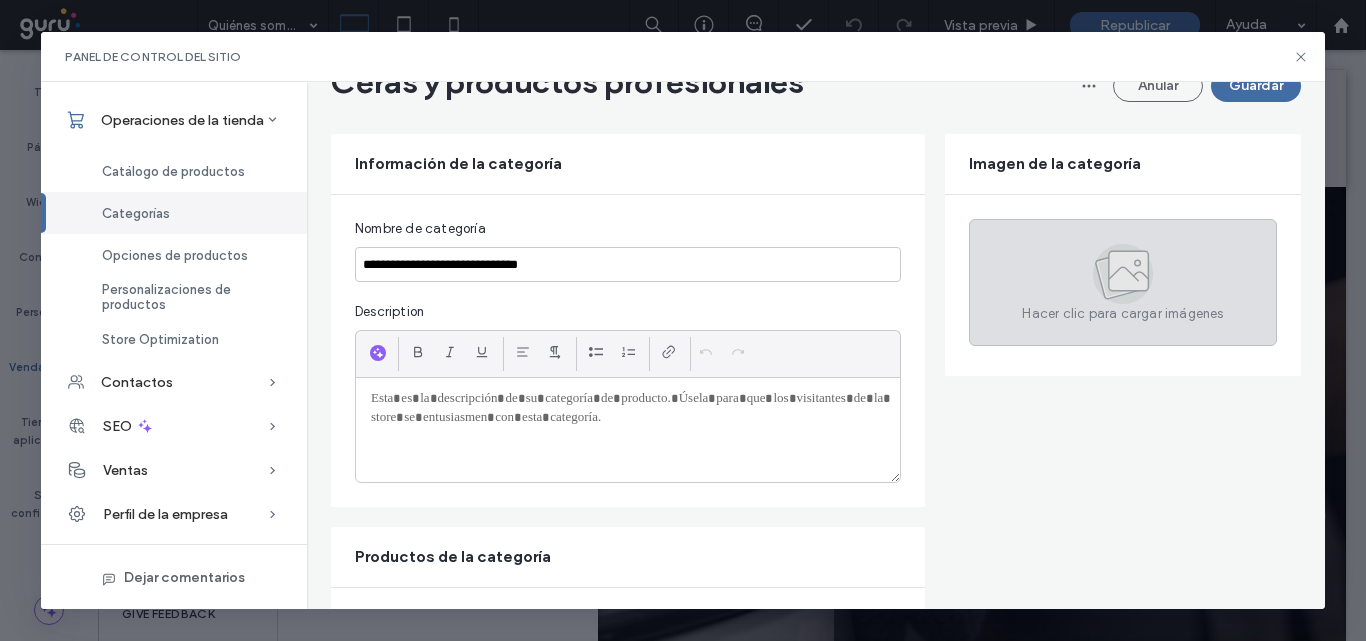 click 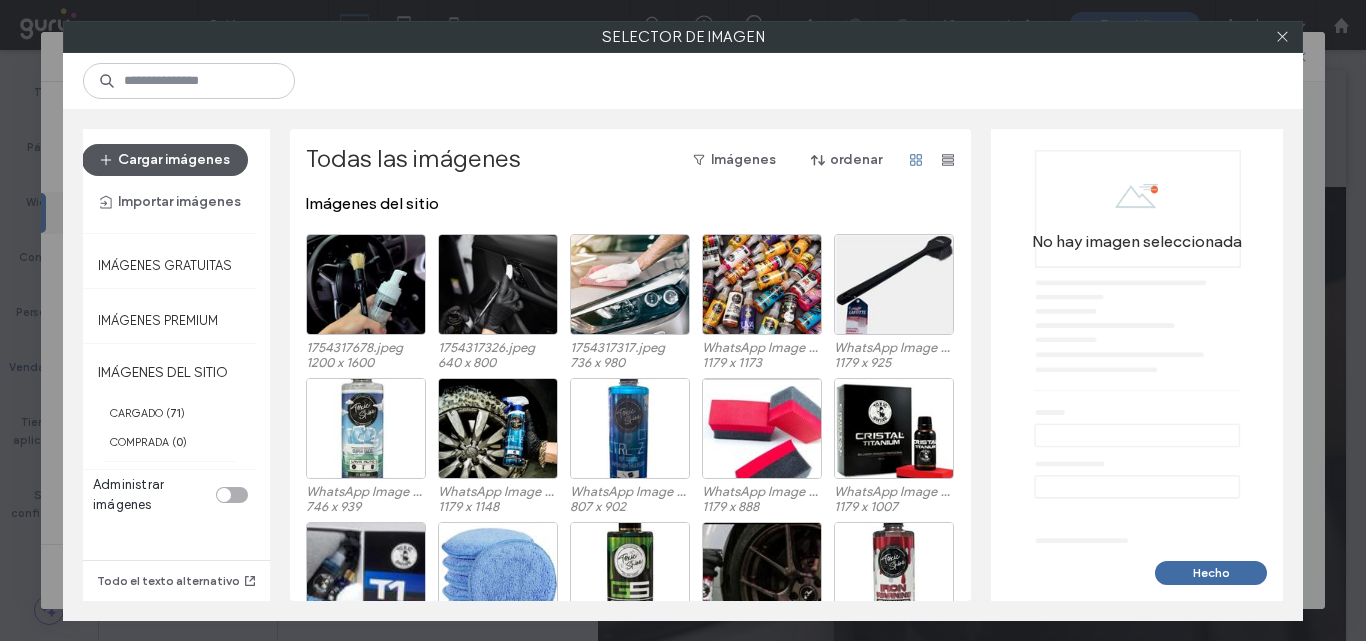 click on "Cargar imágenes" at bounding box center (165, 160) 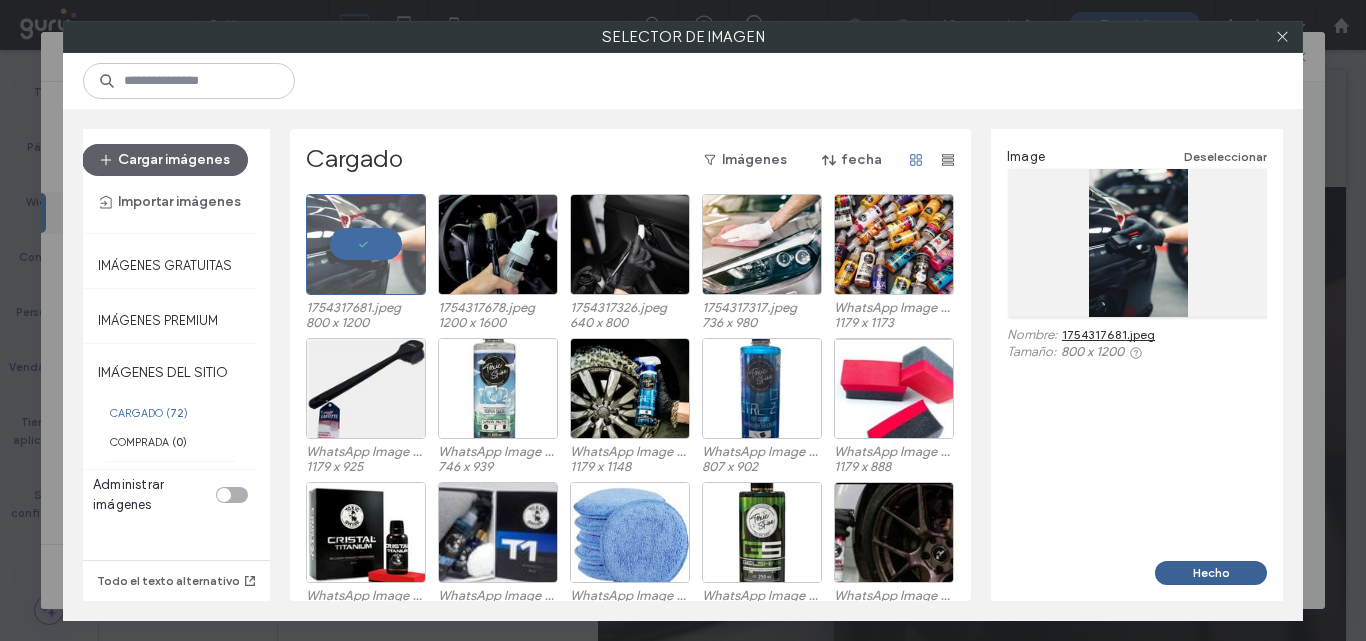 click on "Hecho" at bounding box center (1211, 573) 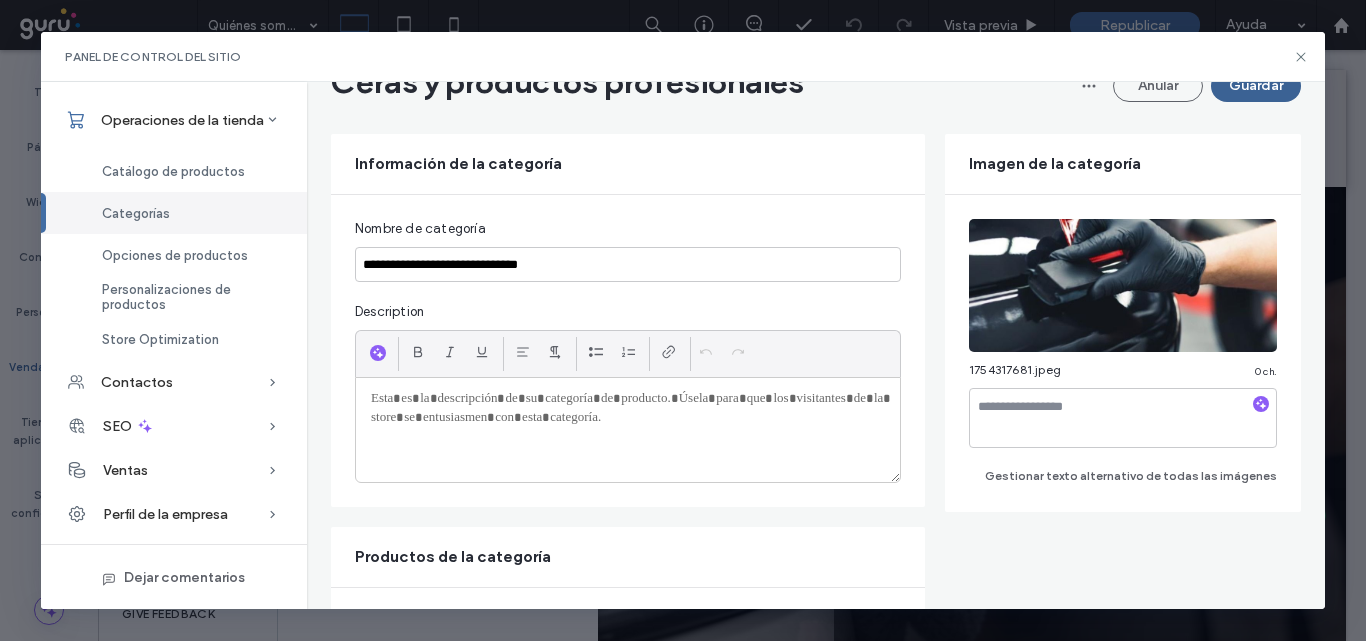 click on "Guardar" at bounding box center [1256, 86] 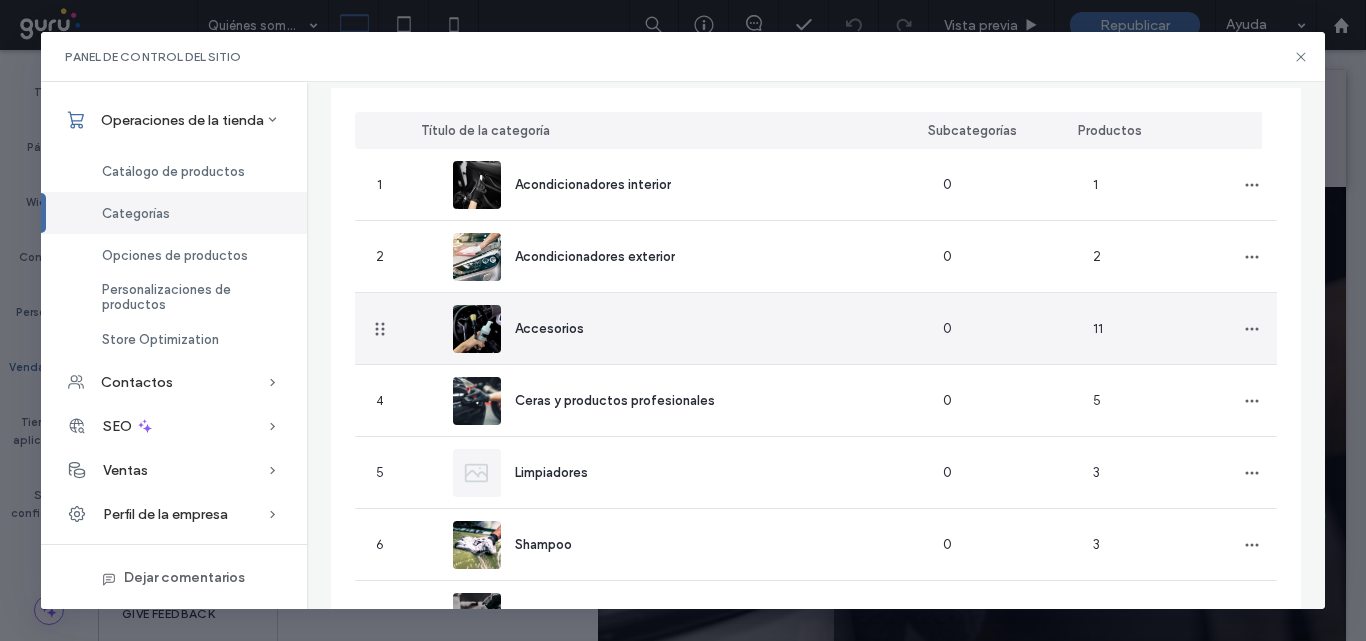 scroll, scrollTop: 200, scrollLeft: 0, axis: vertical 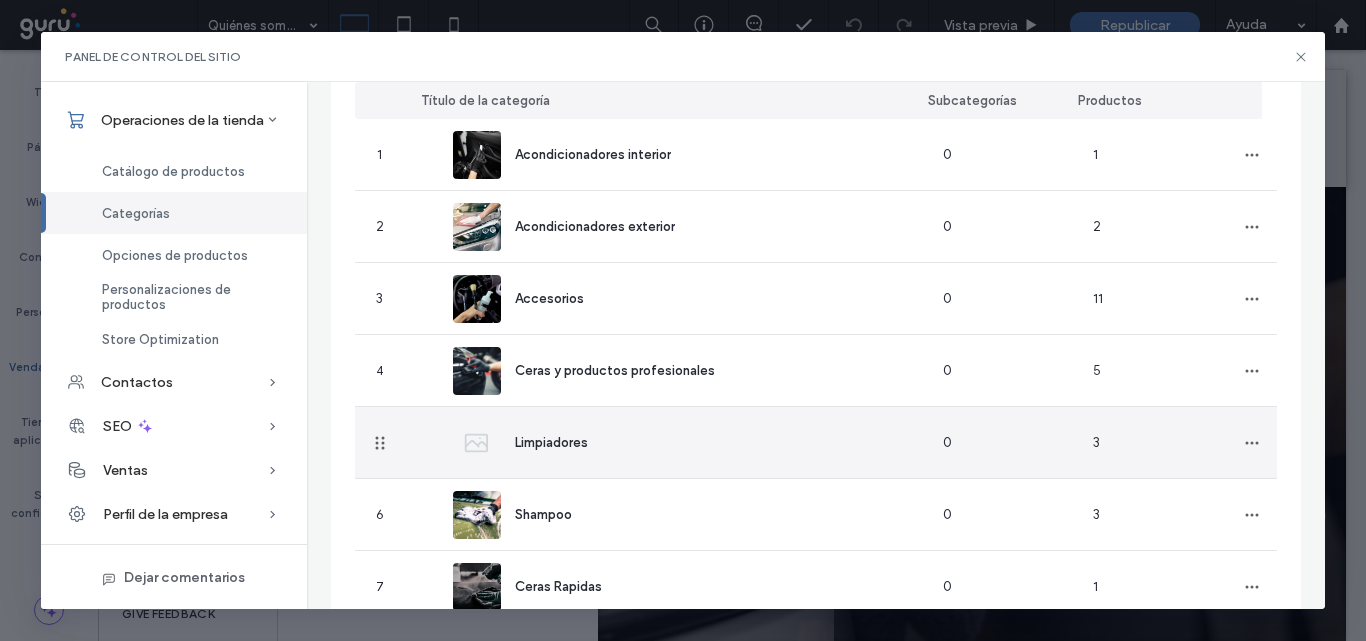 click on "Limpiadores" at bounding box center [551, 442] 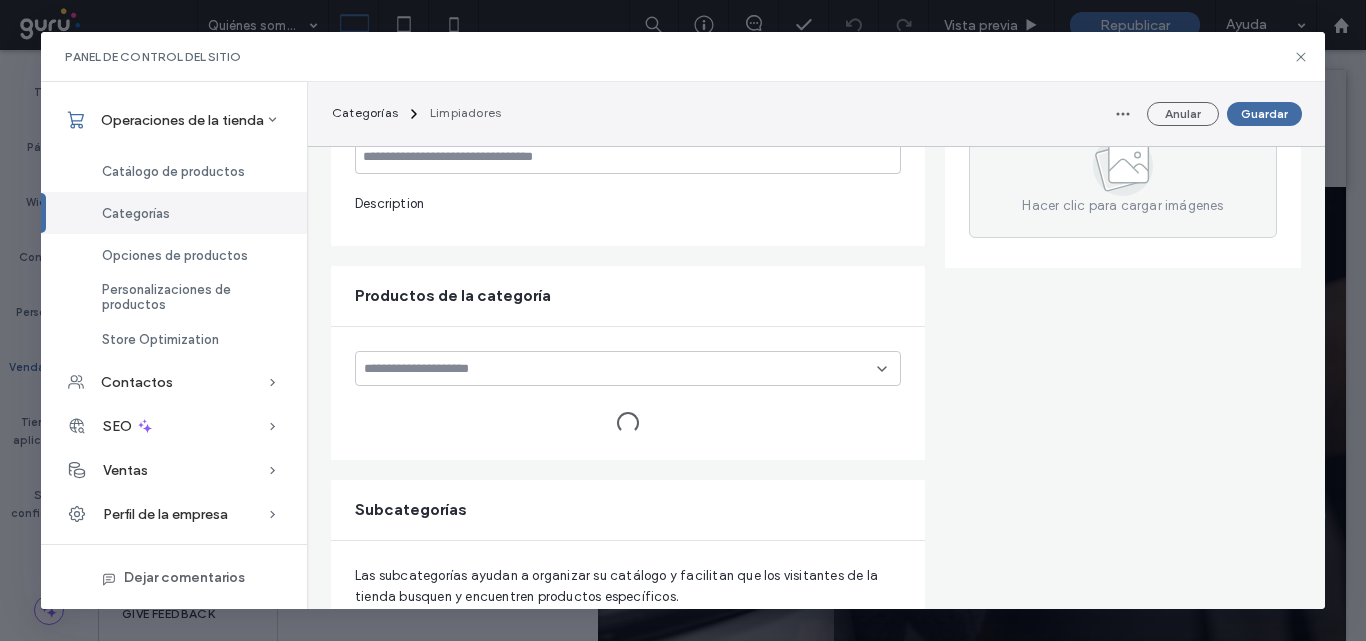 type on "**********" 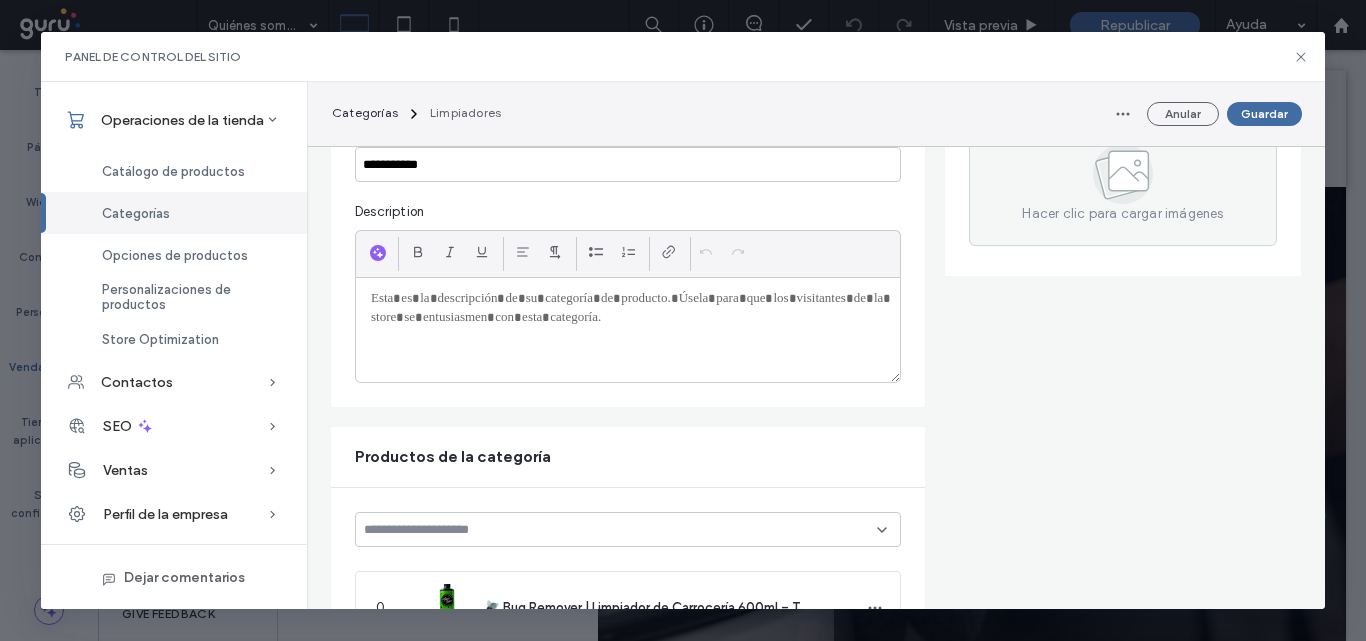 scroll, scrollTop: 0, scrollLeft: 0, axis: both 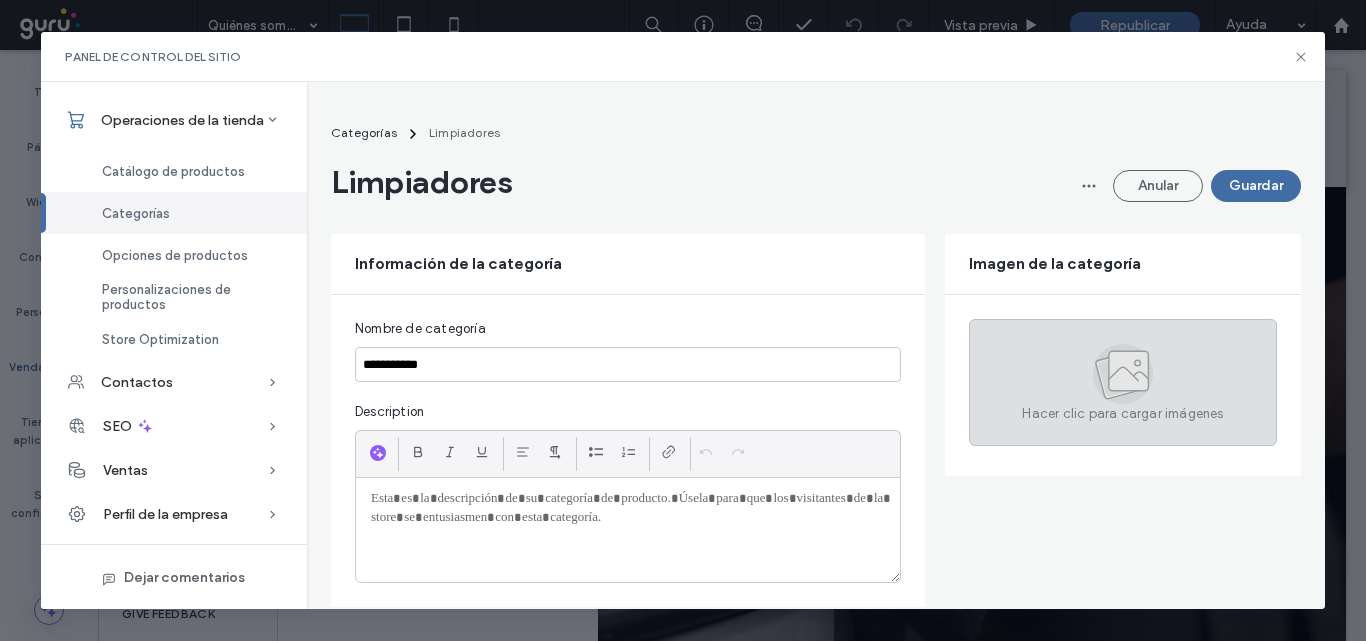click 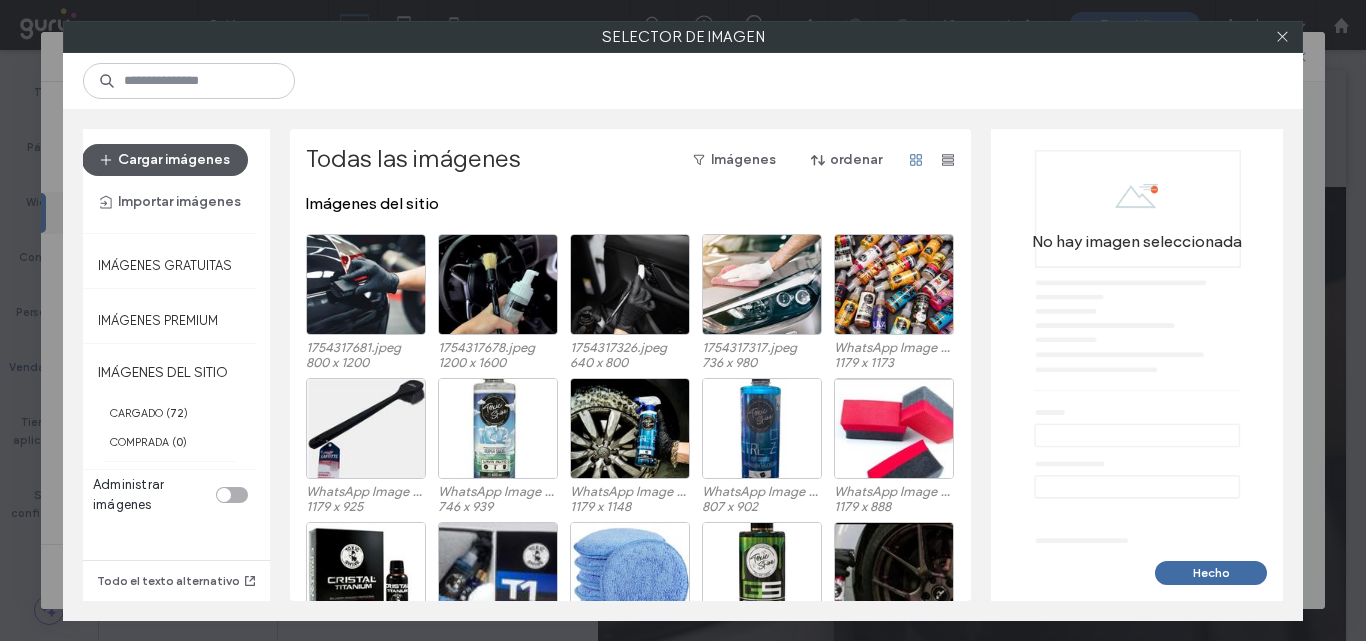 click on "Cargar imágenes" at bounding box center (165, 160) 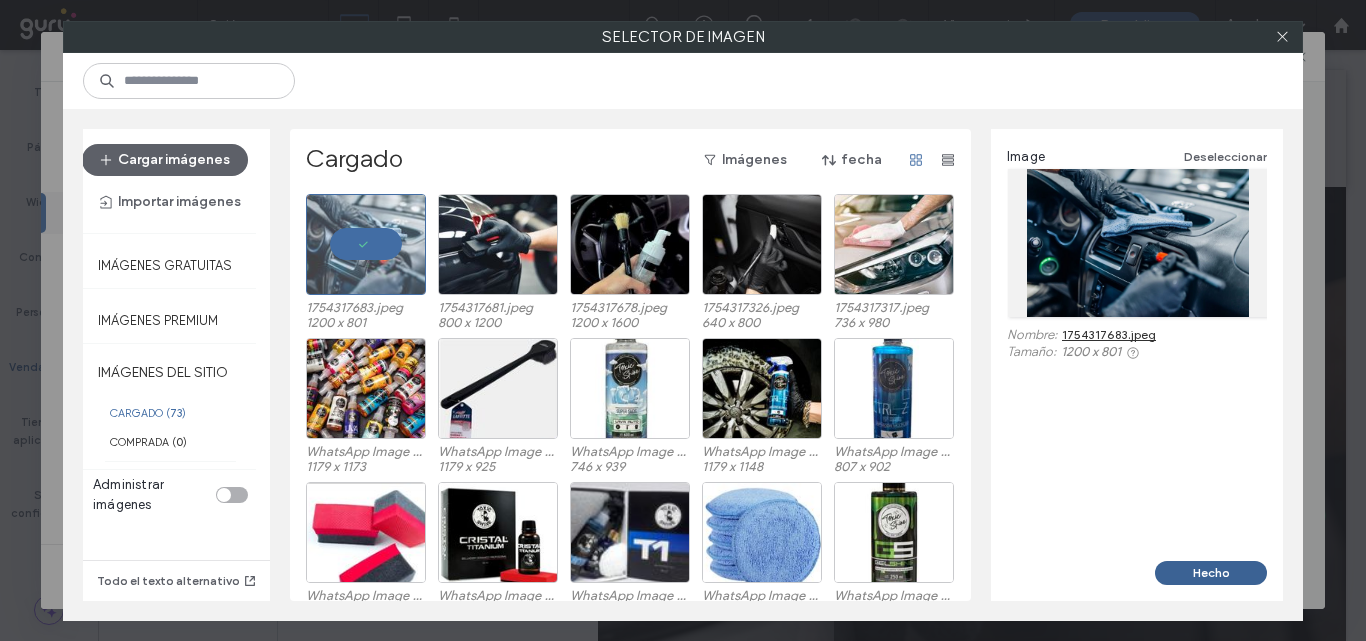 click on "Hecho" at bounding box center (1211, 573) 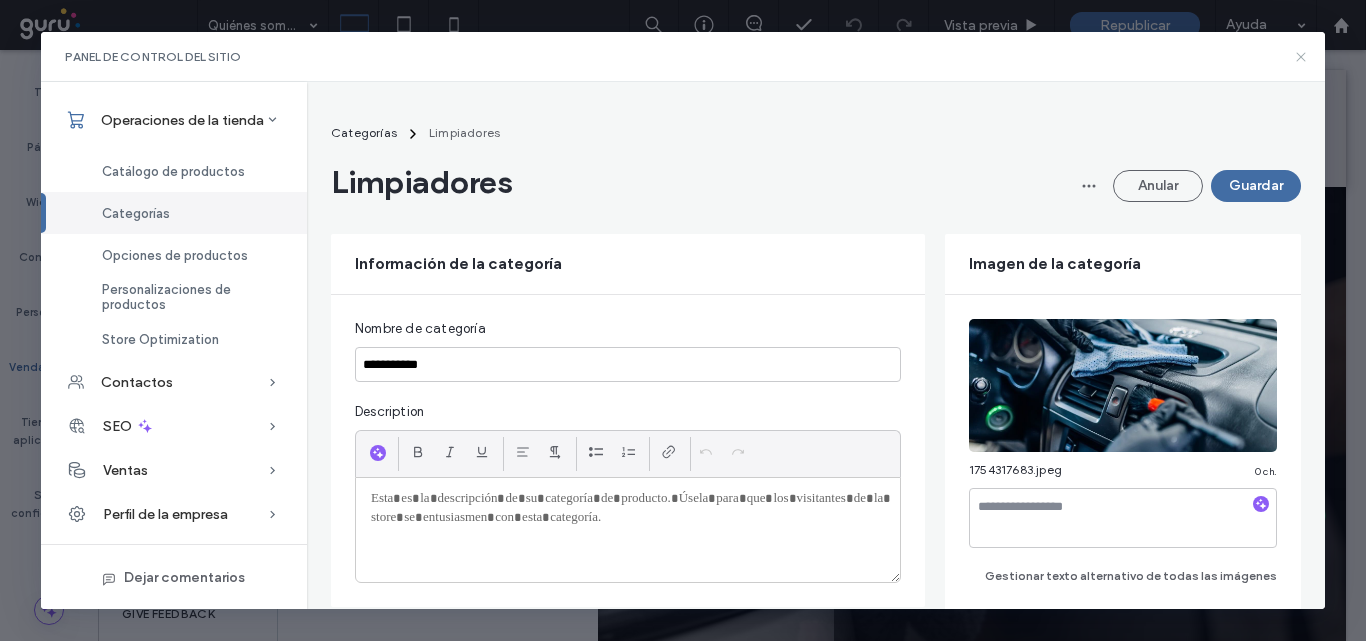 click 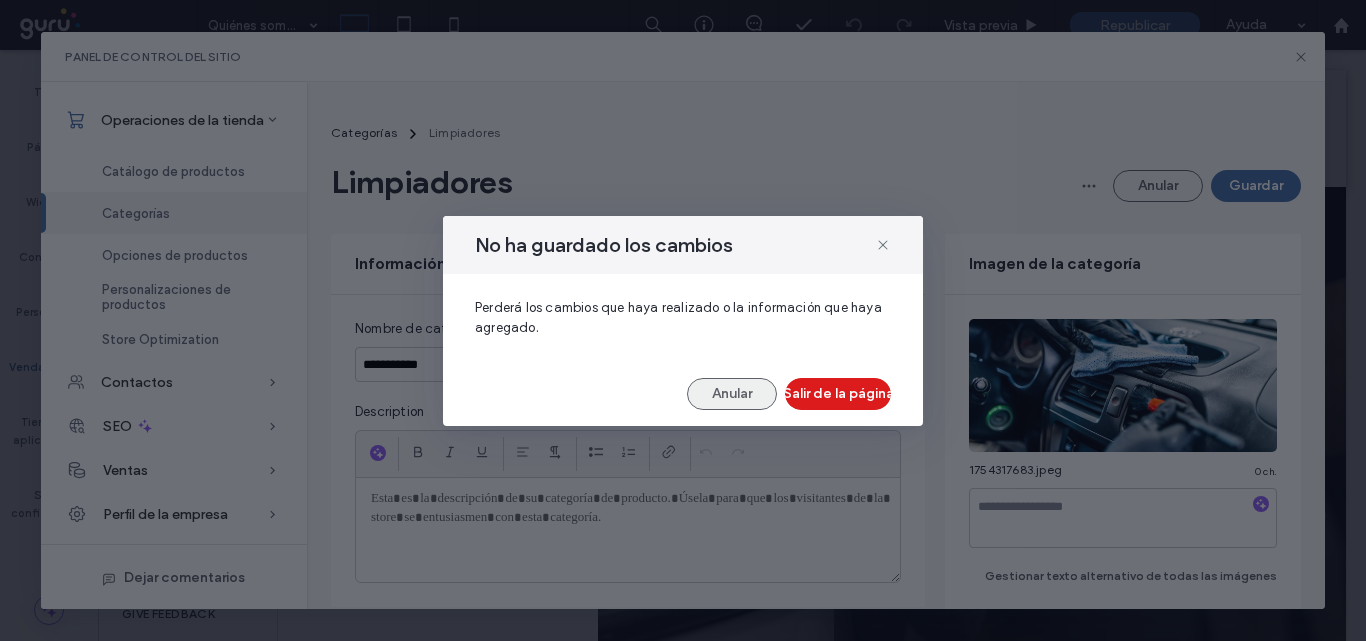 click on "Anular" at bounding box center (732, 394) 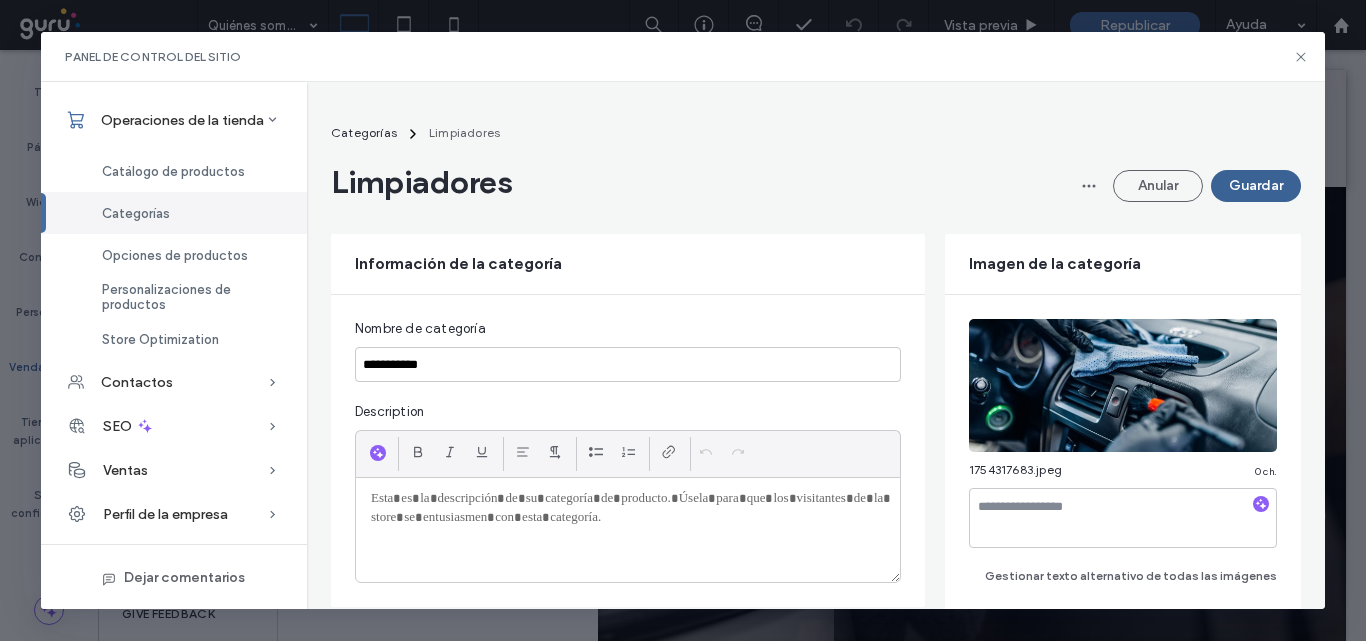 click on "Guardar" at bounding box center [1256, 186] 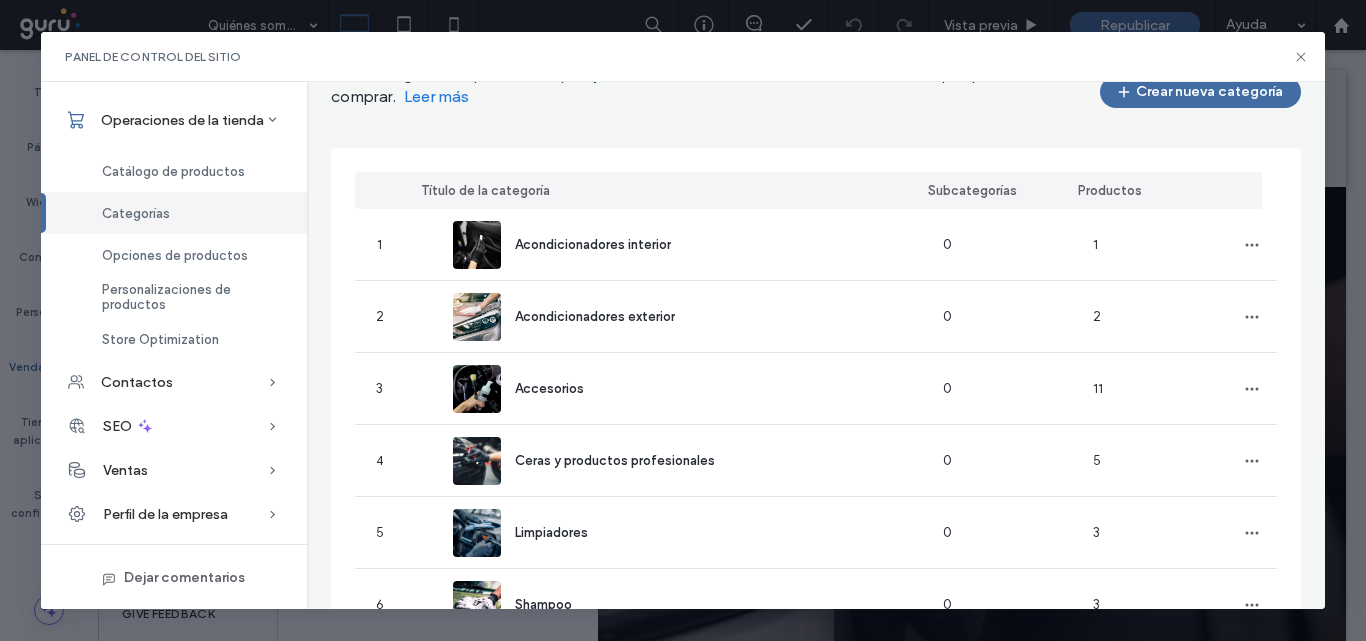 scroll, scrollTop: 0, scrollLeft: 0, axis: both 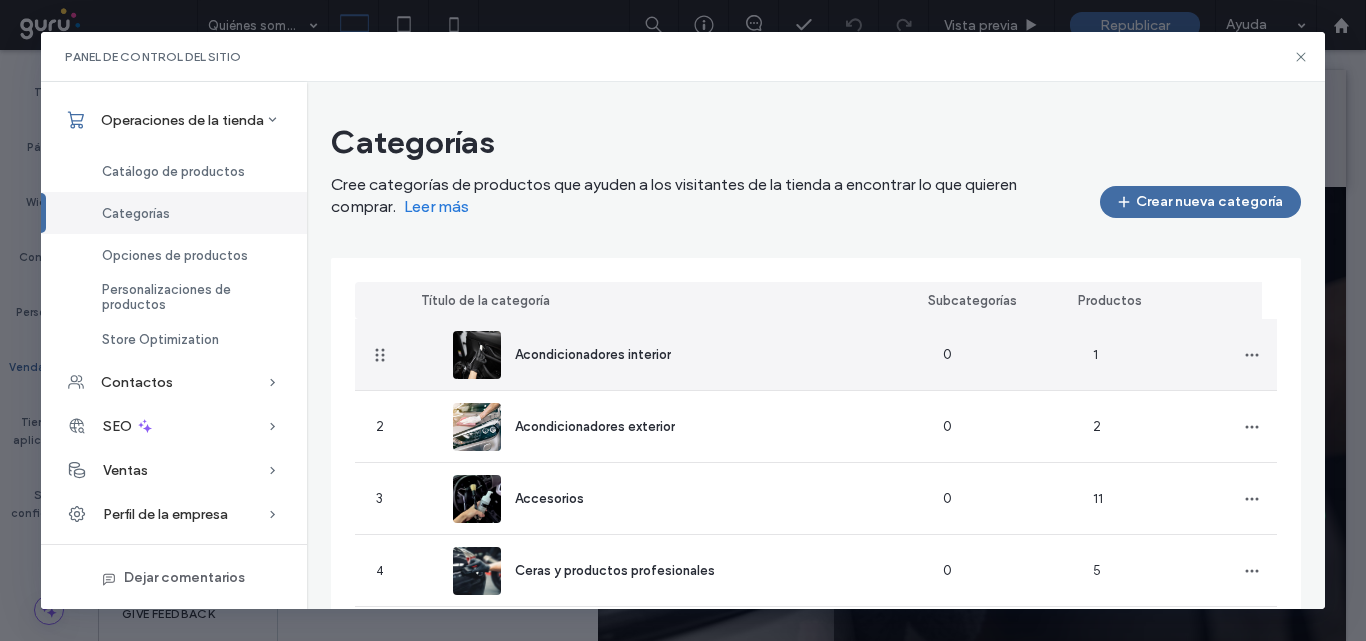 click on "Acondicionadores interior" at bounding box center (593, 354) 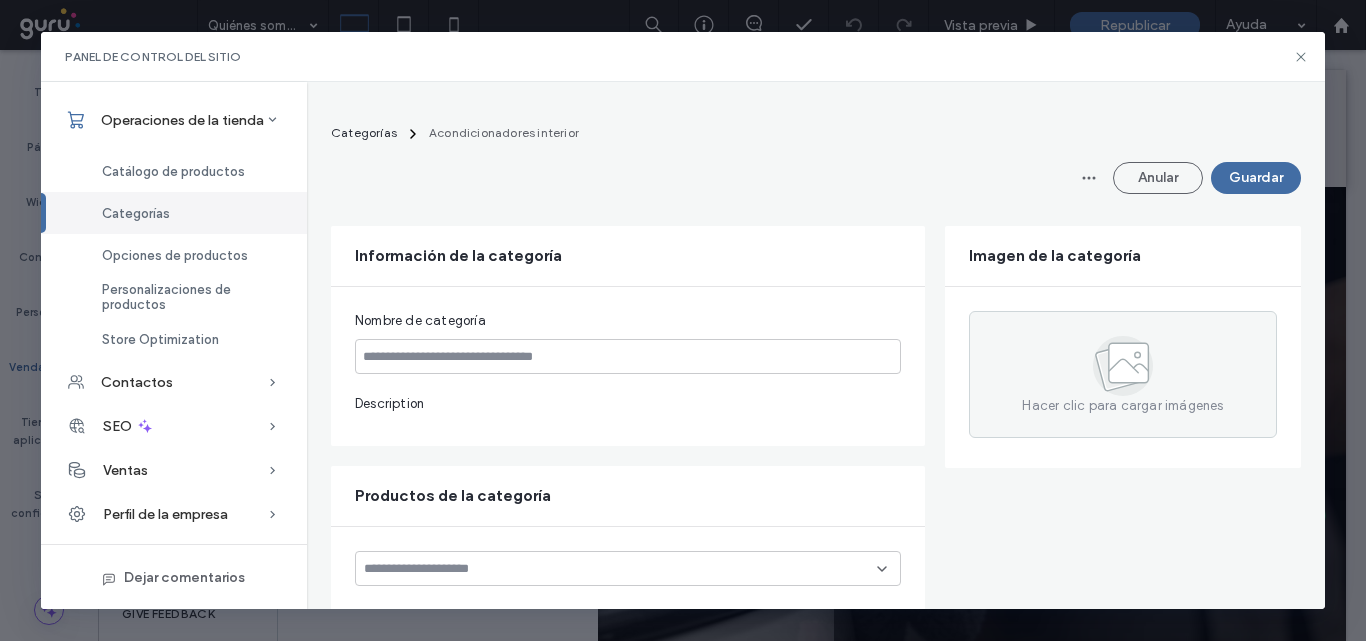 type on "**********" 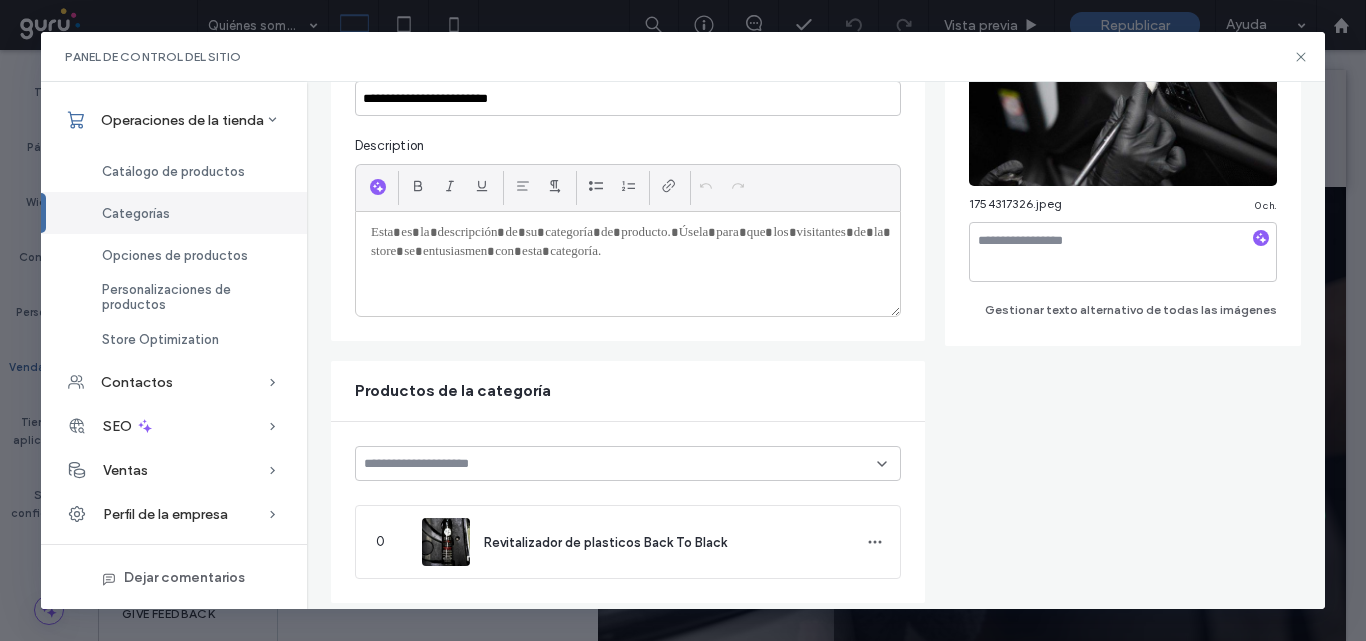 scroll, scrollTop: 0, scrollLeft: 0, axis: both 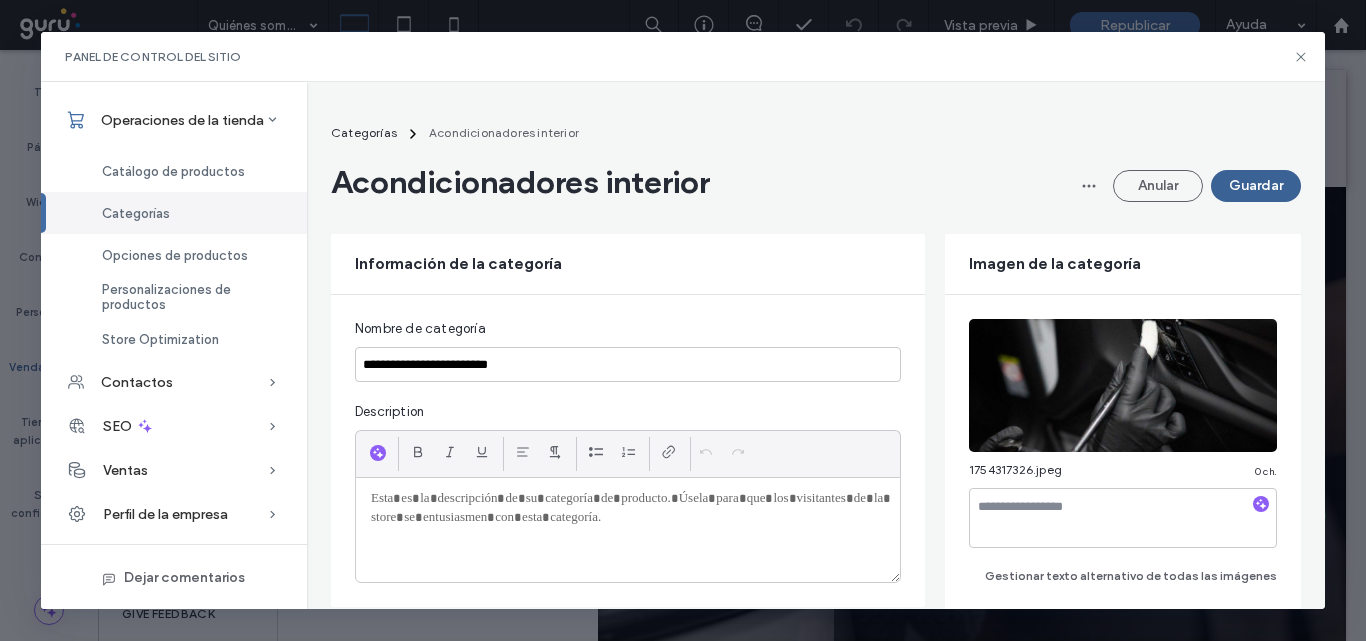 click on "Guardar" at bounding box center (1256, 186) 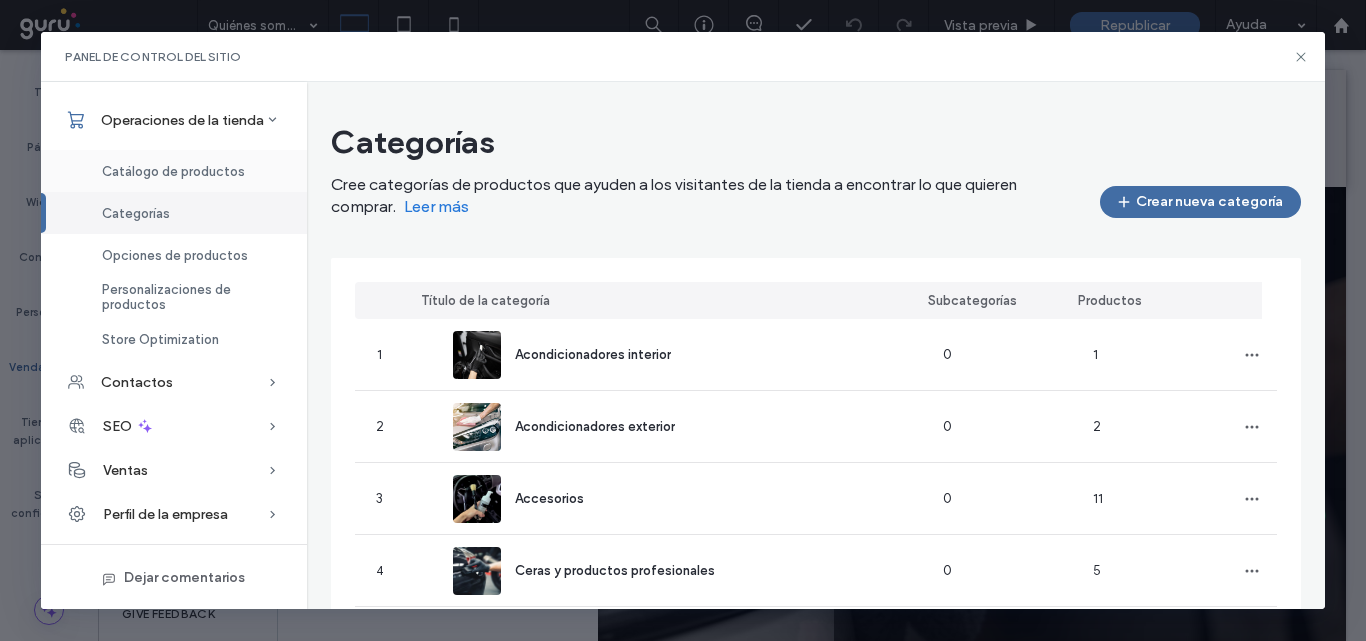click on "Catálogo de productos" at bounding box center (173, 171) 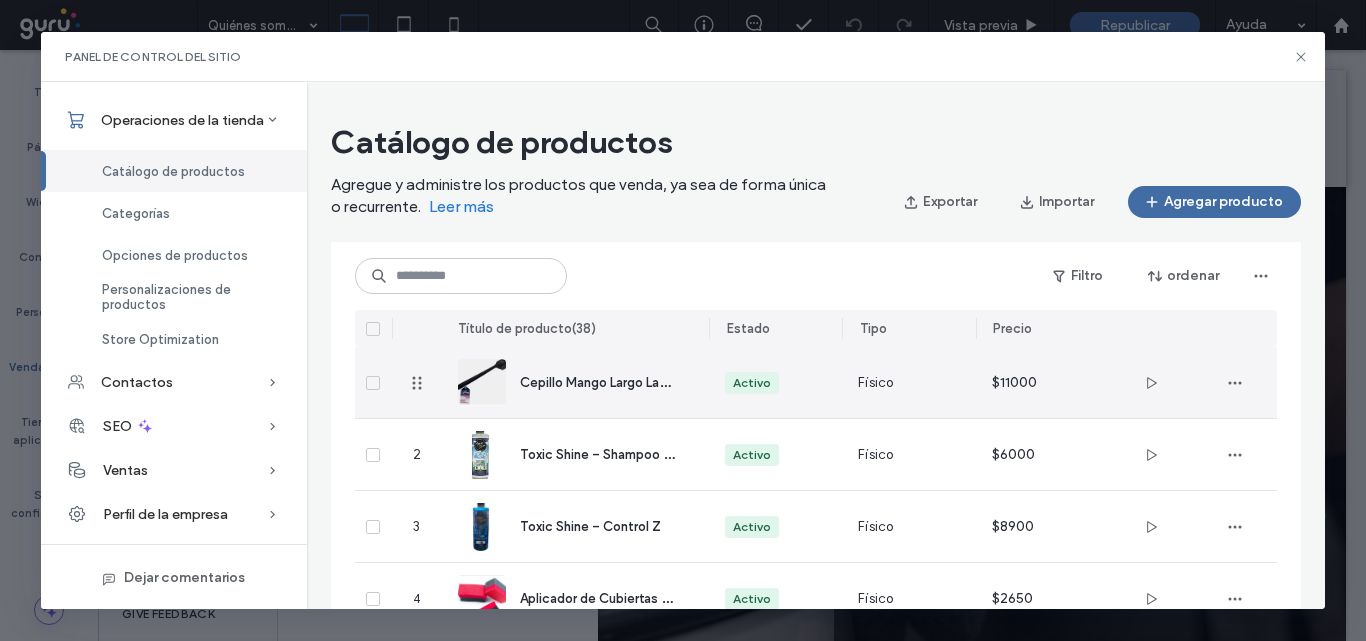 click on "Cepillo Mango Largo Laffitte" at bounding box center (603, 381) 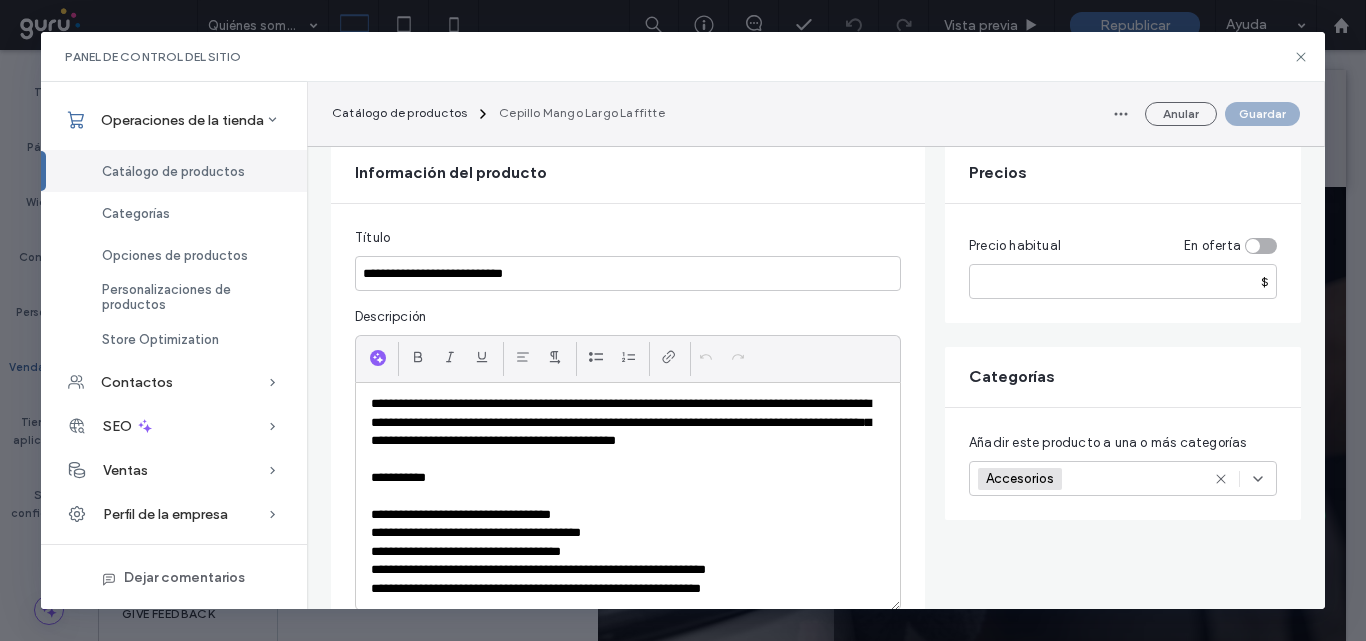 scroll, scrollTop: 300, scrollLeft: 0, axis: vertical 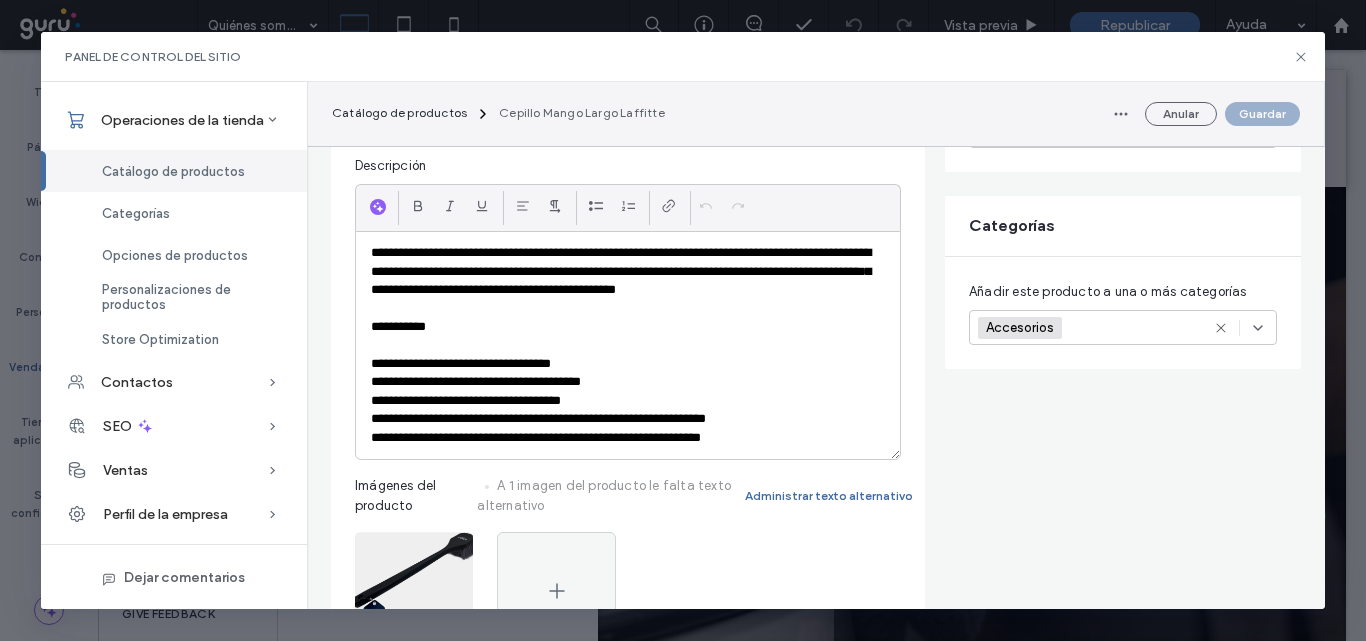 click 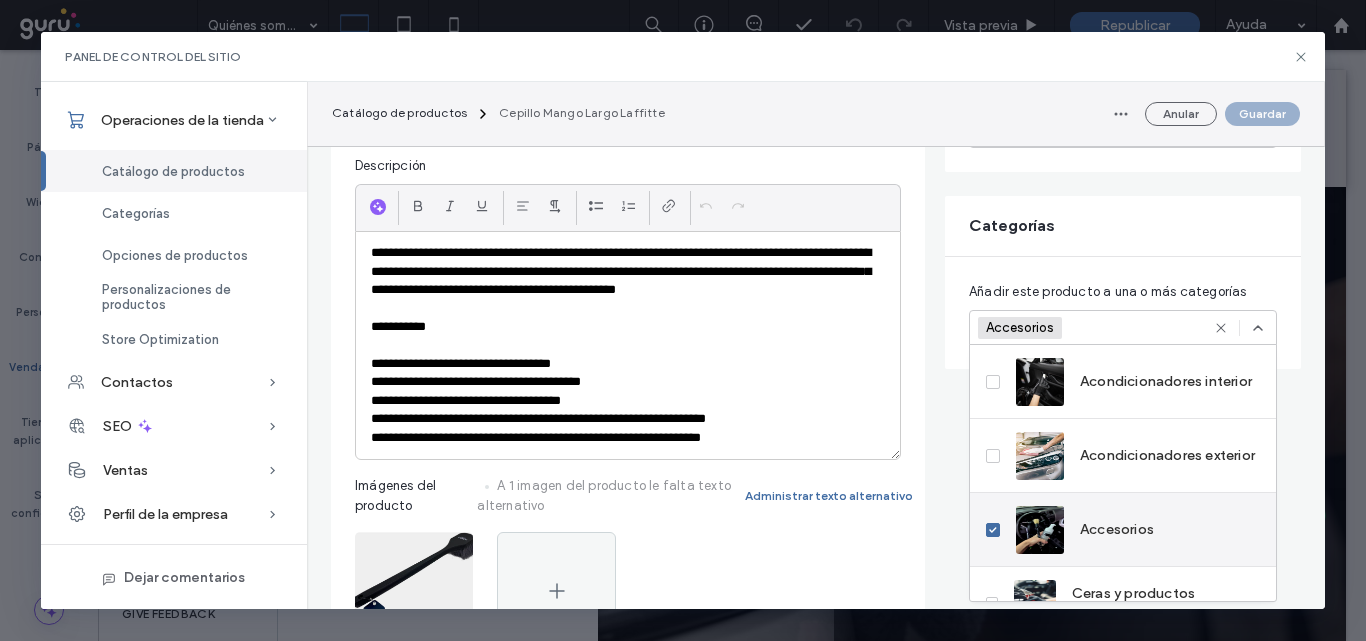 click at bounding box center (993, 530) 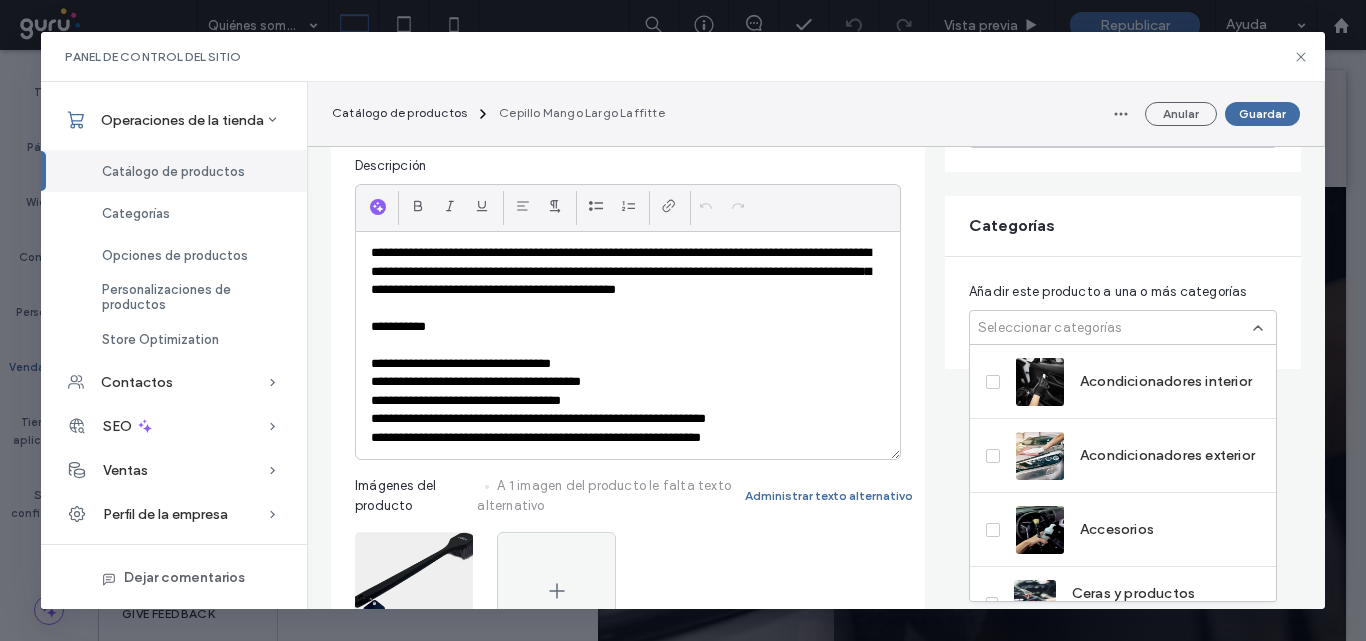 click on "Guardar" at bounding box center (1262, 114) 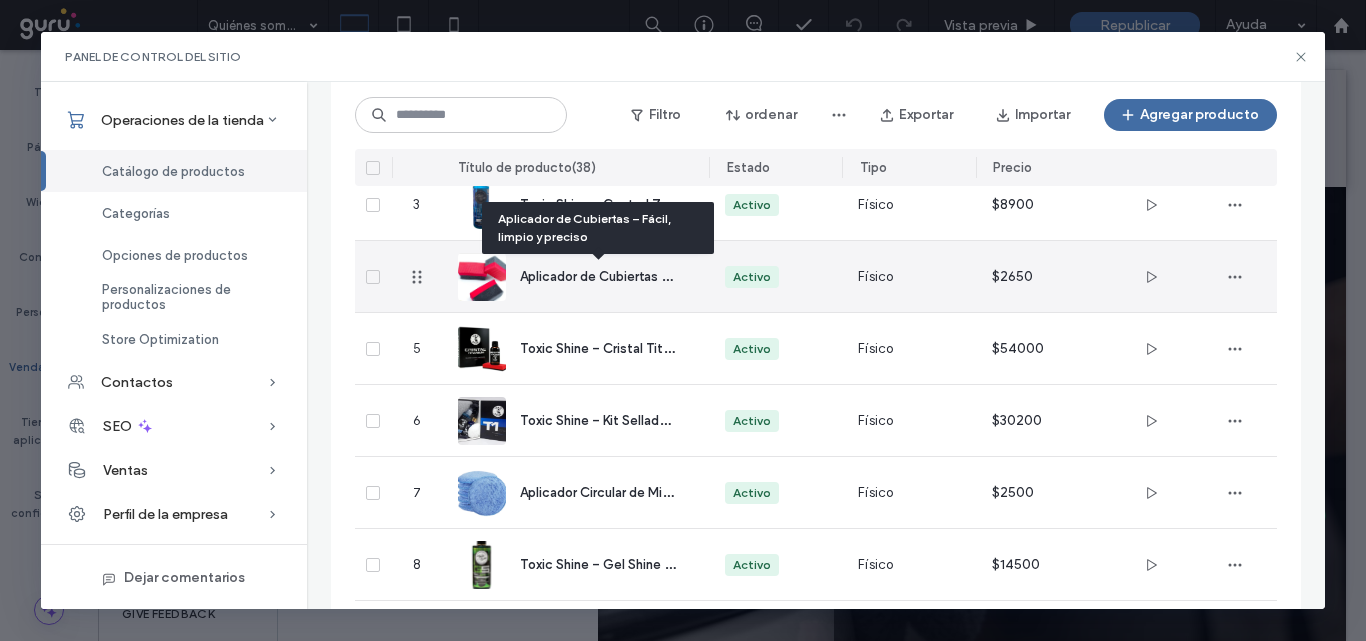 click on "Aplicador de Cubiertas – Fácil, limpio y preciso" at bounding box center (660, 275) 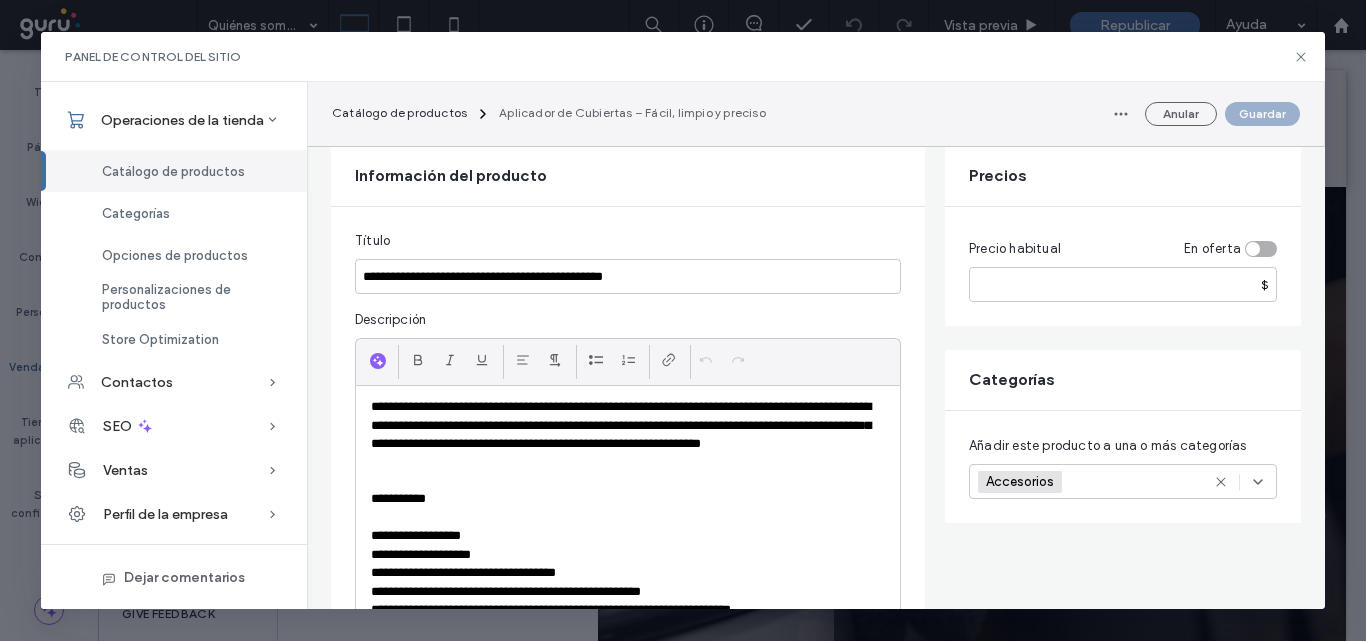 scroll, scrollTop: 200, scrollLeft: 0, axis: vertical 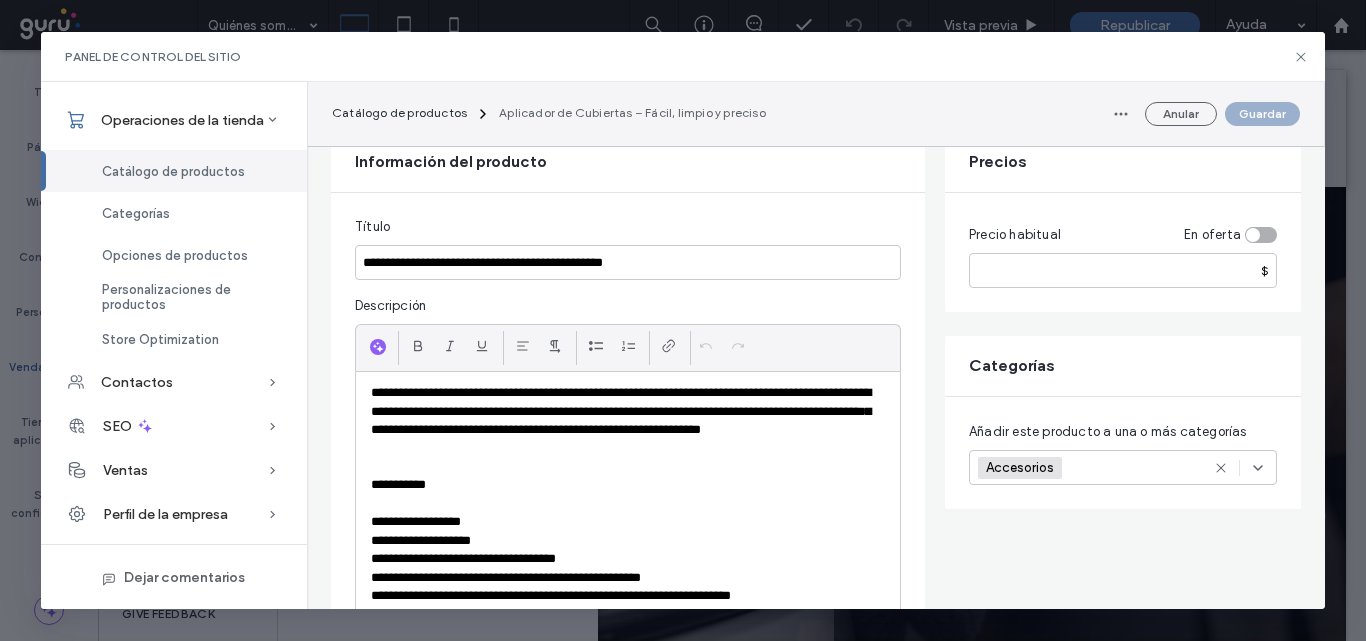 click 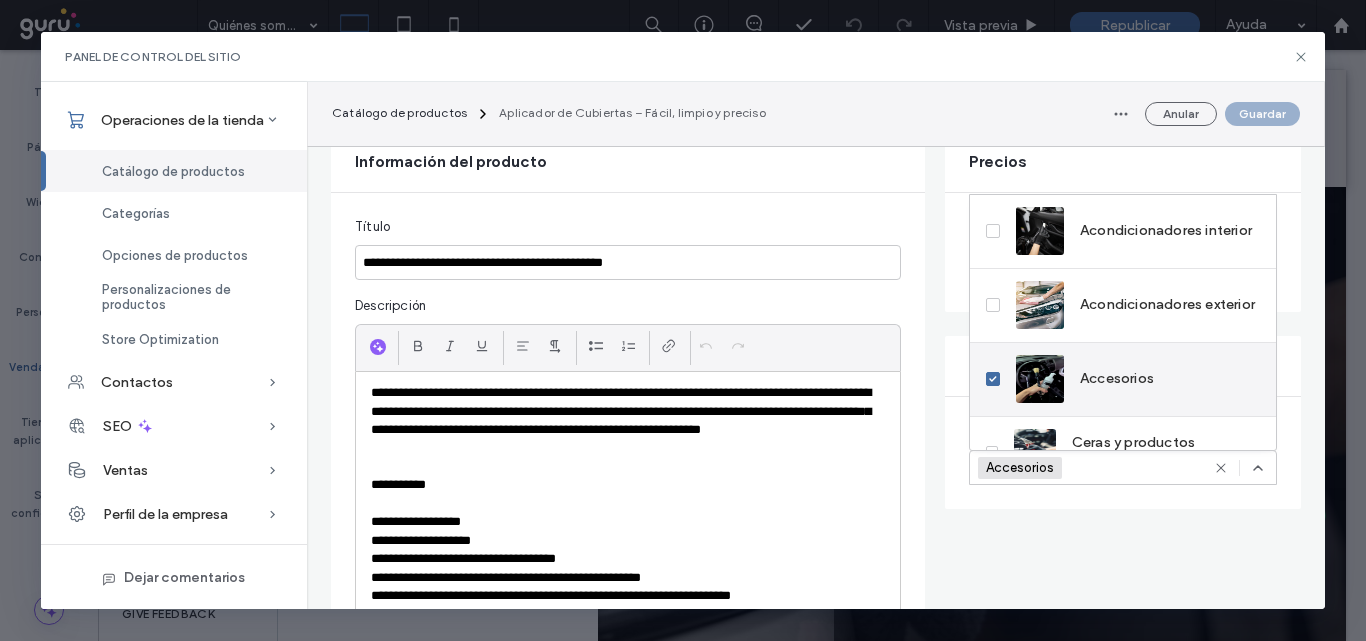 click on "Accesorios" at bounding box center (1117, 379) 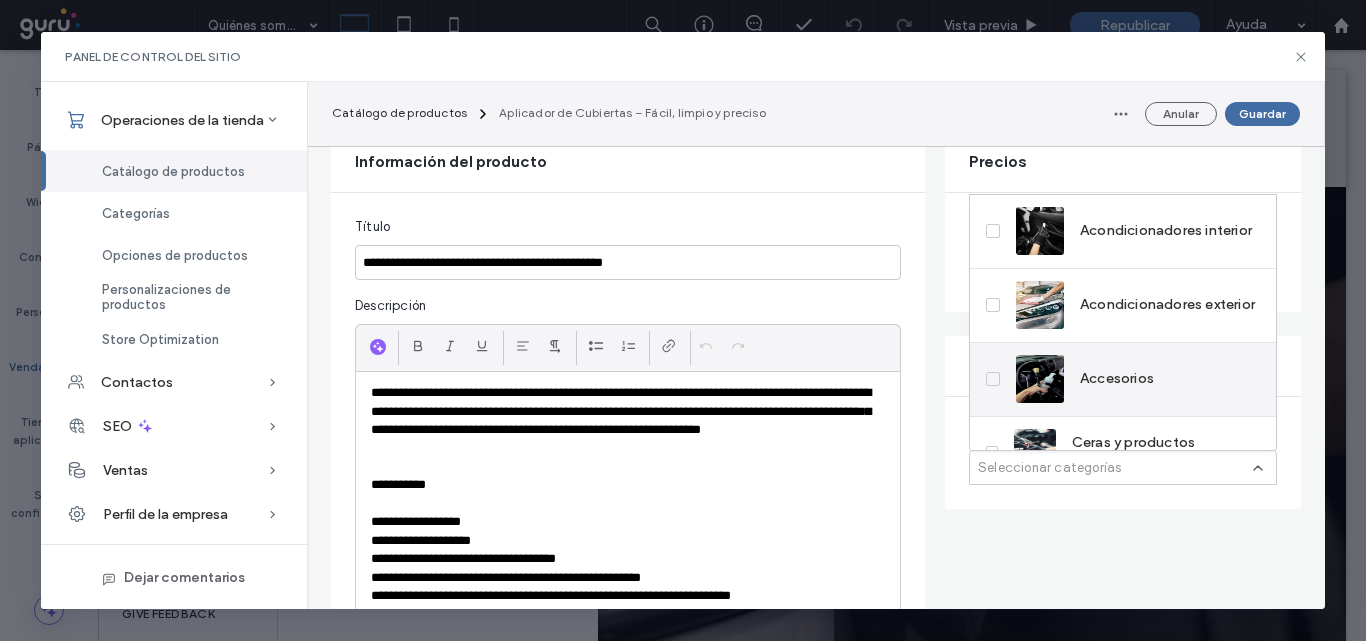 click 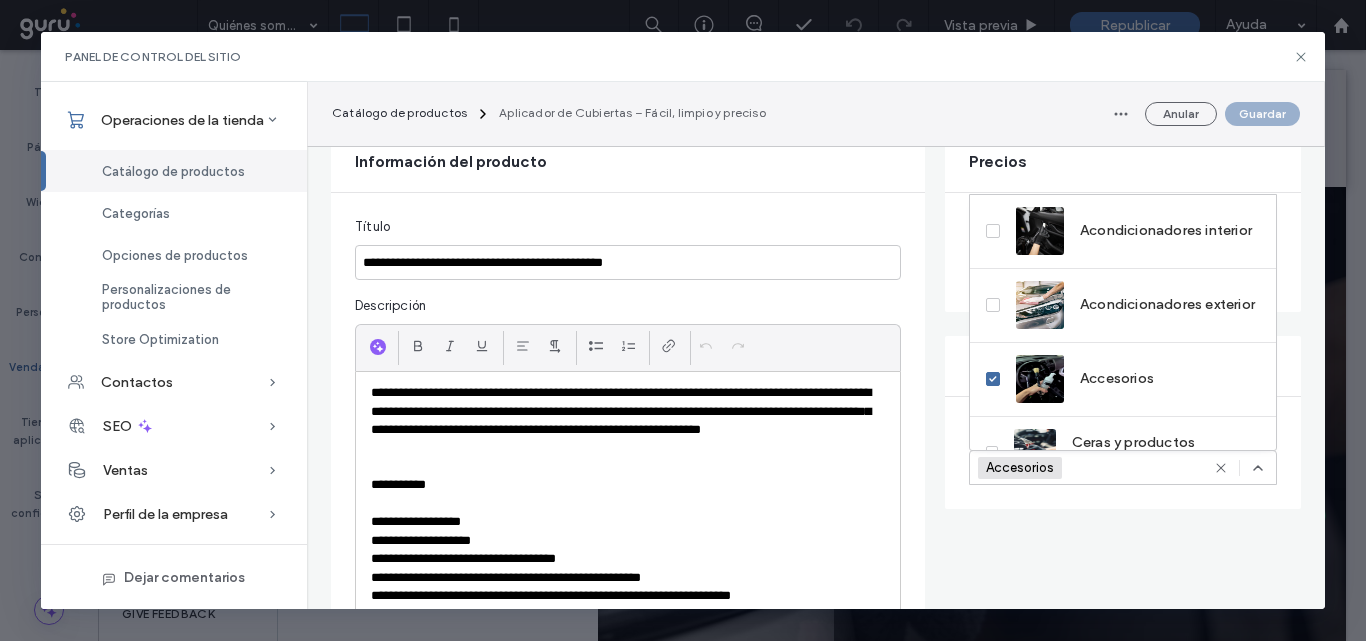 click on "Precios Precio habitual En oferta **** $ Categorías Añadir este producto a una o más categorías  Accesorios +0  Accesorios +0" at bounding box center [1123, 1790] 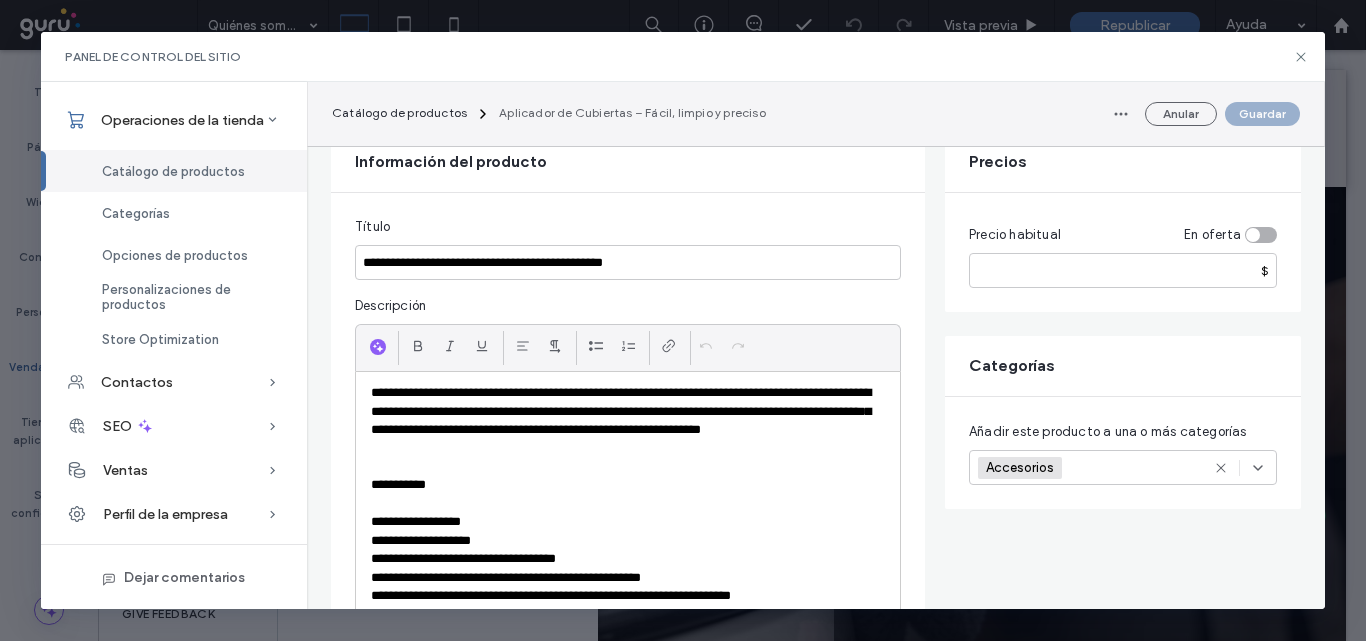 click on "Anular Guardar" at bounding box center (1202, 114) 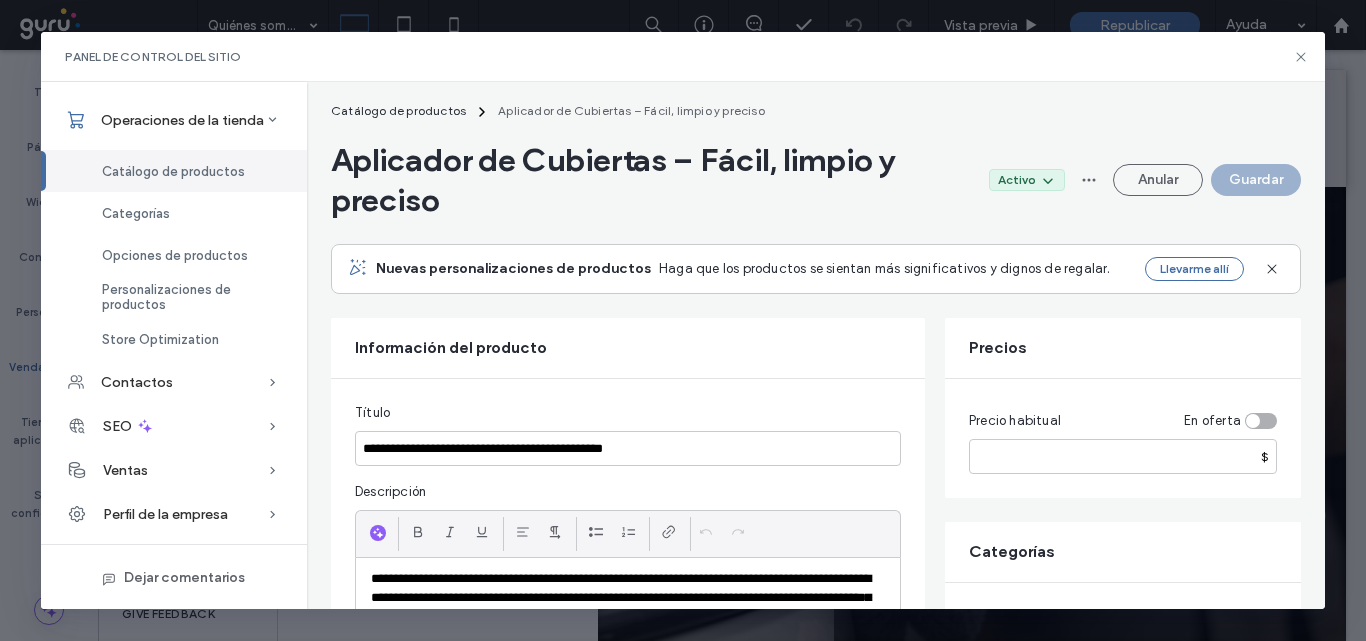 scroll, scrollTop: 0, scrollLeft: 0, axis: both 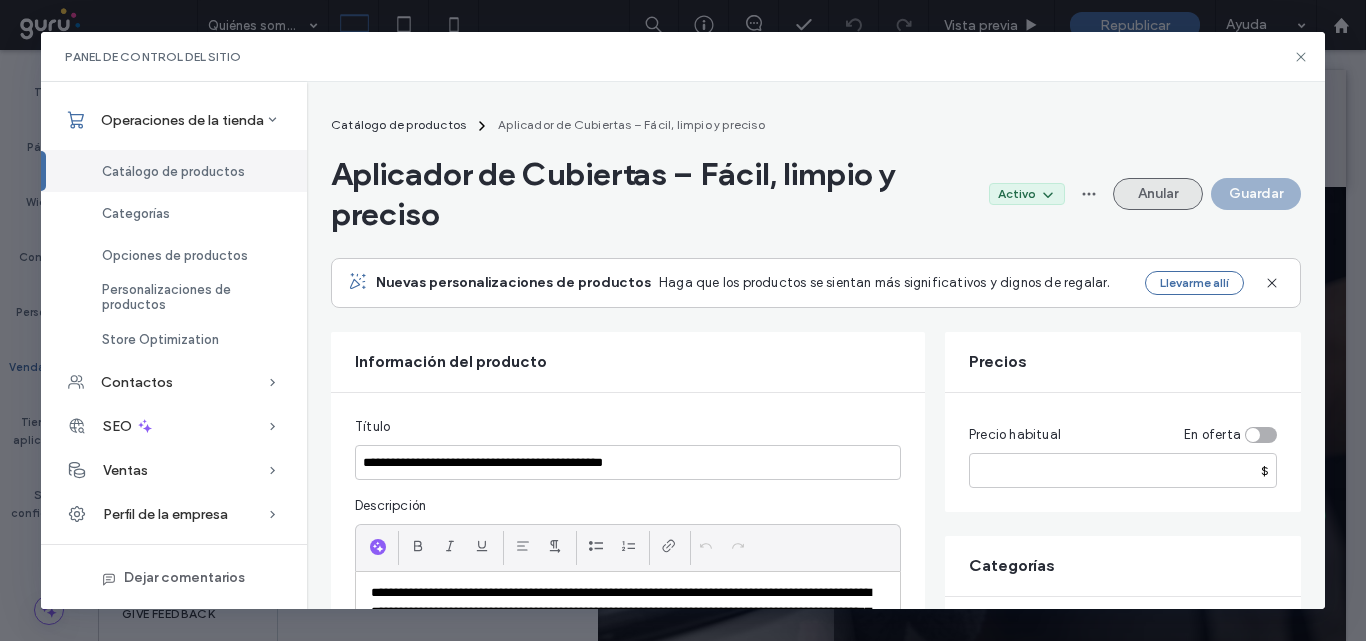 click on "Anular" at bounding box center [1158, 194] 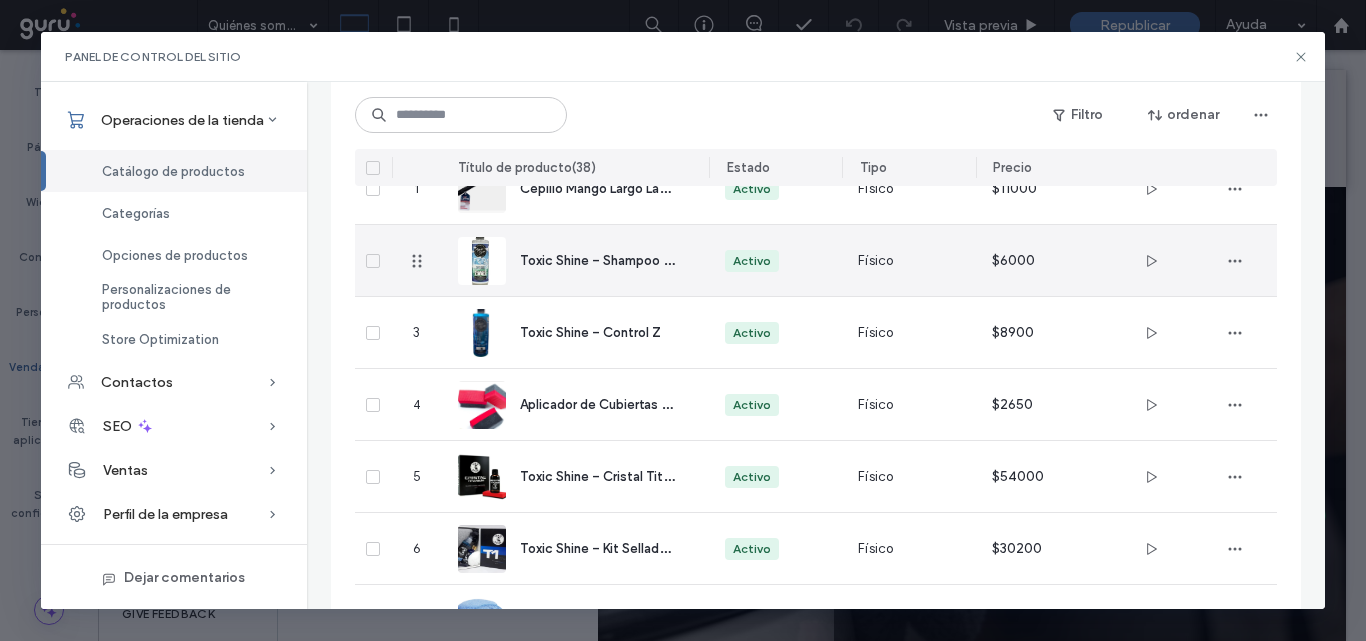 scroll, scrollTop: 0, scrollLeft: 0, axis: both 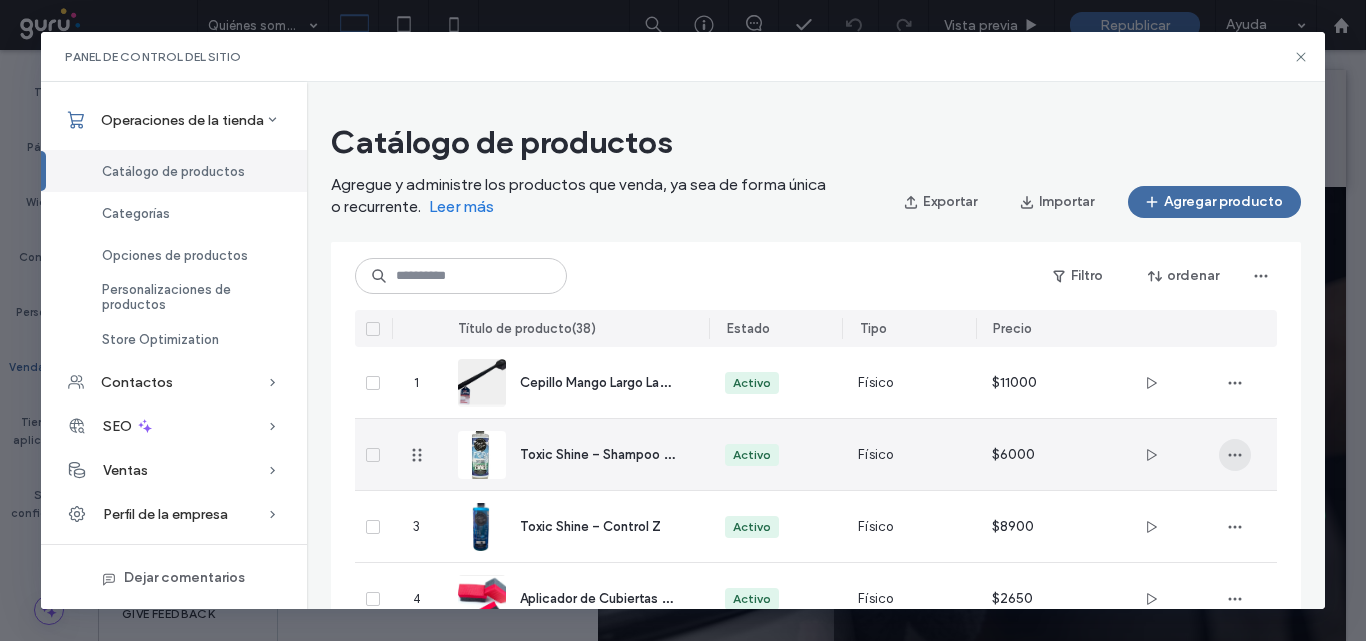 click 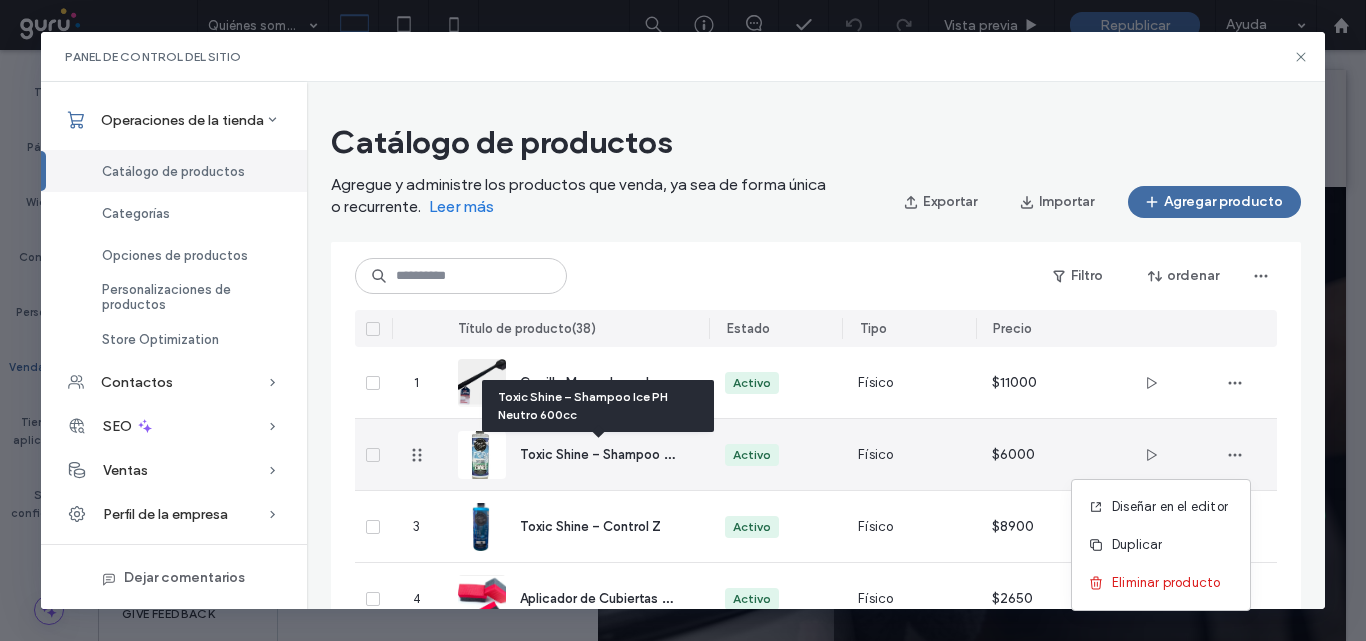 click on "Toxic Shine – Shampoo Ice PH Neutro 600cc" at bounding box center [656, 453] 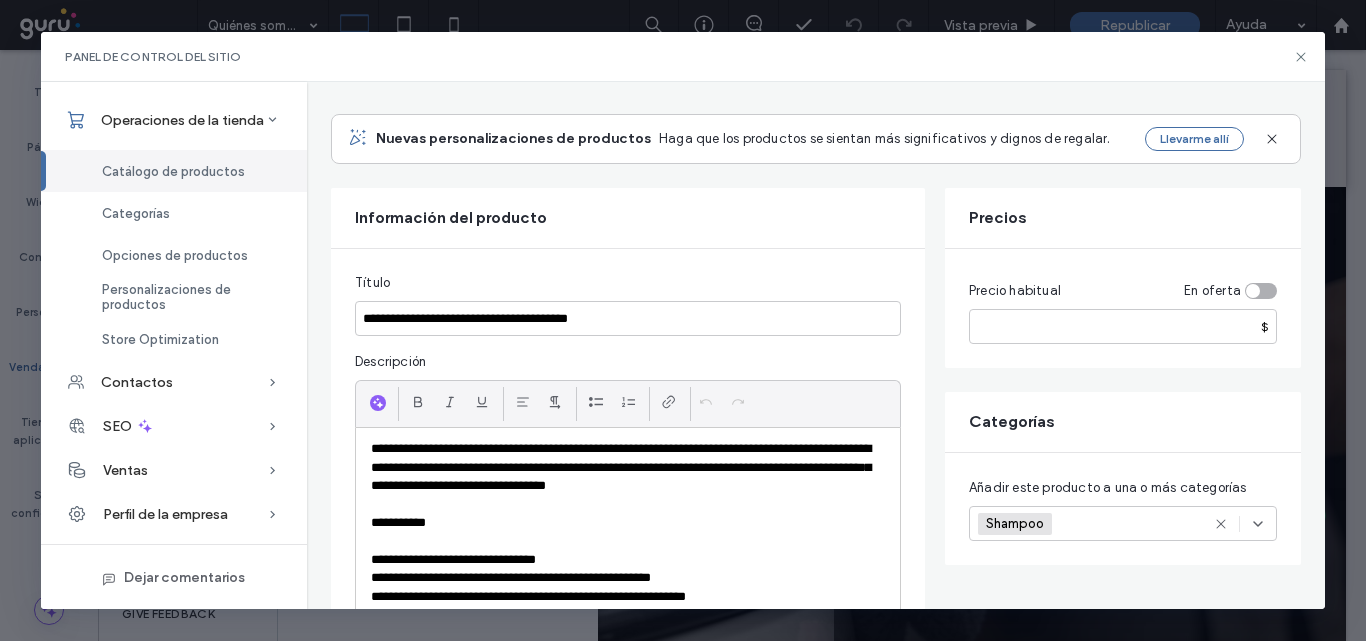 scroll, scrollTop: 0, scrollLeft: 0, axis: both 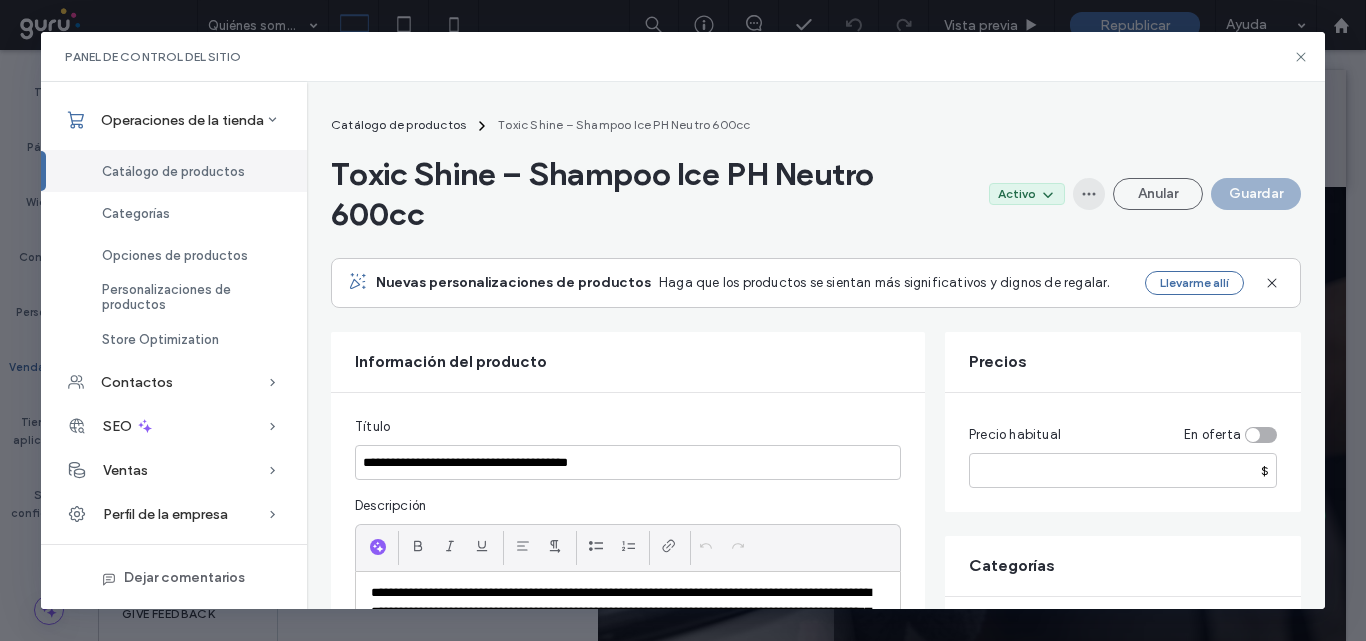 click 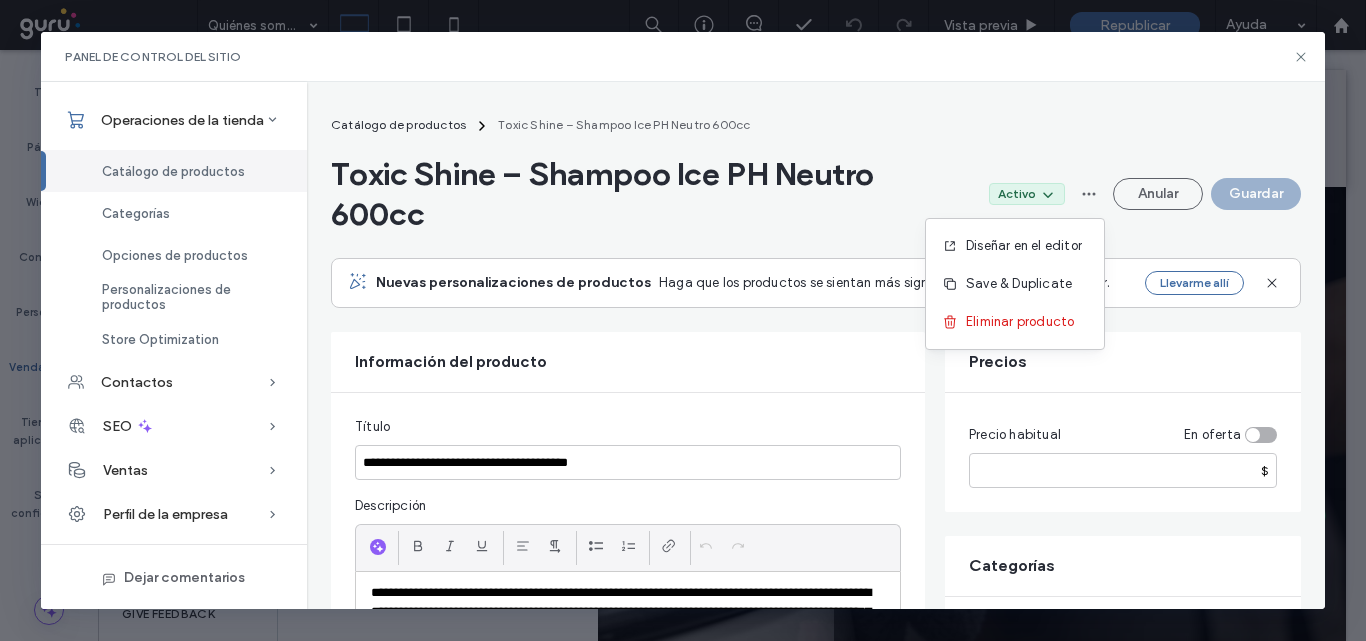 click on "Toxic Shine – Shampoo Ice PH Neutro 600cc" at bounding box center [652, 194] 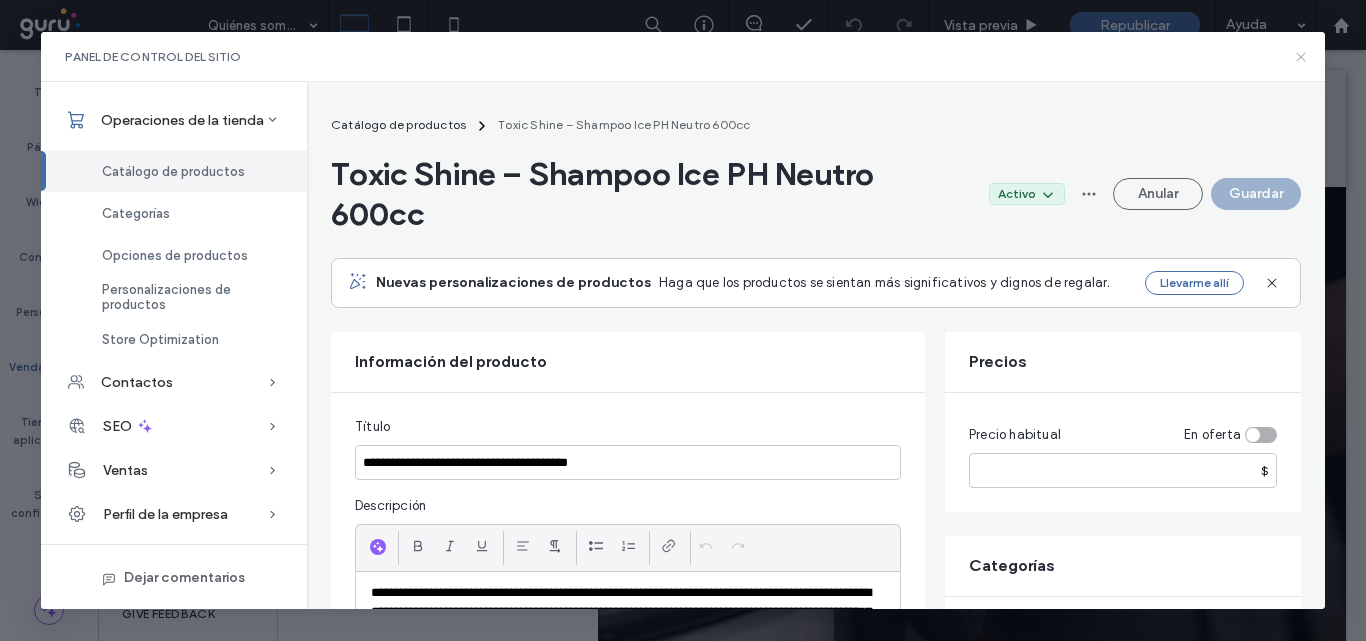 click 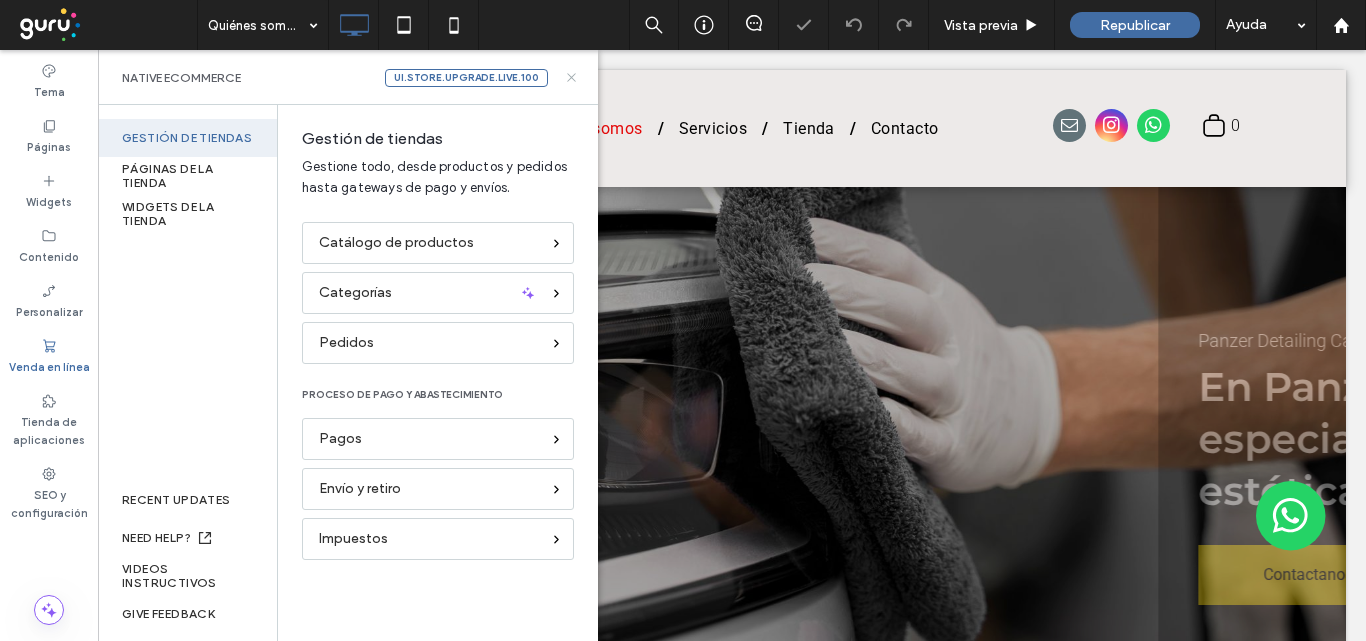 scroll, scrollTop: 0, scrollLeft: 0, axis: both 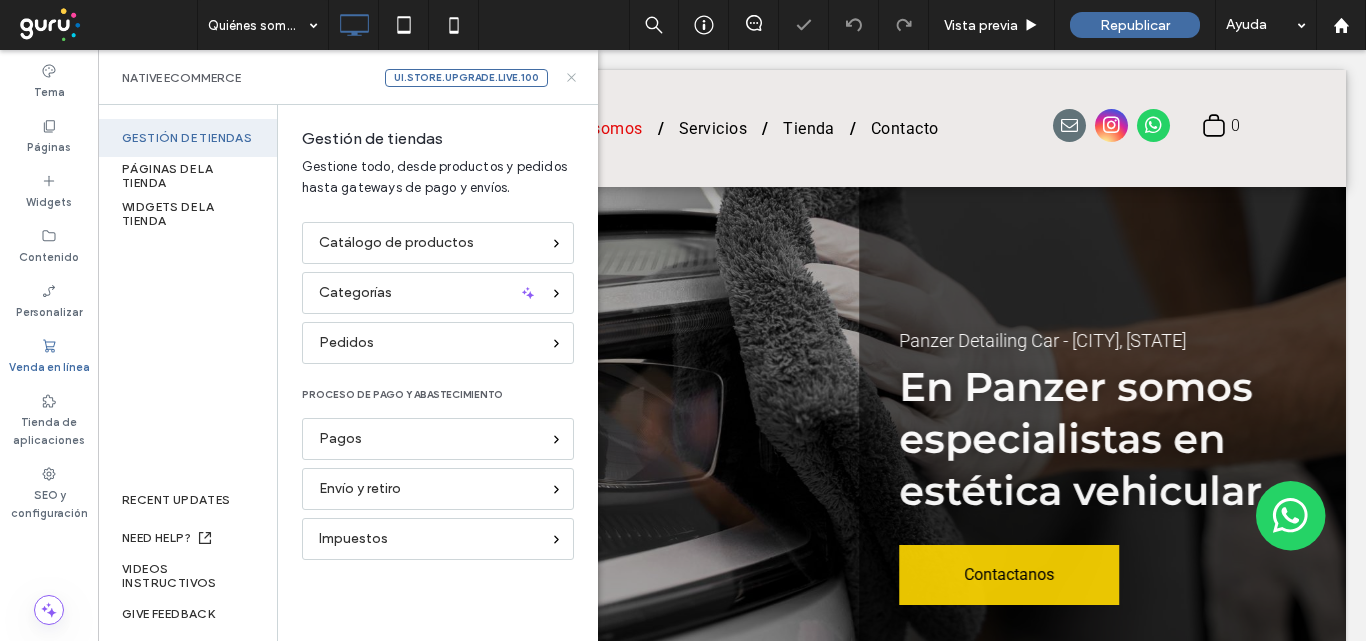 click 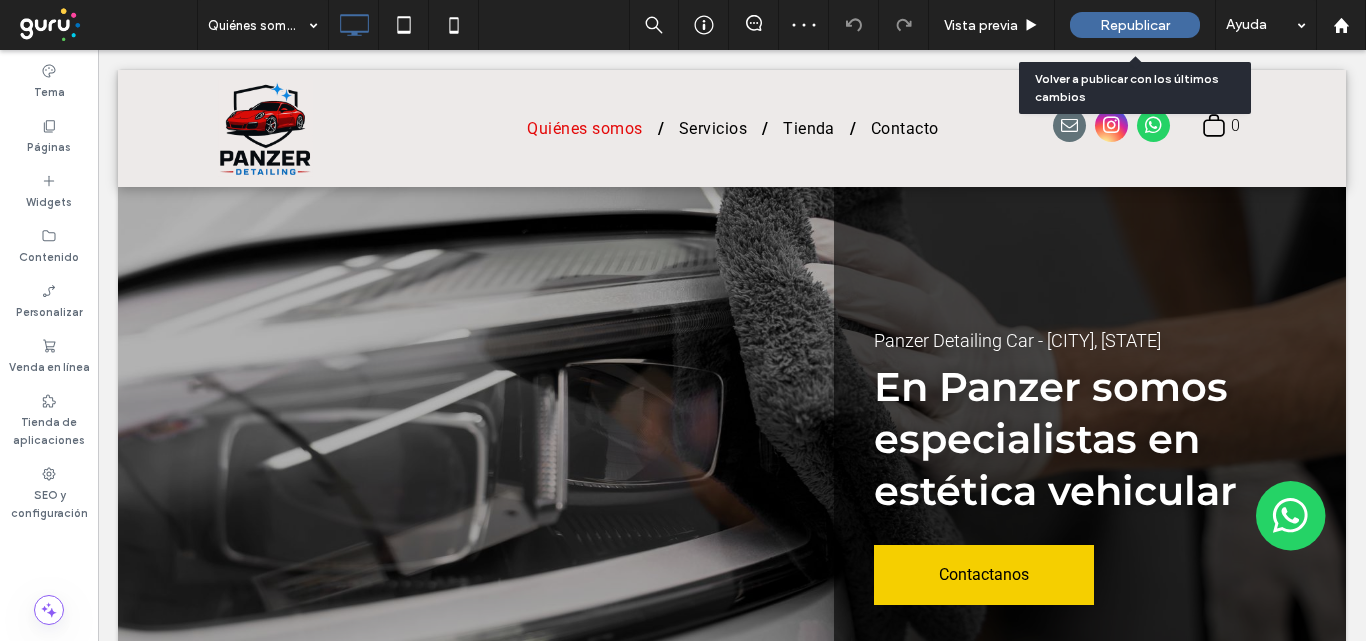 click on "Republicar" at bounding box center [1135, 25] 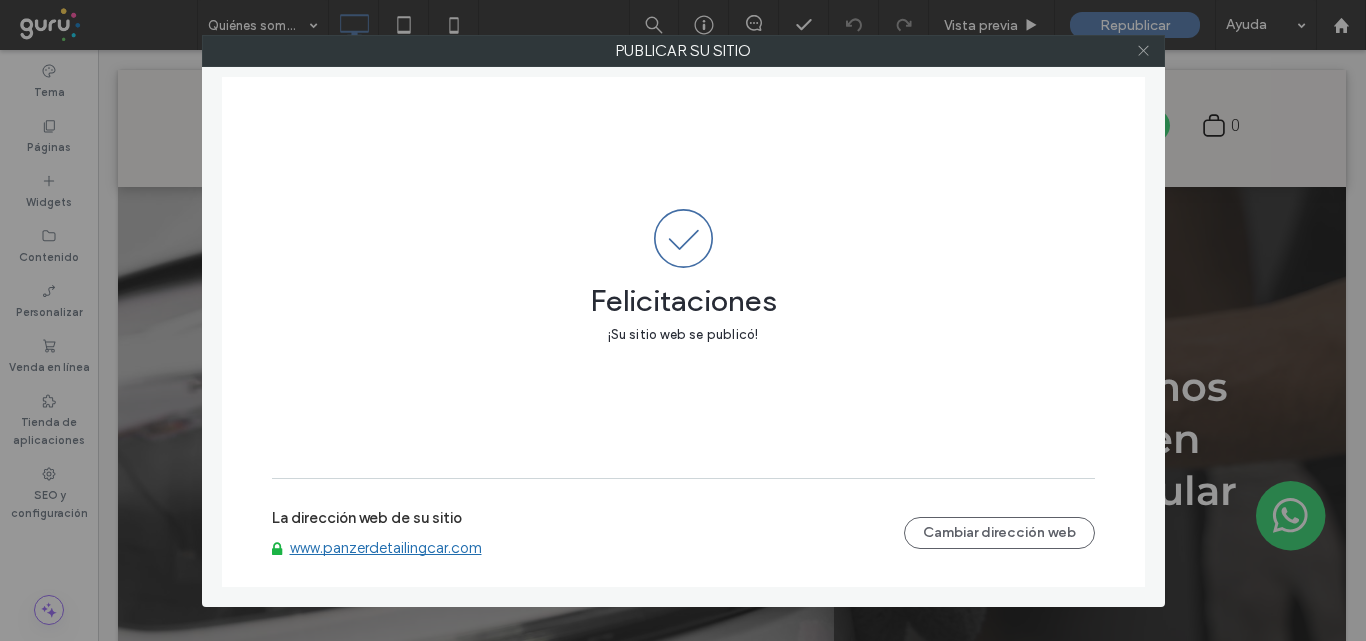 click 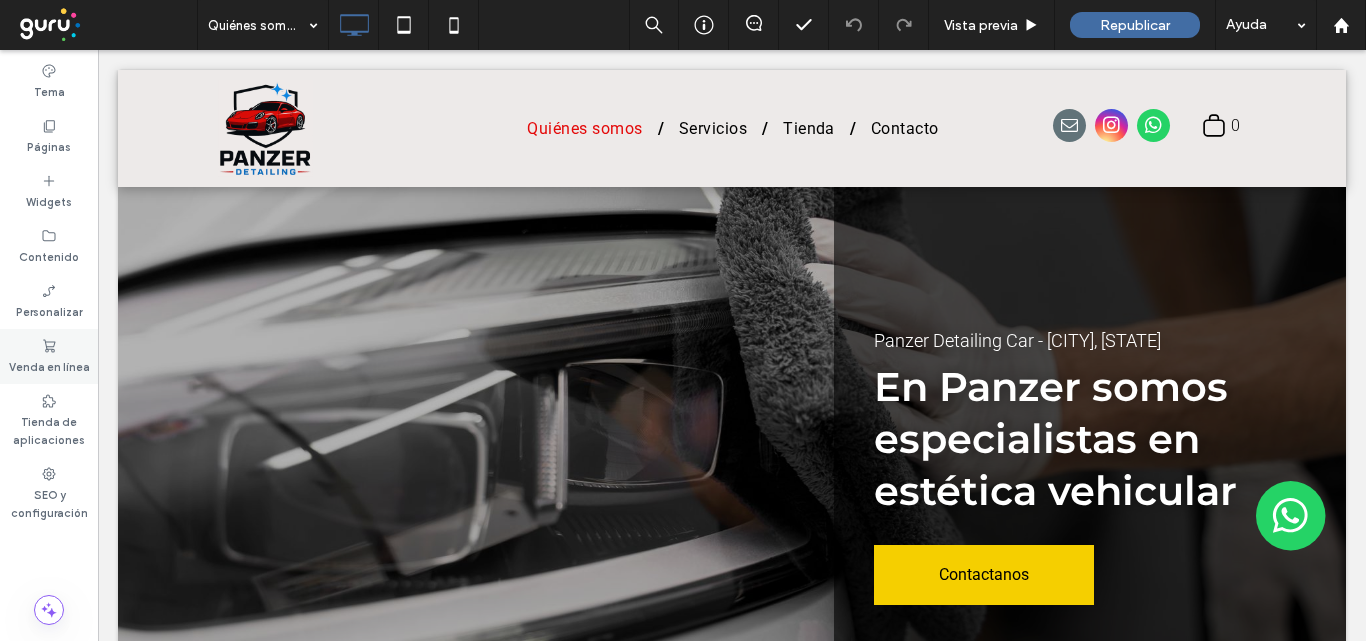 click 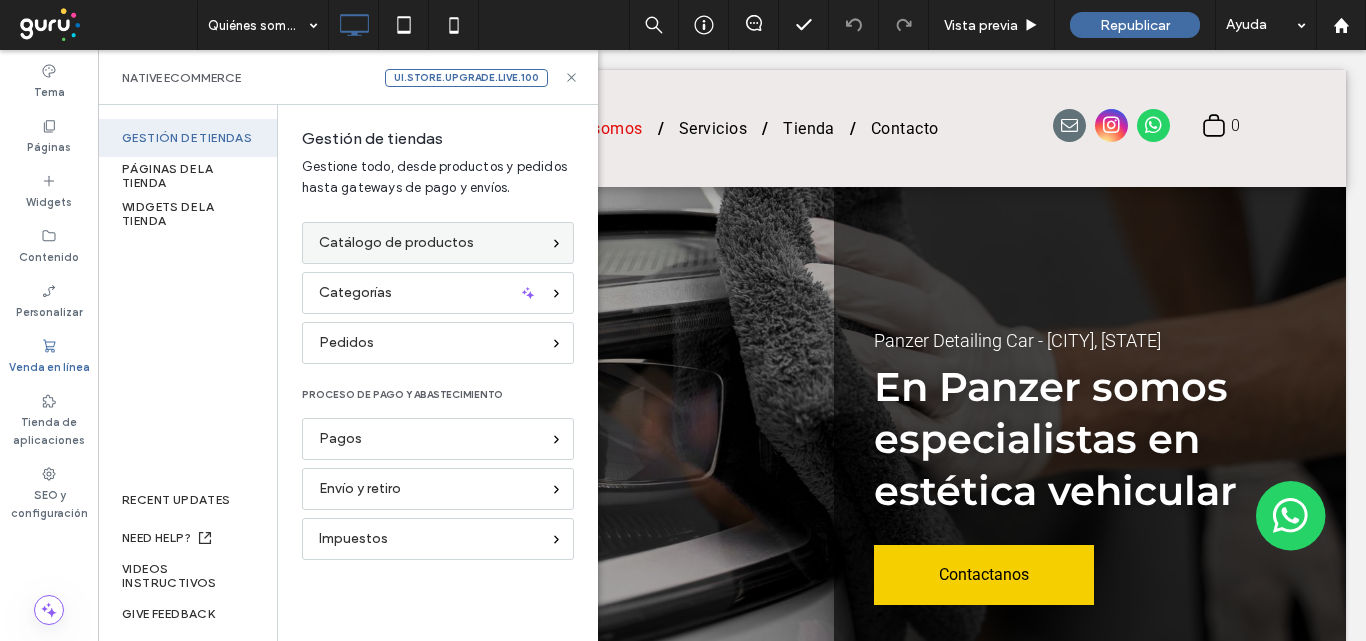 click on "Catálogo de productos" at bounding box center (396, 243) 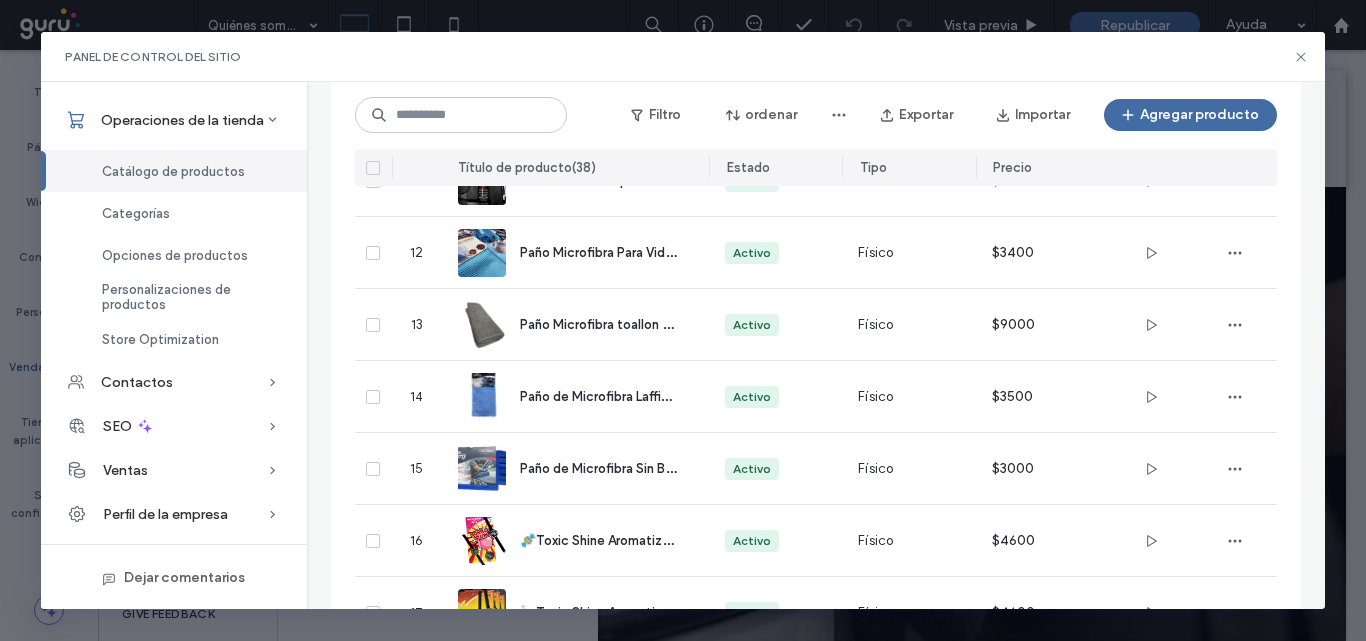 scroll, scrollTop: 300, scrollLeft: 0, axis: vertical 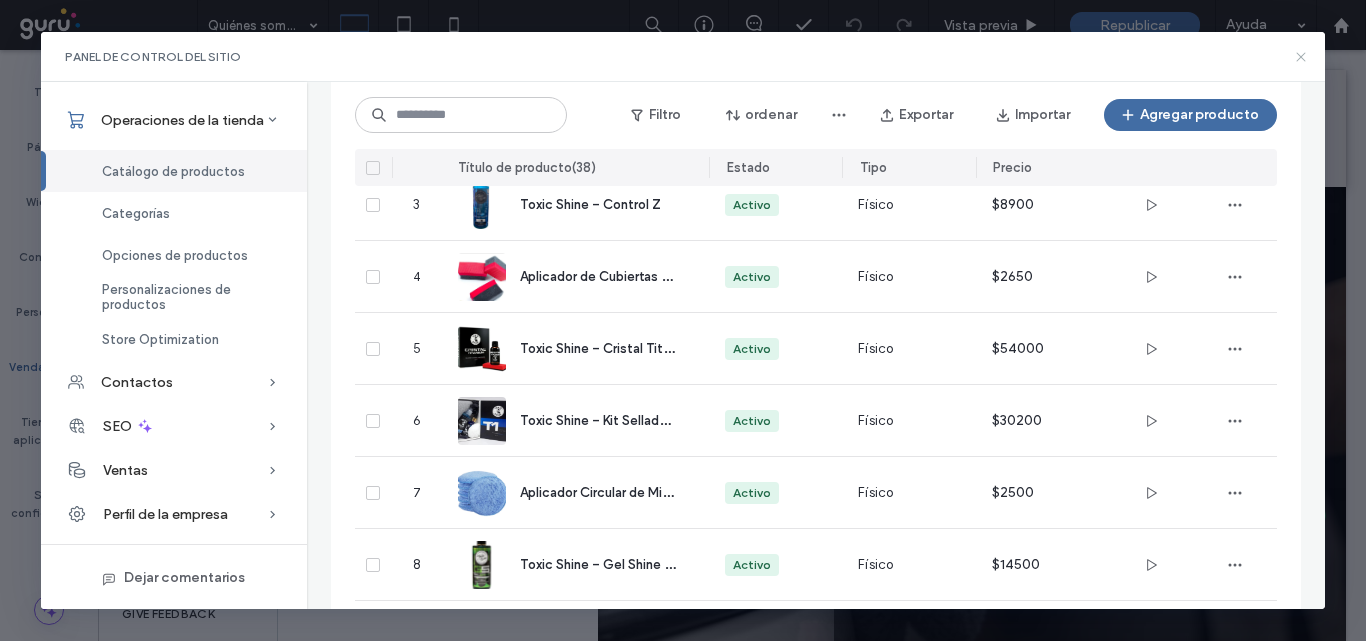 click 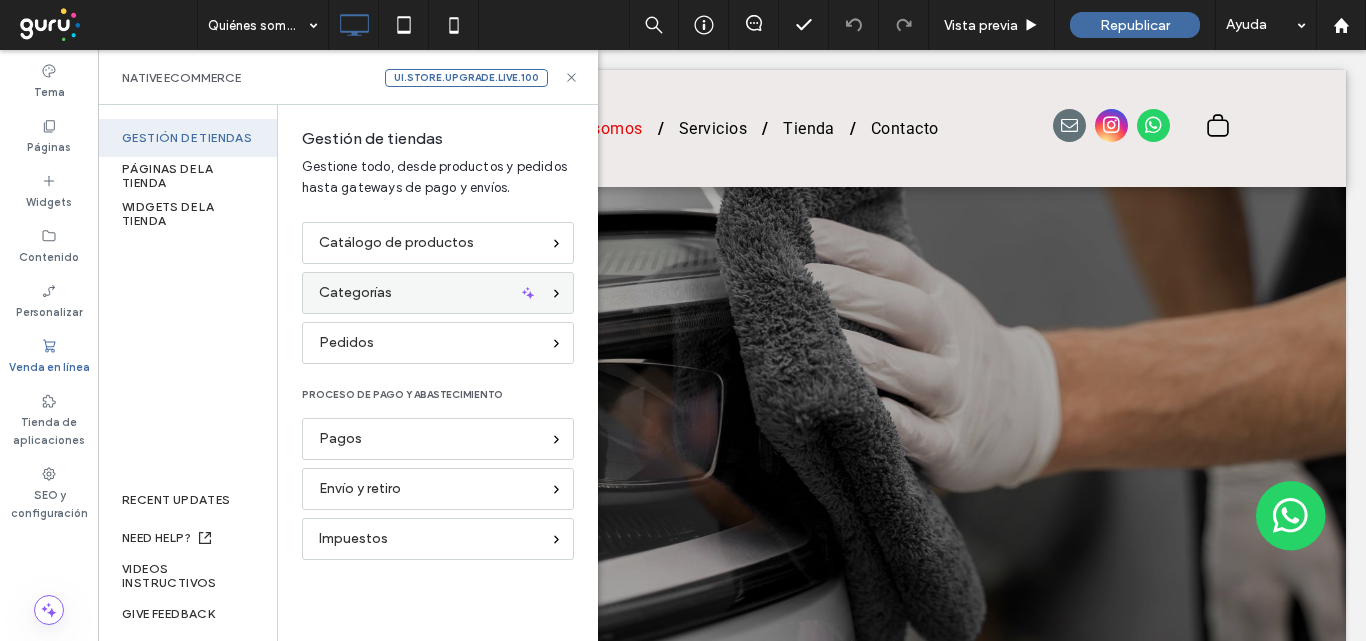scroll, scrollTop: 0, scrollLeft: 0, axis: both 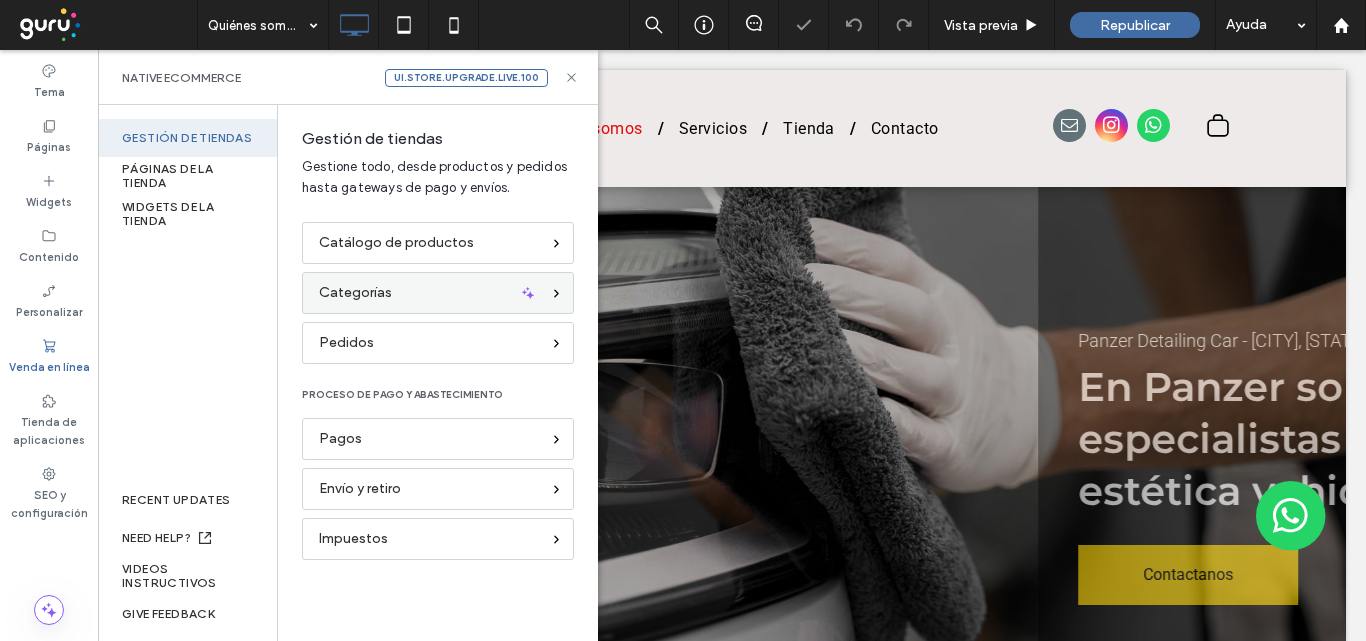 click on "Categorías" at bounding box center [429, 293] 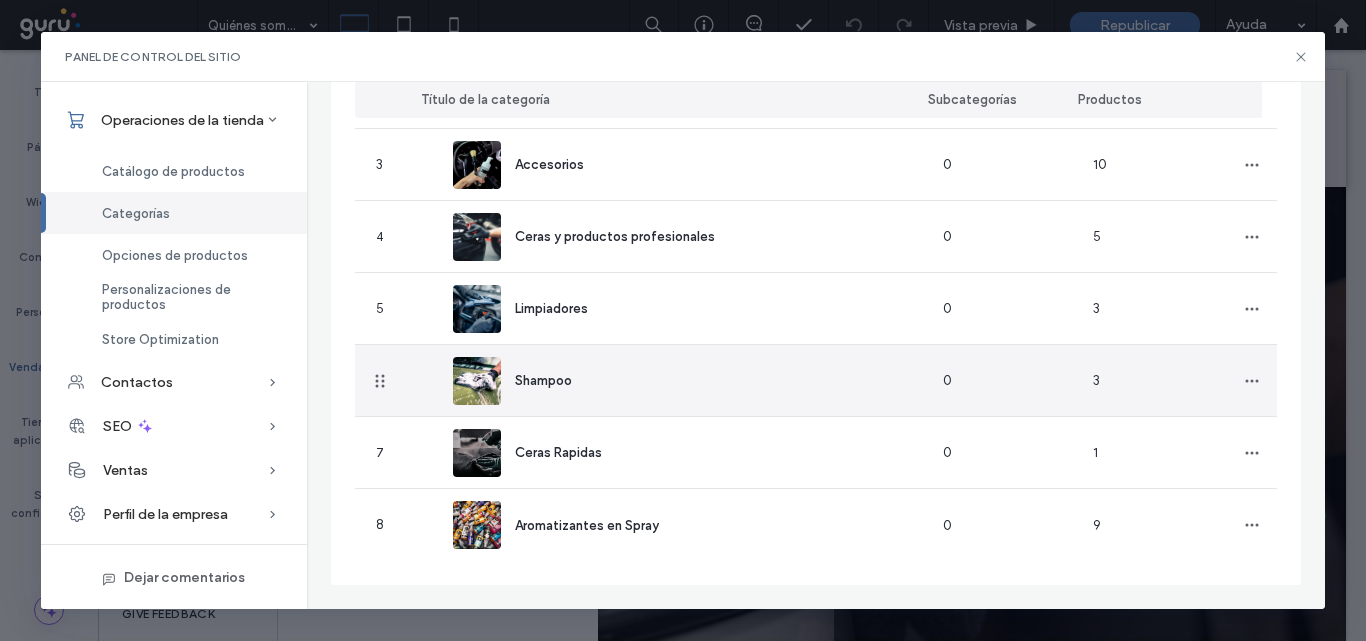 scroll, scrollTop: 0, scrollLeft: 0, axis: both 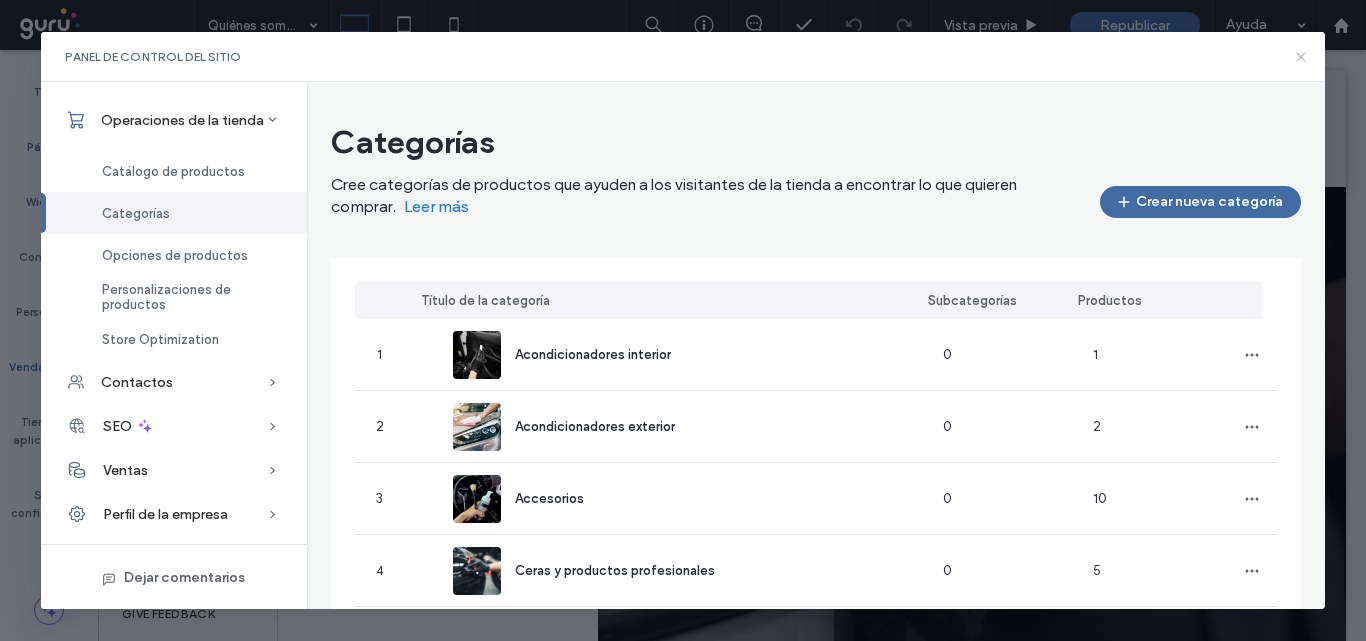 click 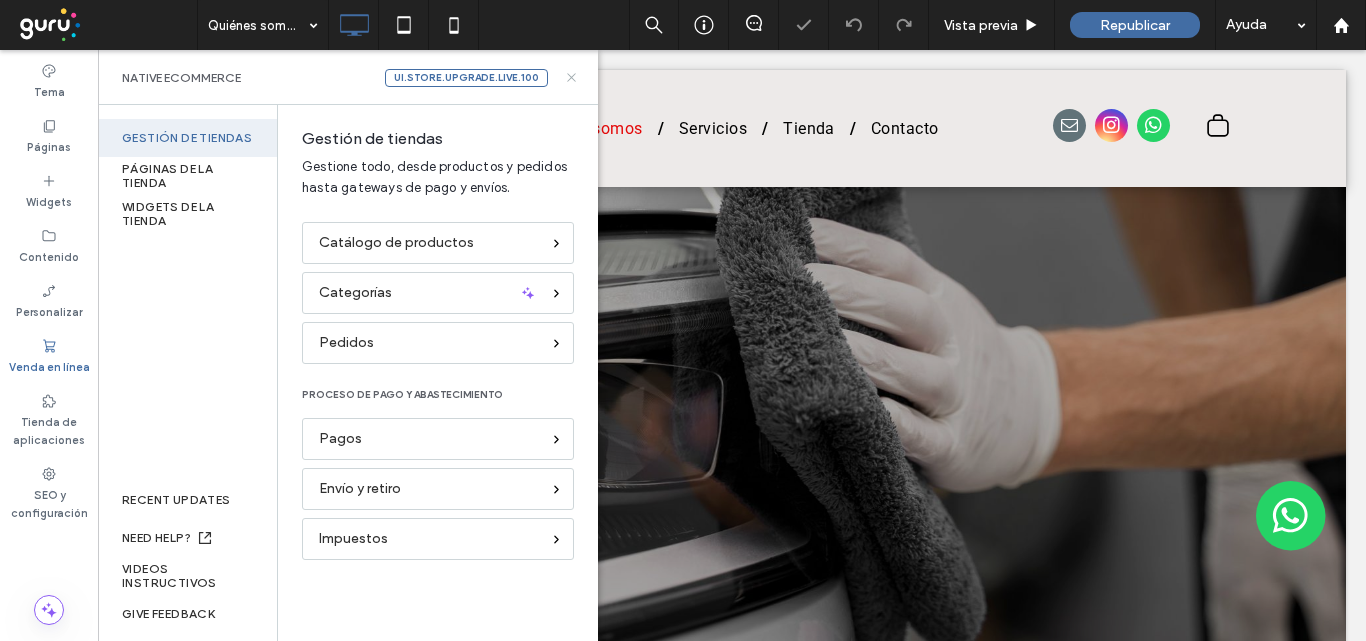 scroll, scrollTop: 0, scrollLeft: 0, axis: both 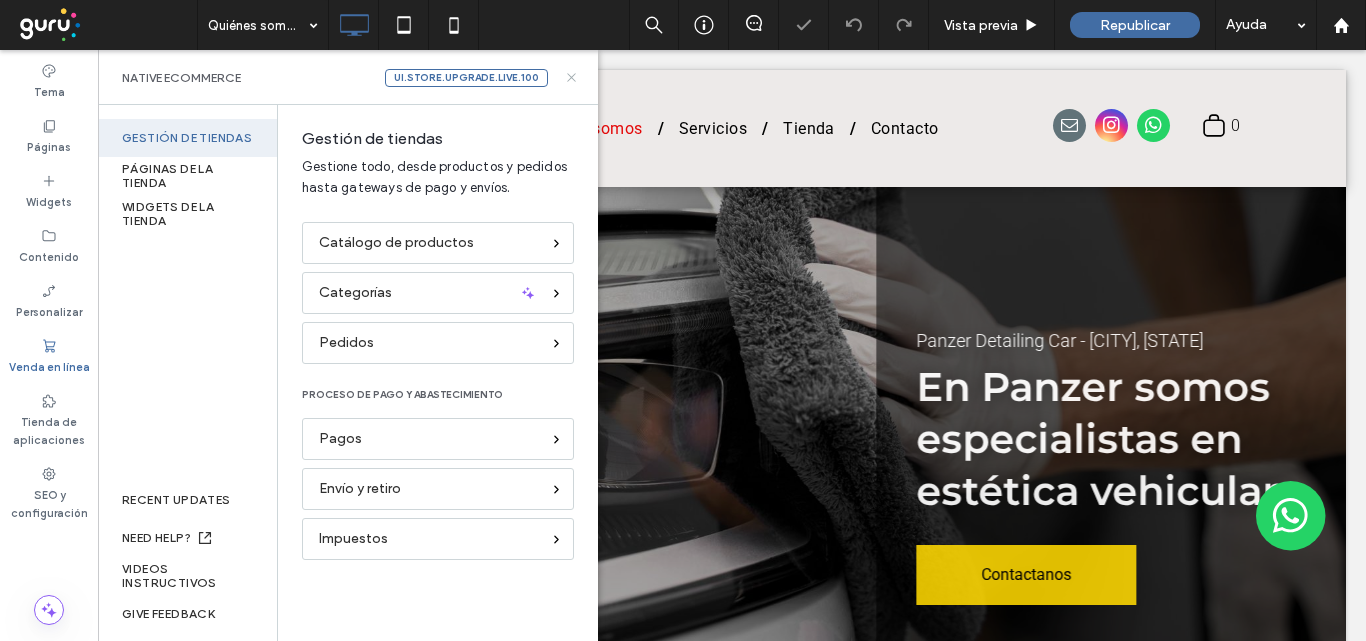 click 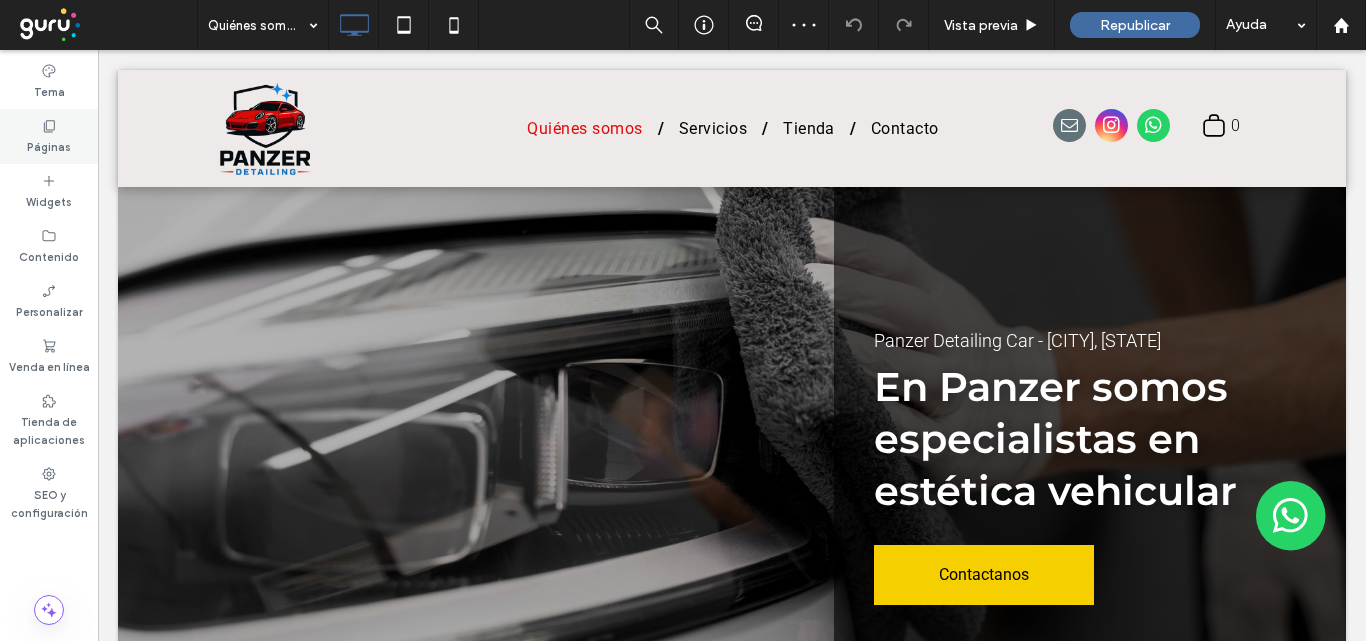 click on "Páginas" at bounding box center [49, 145] 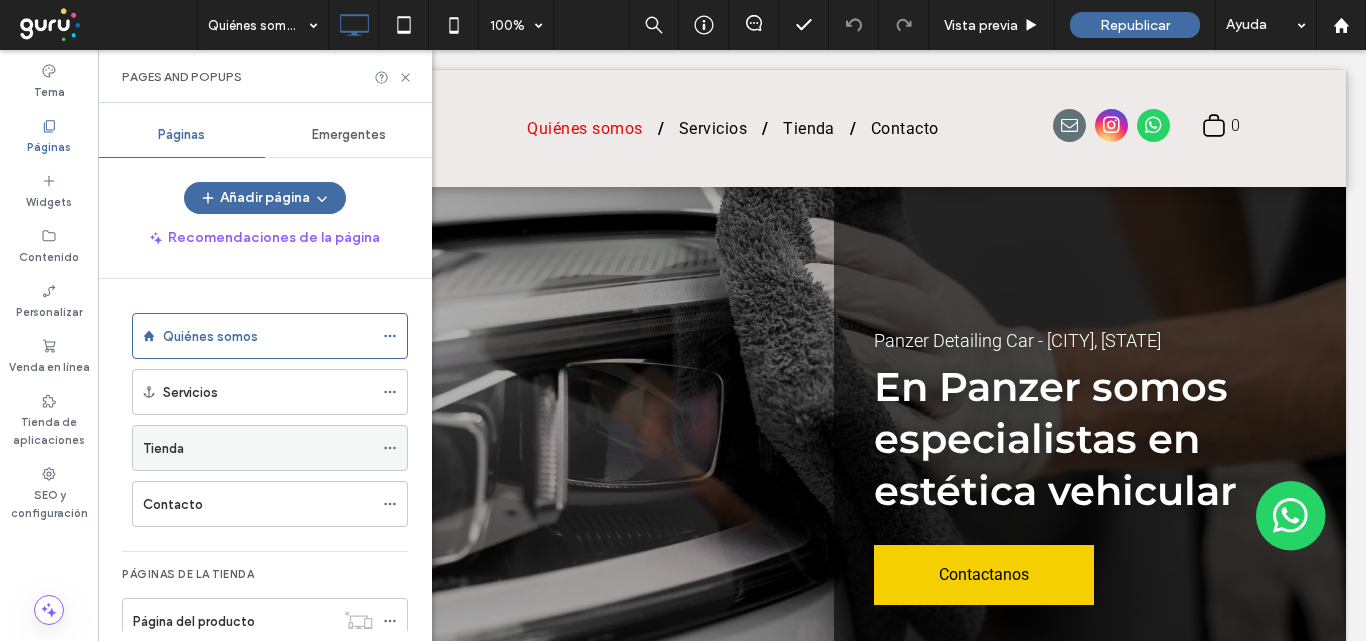 click 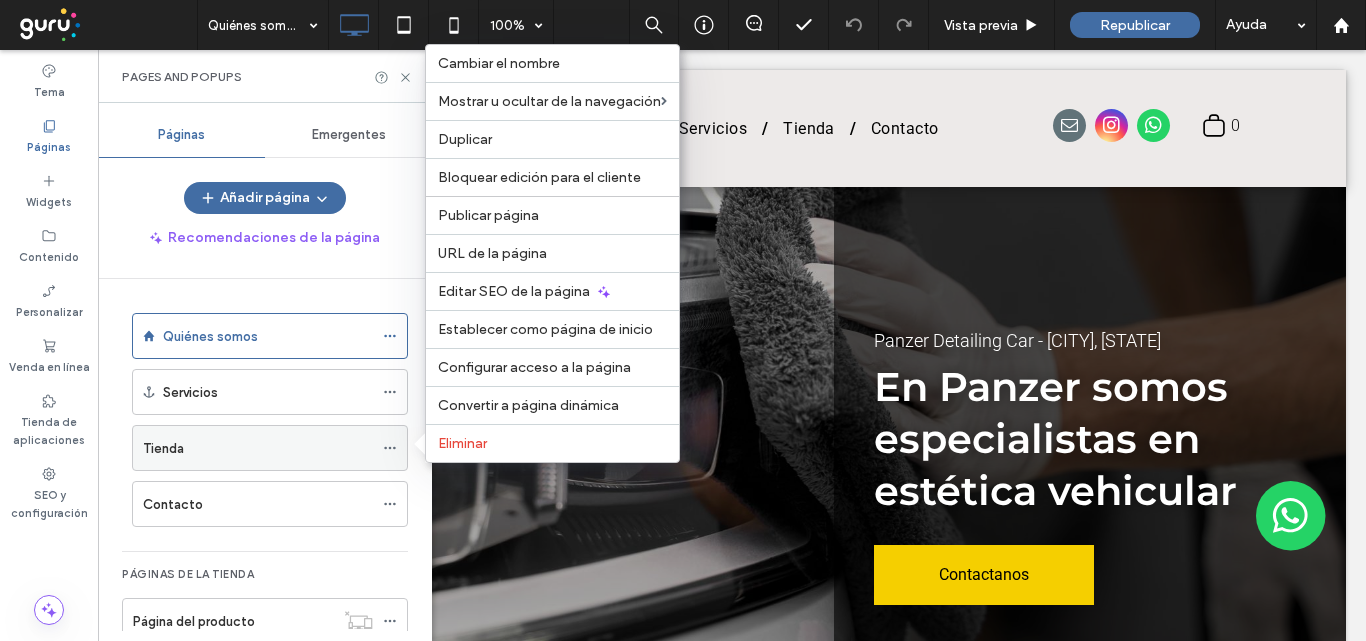 click on "Tienda" at bounding box center (163, 448) 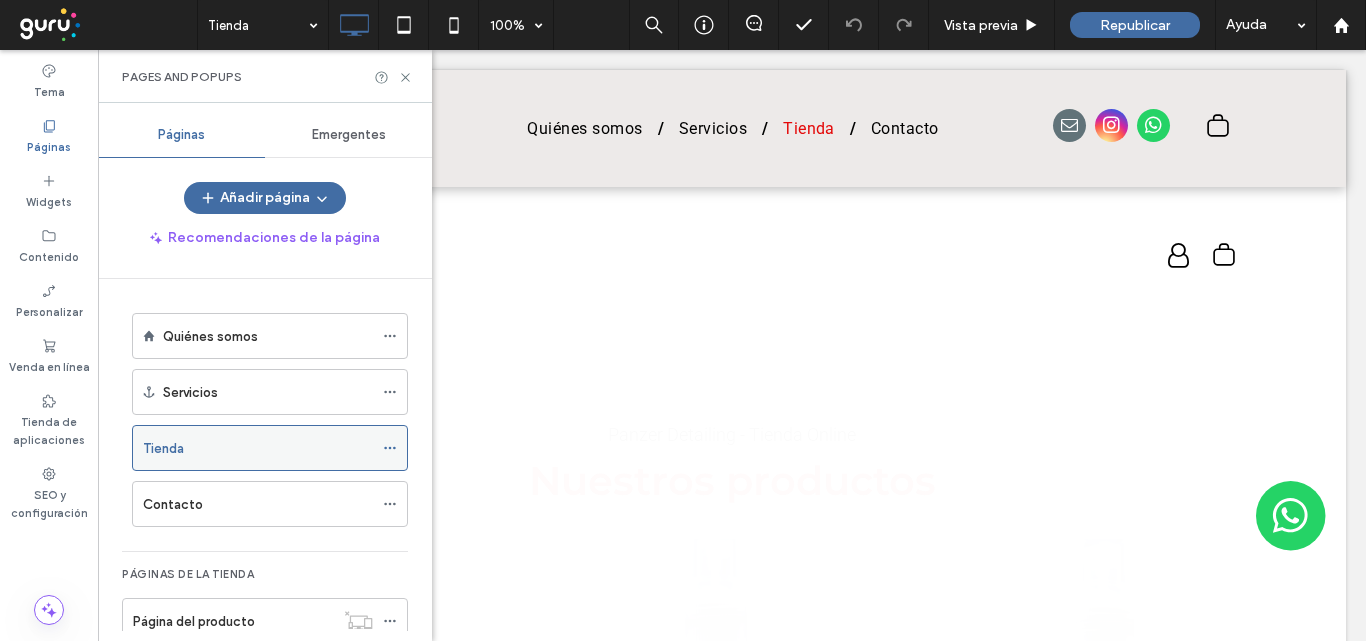 scroll, scrollTop: 0, scrollLeft: 0, axis: both 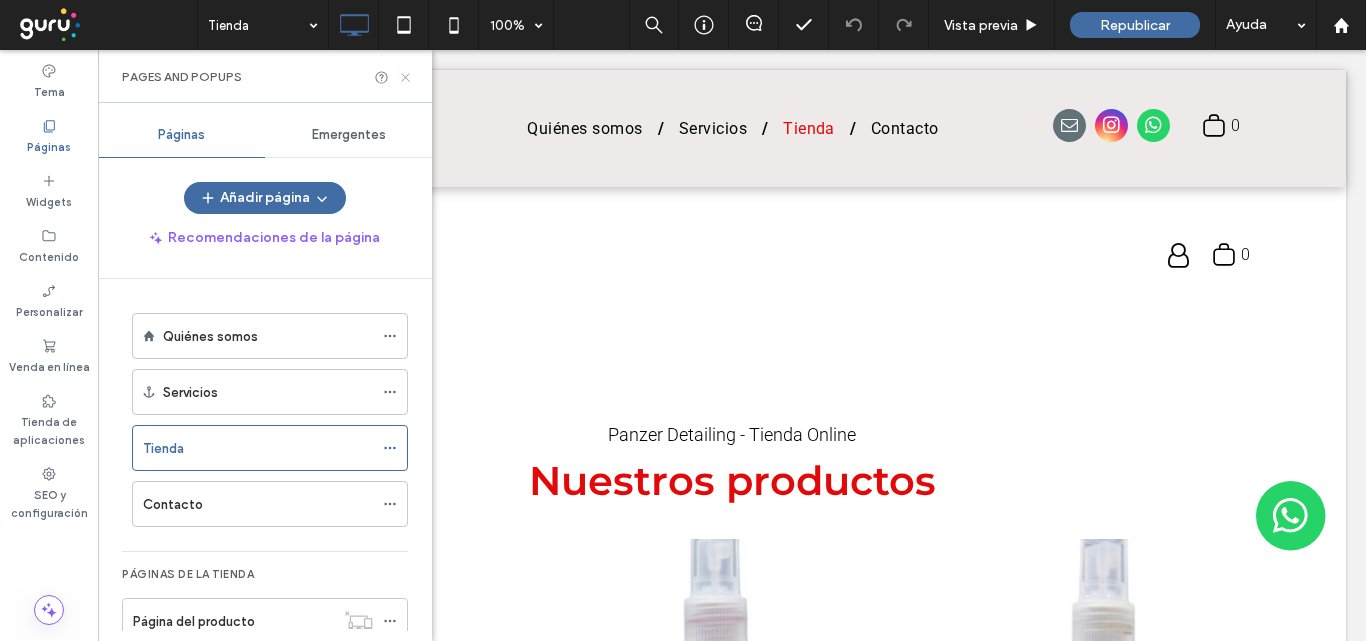 drag, startPoint x: 406, startPoint y: 76, endPoint x: 591, endPoint y: 583, distance: 539.69806 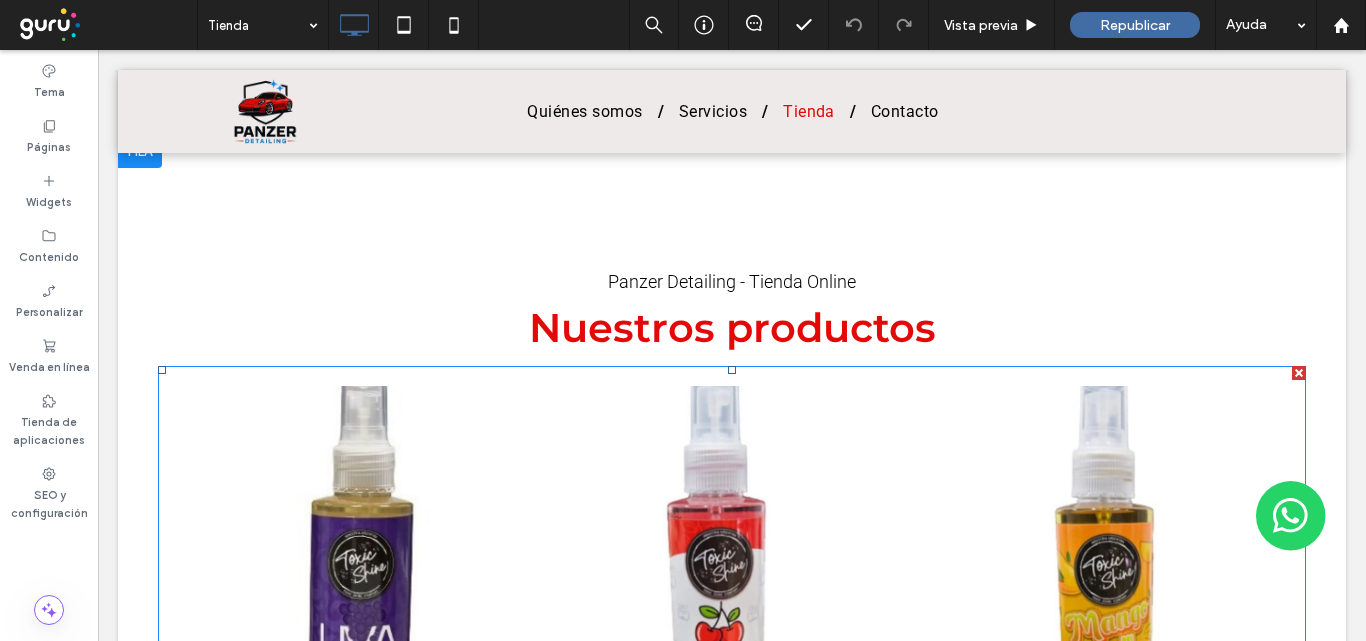 scroll, scrollTop: 200, scrollLeft: 0, axis: vertical 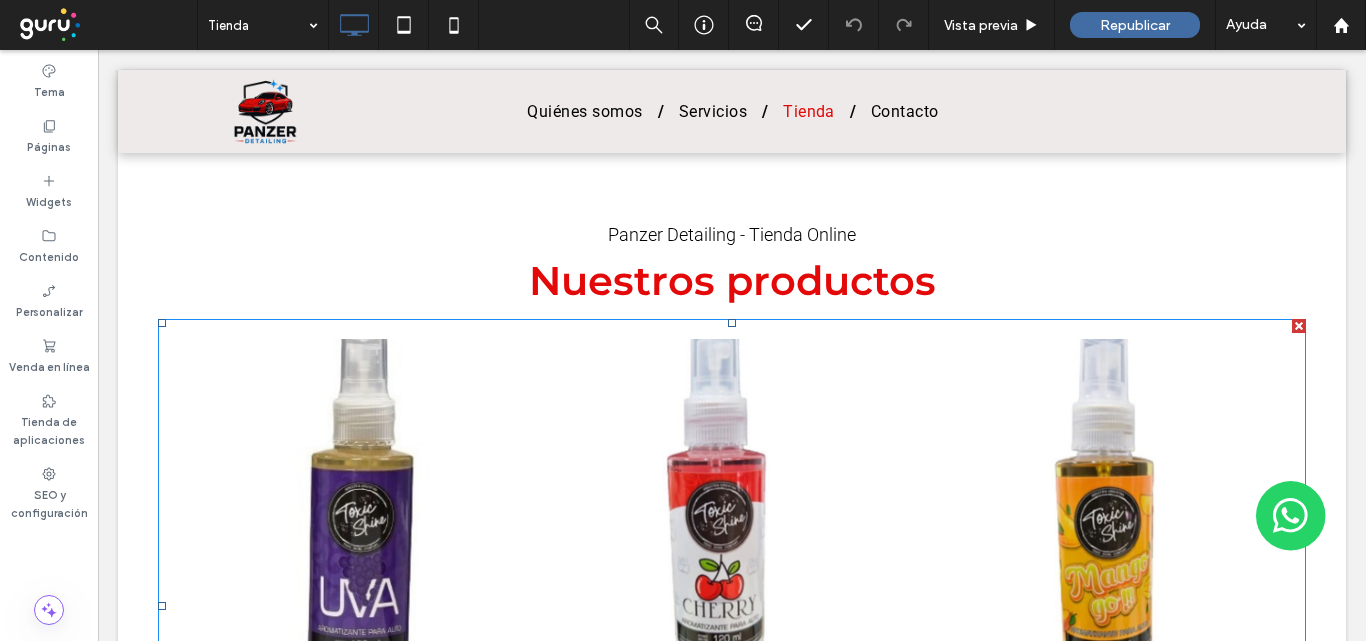 click at bounding box center [1108, 517] 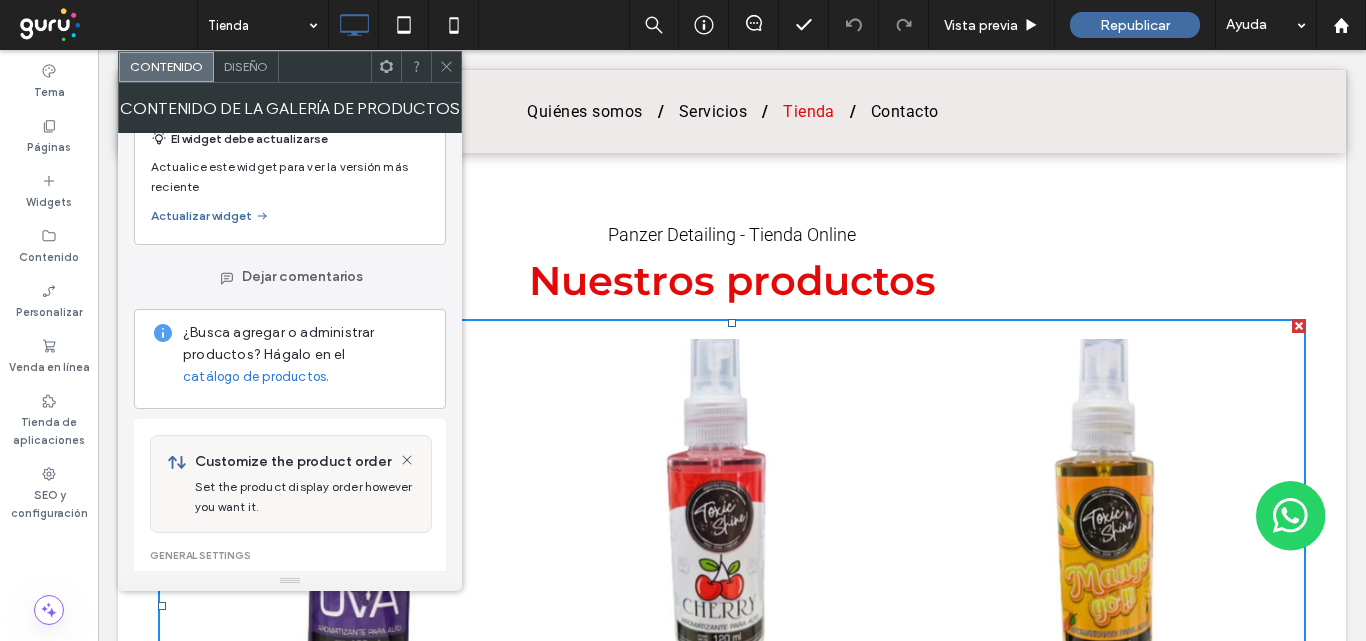 scroll, scrollTop: 0, scrollLeft: 0, axis: both 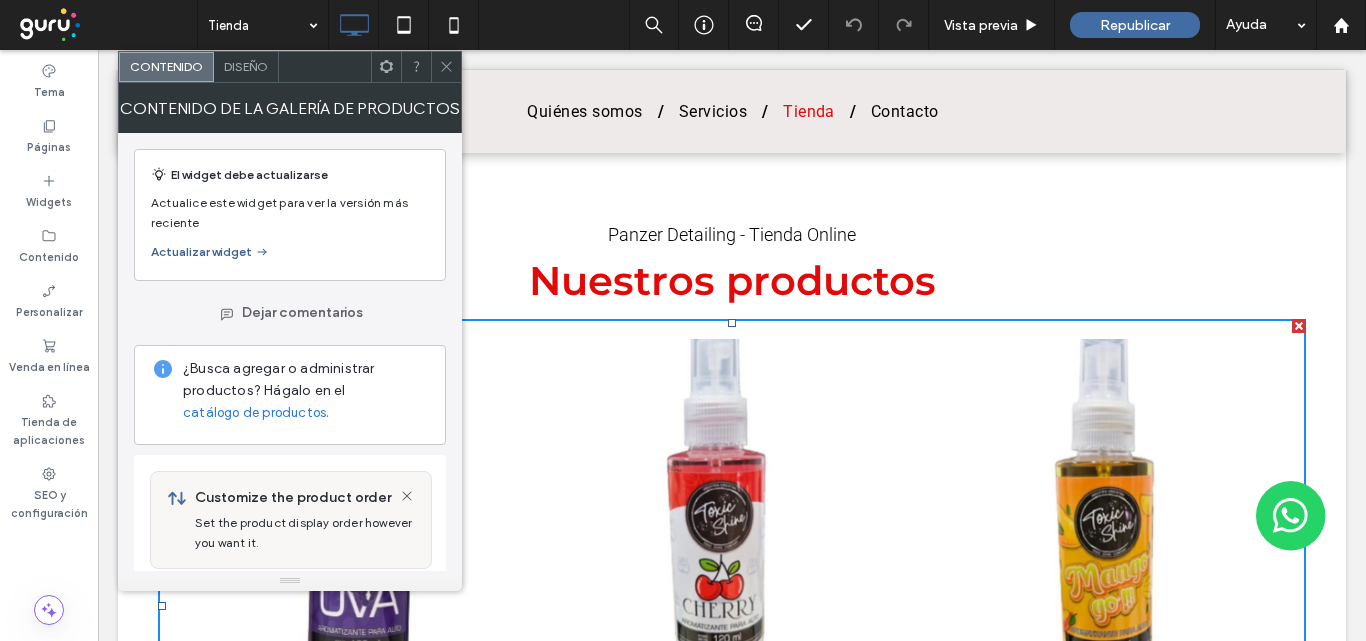 click on "Actualizar widget" at bounding box center (210, 252) 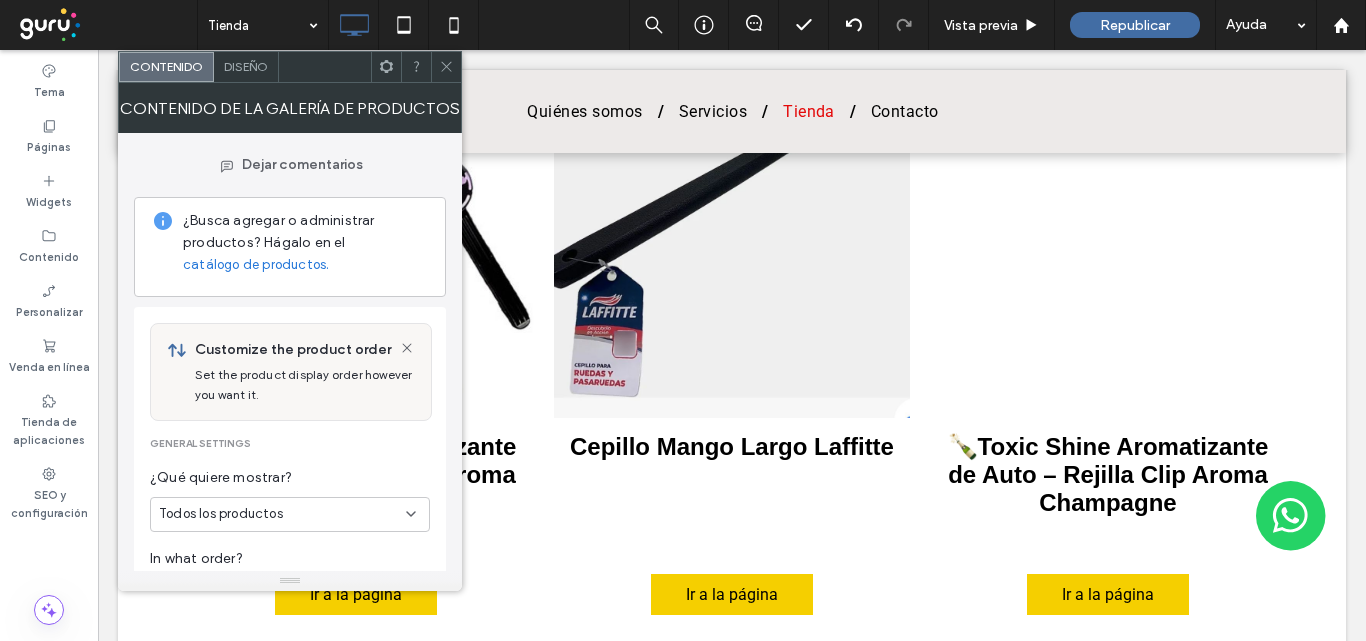 scroll, scrollTop: 300, scrollLeft: 0, axis: vertical 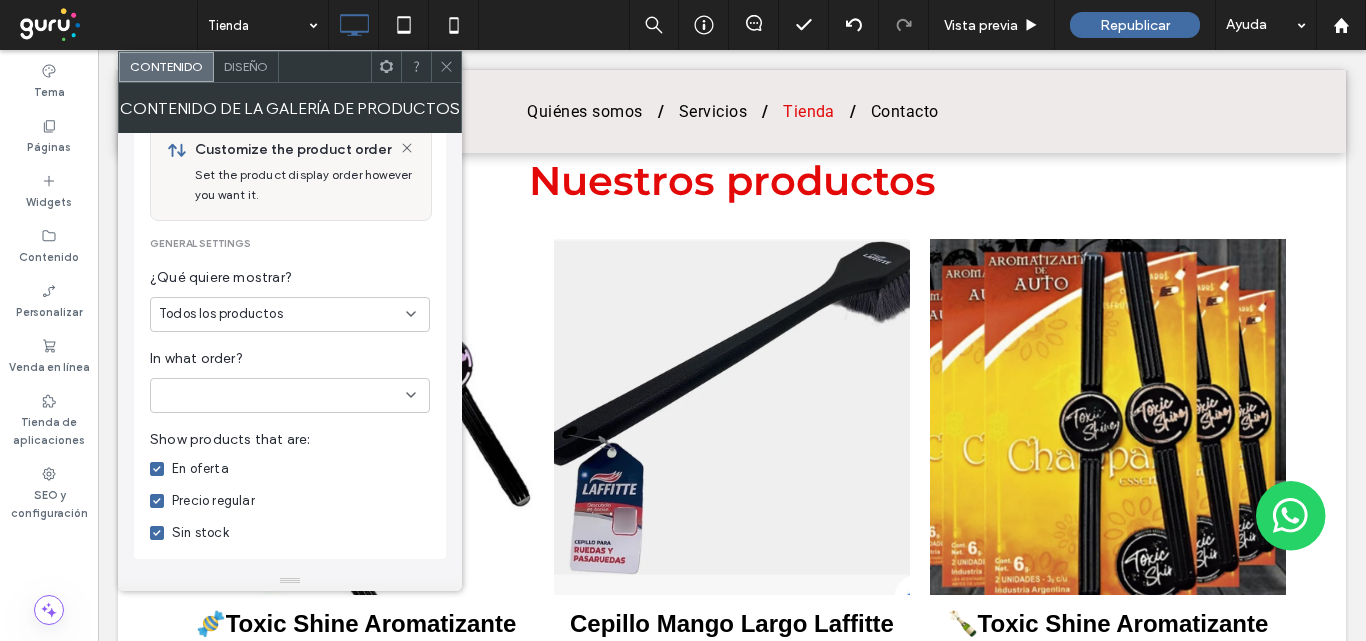 click 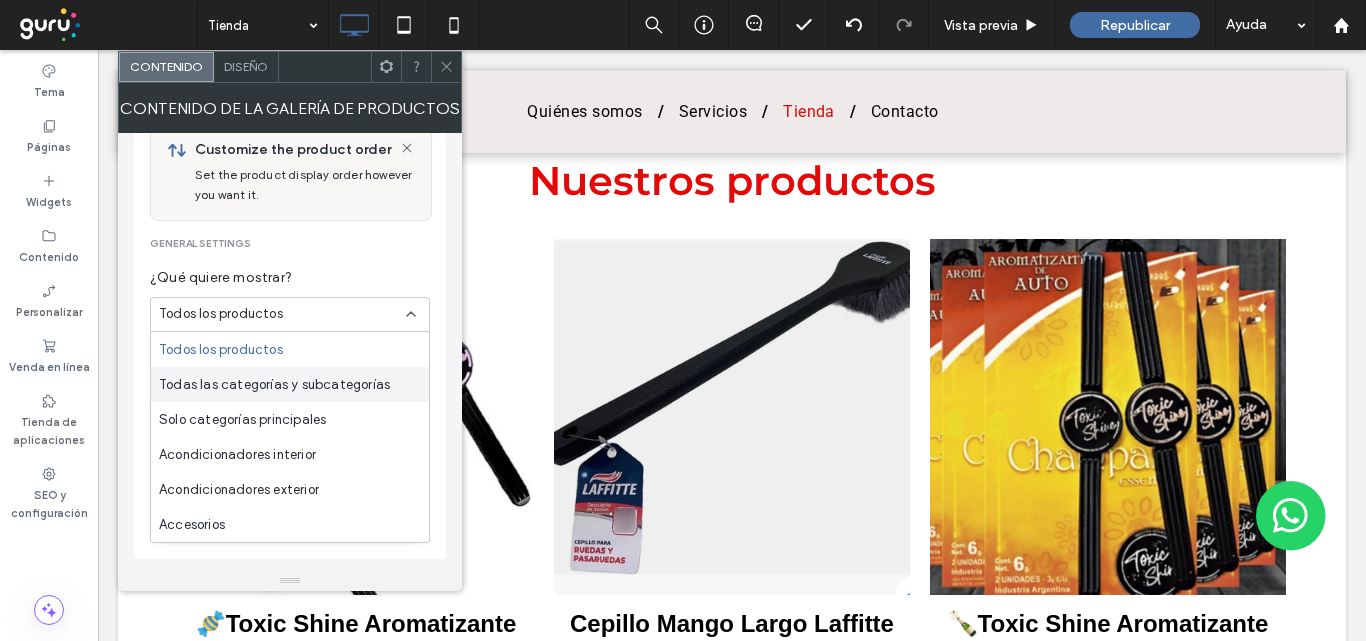 click on "Todas las categorías y subcategorías" at bounding box center (274, 385) 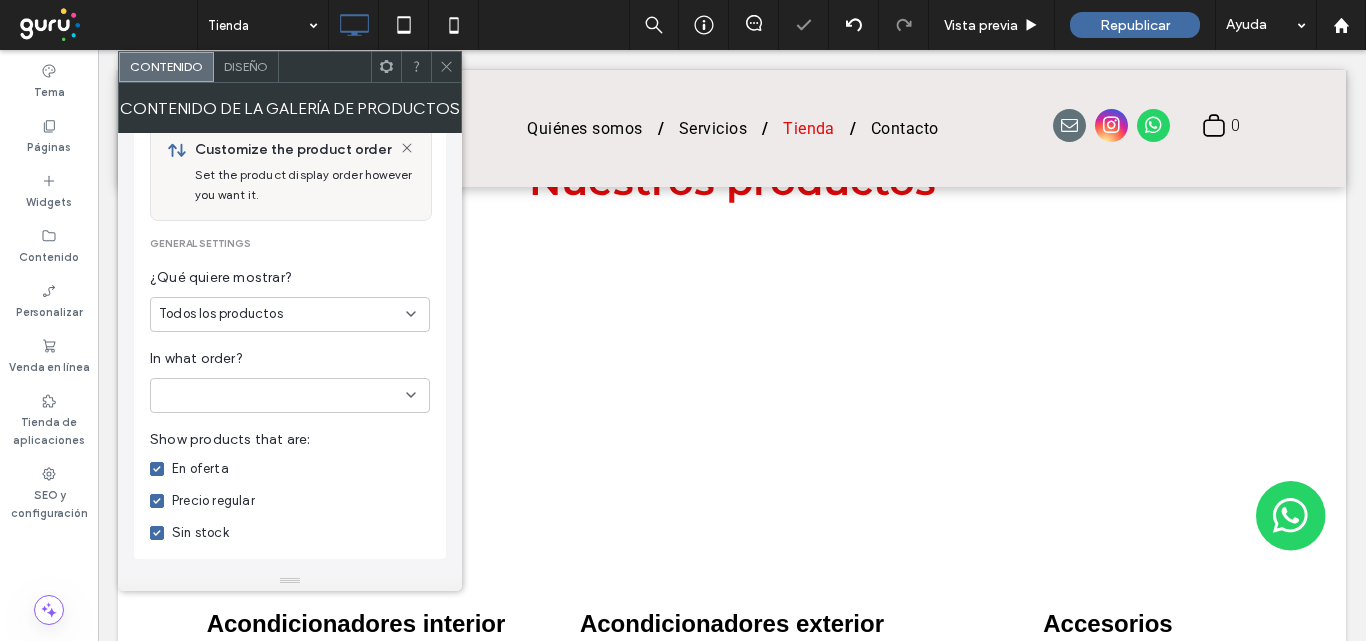 scroll, scrollTop: 0, scrollLeft: 0, axis: both 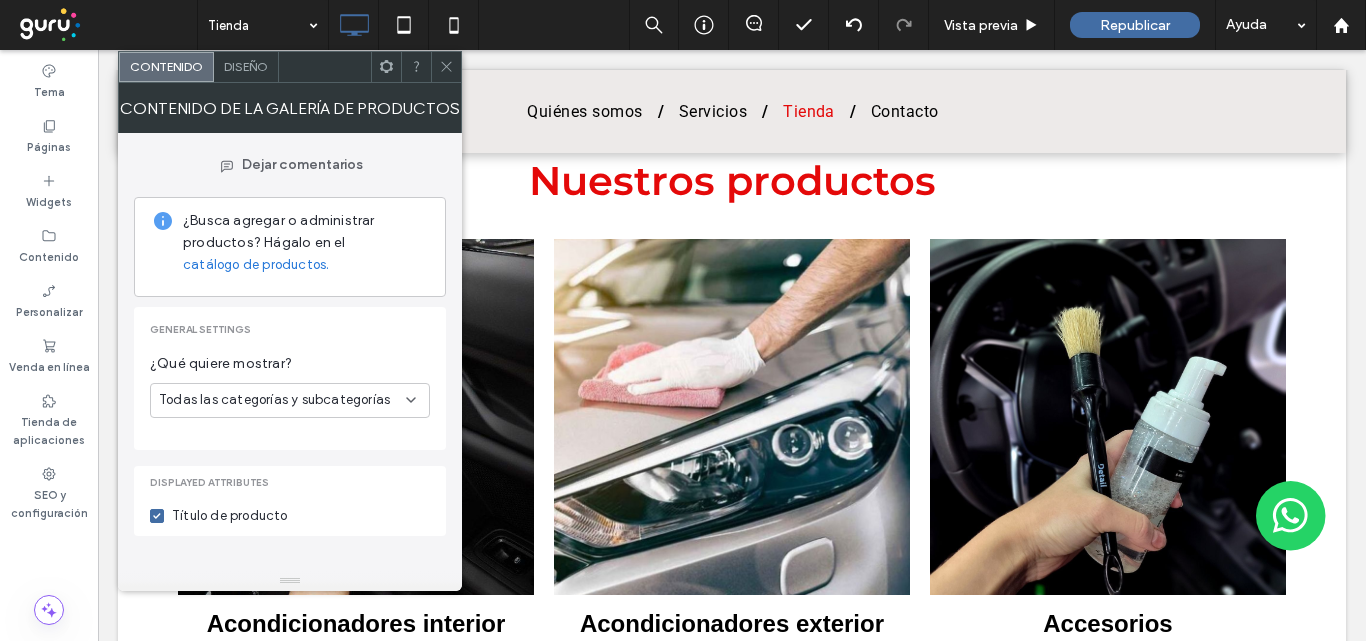 click 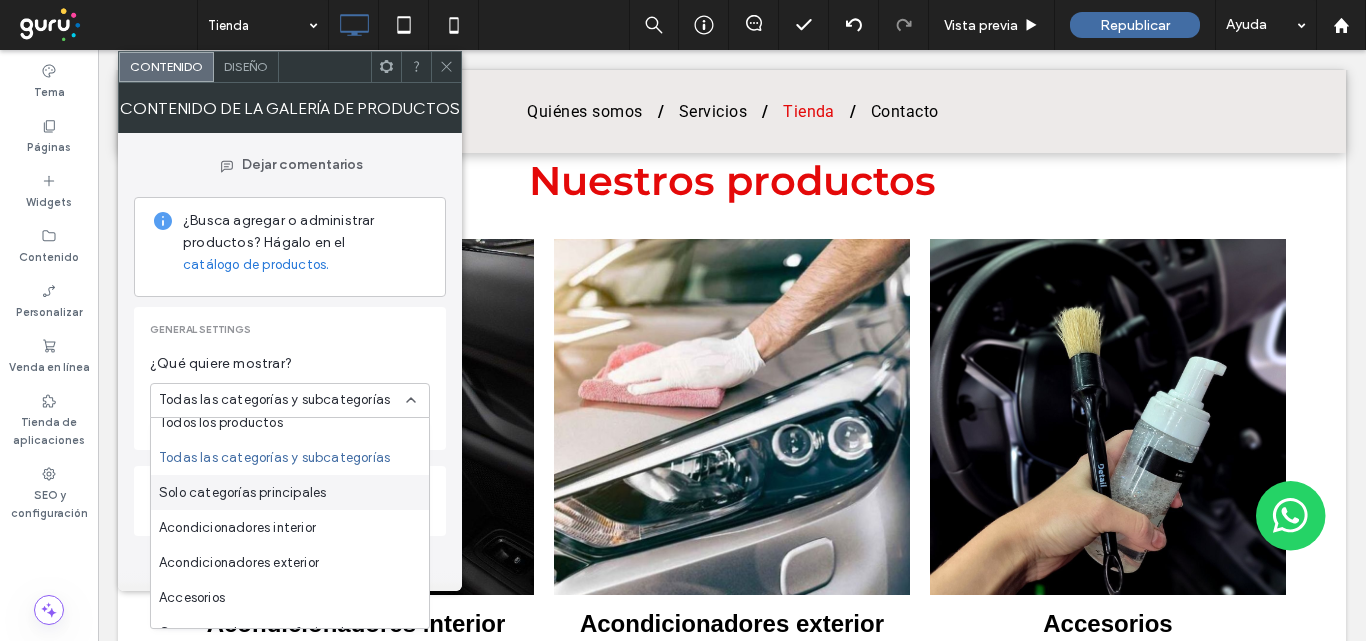 scroll, scrollTop: 0, scrollLeft: 0, axis: both 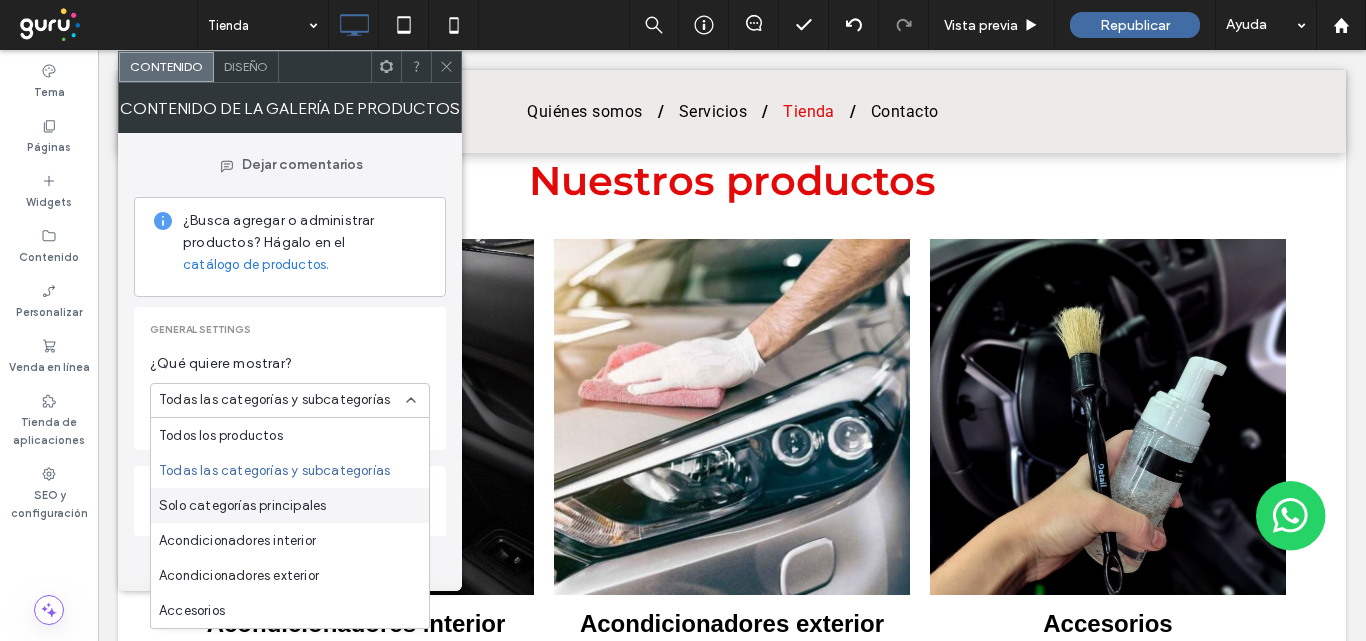 click 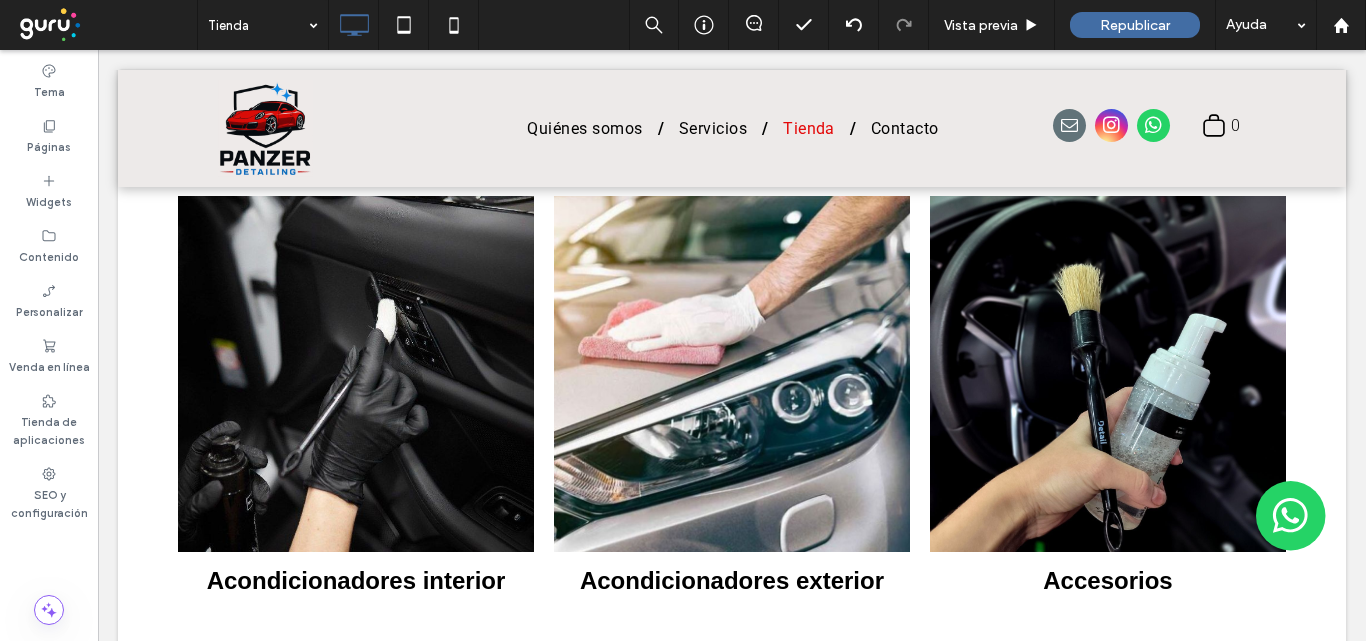 scroll, scrollTop: 400, scrollLeft: 0, axis: vertical 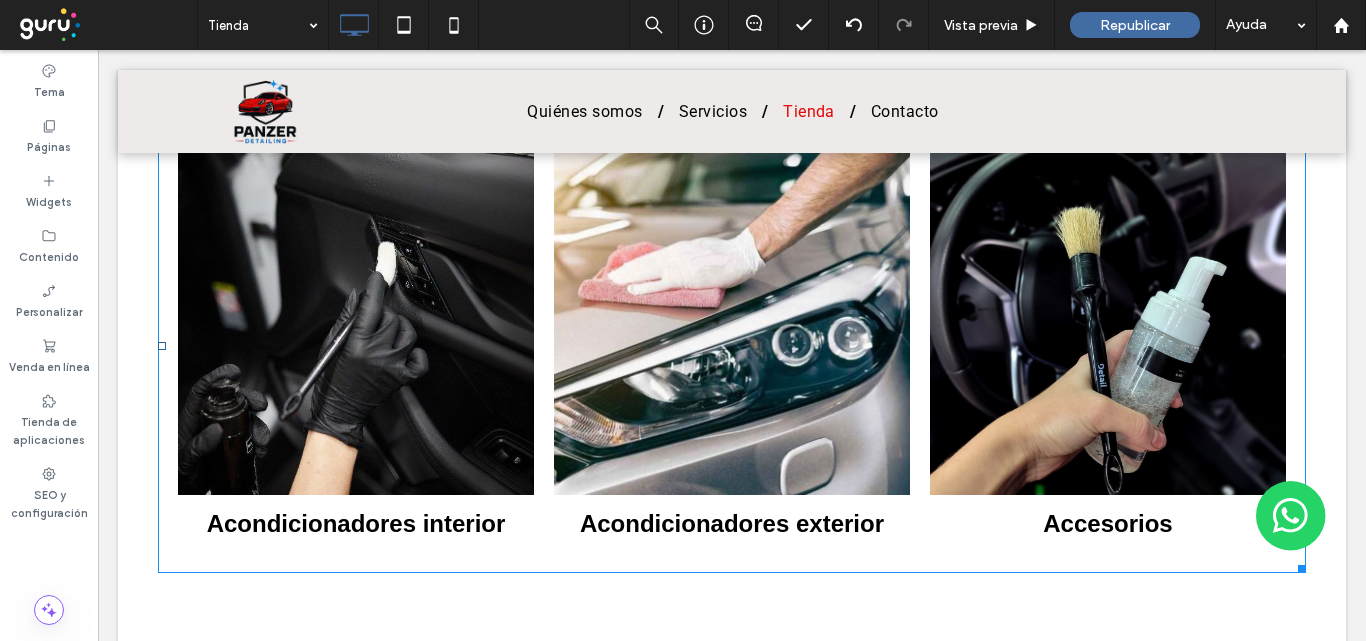 click at bounding box center (356, 317) 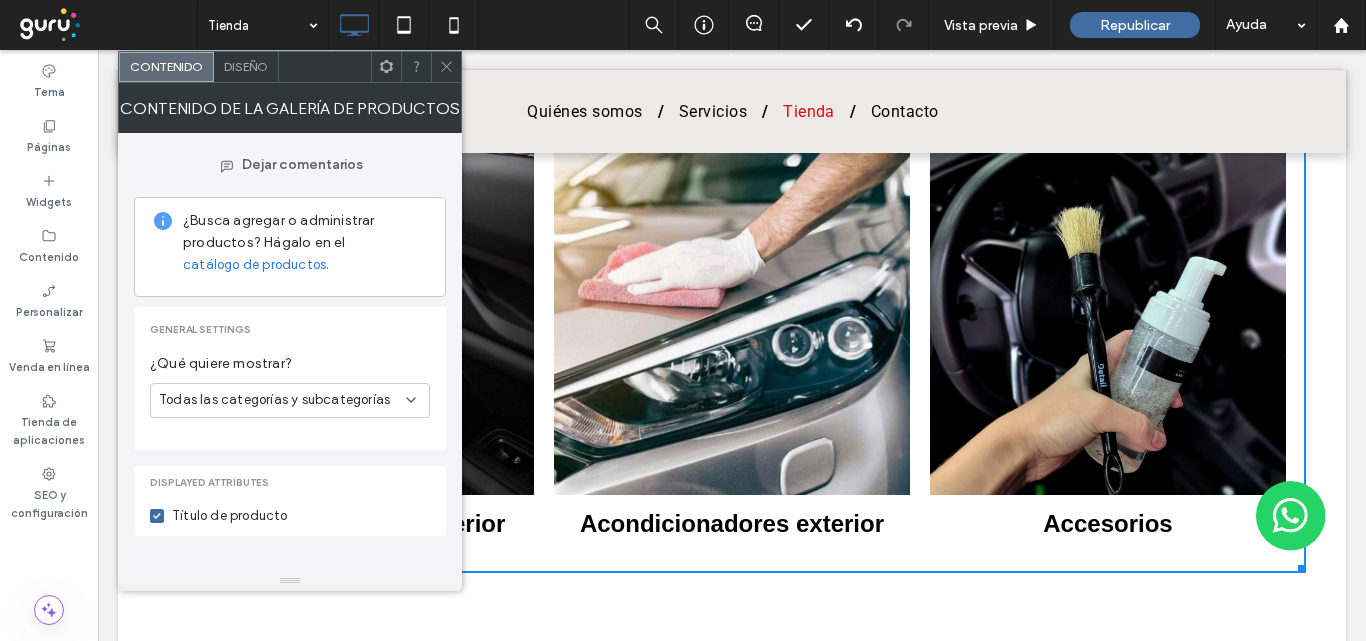 click 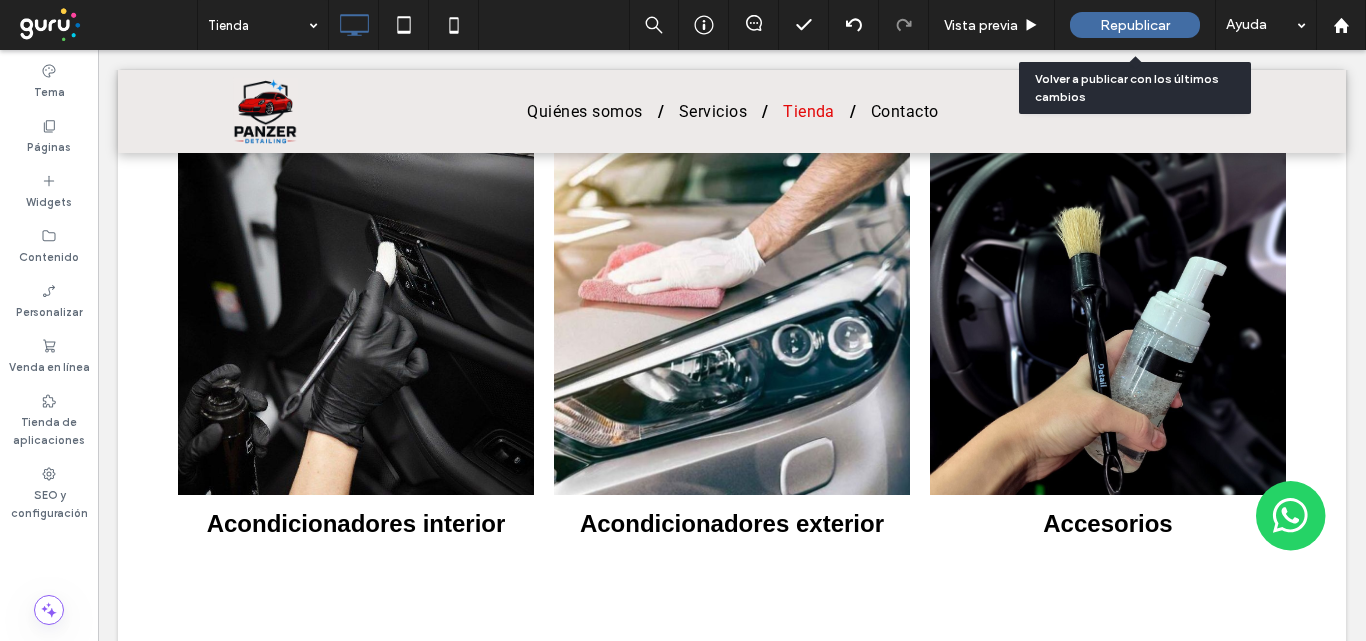 click on "Republicar" at bounding box center (1135, 25) 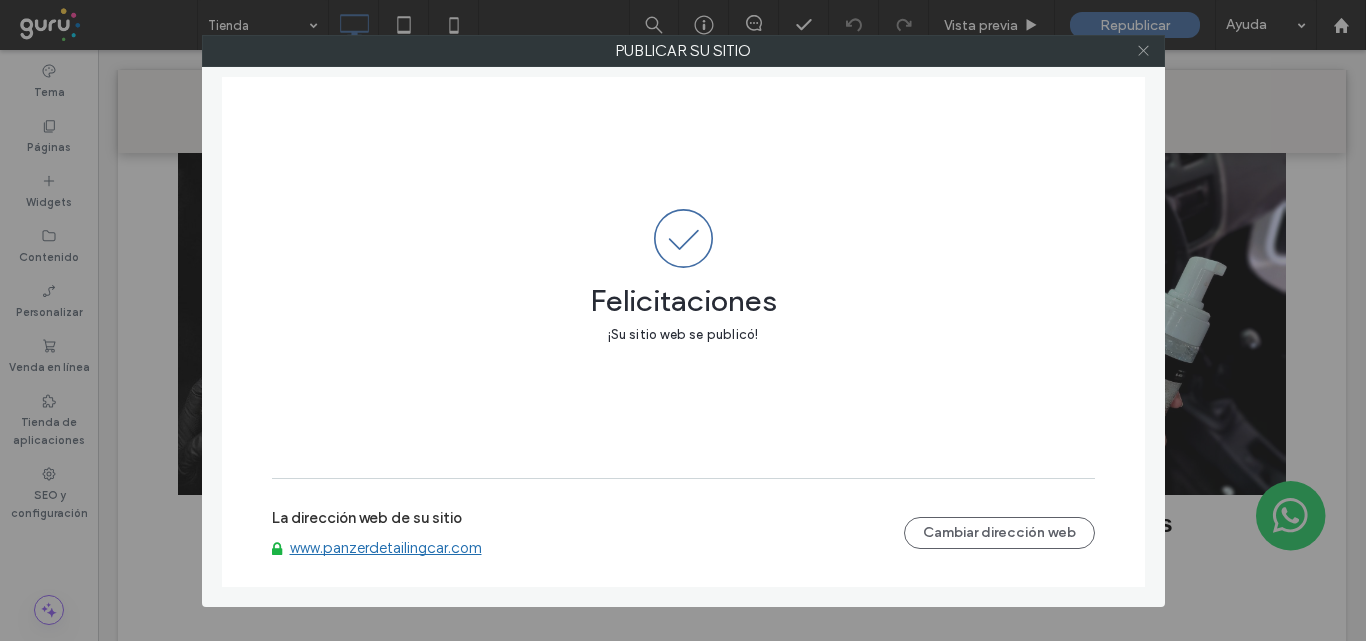 click 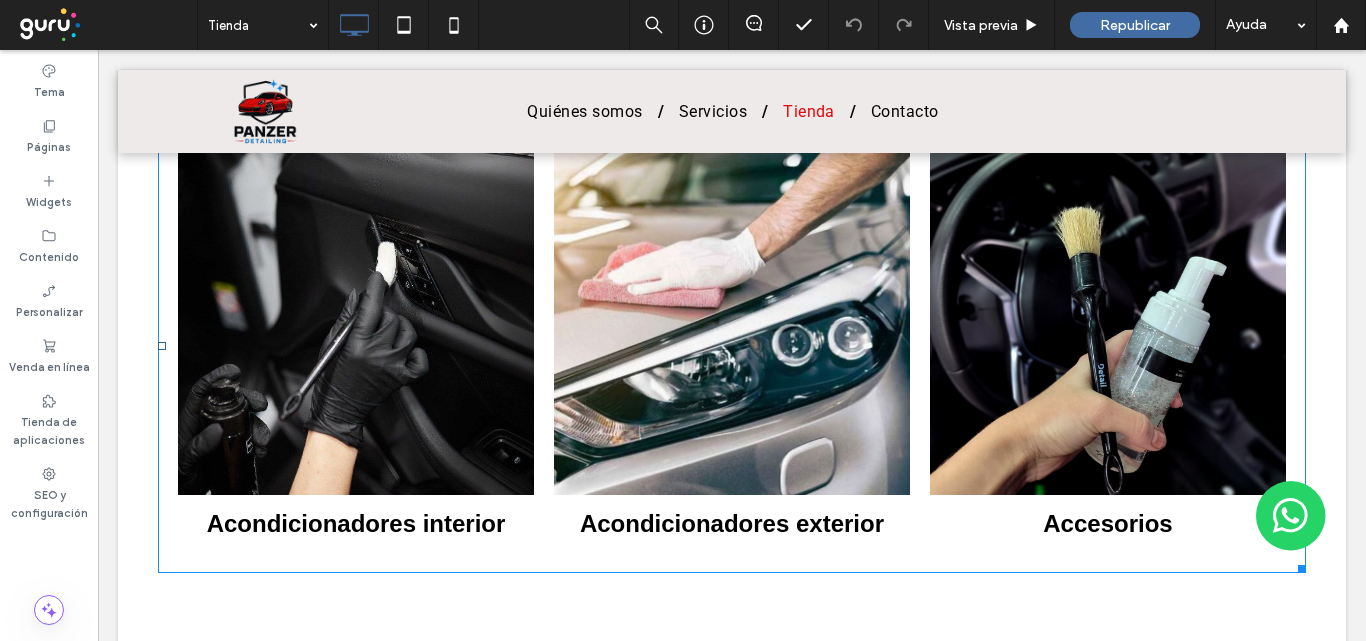 click at bounding box center (356, 317) 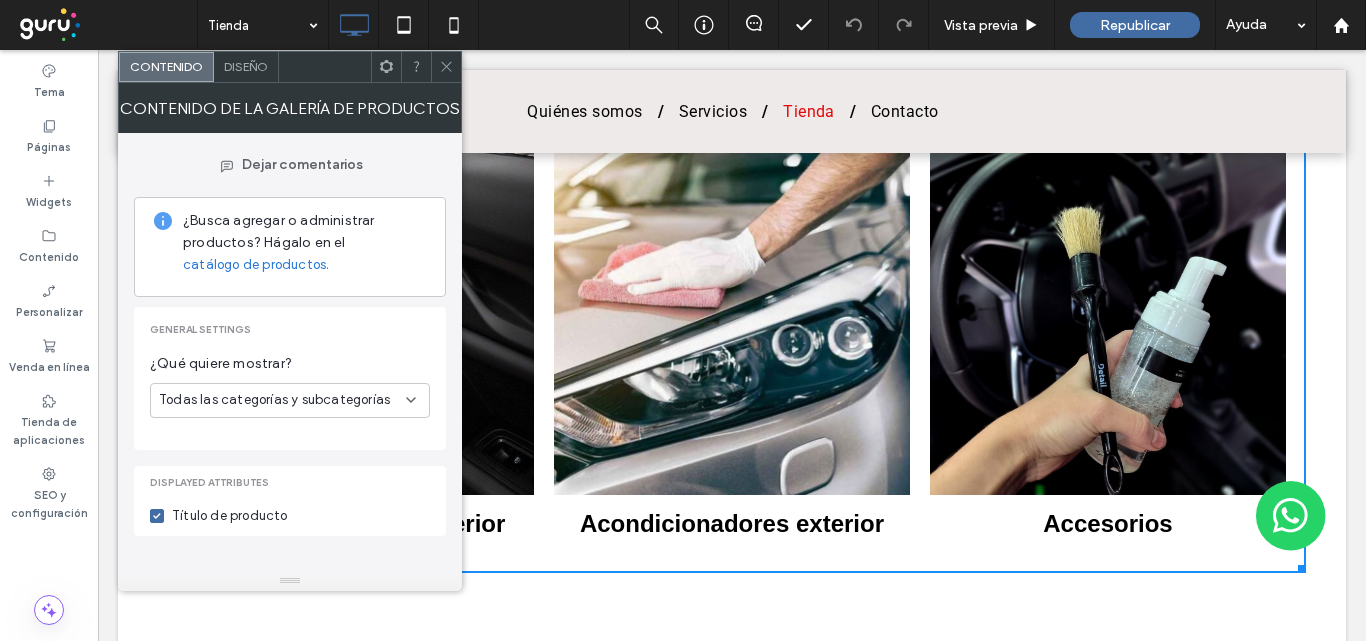 click on "Diseño" at bounding box center [246, 66] 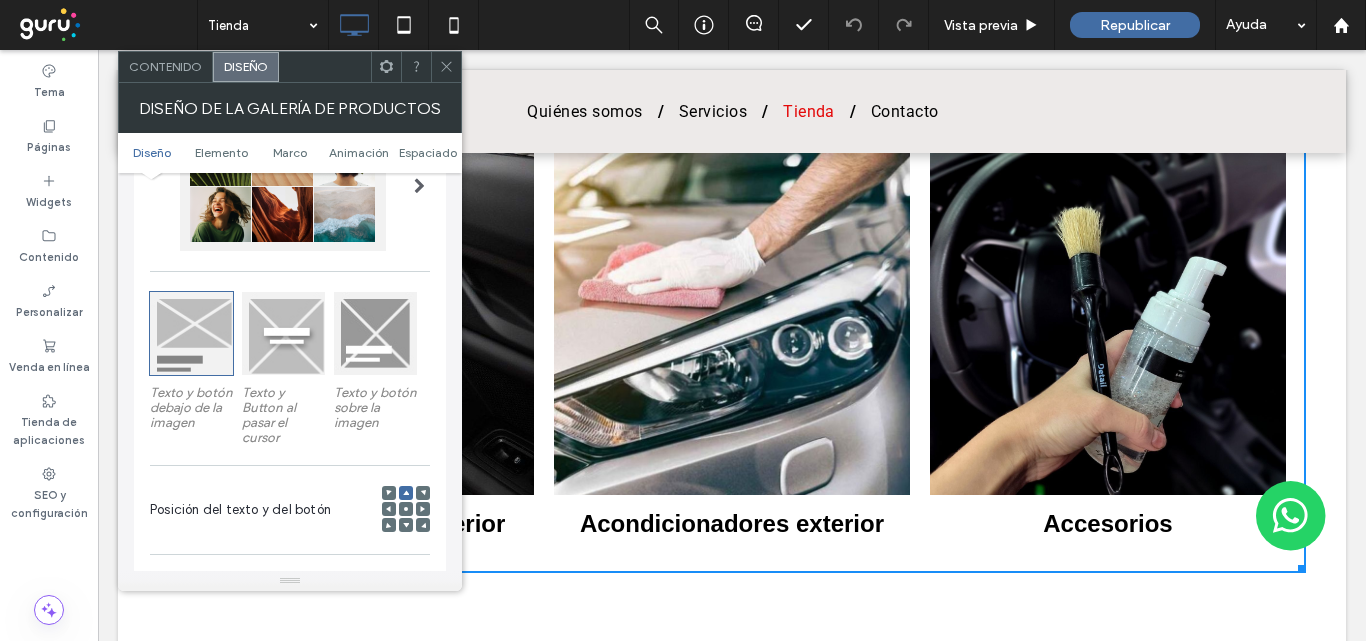 scroll, scrollTop: 300, scrollLeft: 0, axis: vertical 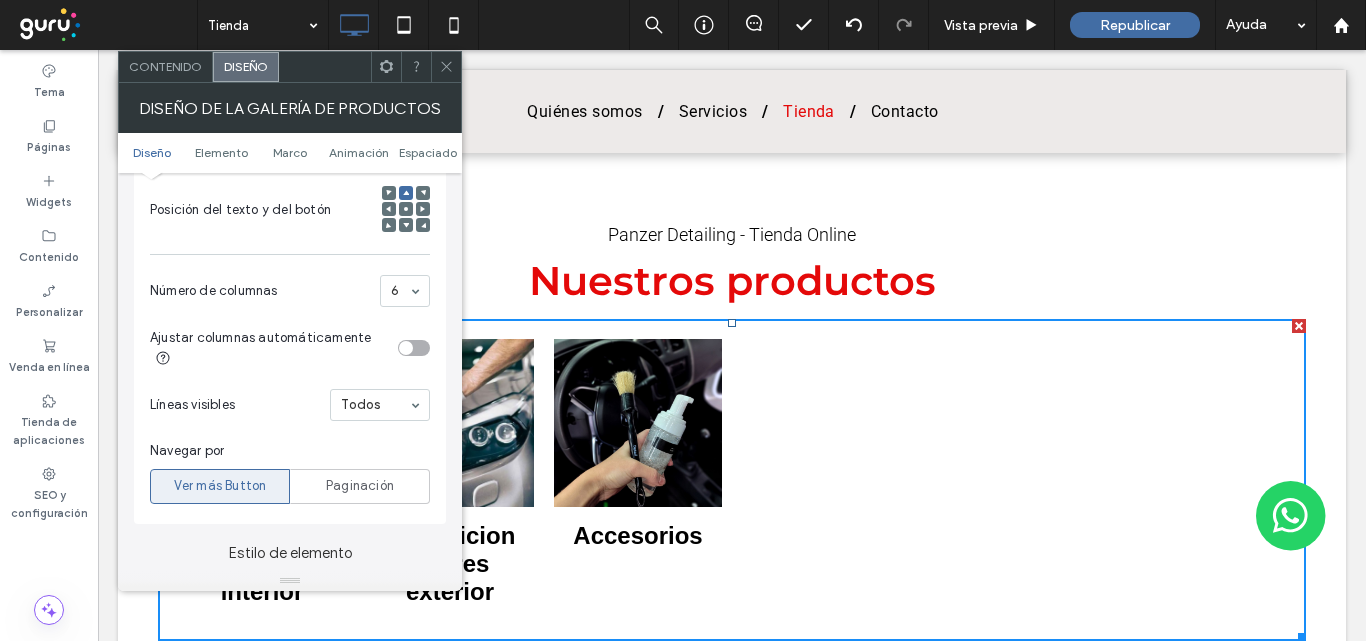 click on "6" at bounding box center (405, 291) 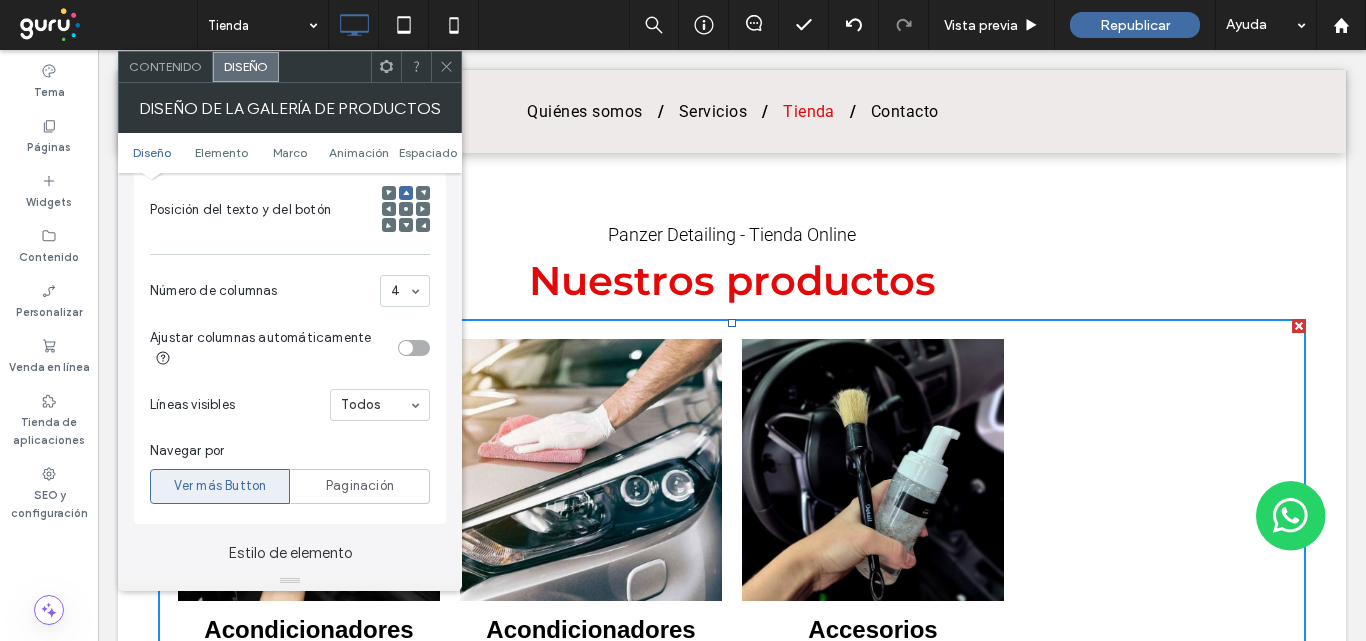 click on "4" at bounding box center [405, 291] 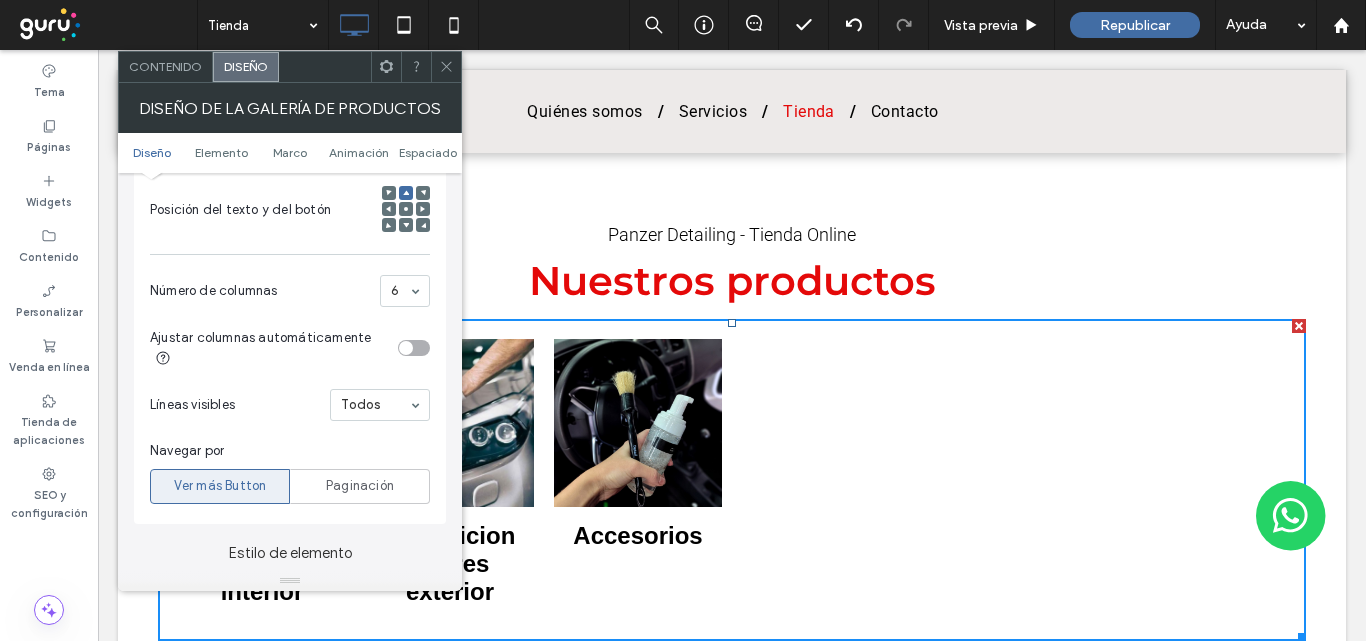 click on "6" at bounding box center (405, 291) 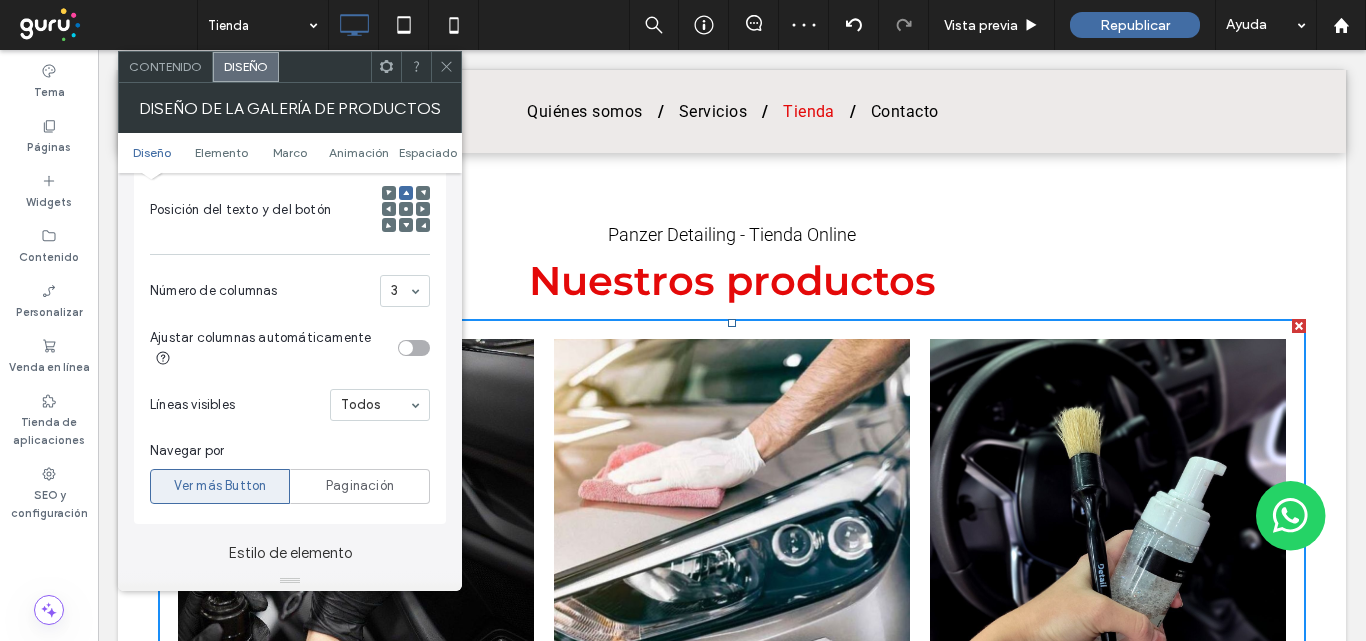 drag, startPoint x: 445, startPoint y: 68, endPoint x: 166, endPoint y: 555, distance: 561.2575 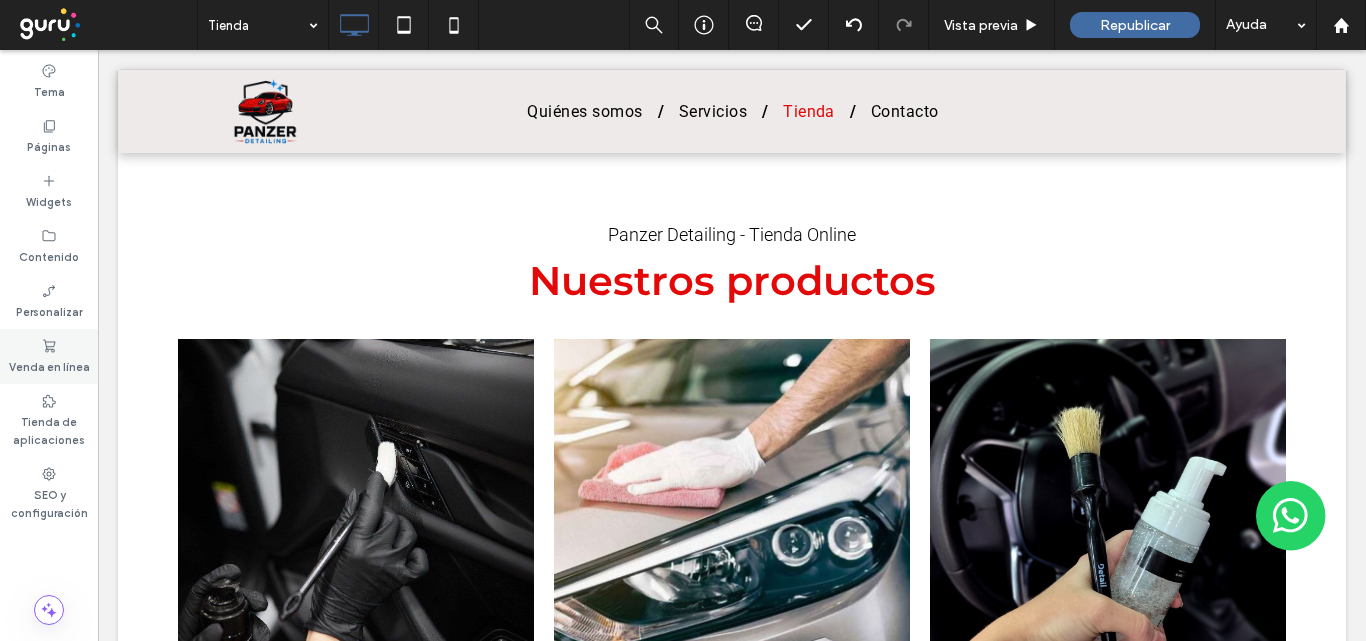 click 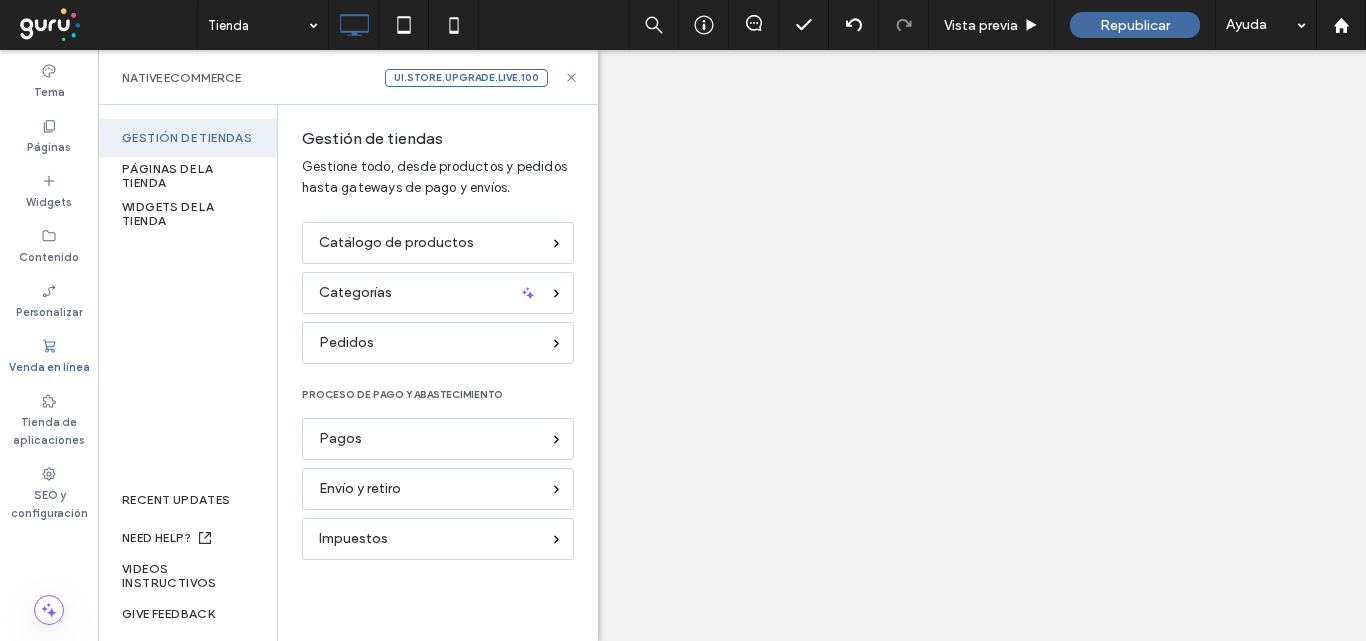 click on "Categorías" at bounding box center (429, 293) 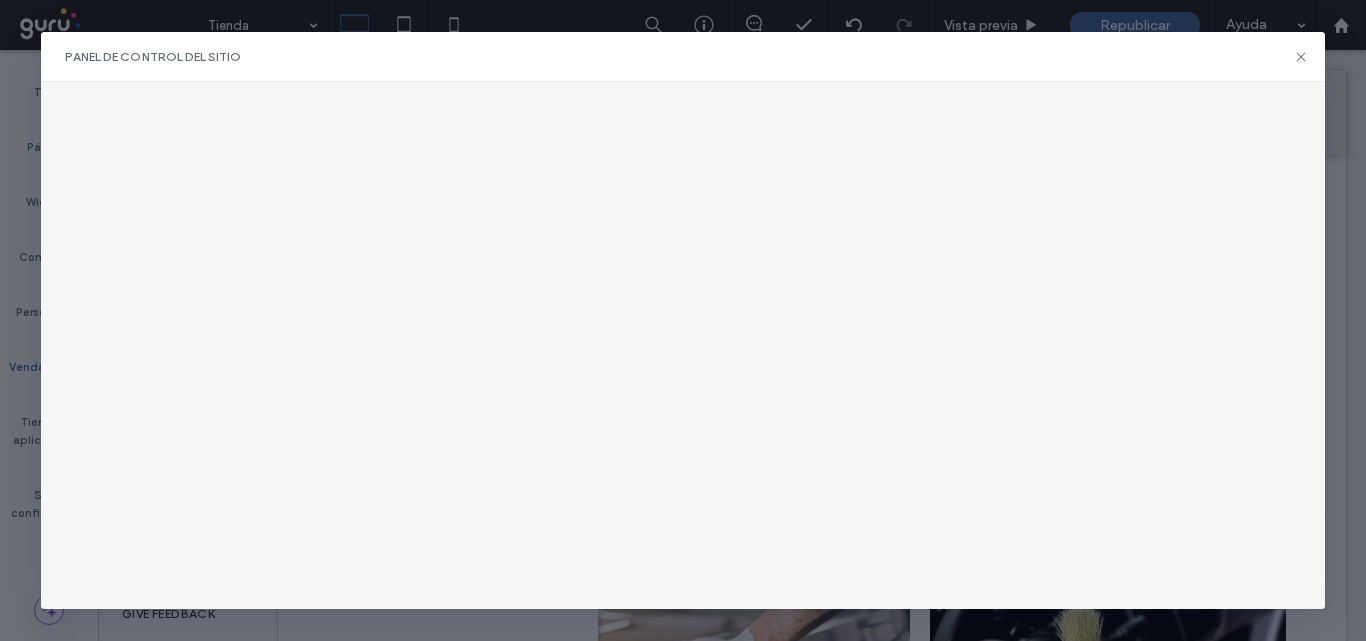 scroll, scrollTop: 200, scrollLeft: 0, axis: vertical 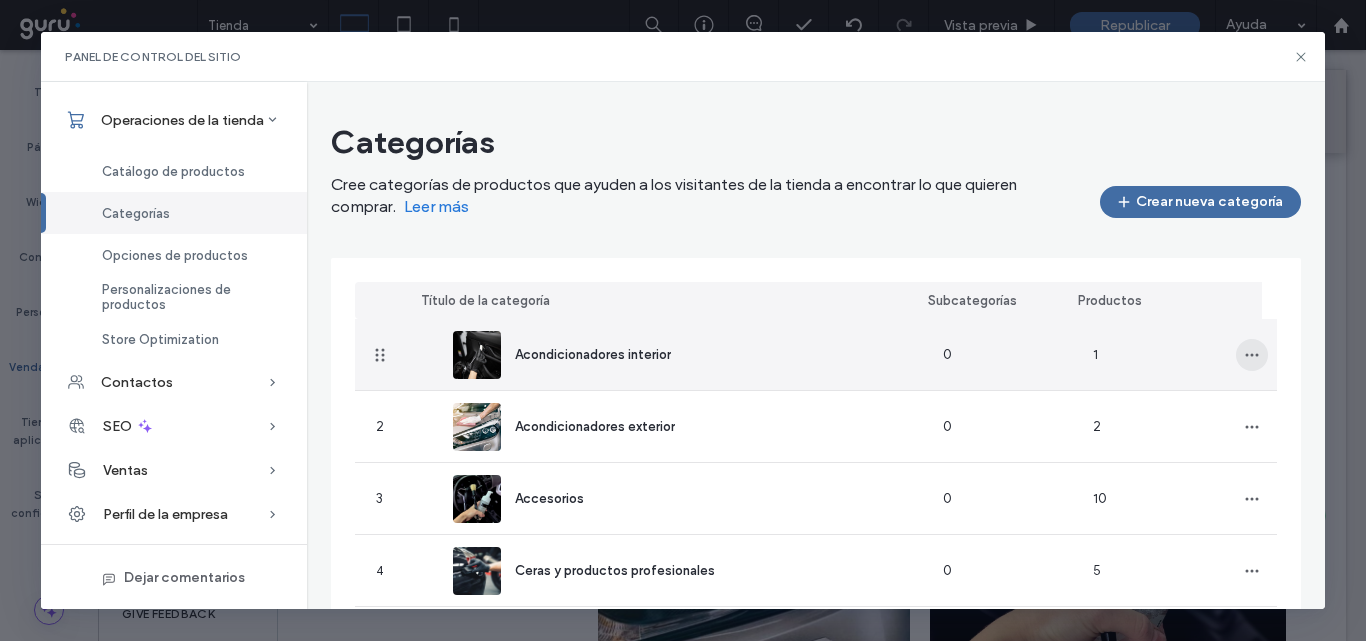 click 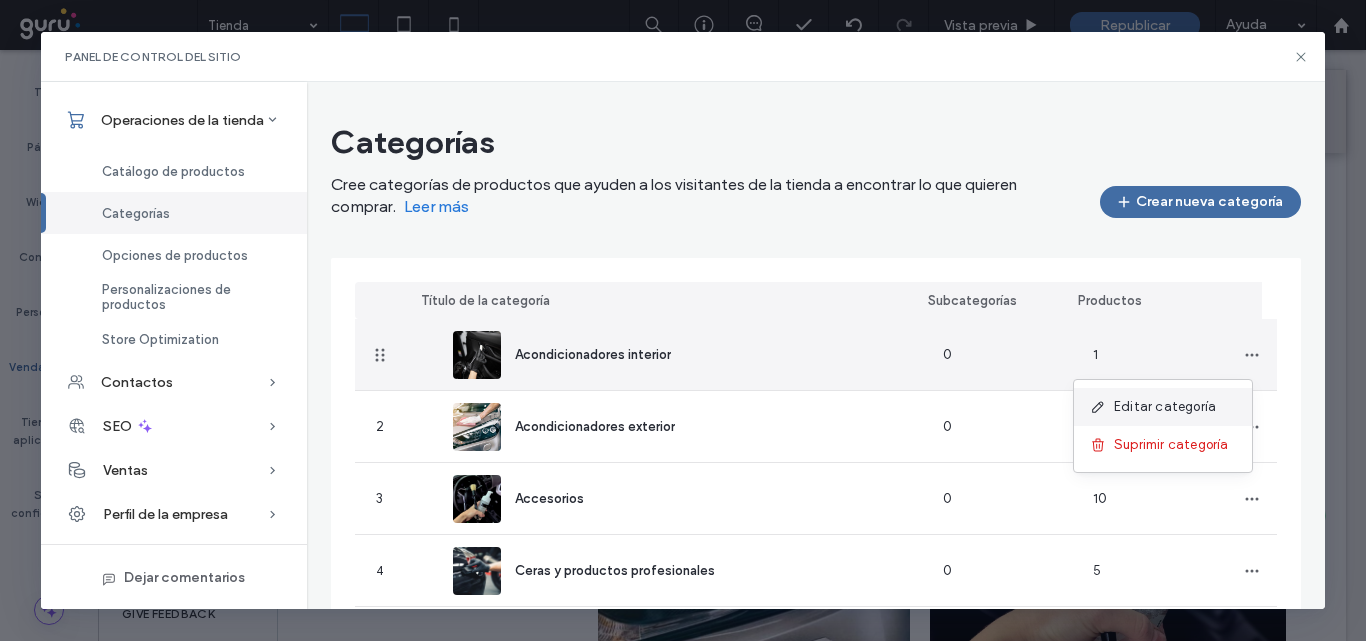 click on "Editar categoría" at bounding box center (1165, 407) 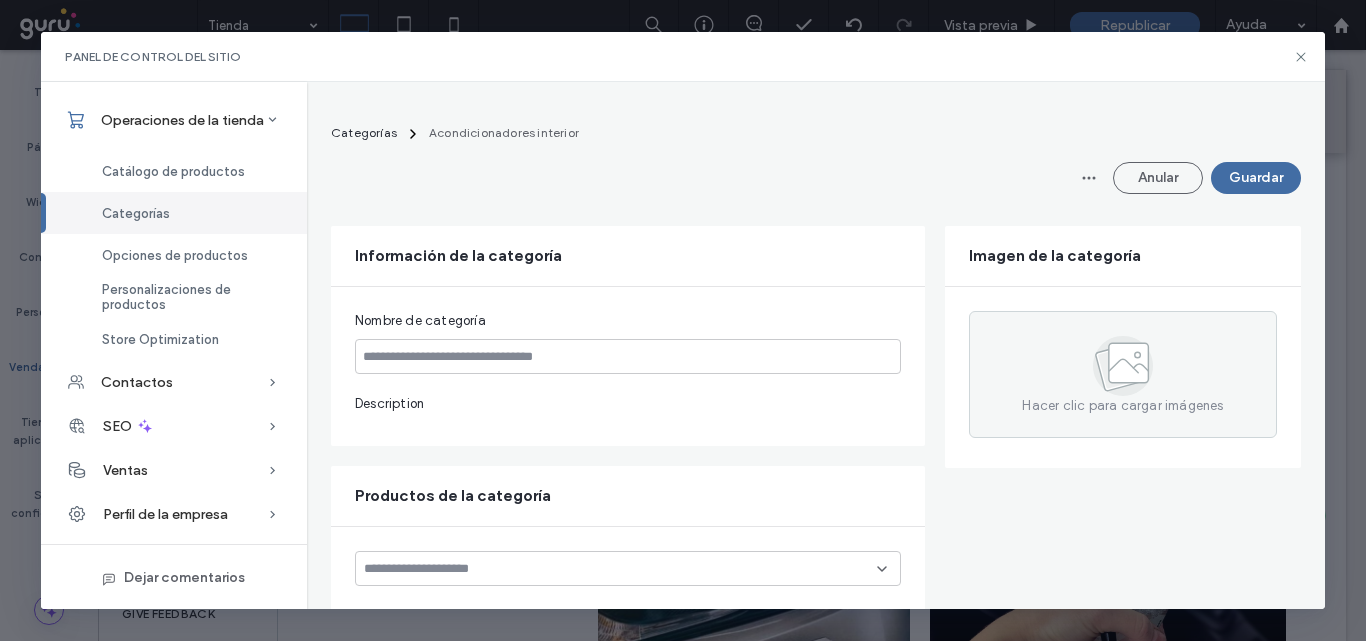 type on "**********" 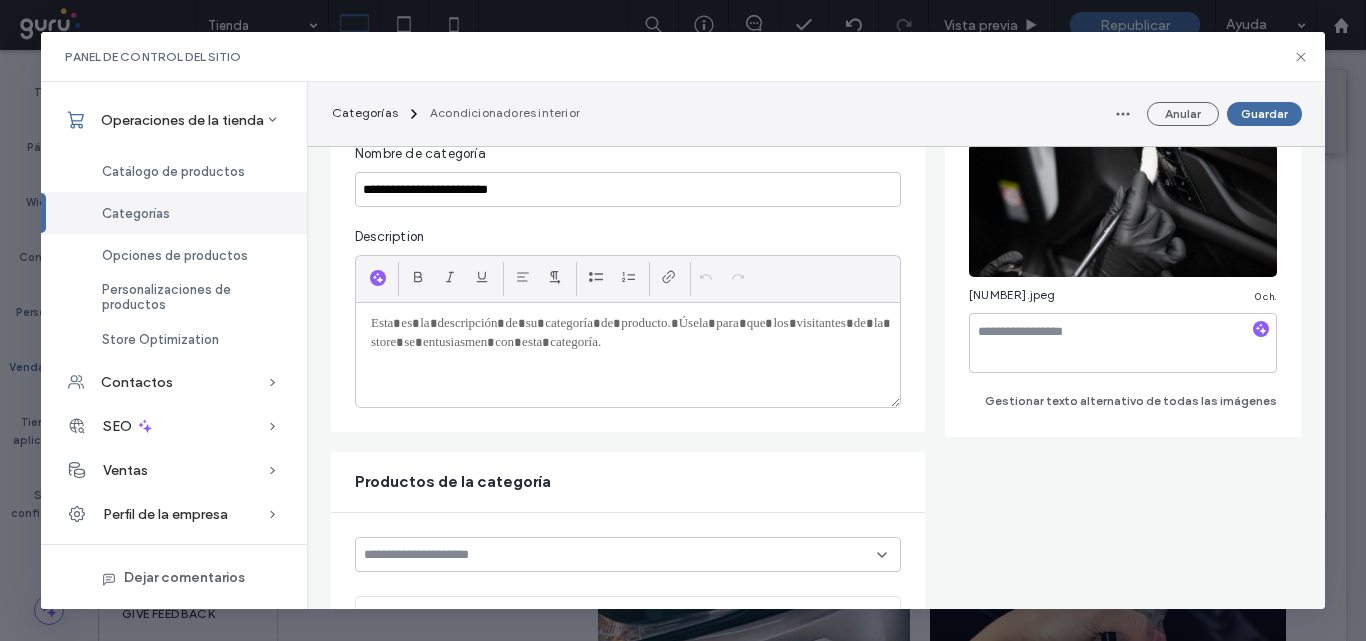 scroll, scrollTop: 0, scrollLeft: 0, axis: both 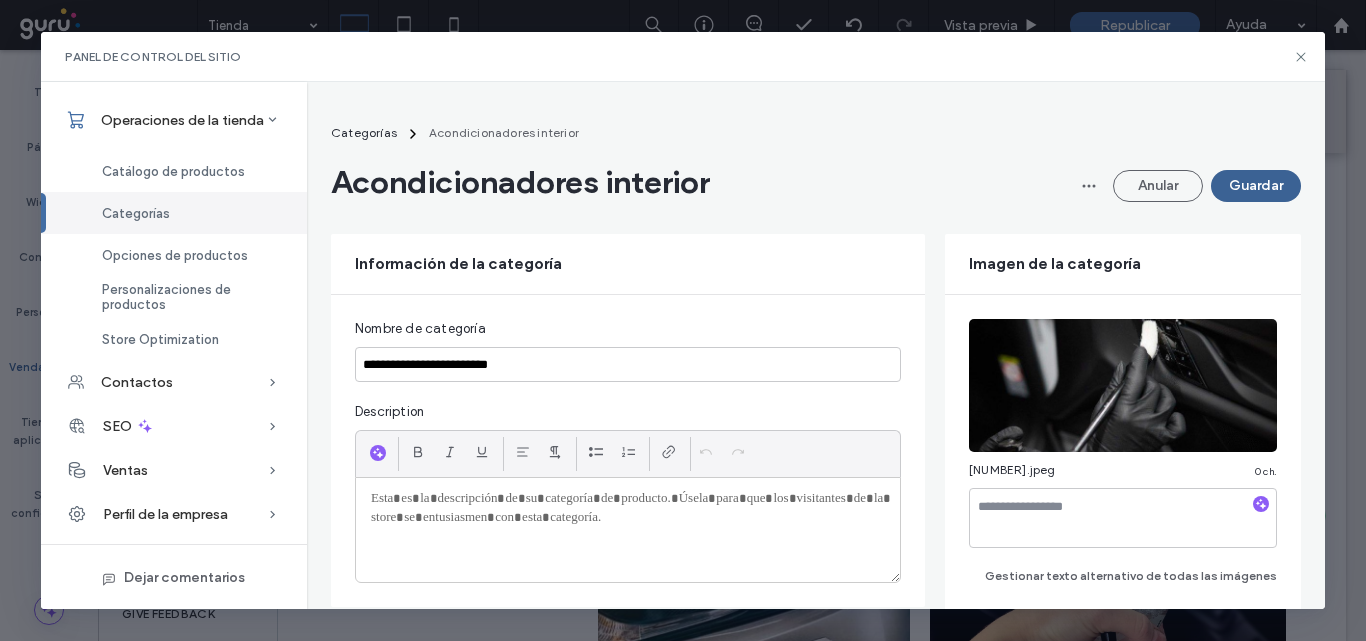 click on "Guardar" at bounding box center (1256, 186) 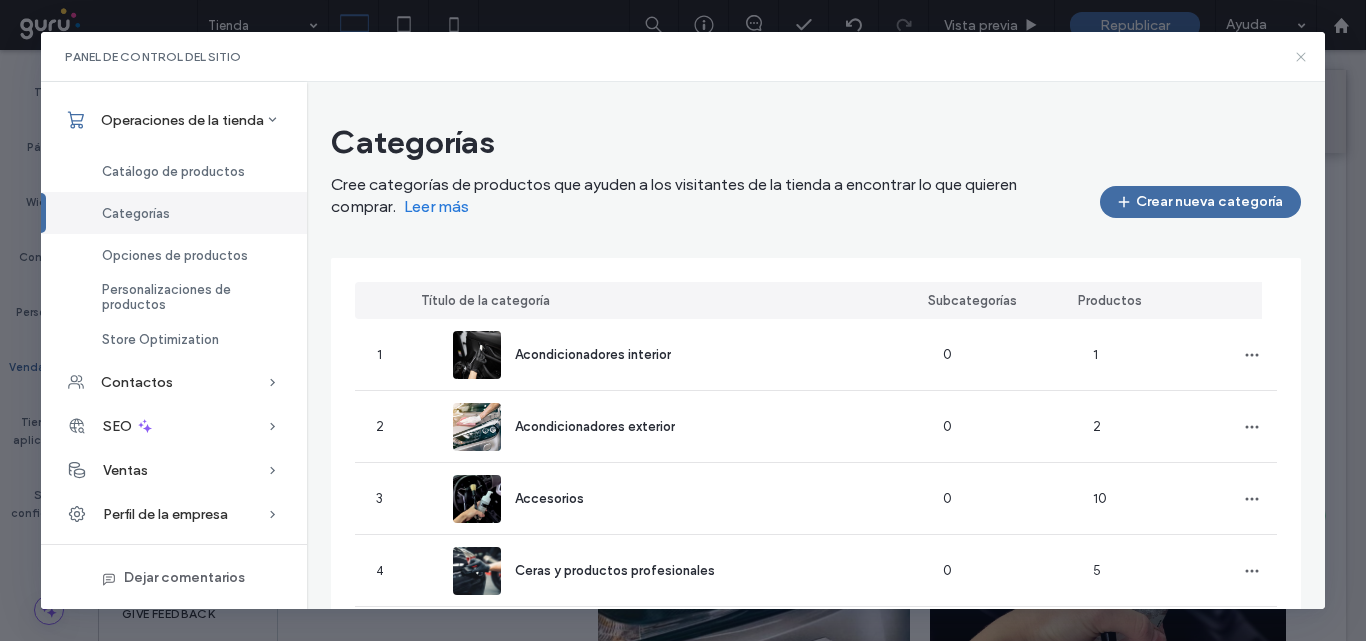 click 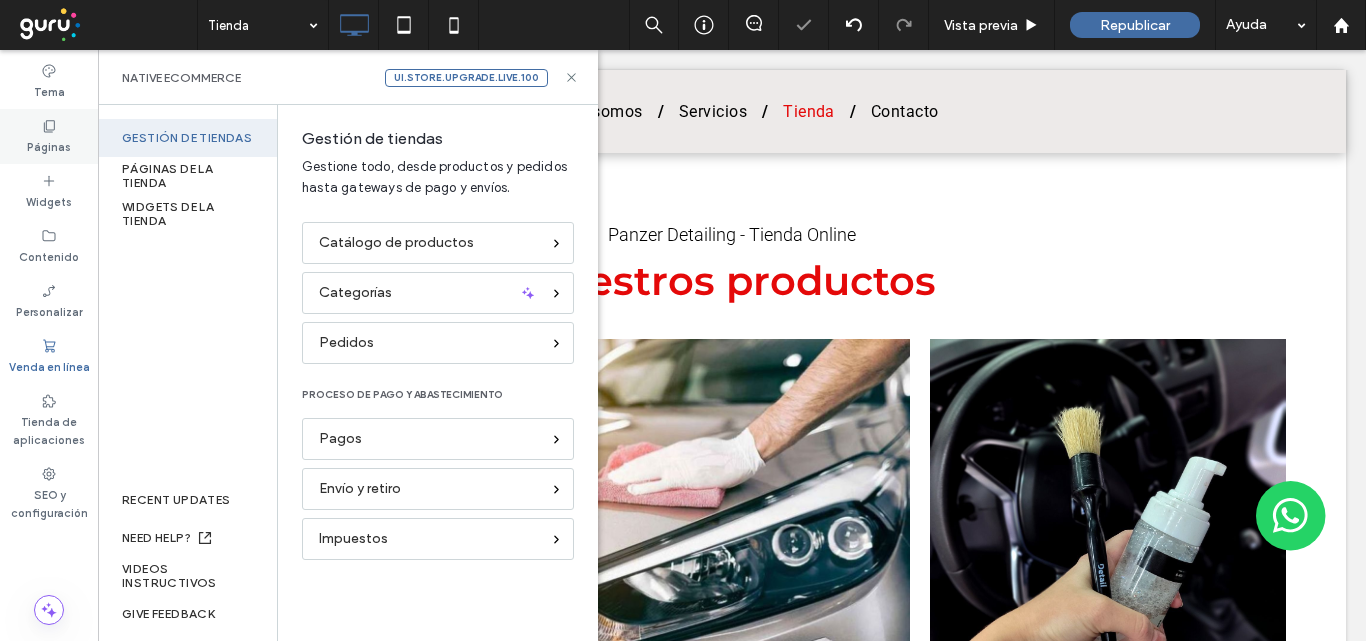 click on "Páginas" at bounding box center (49, 136) 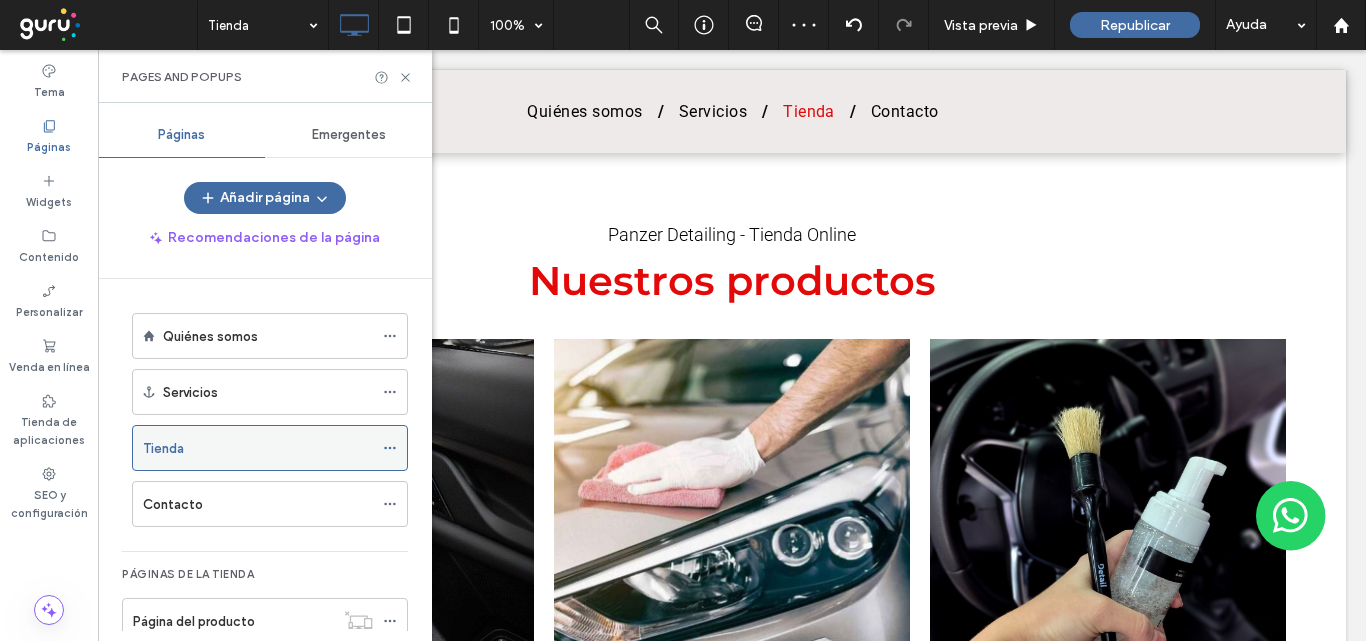 click on "Tienda" at bounding box center (258, 448) 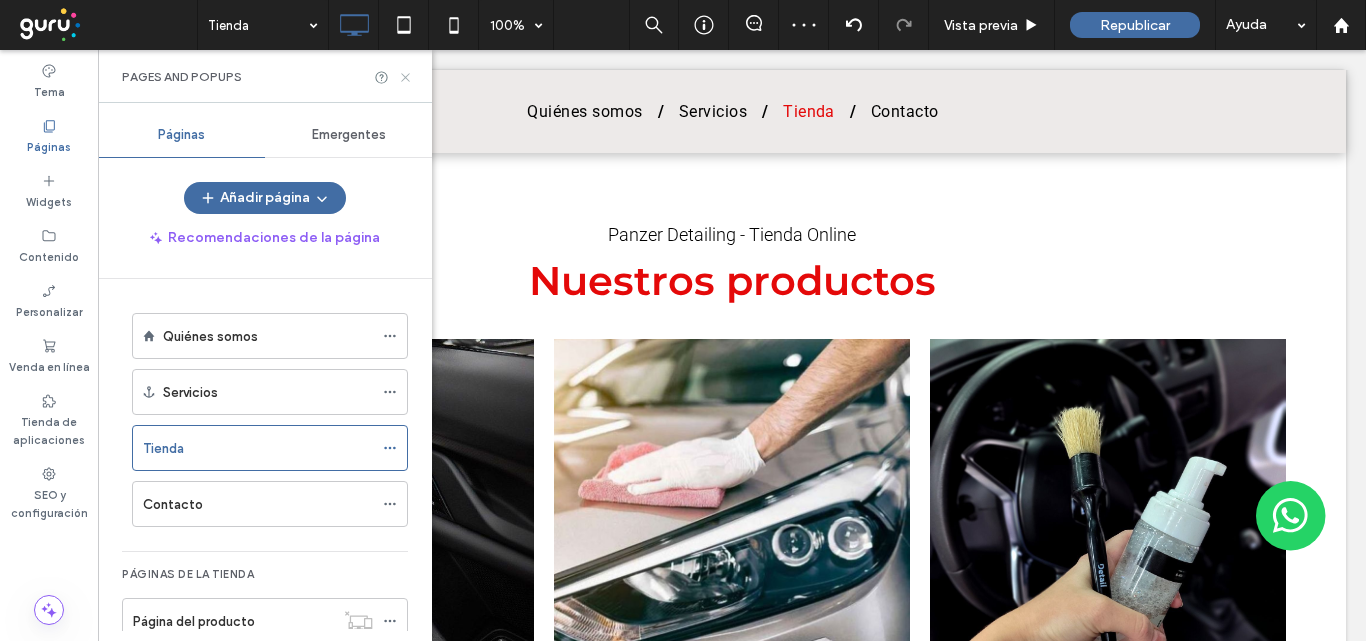click 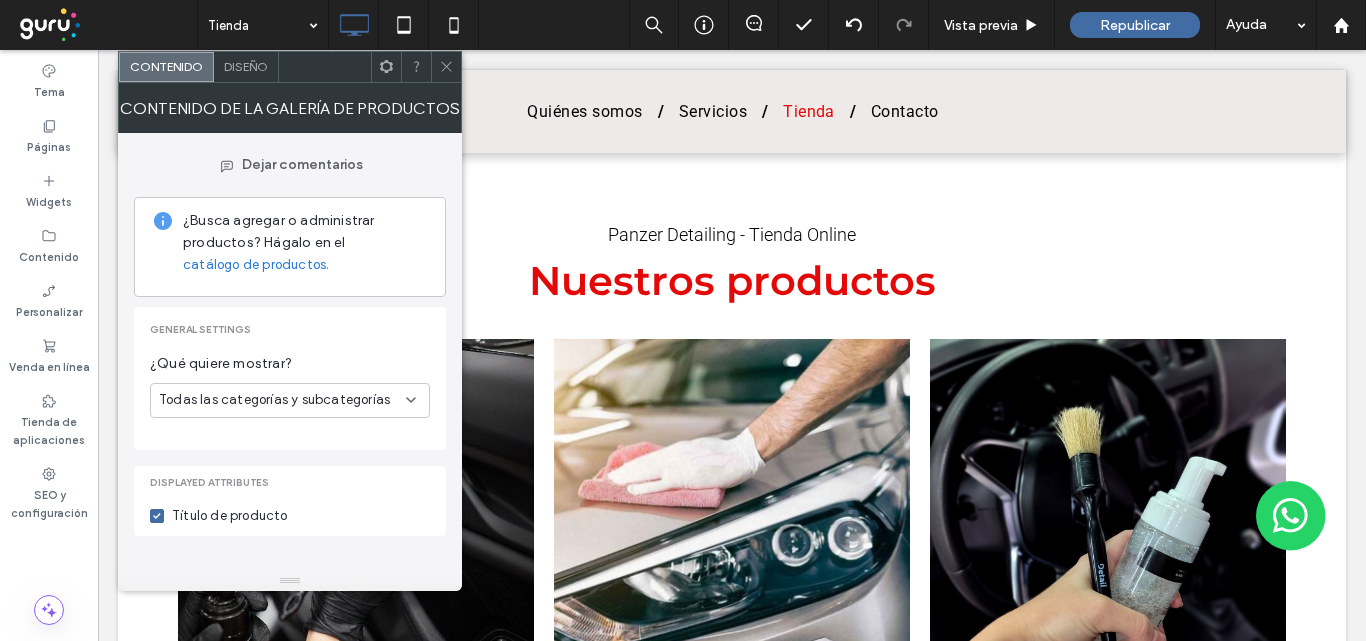 click 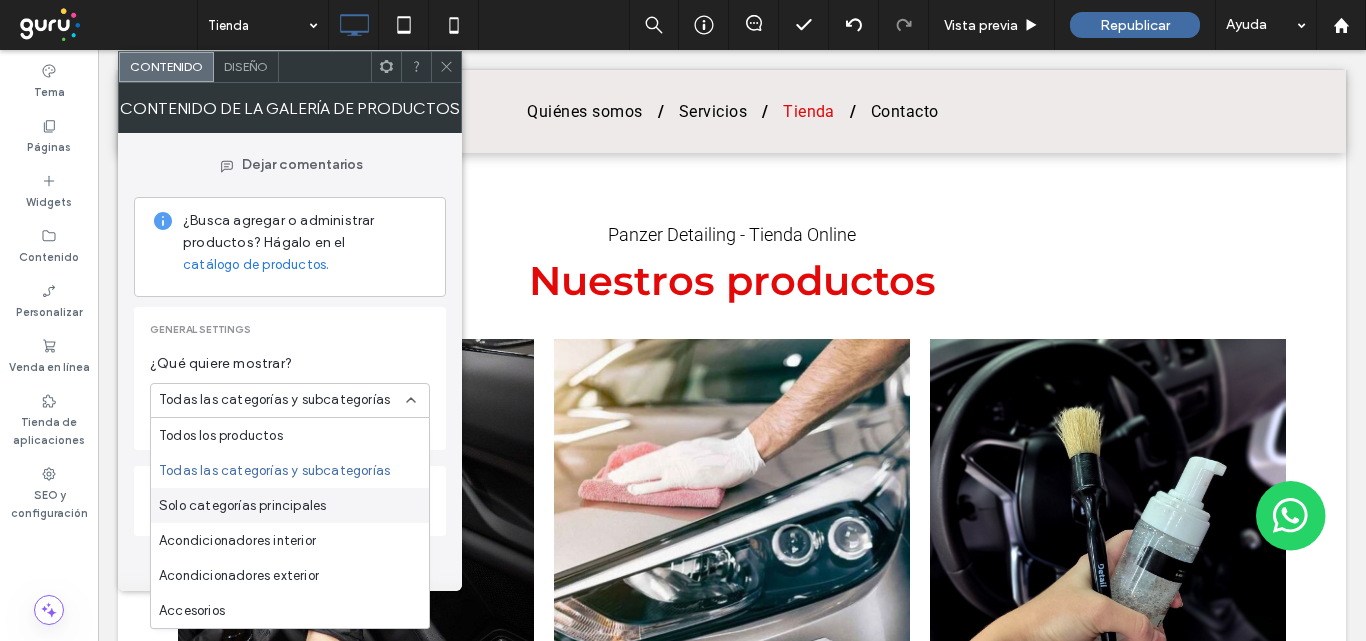 click on "Solo categorías principales" at bounding box center [290, 505] 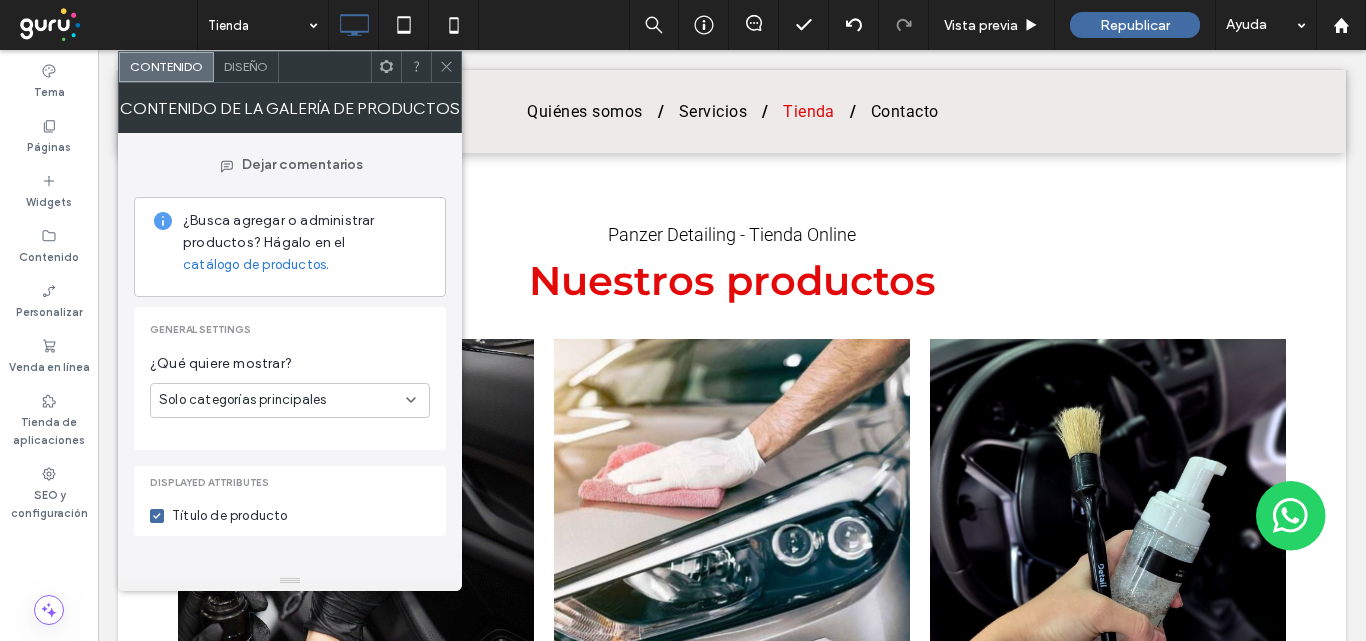 click on "Diseño" at bounding box center (246, 66) 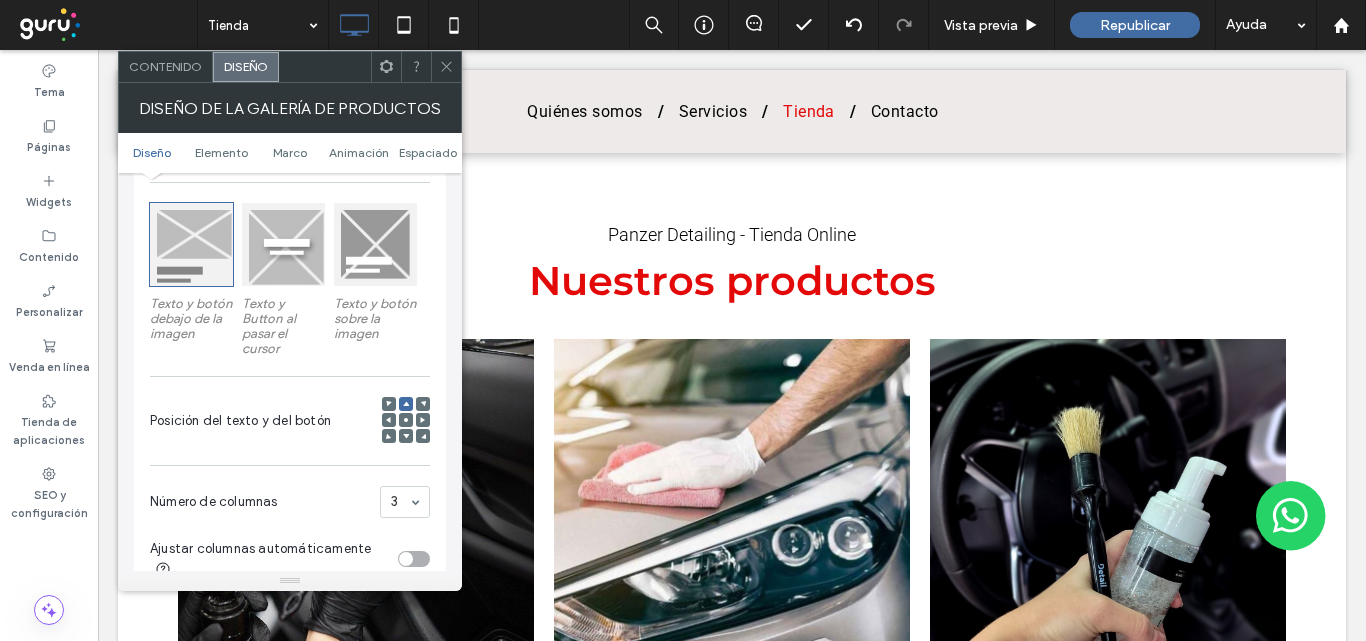 scroll, scrollTop: 400, scrollLeft: 0, axis: vertical 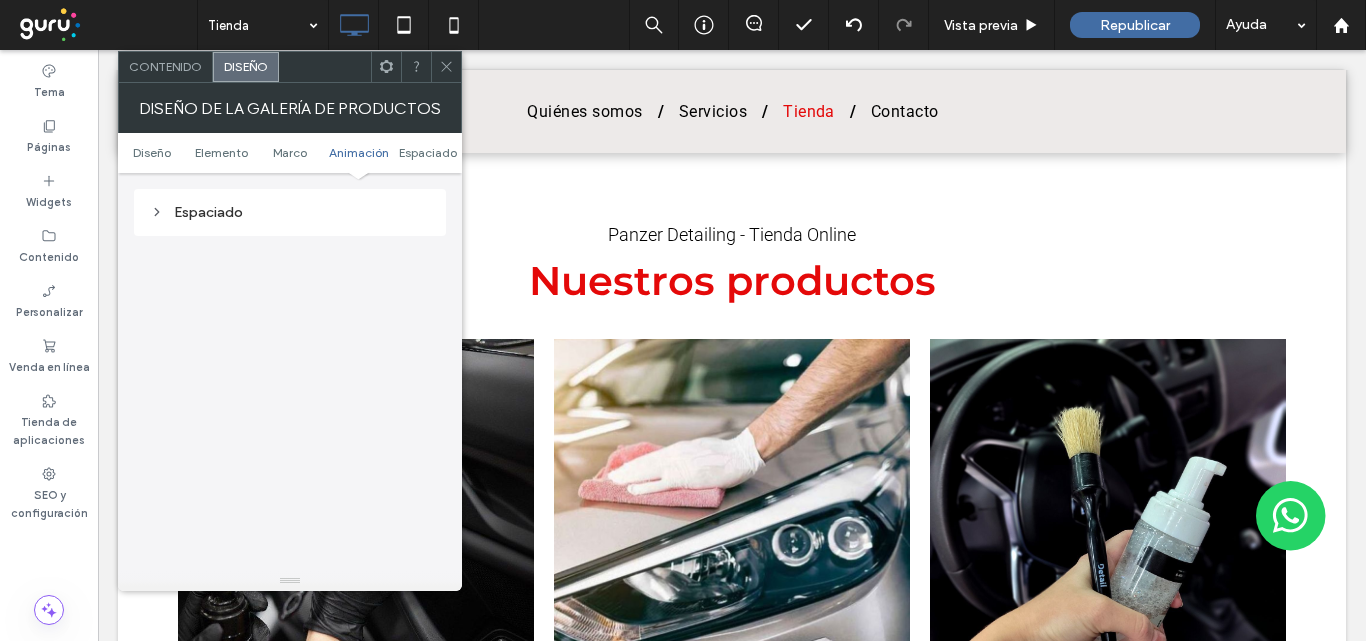 click 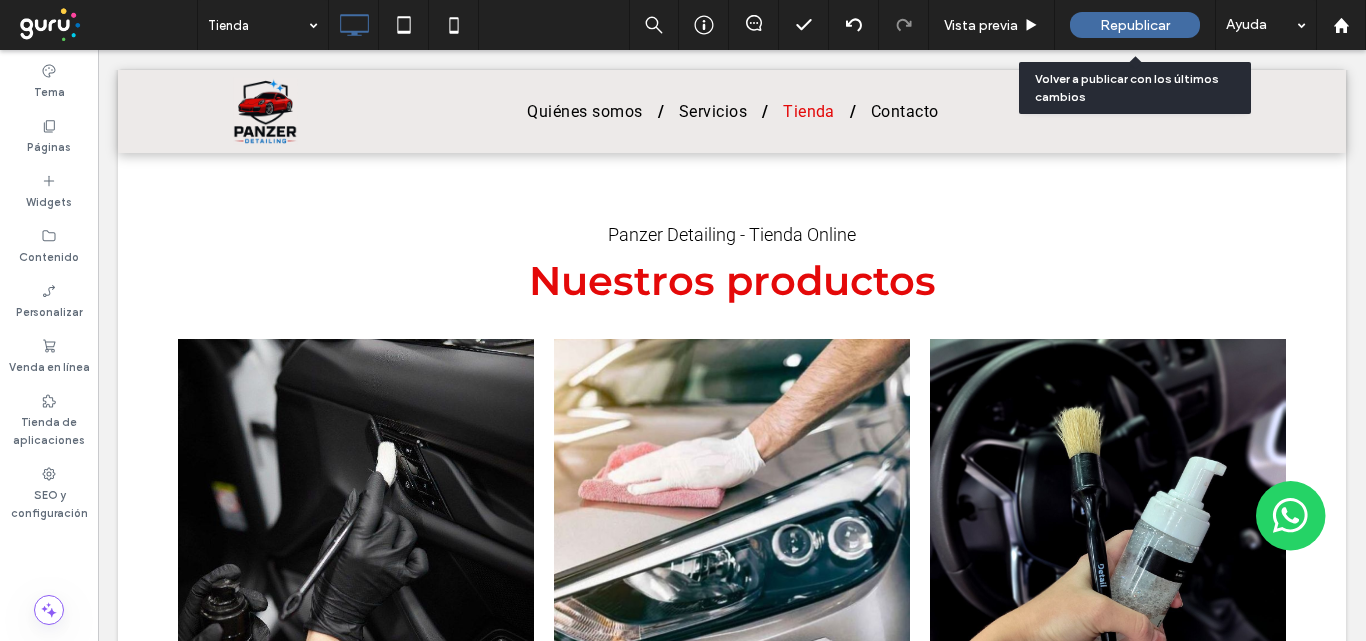 click on "Republicar" at bounding box center (1135, 25) 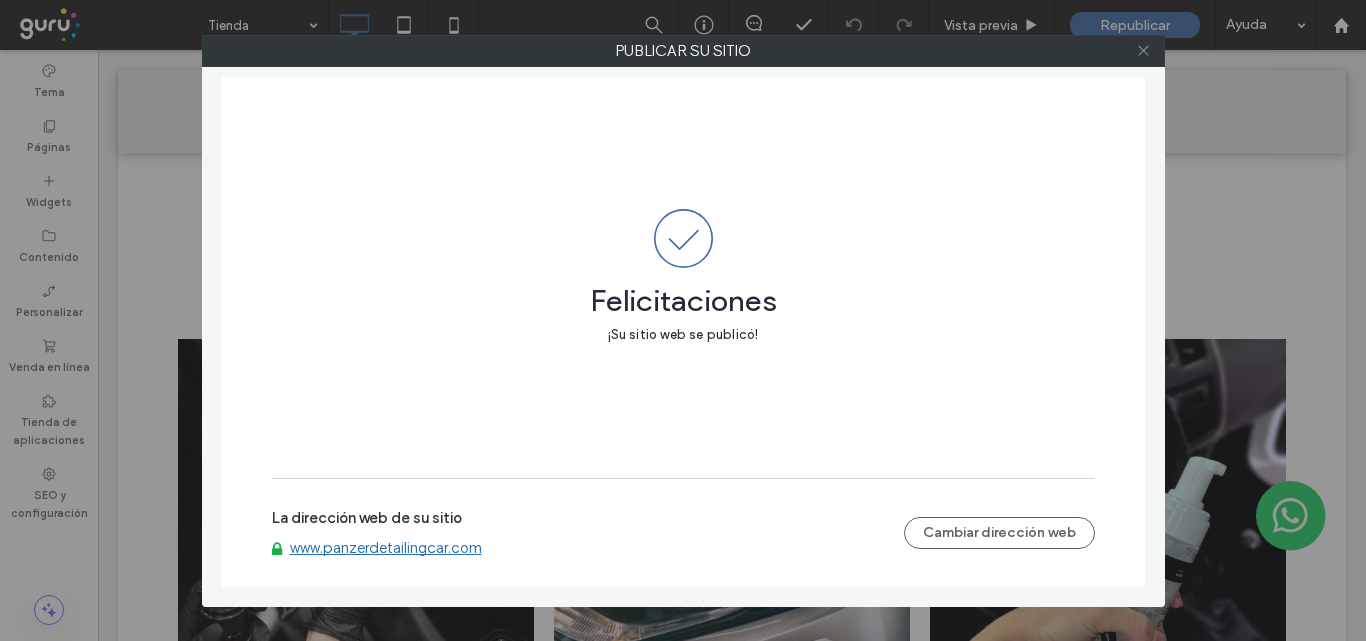 click 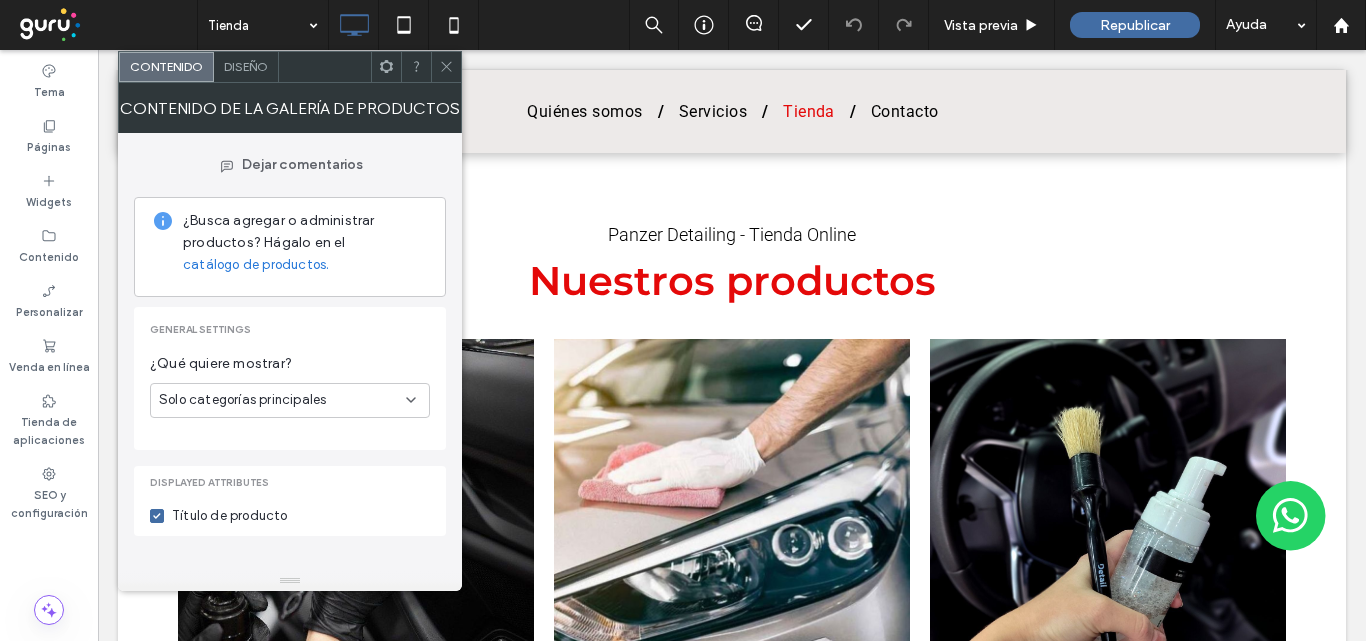 click on "Diseño" at bounding box center (246, 66) 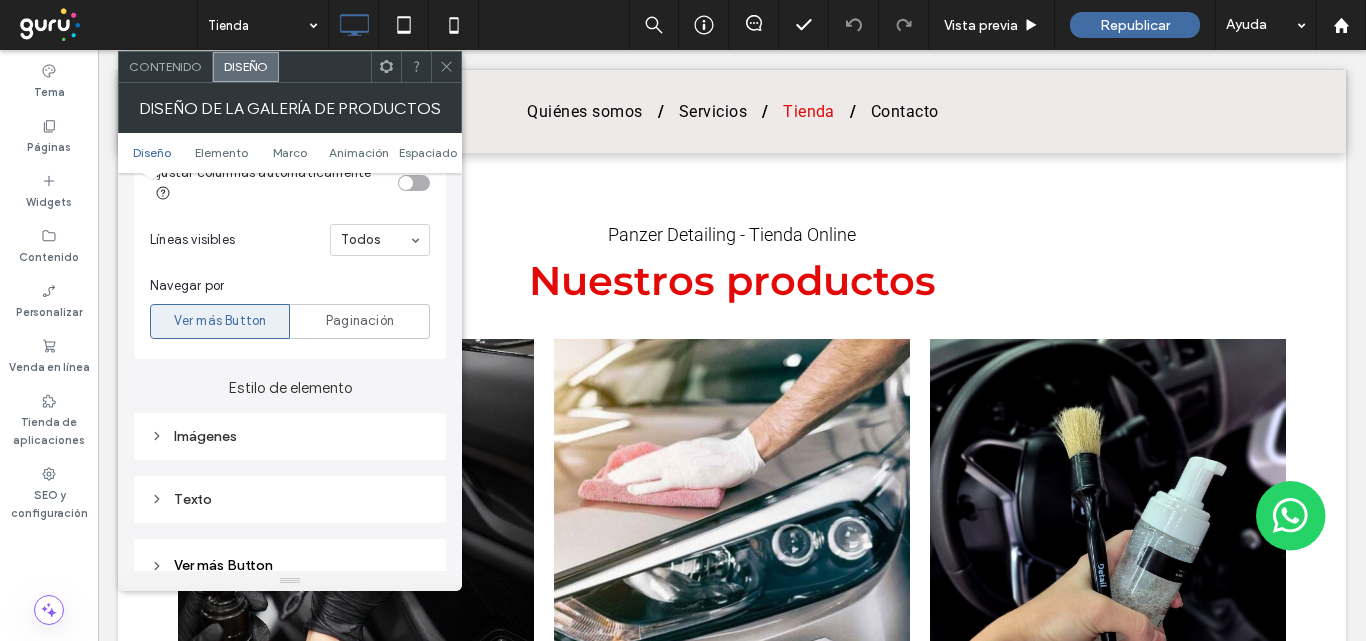 scroll, scrollTop: 700, scrollLeft: 0, axis: vertical 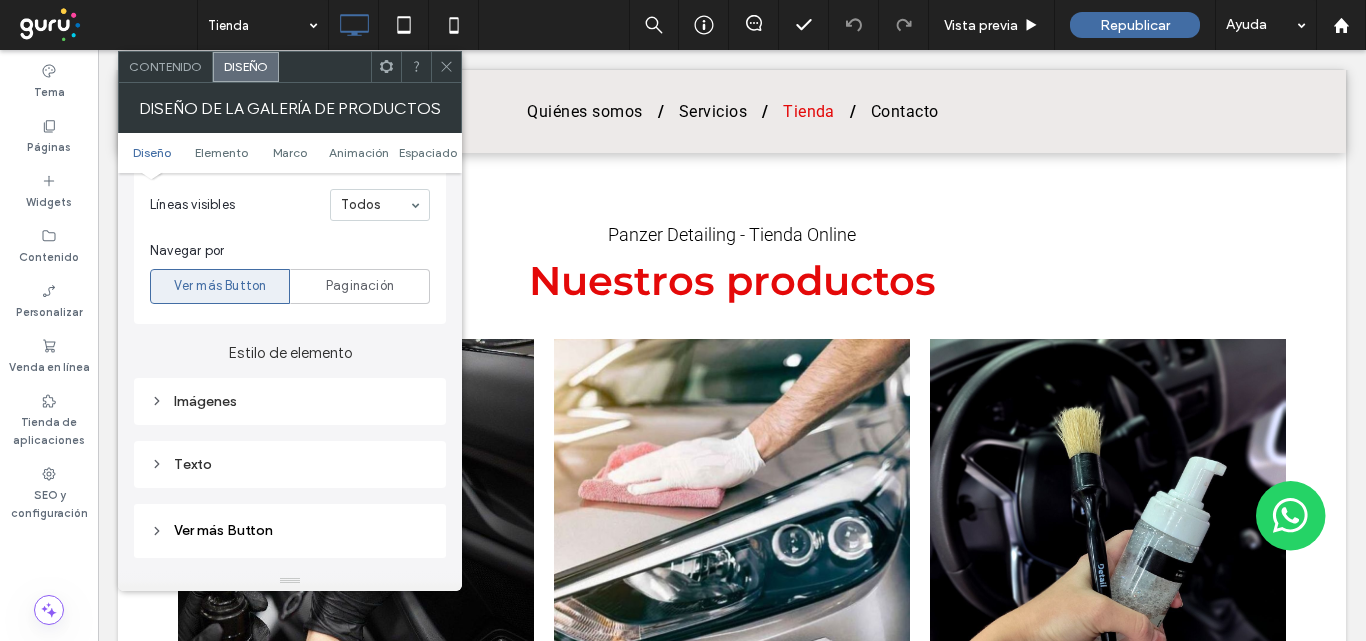 click on "Imágenes" at bounding box center (290, 401) 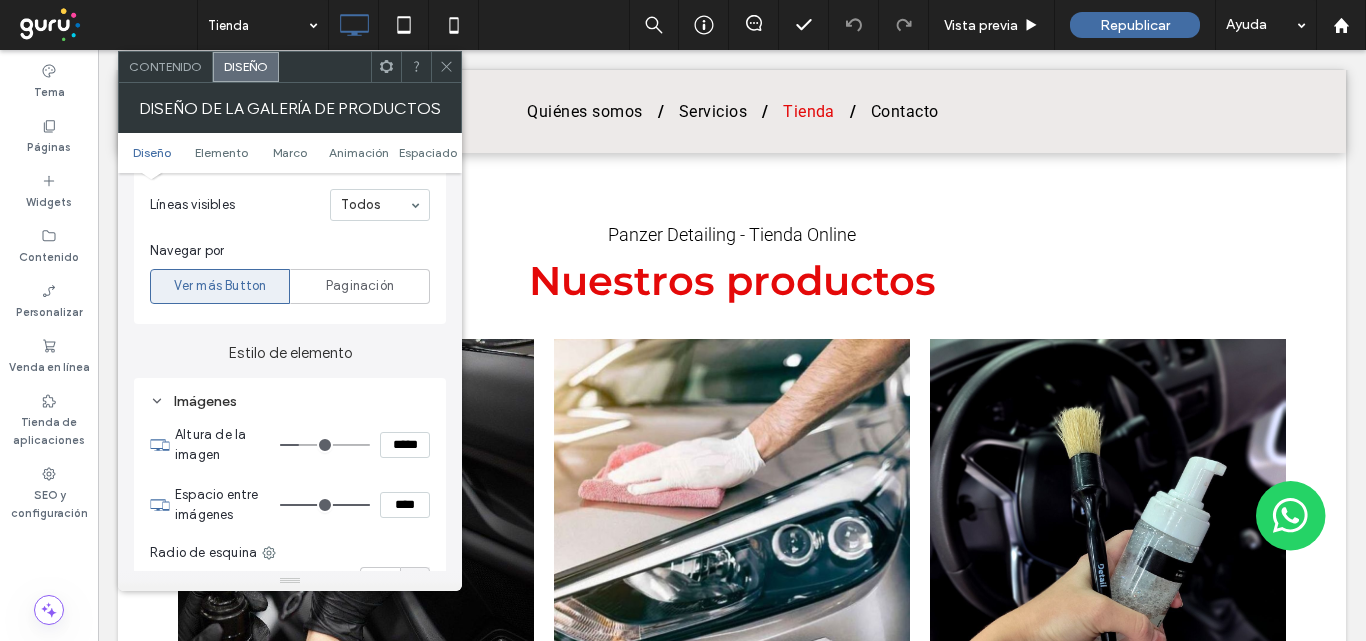 type on "***" 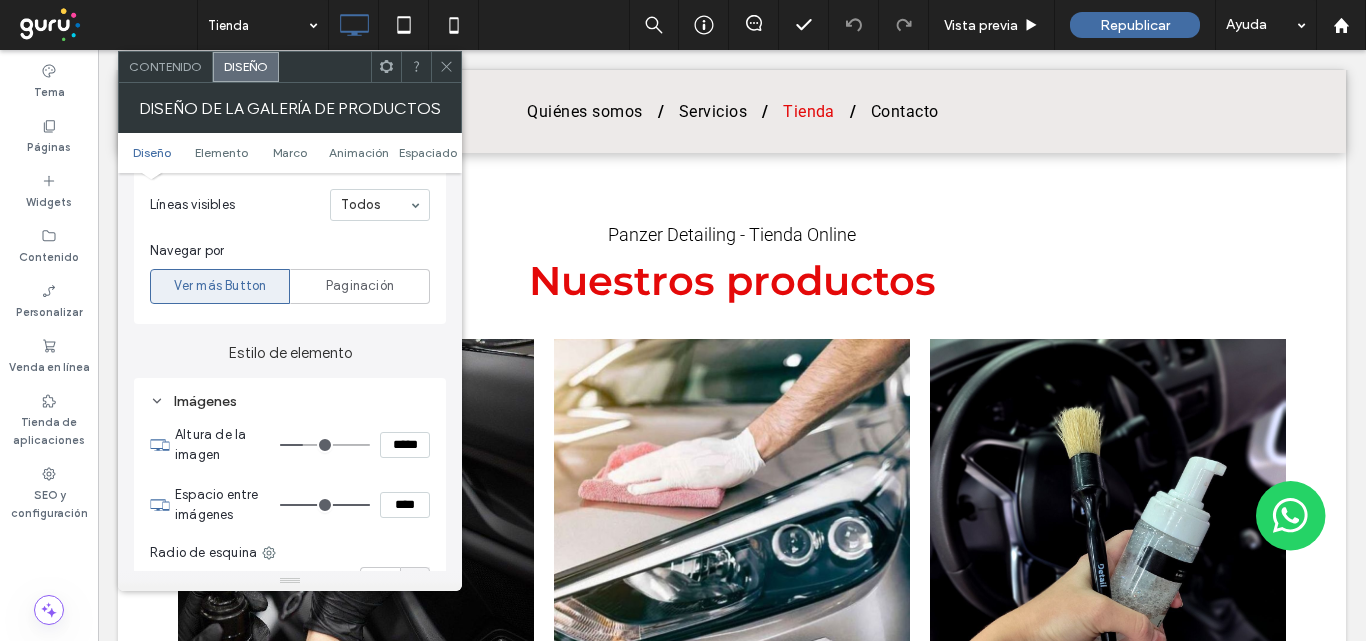 type on "***" 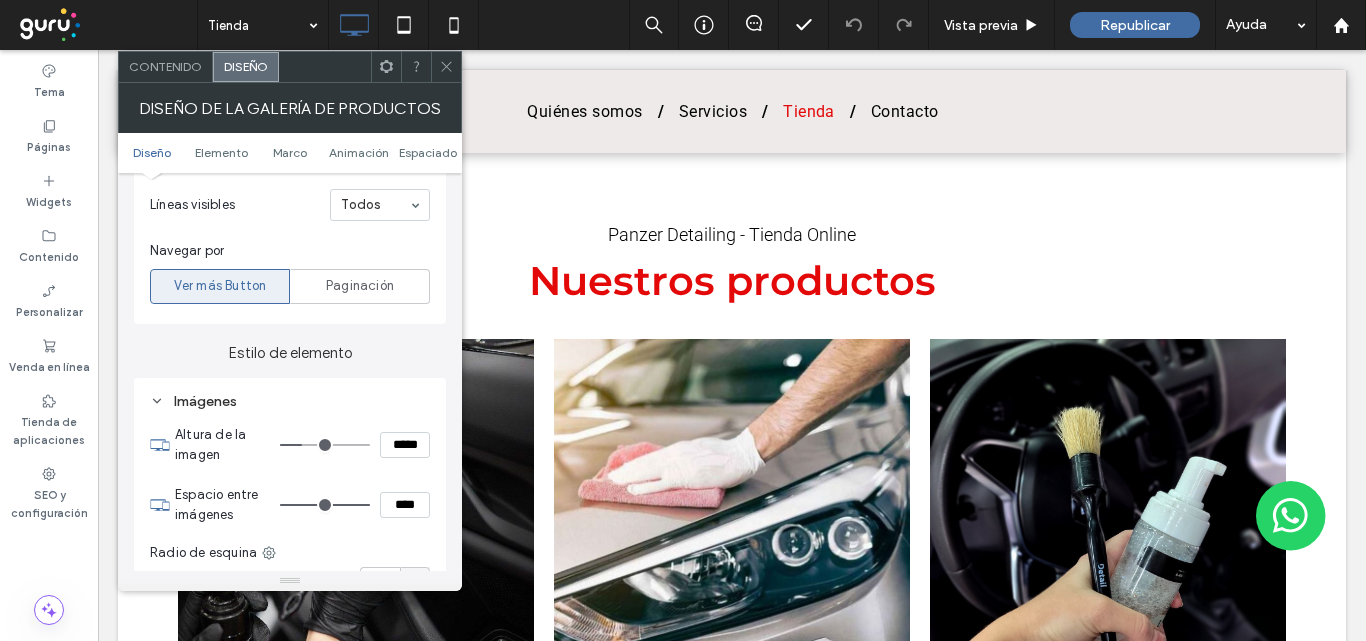 type on "***" 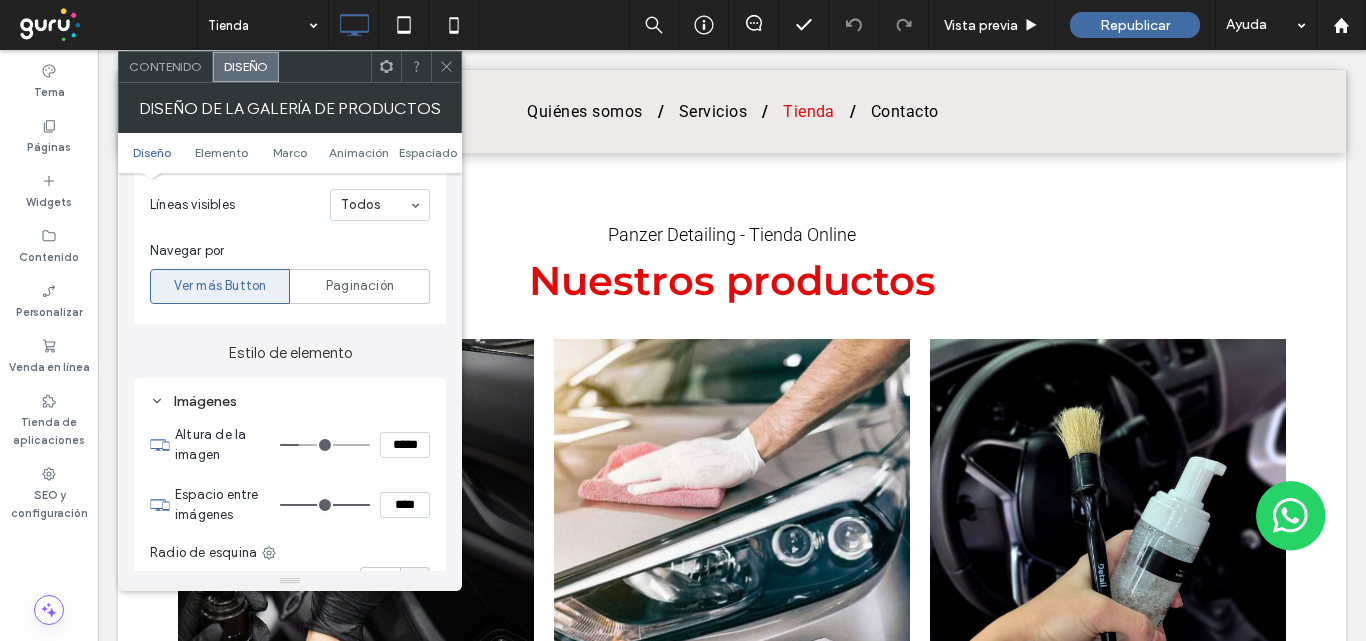 type on "***" 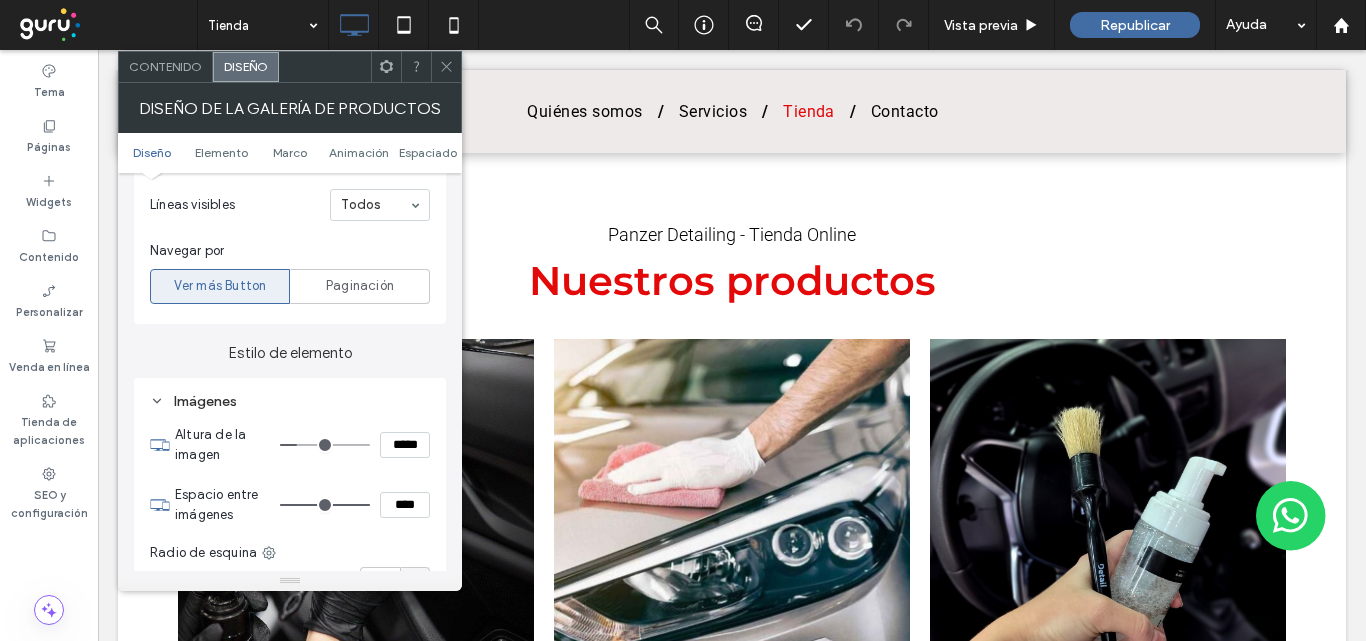 type on "***" 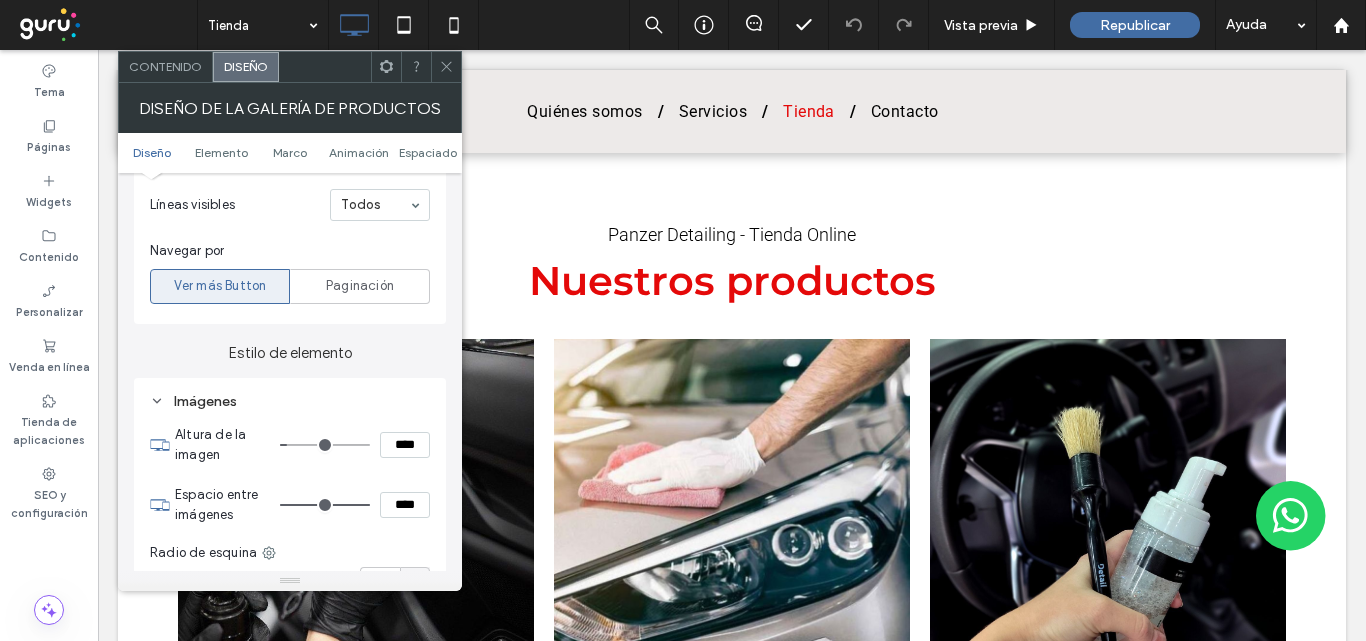 type on "***" 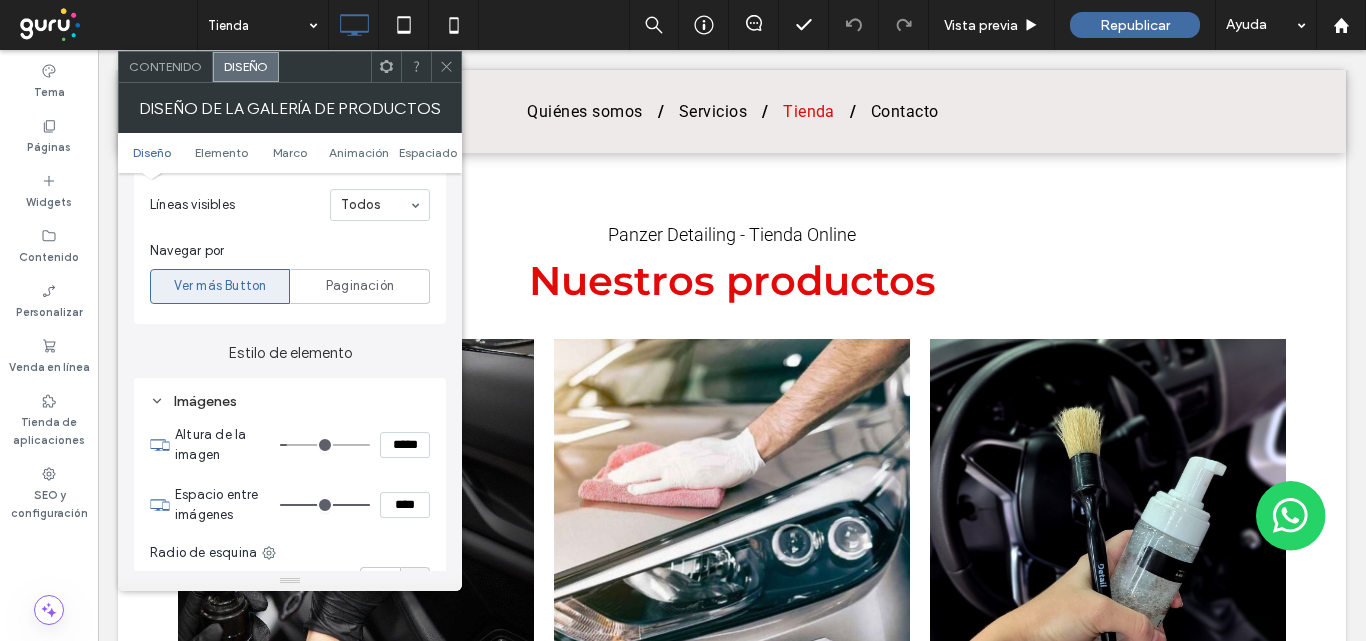 type on "***" 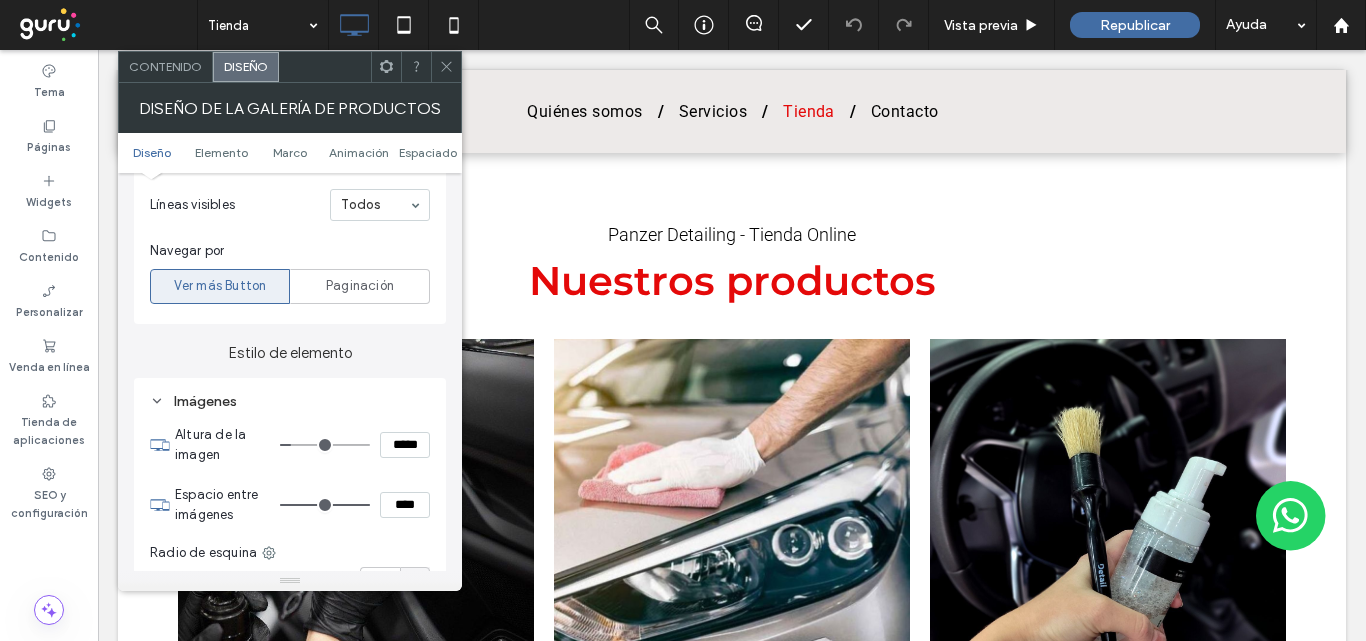 type on "***" 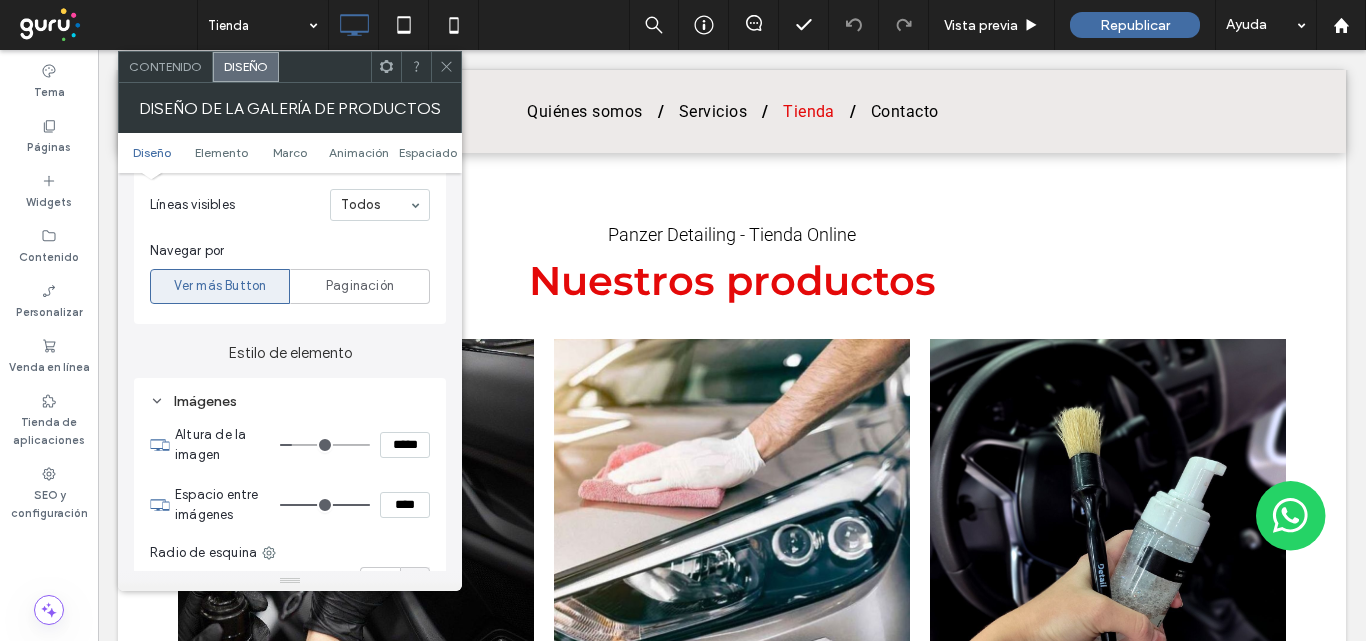 type on "***" 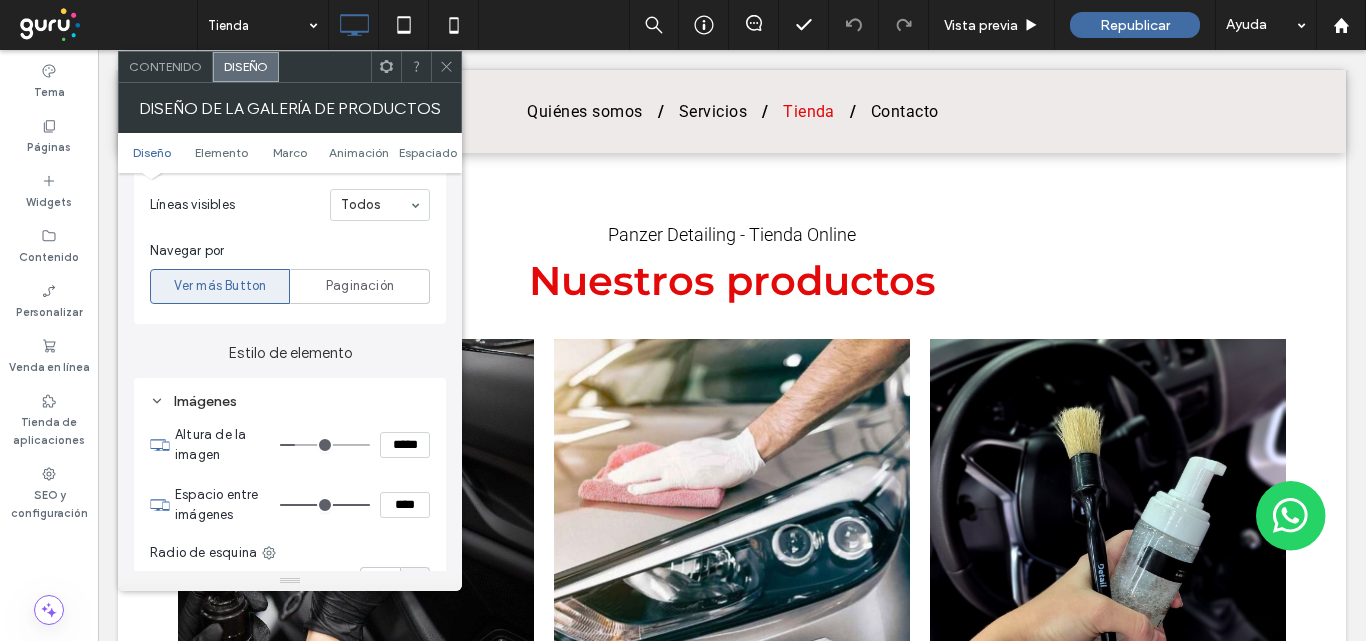 type on "***" 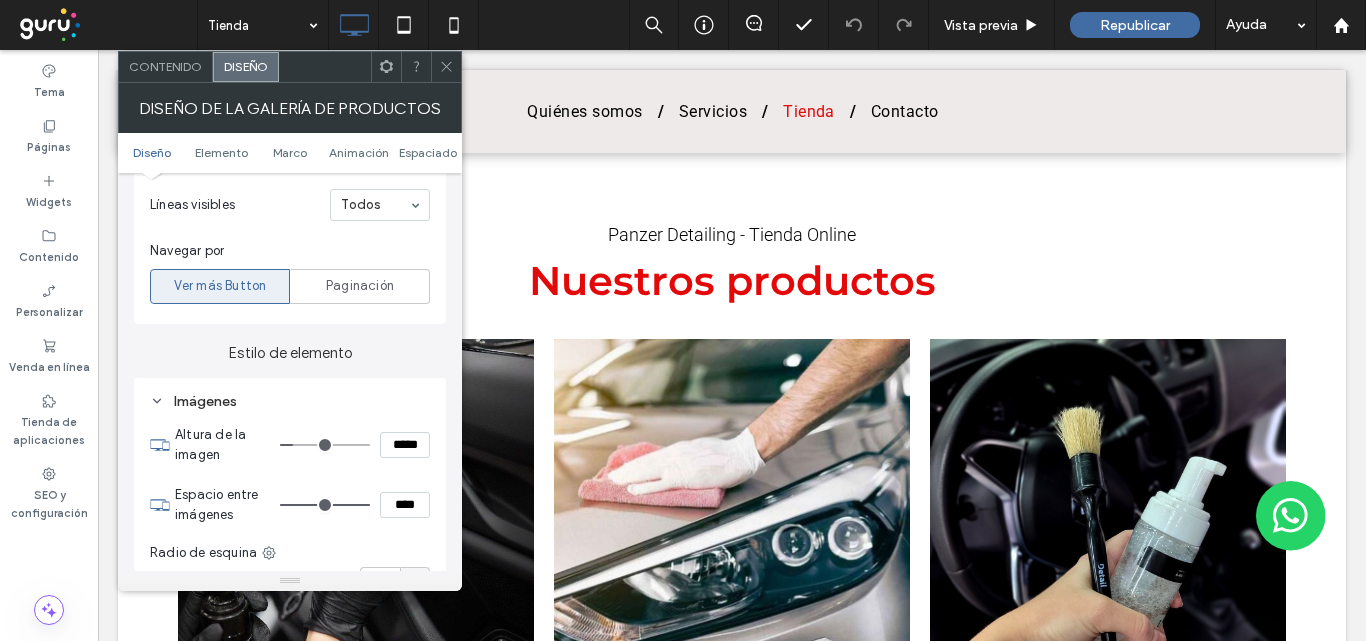 type on "***" 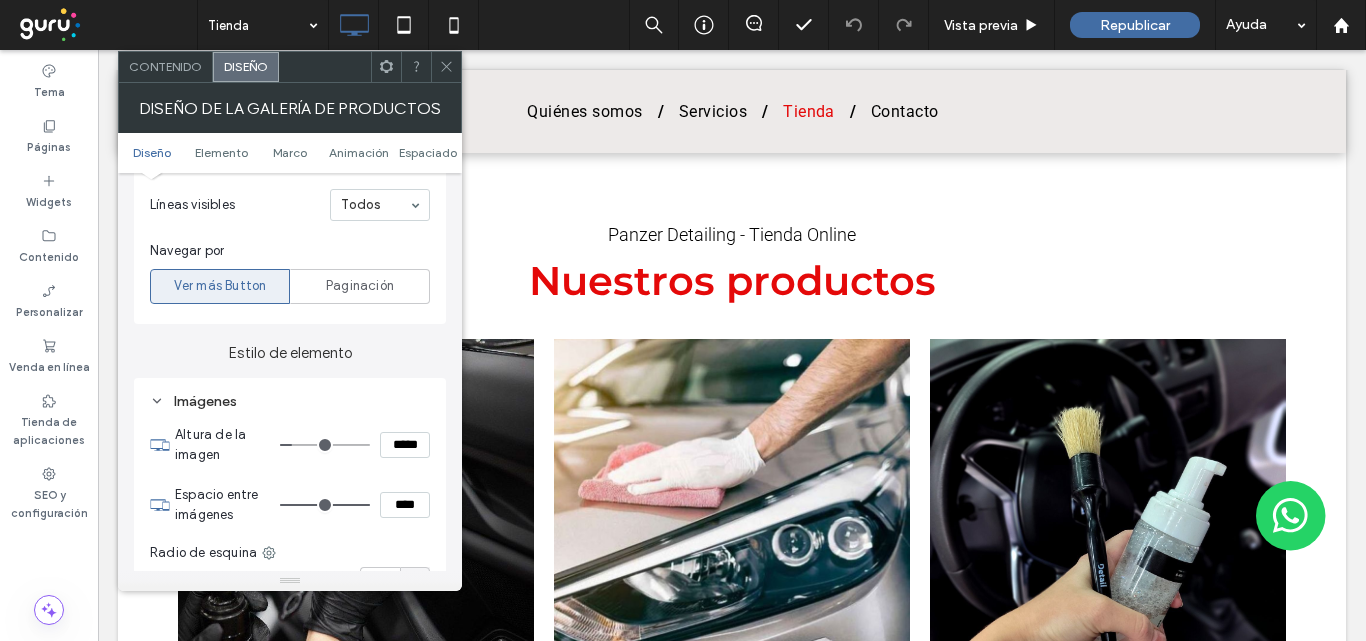 drag, startPoint x: 309, startPoint y: 447, endPoint x: 298, endPoint y: 448, distance: 11.045361 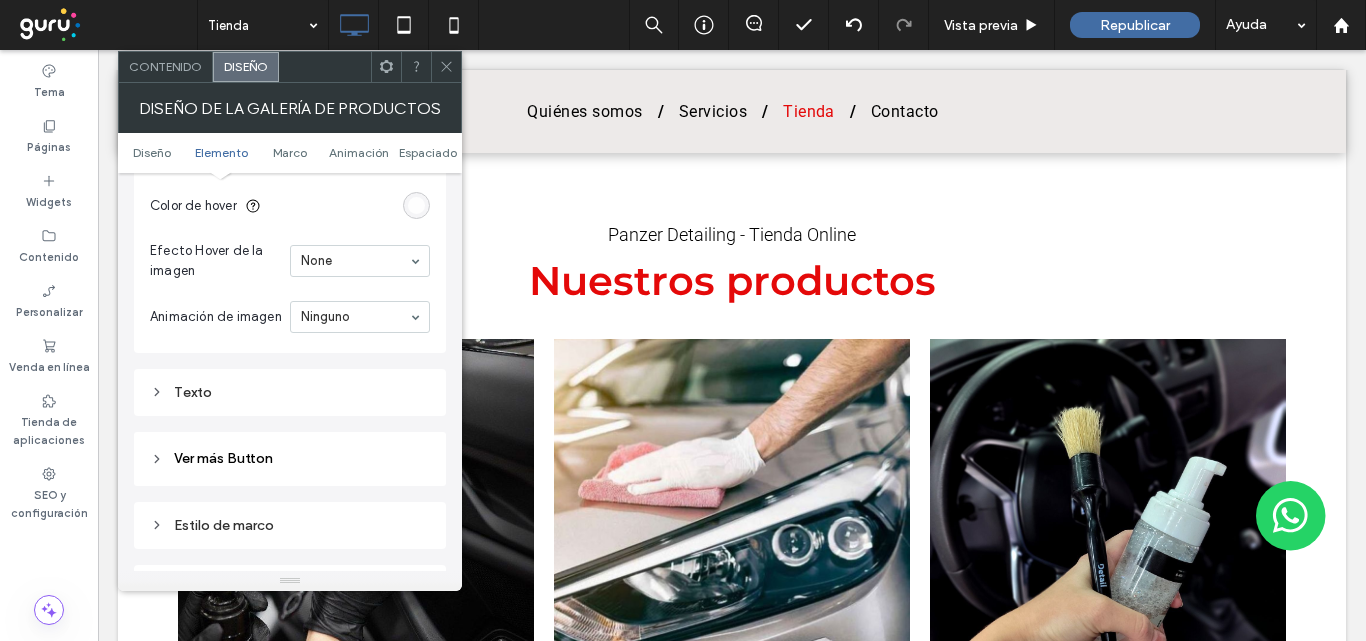 scroll, scrollTop: 1400, scrollLeft: 0, axis: vertical 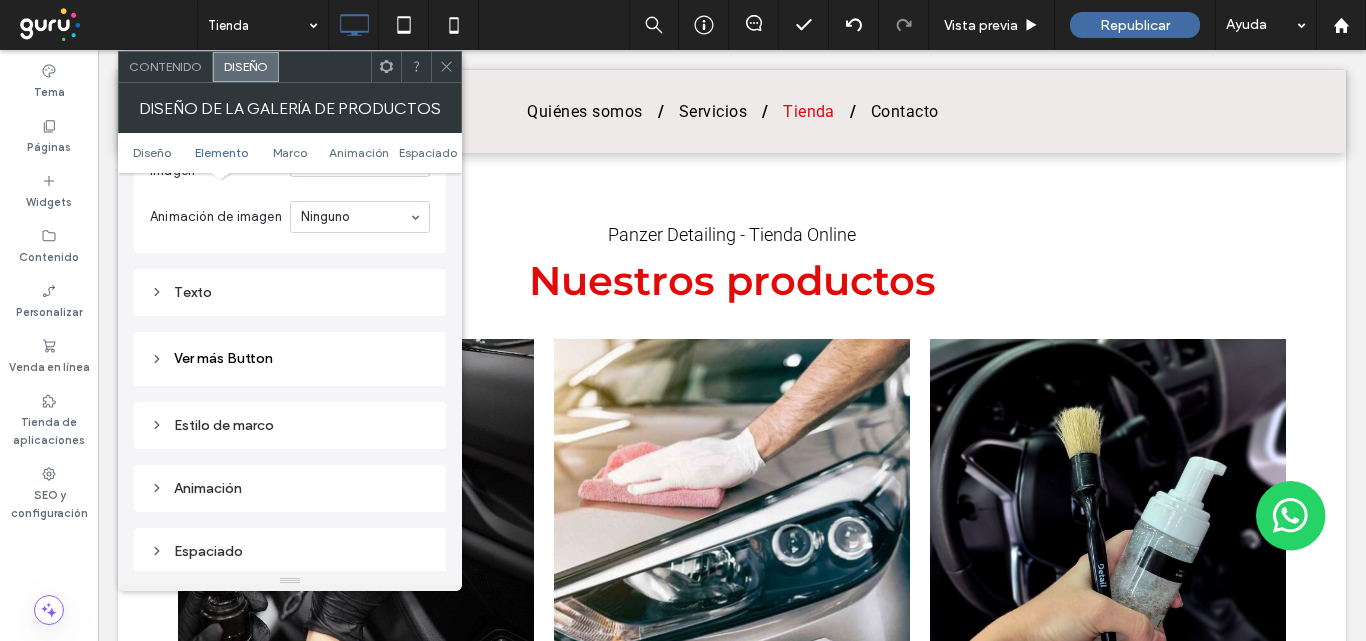 click on "Texto" at bounding box center [290, 292] 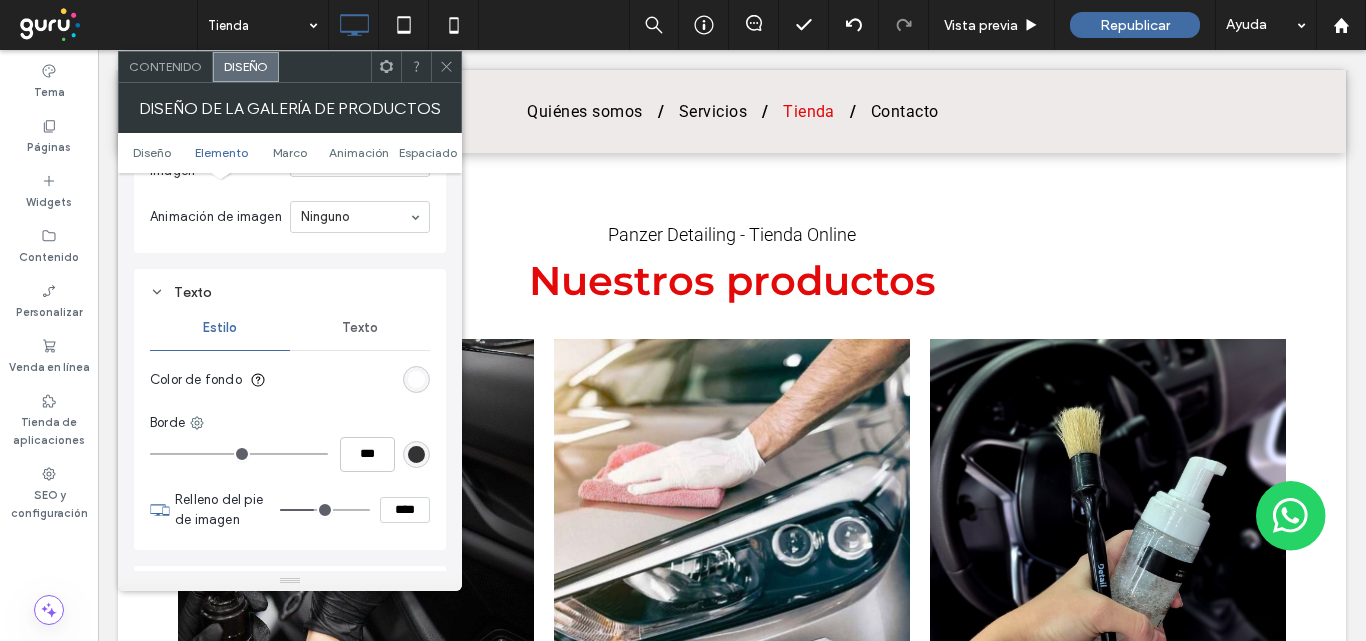 click on "Texto" at bounding box center [360, 328] 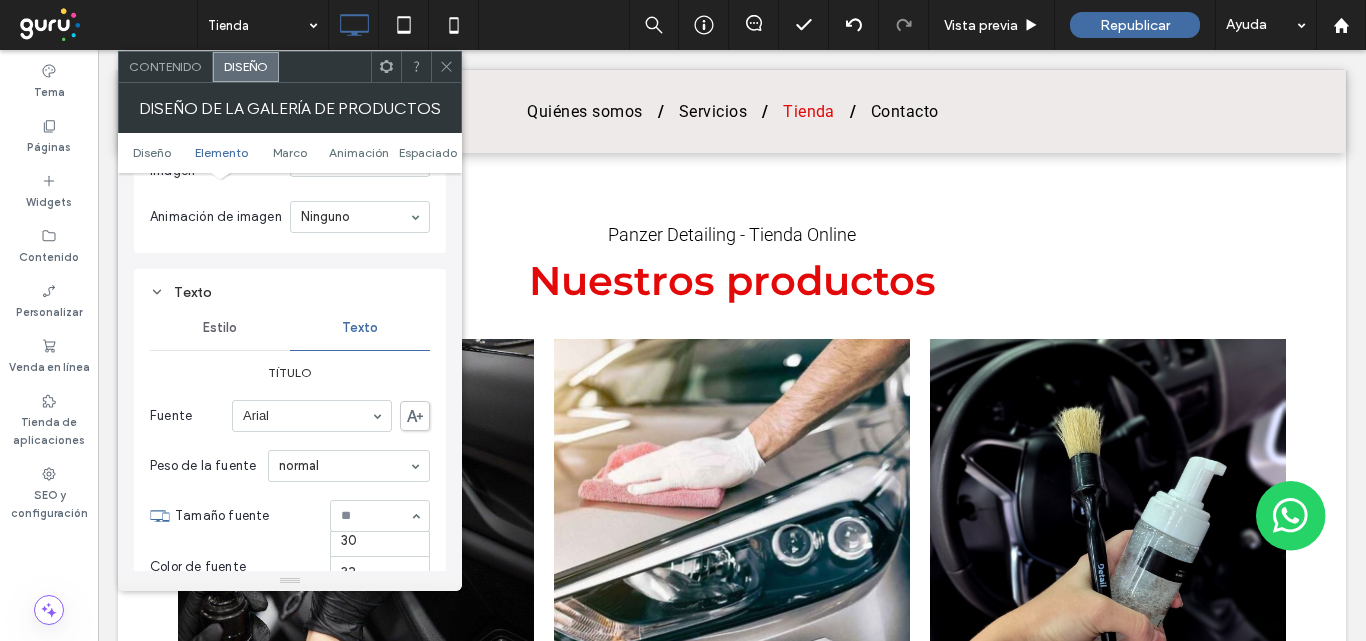 scroll, scrollTop: 313, scrollLeft: 0, axis: vertical 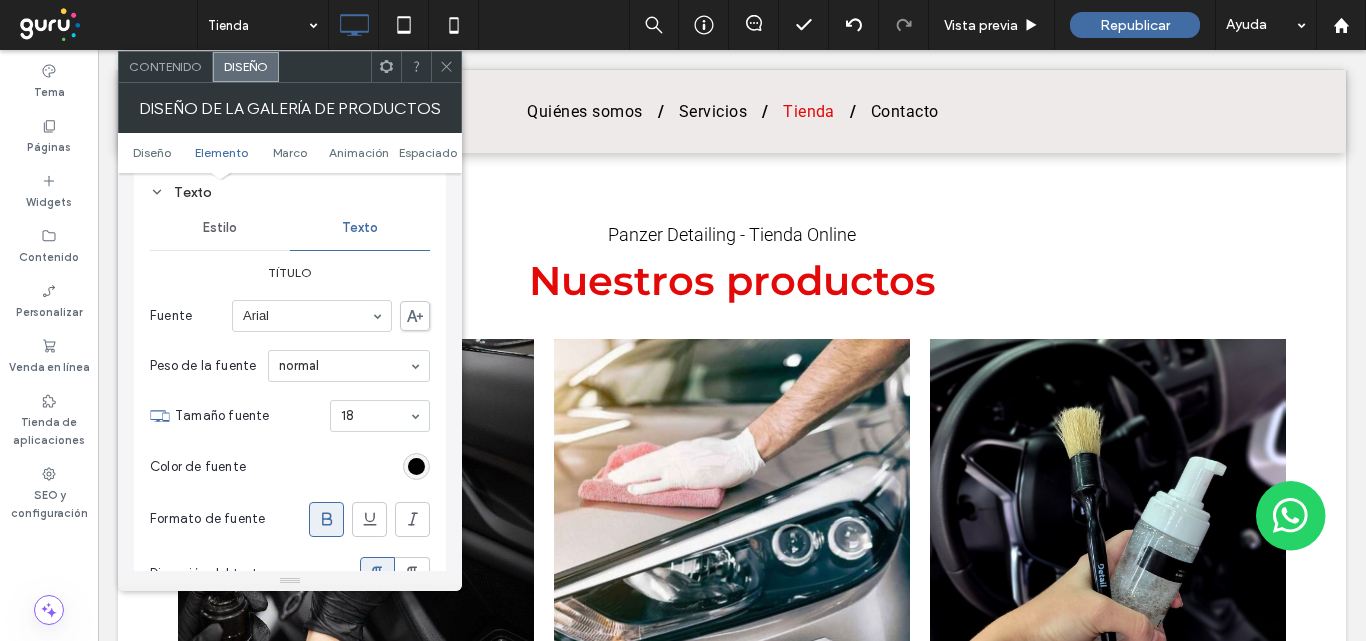 click 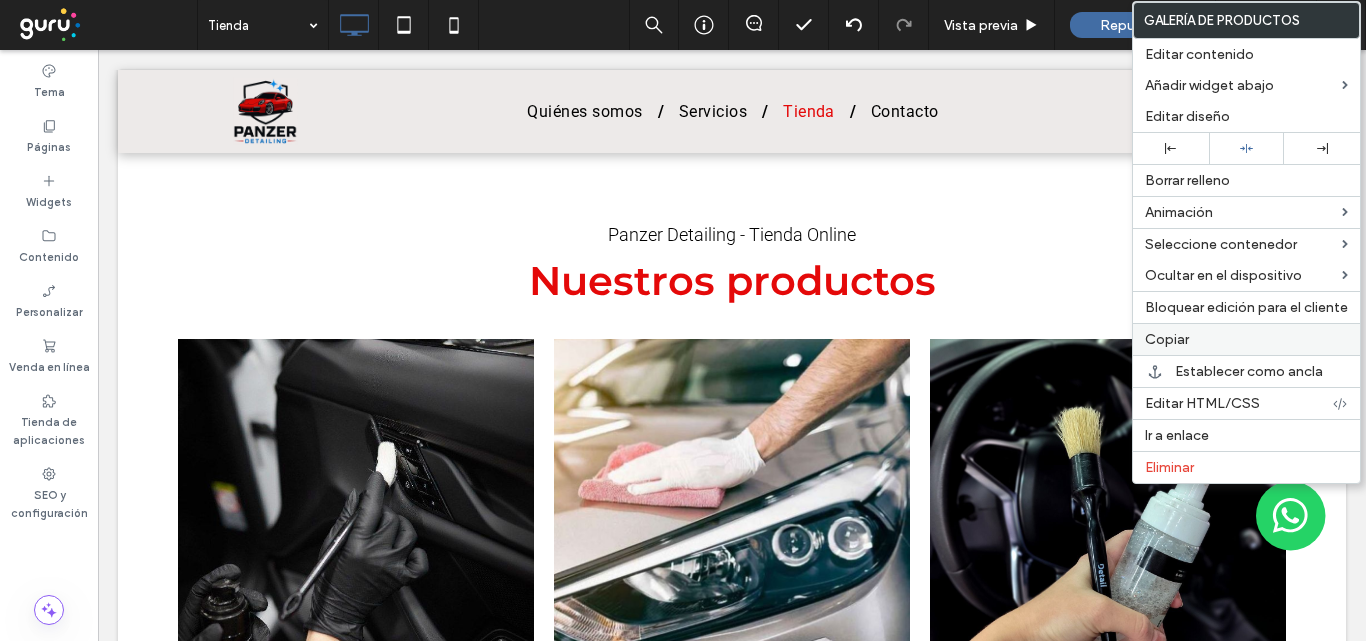 click on "Copiar" at bounding box center [1246, 339] 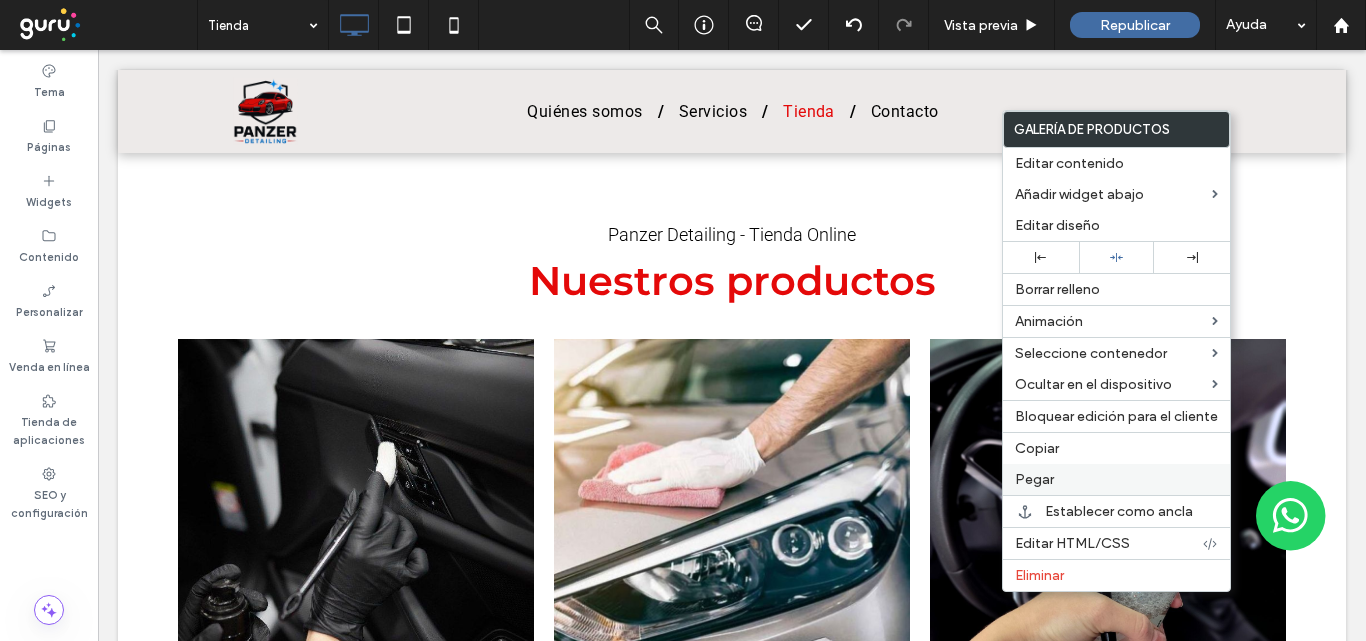 click on "Pegar" at bounding box center (1034, 479) 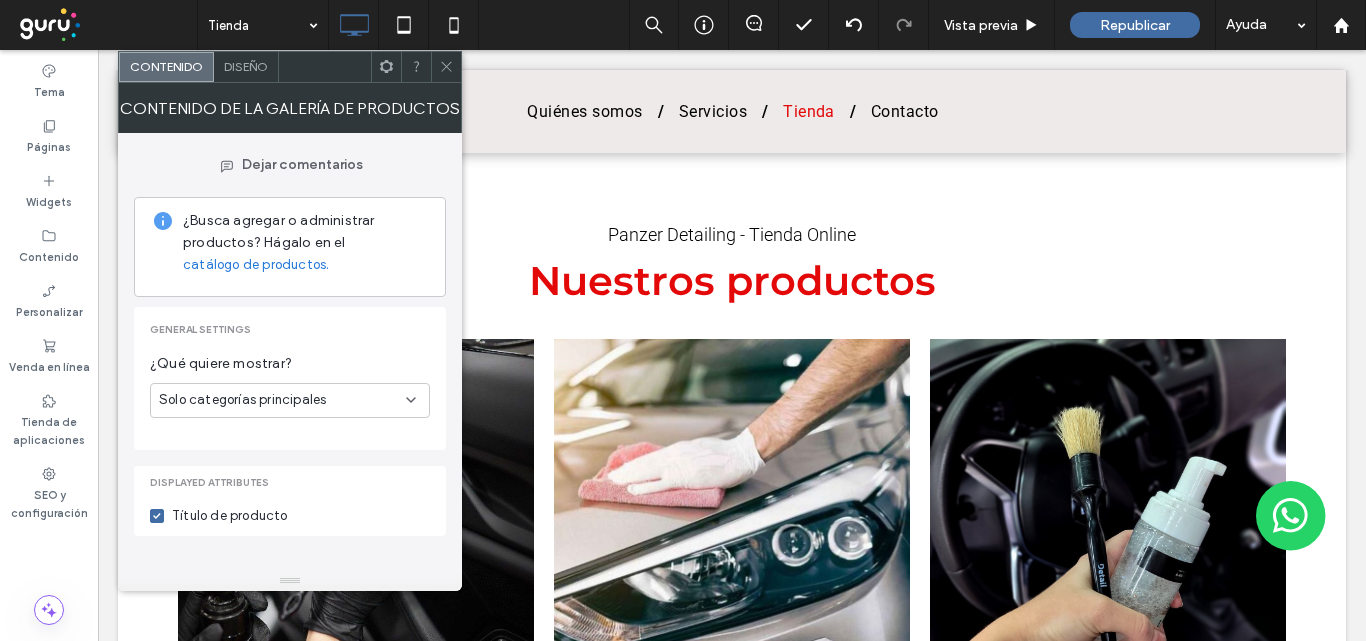 click 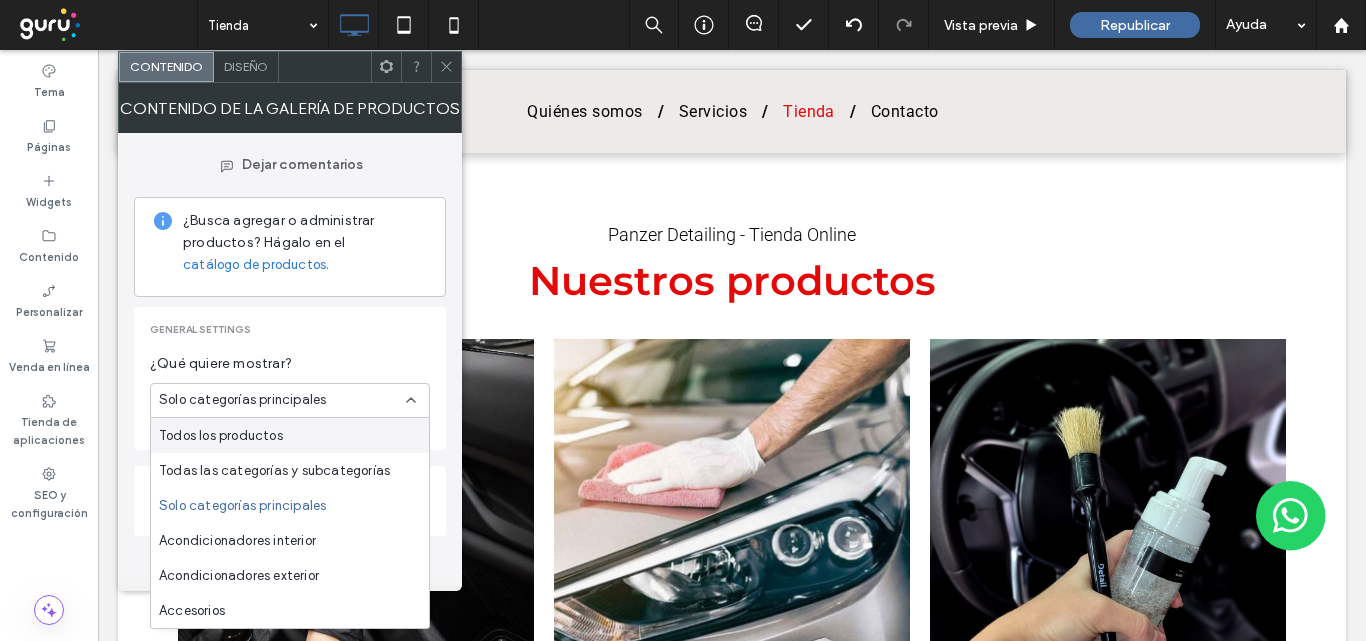 click on "Todos los productos" at bounding box center [221, 436] 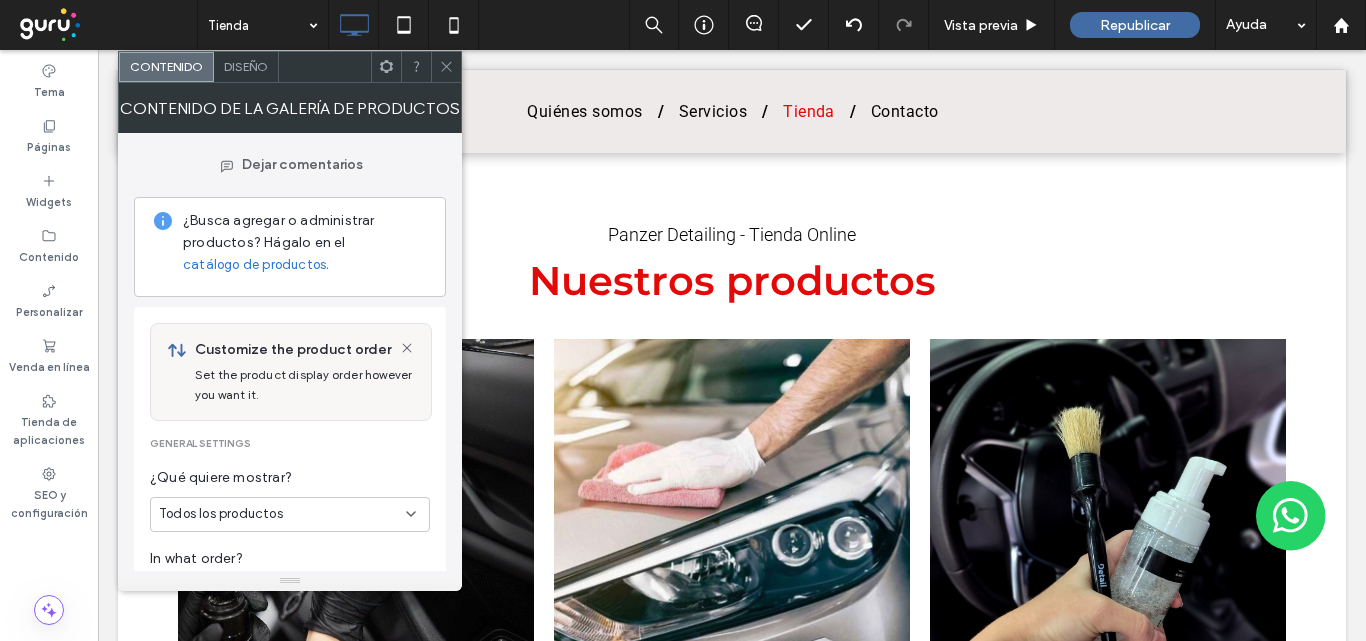 click 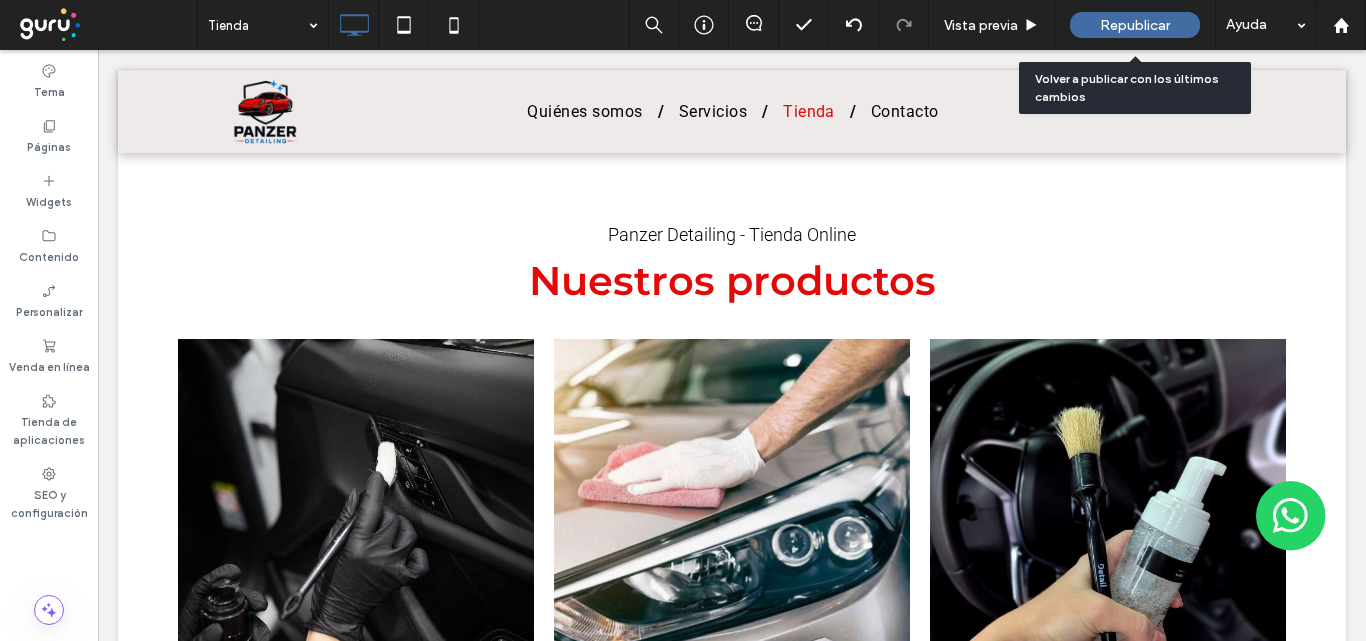 click on "Republicar" at bounding box center (1135, 25) 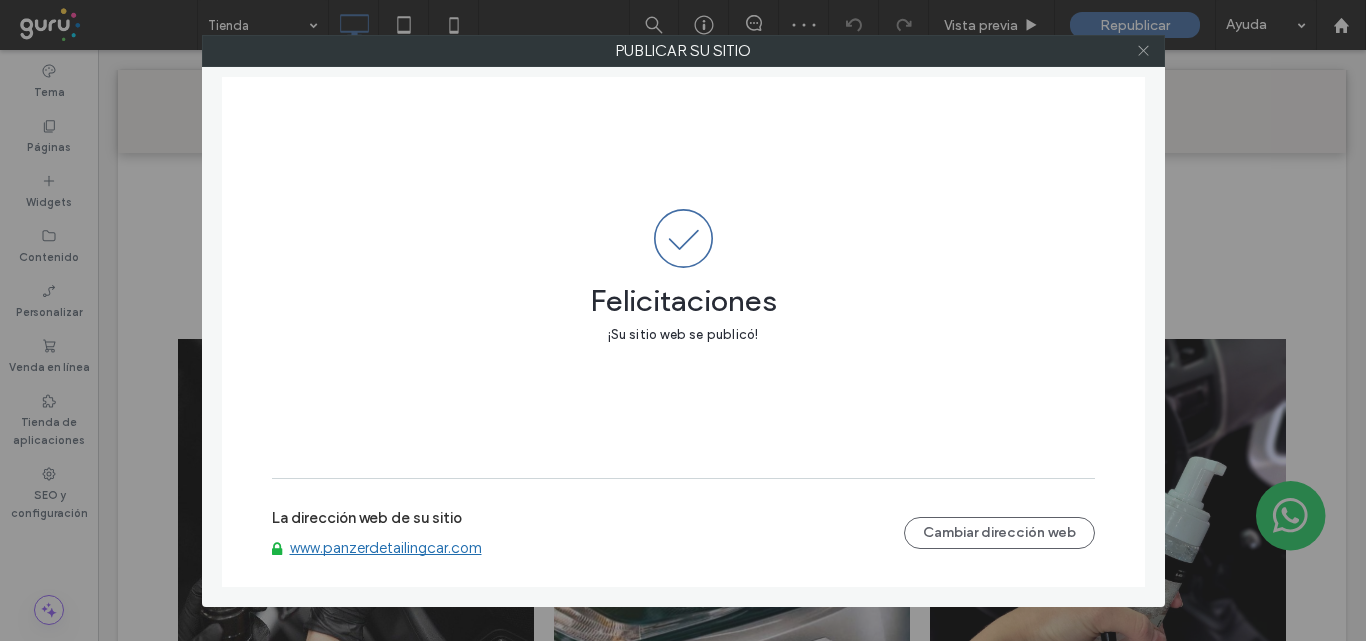 click 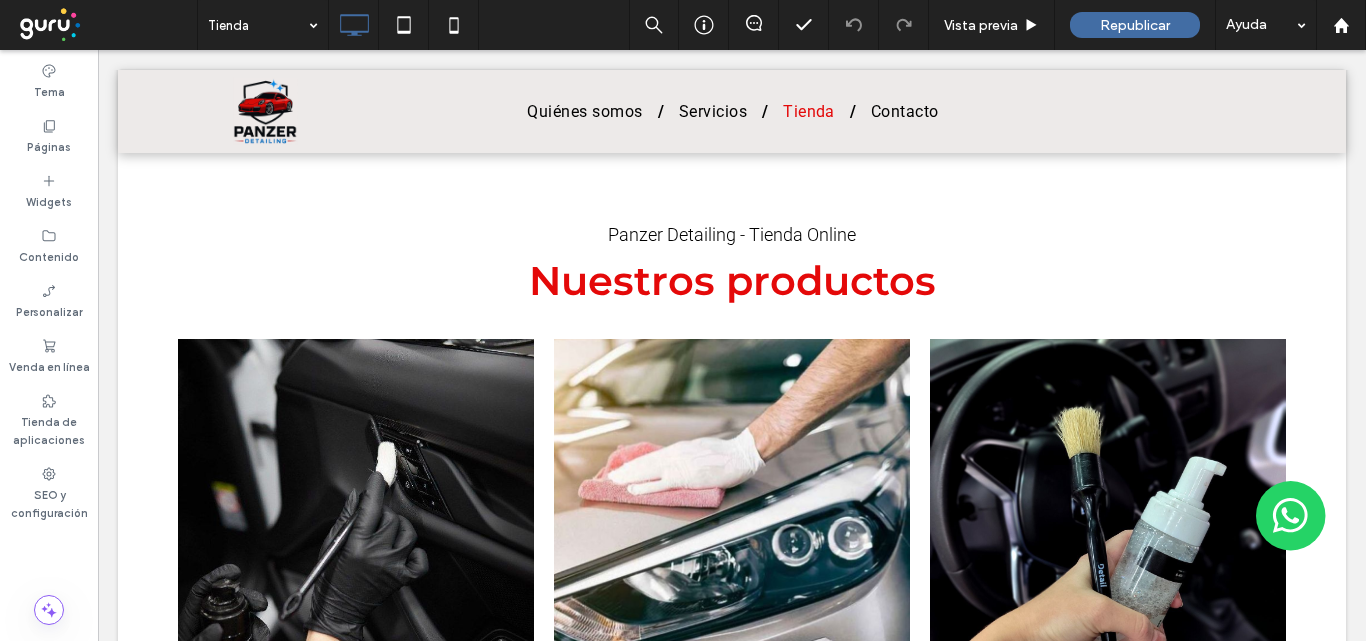 type on "**********" 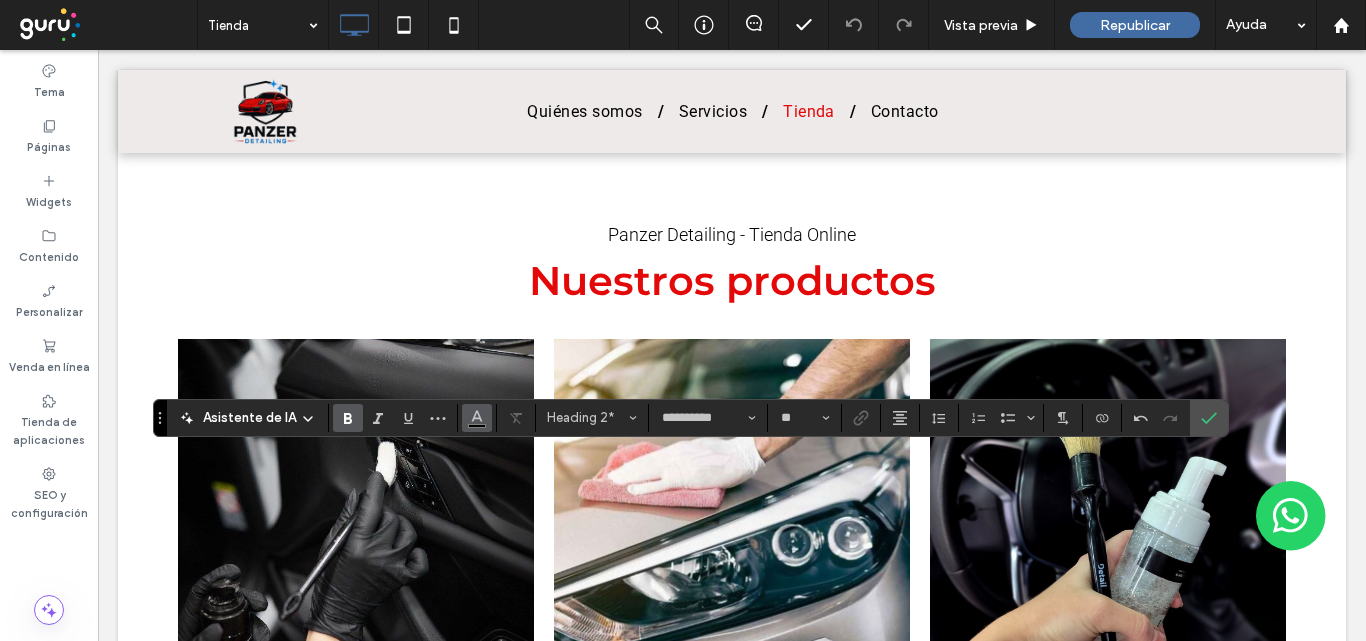click 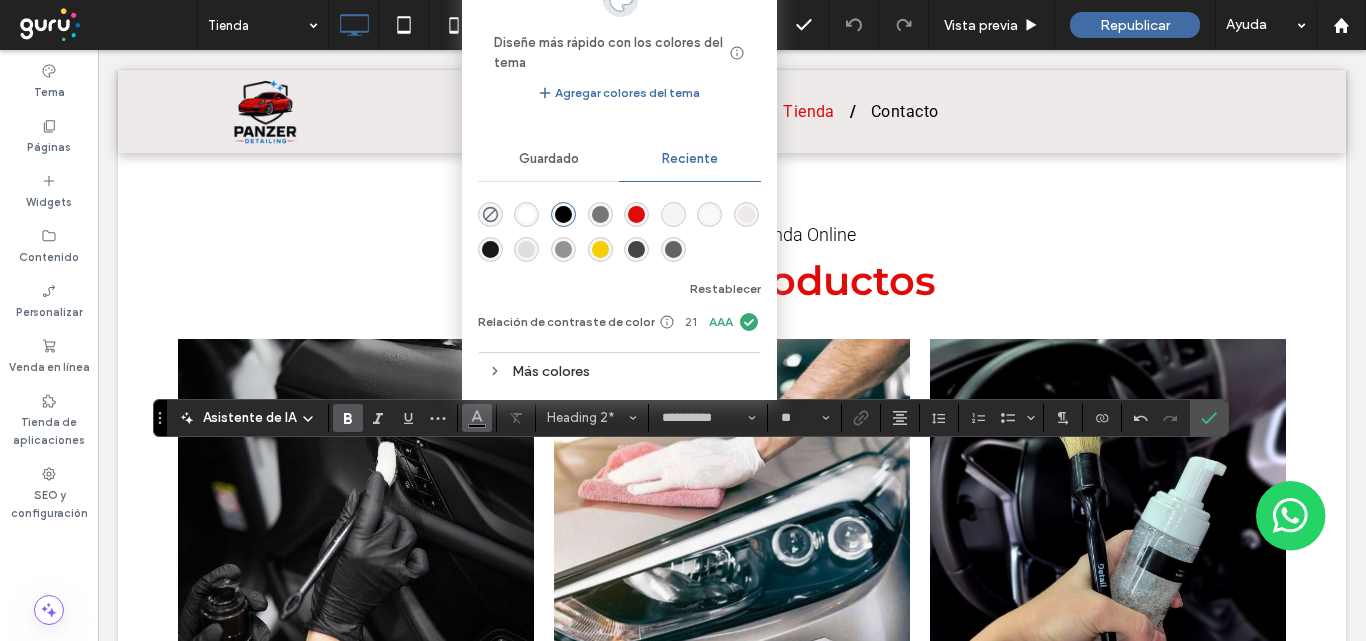 click at bounding box center (636, 214) 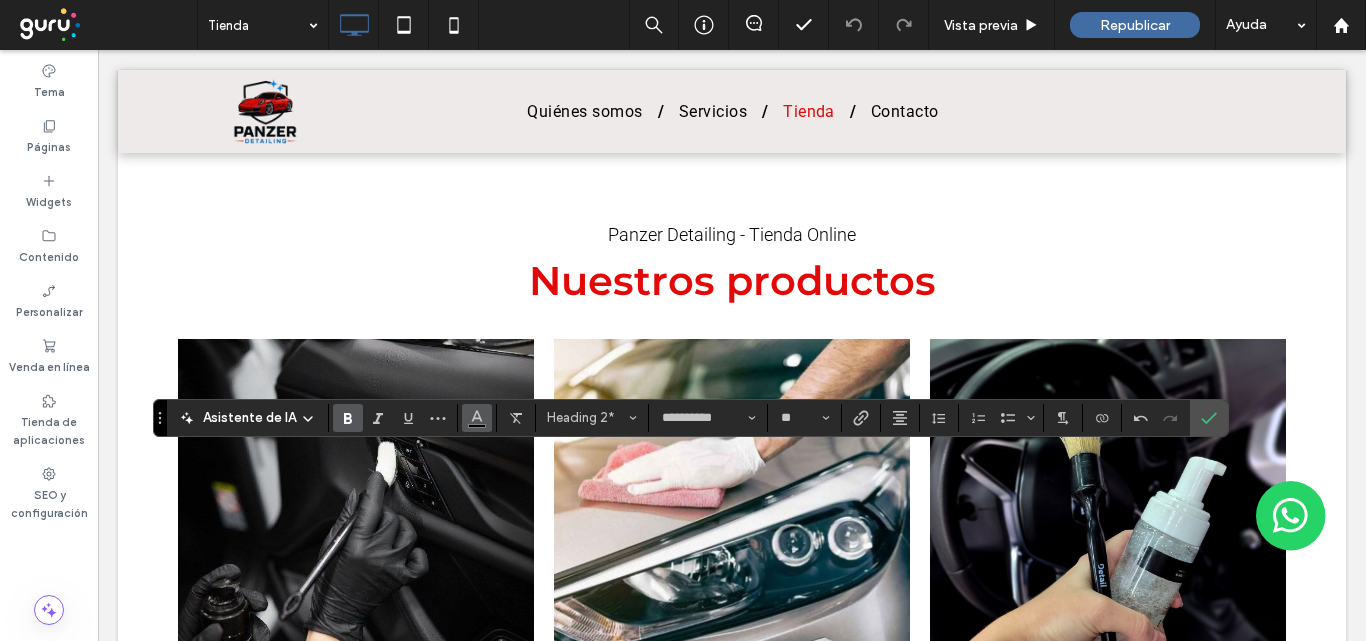 click at bounding box center [477, 416] 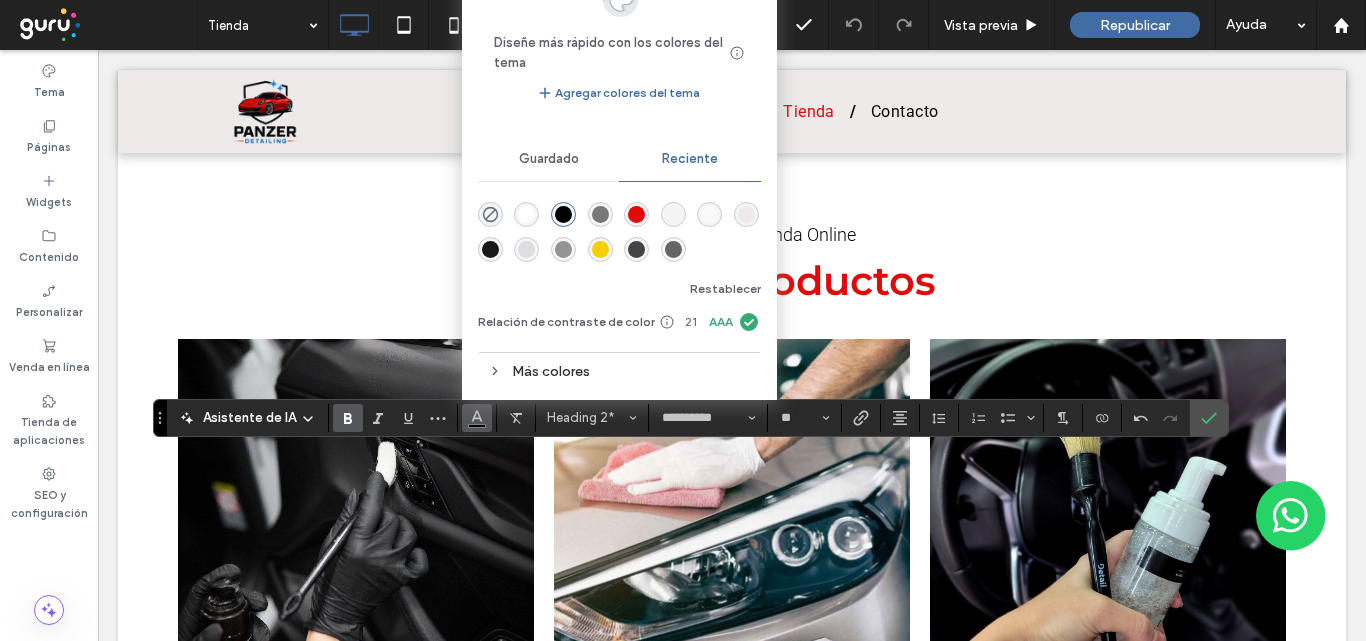 click at bounding box center [636, 214] 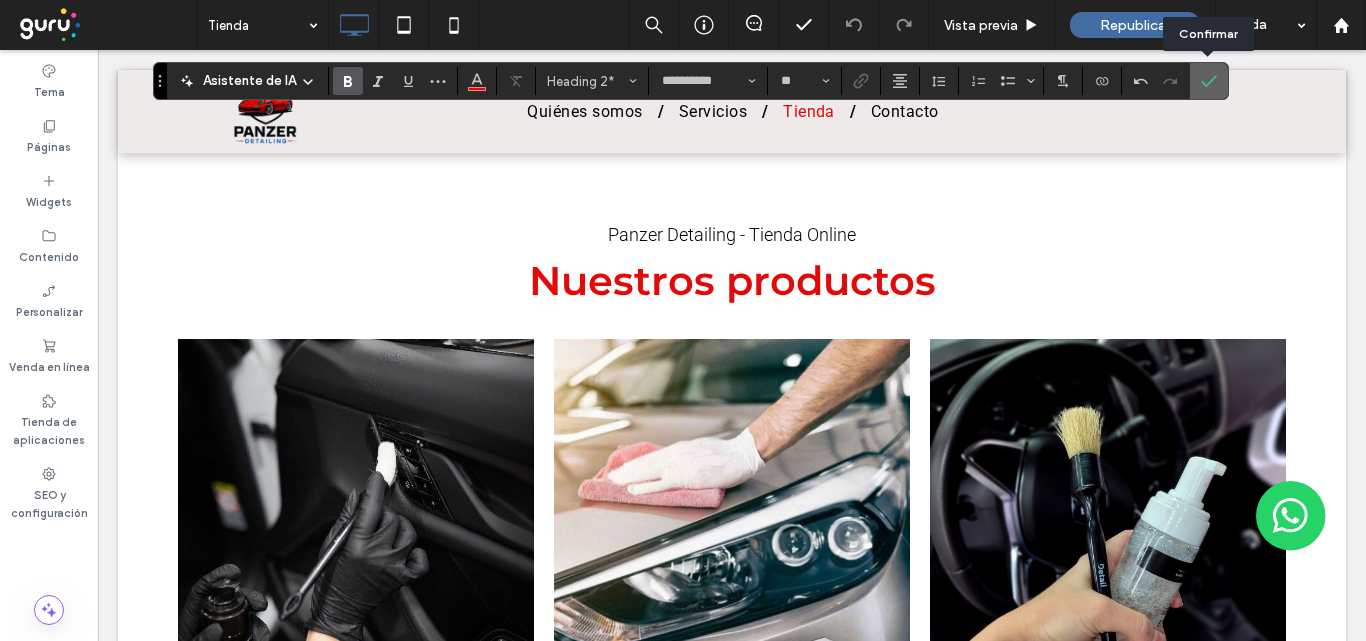 click 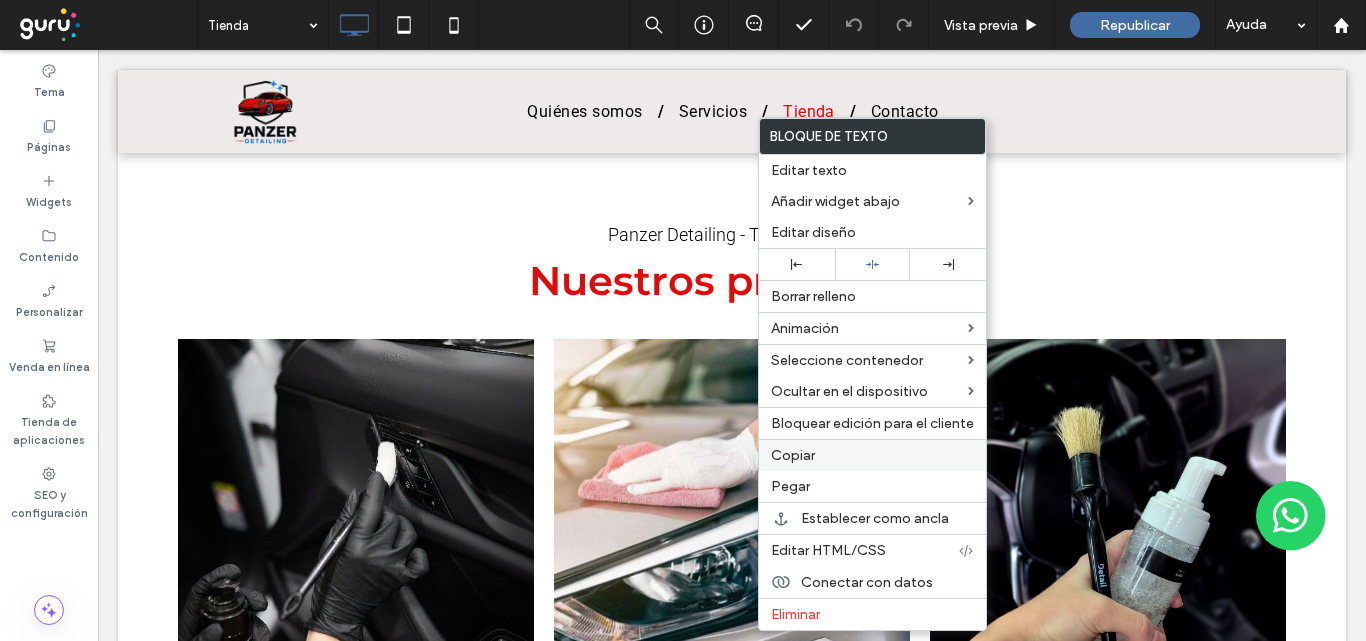 click on "Copiar" at bounding box center (872, 455) 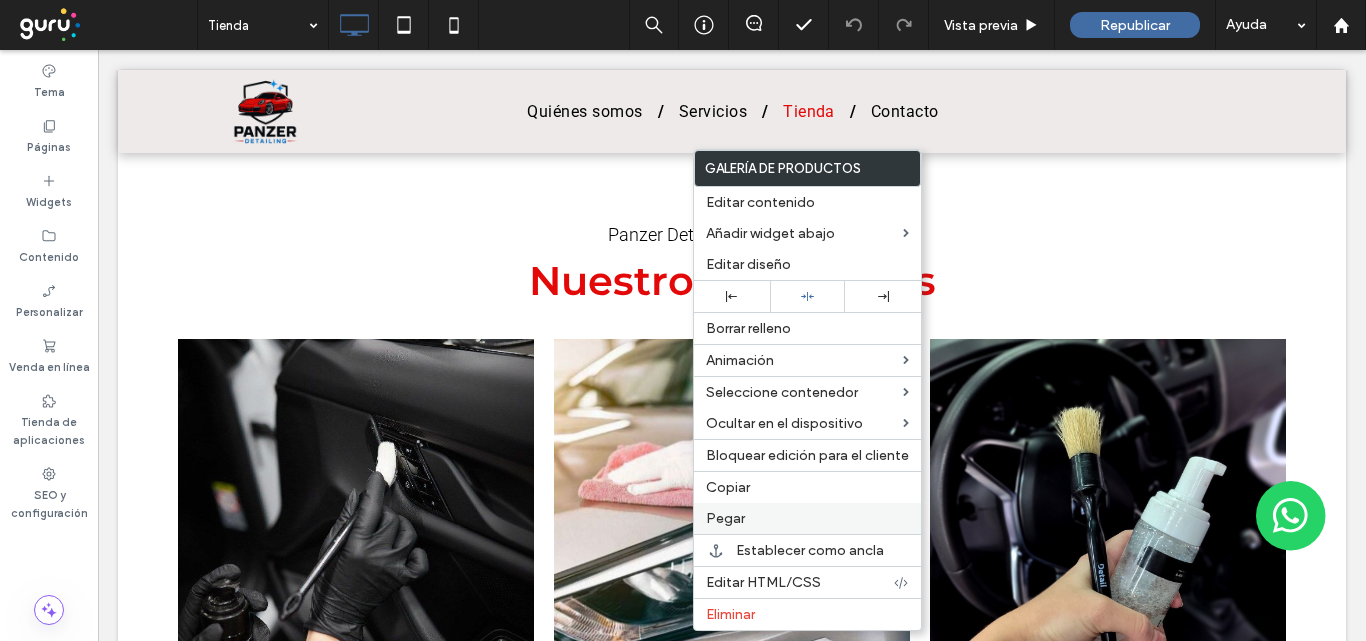 click on "Pegar" at bounding box center (725, 518) 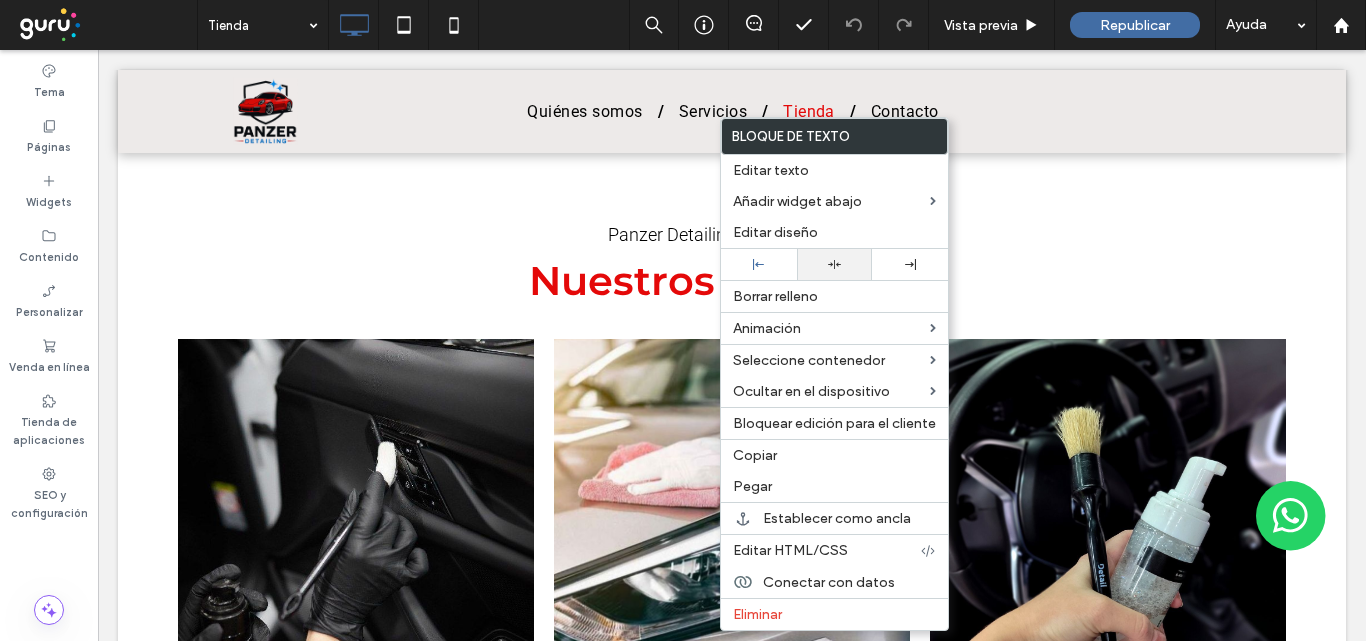 click 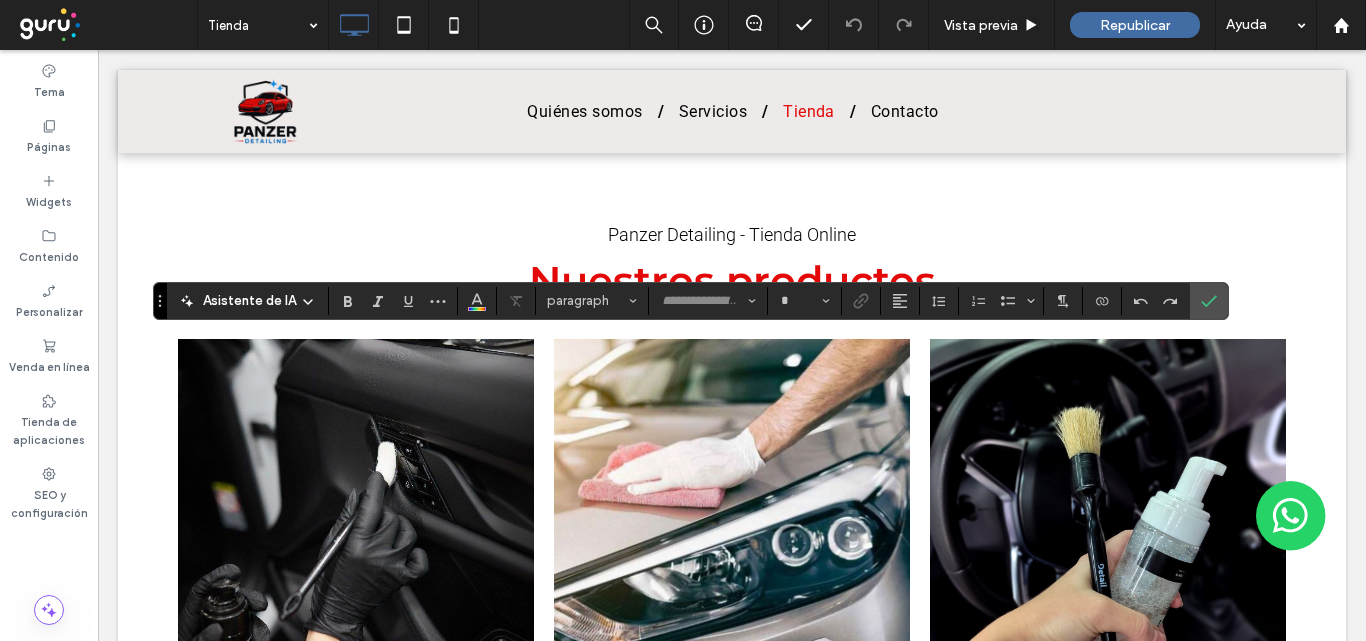 type on "**********" 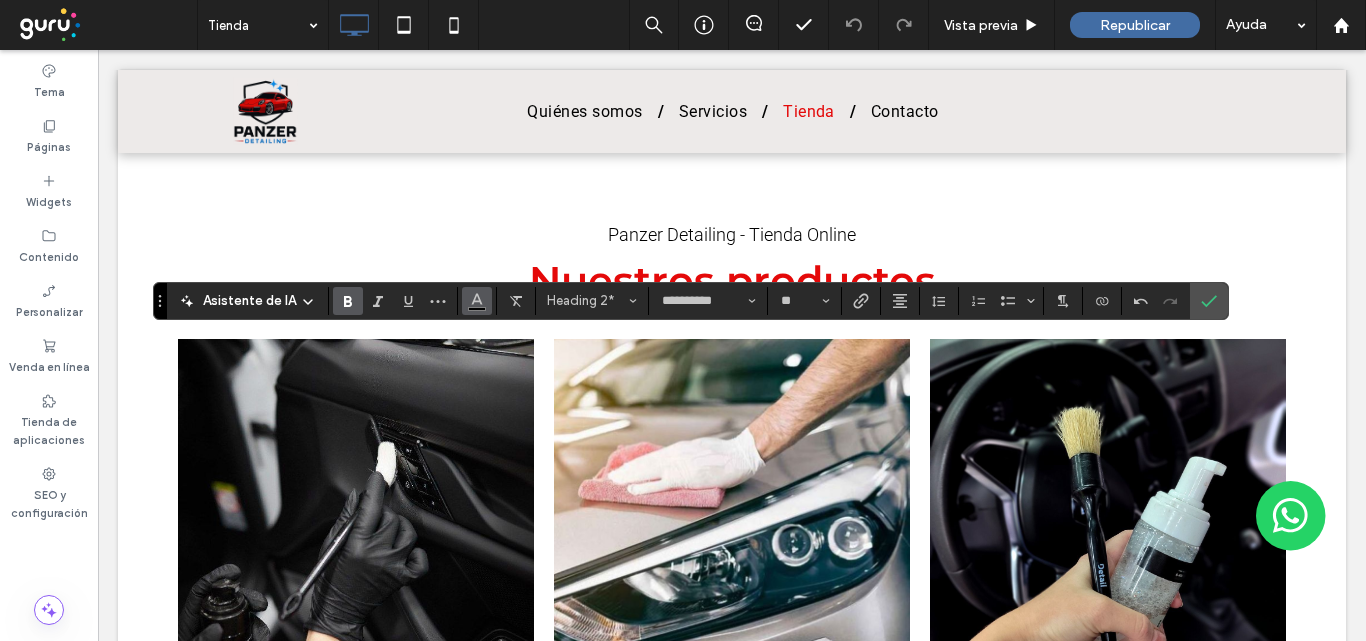 click 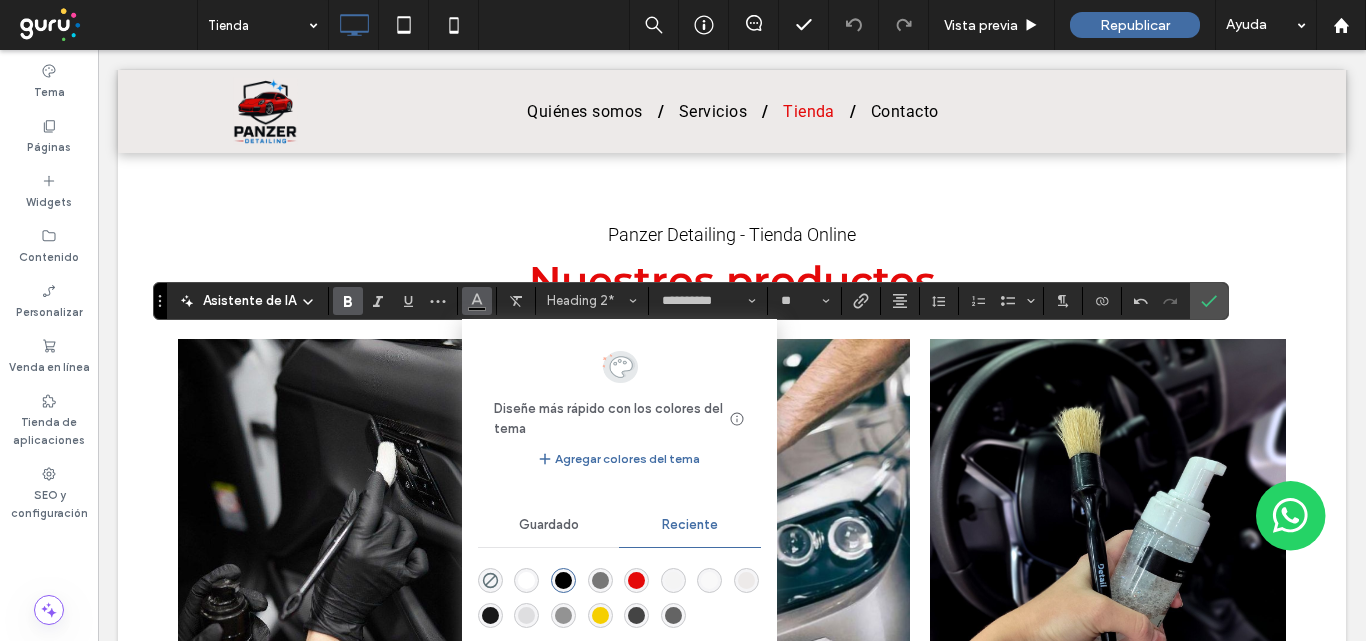 click at bounding box center [636, 580] 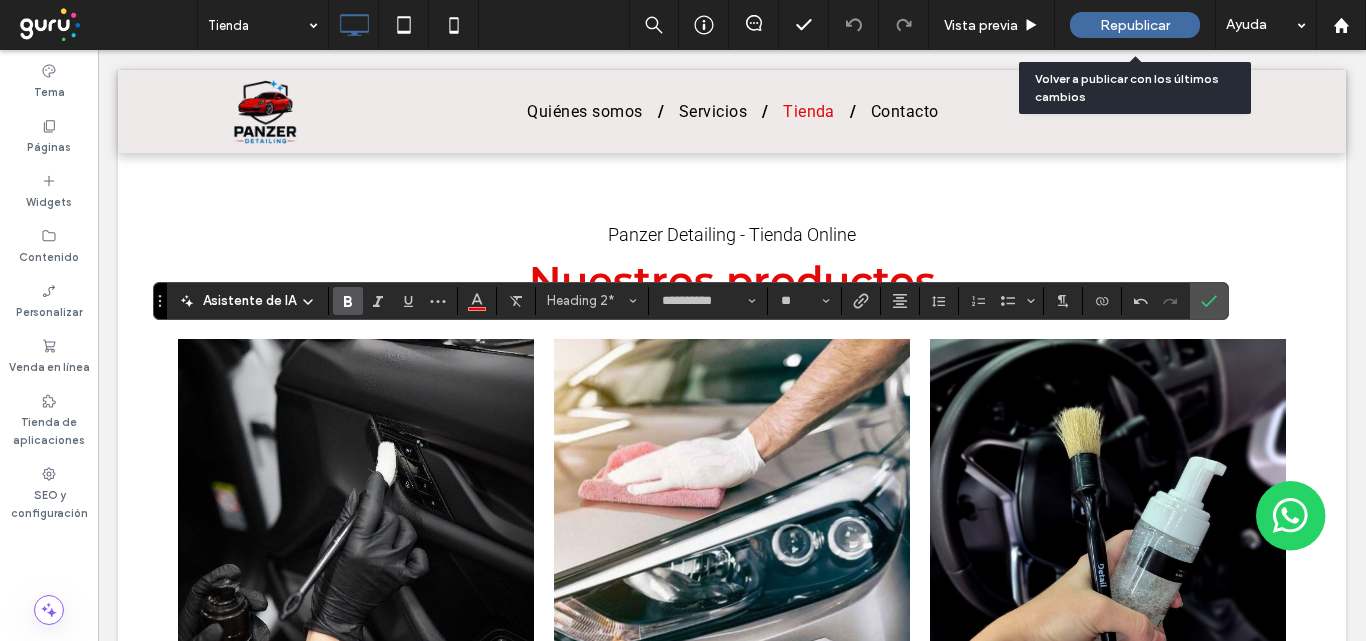 click on "Republicar" at bounding box center (1135, 25) 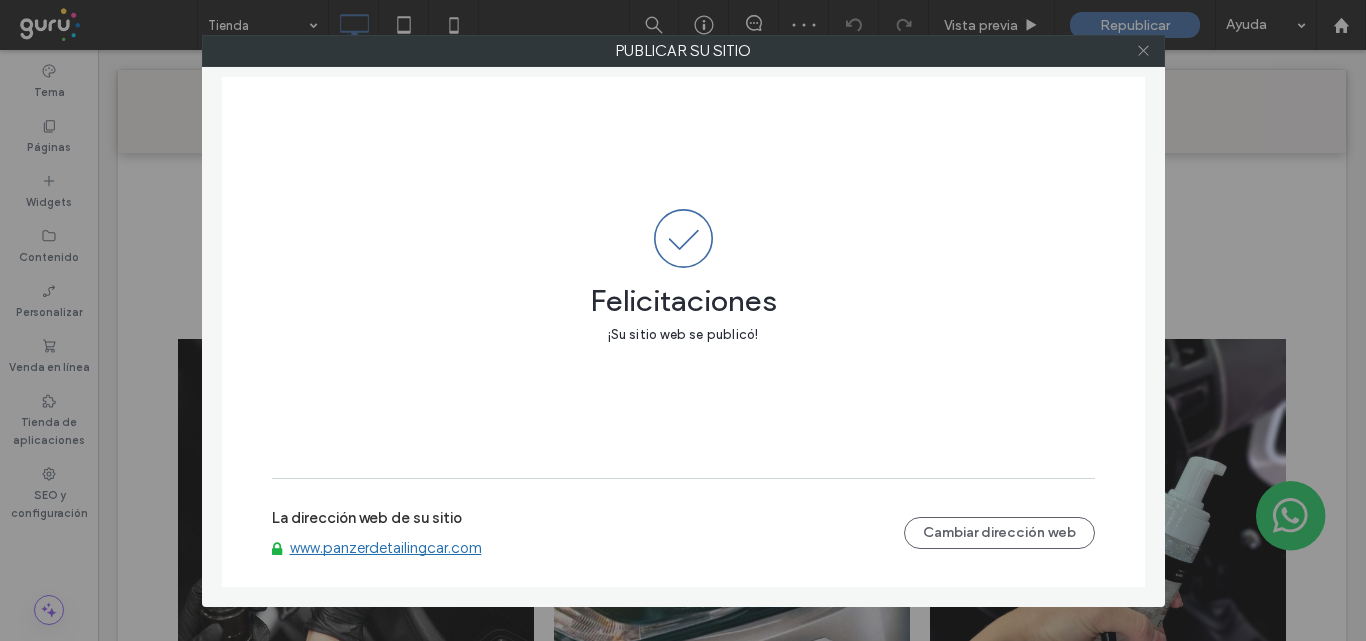 click 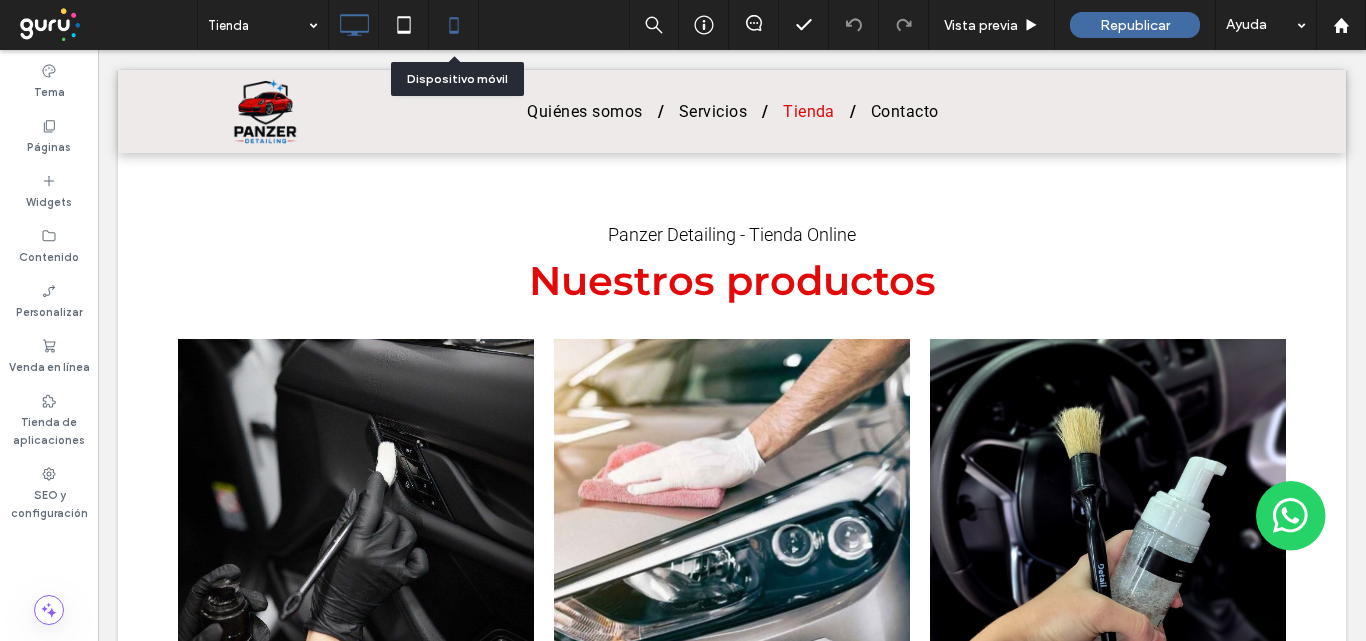 click 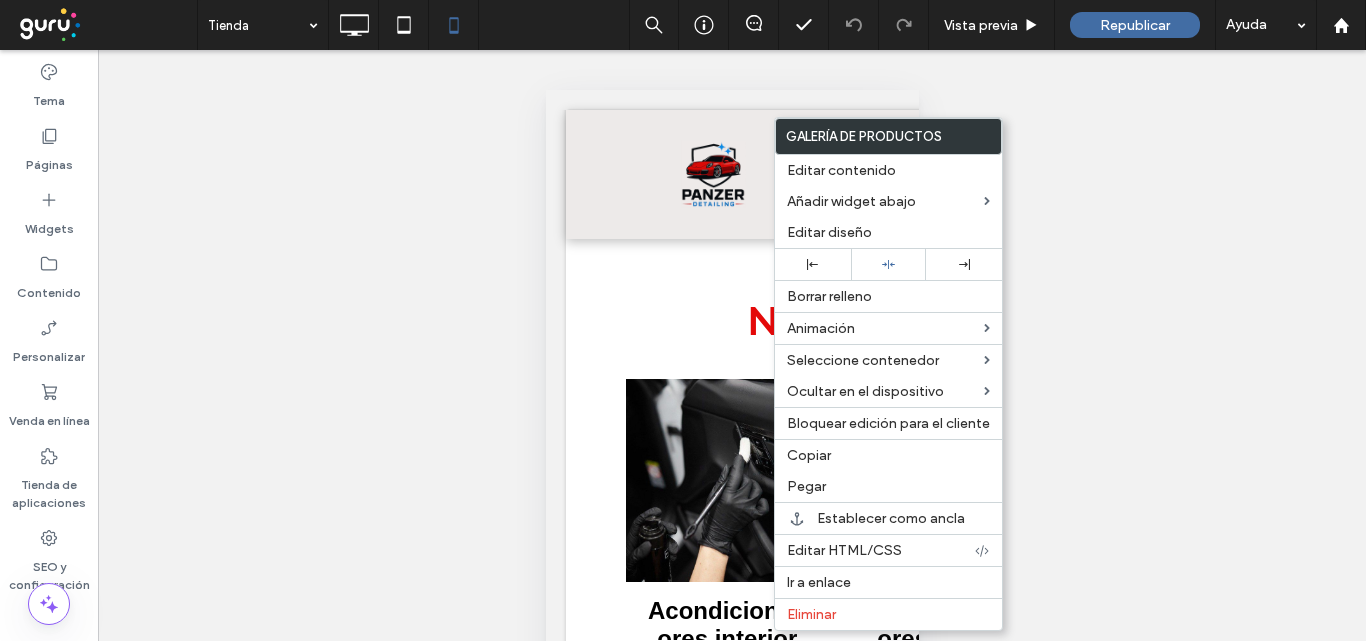 click on "Hacer visible?
Sí" at bounding box center [732, 370] 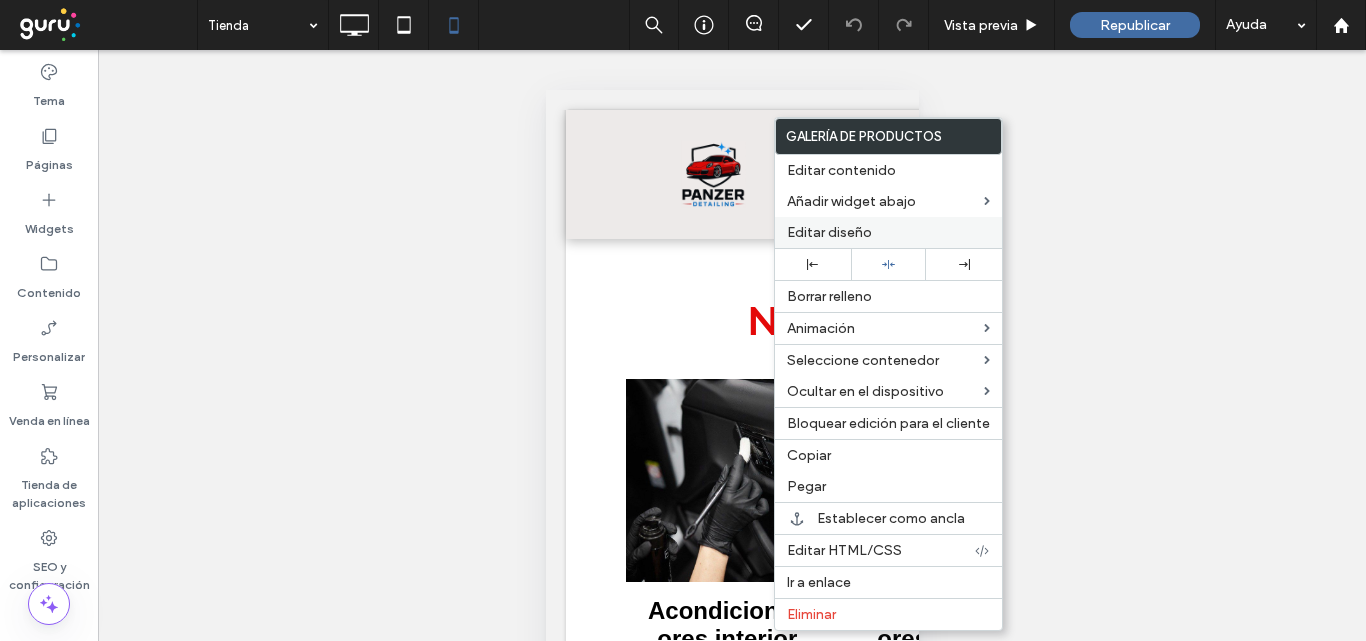 click on "Editar diseño" at bounding box center [829, 232] 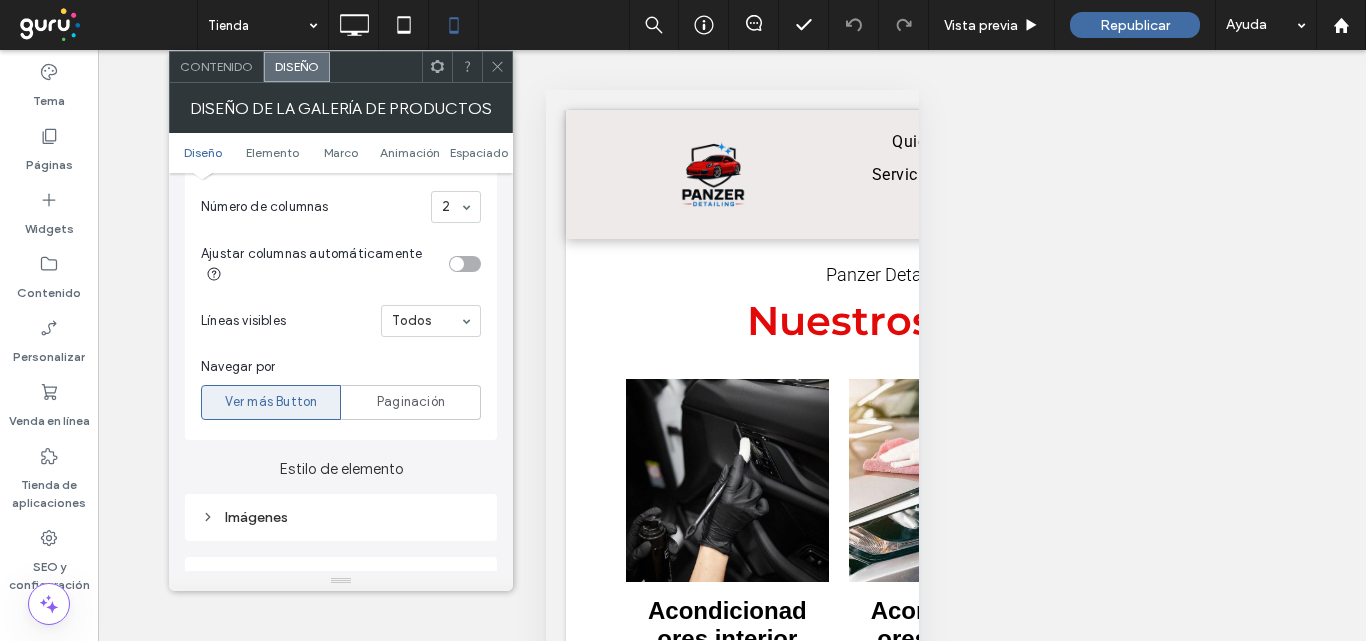 scroll, scrollTop: 600, scrollLeft: 0, axis: vertical 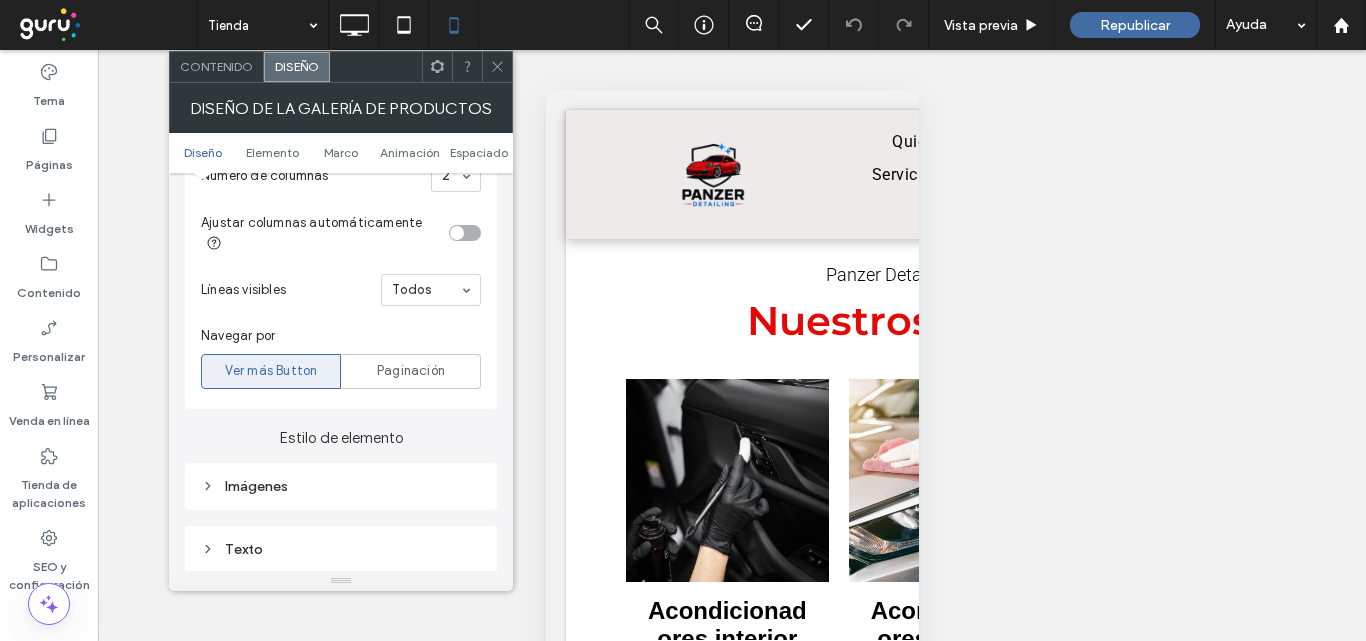 click on "Texto" at bounding box center [341, 549] 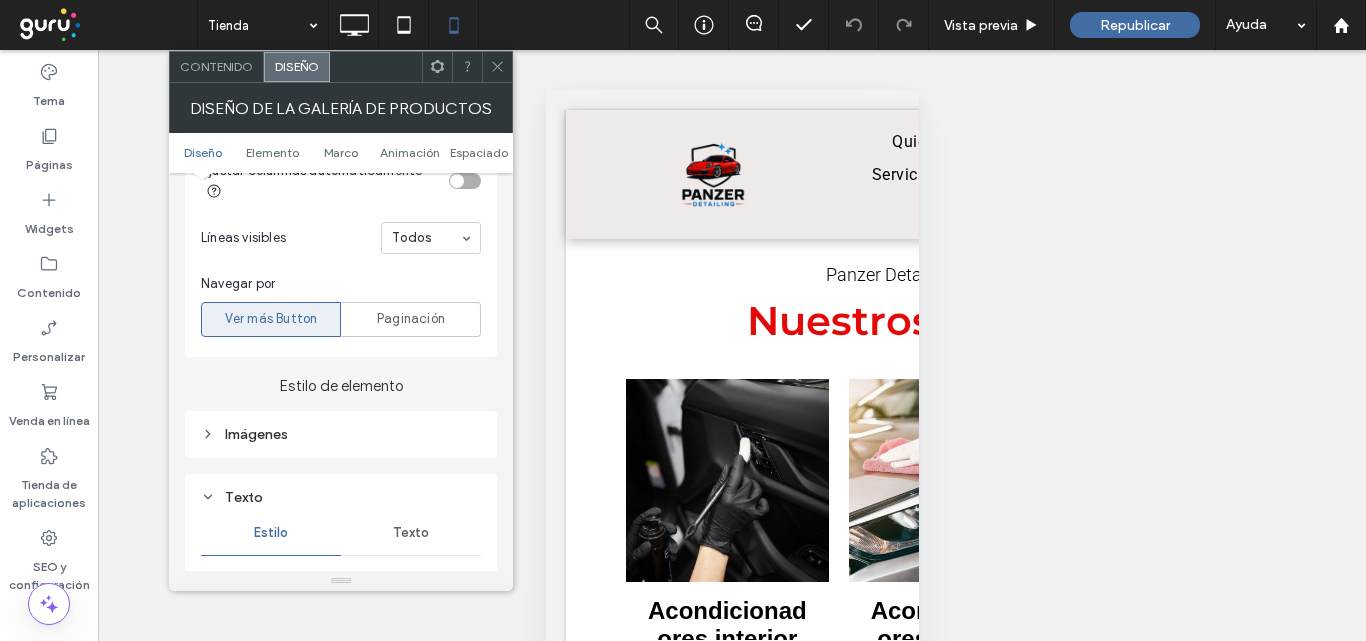 scroll, scrollTop: 700, scrollLeft: 0, axis: vertical 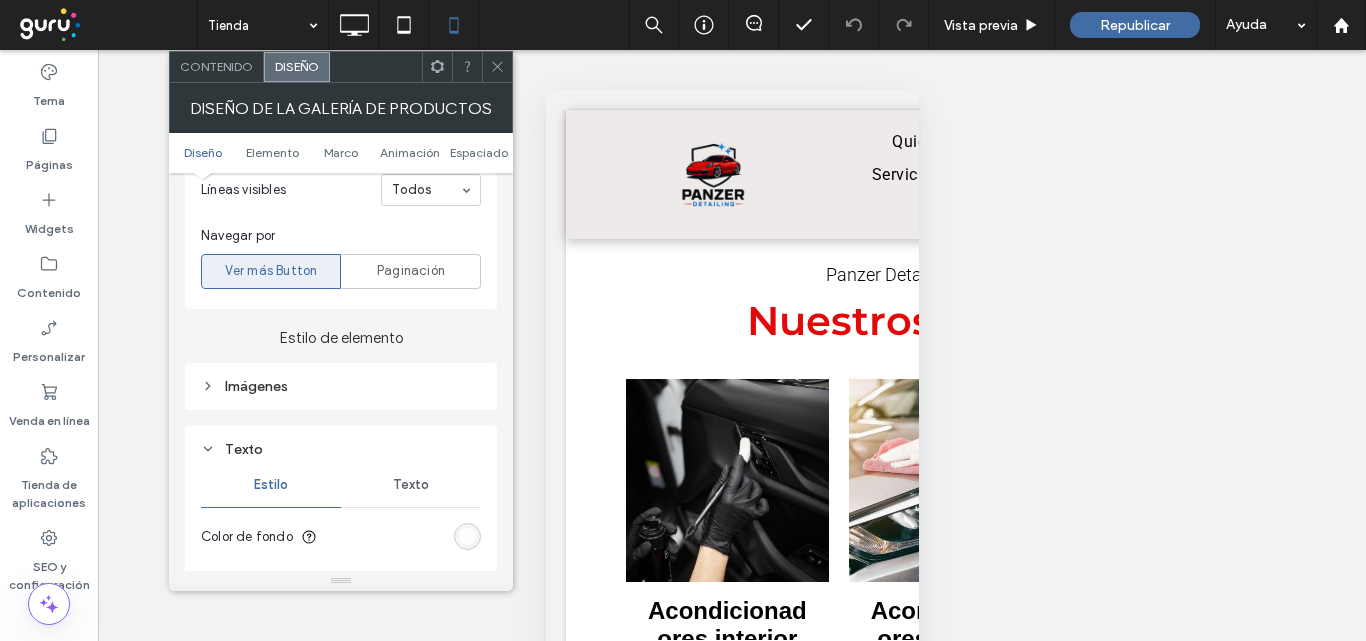 click on "Texto" at bounding box center [411, 485] 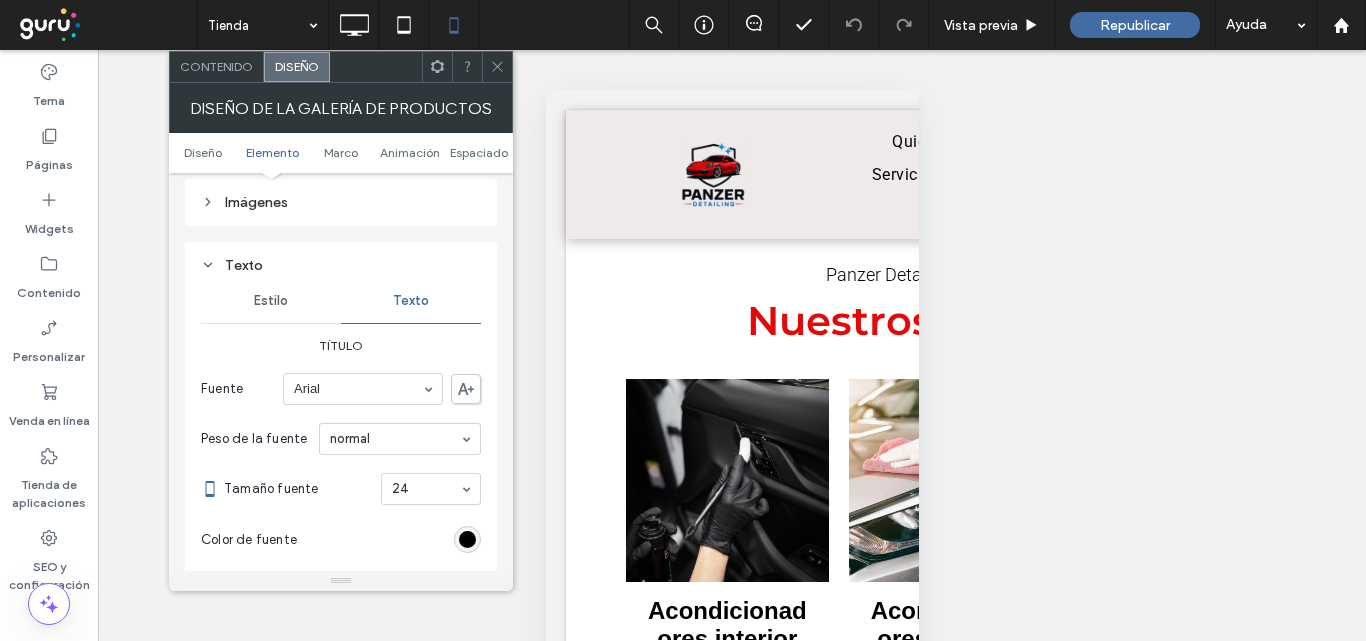 scroll, scrollTop: 900, scrollLeft: 0, axis: vertical 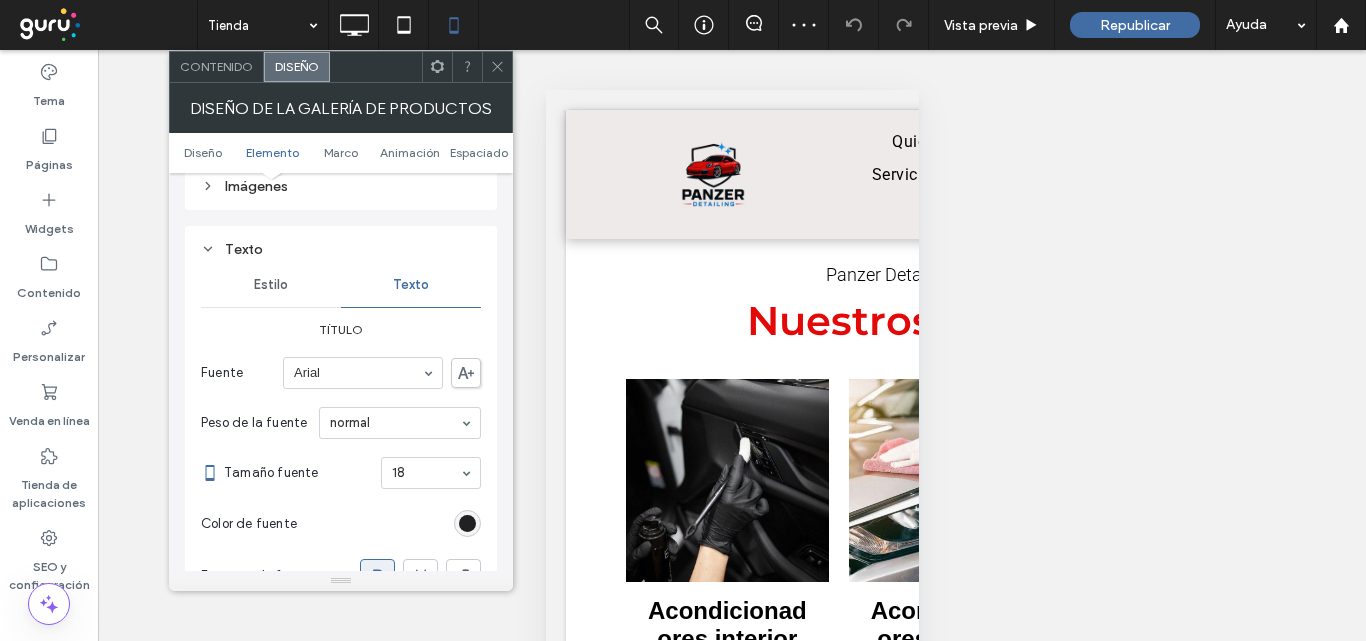 click at bounding box center (467, 523) 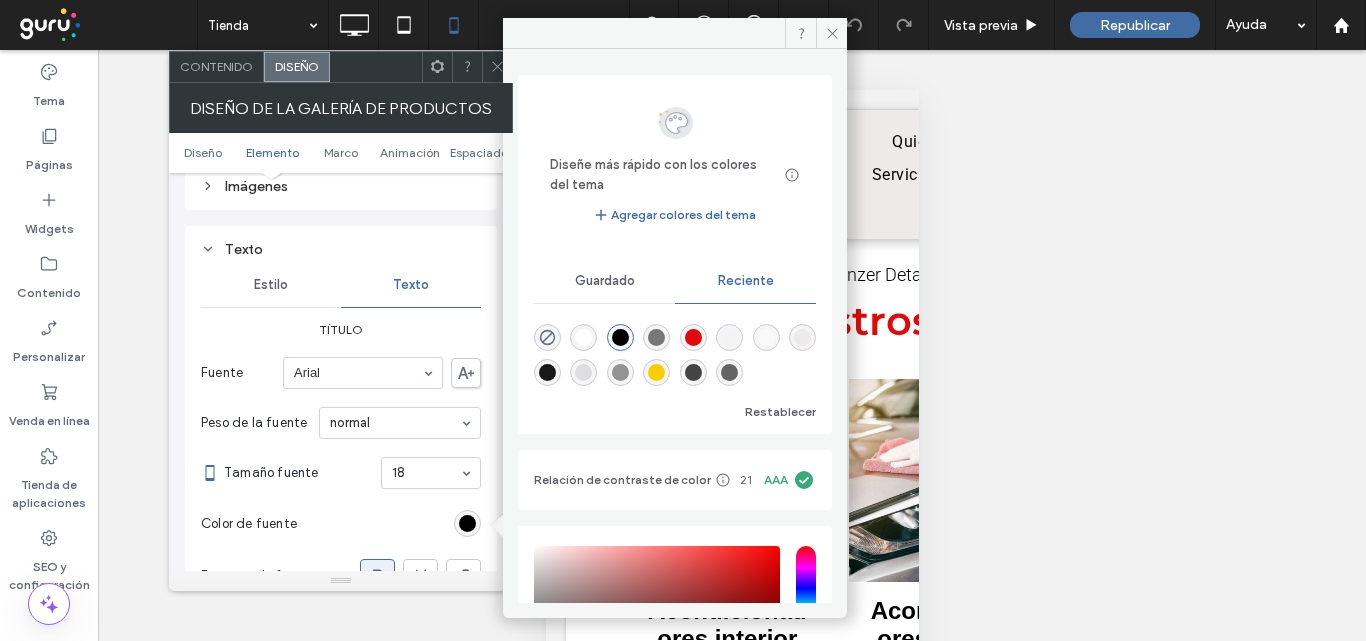 click at bounding box center (620, 337) 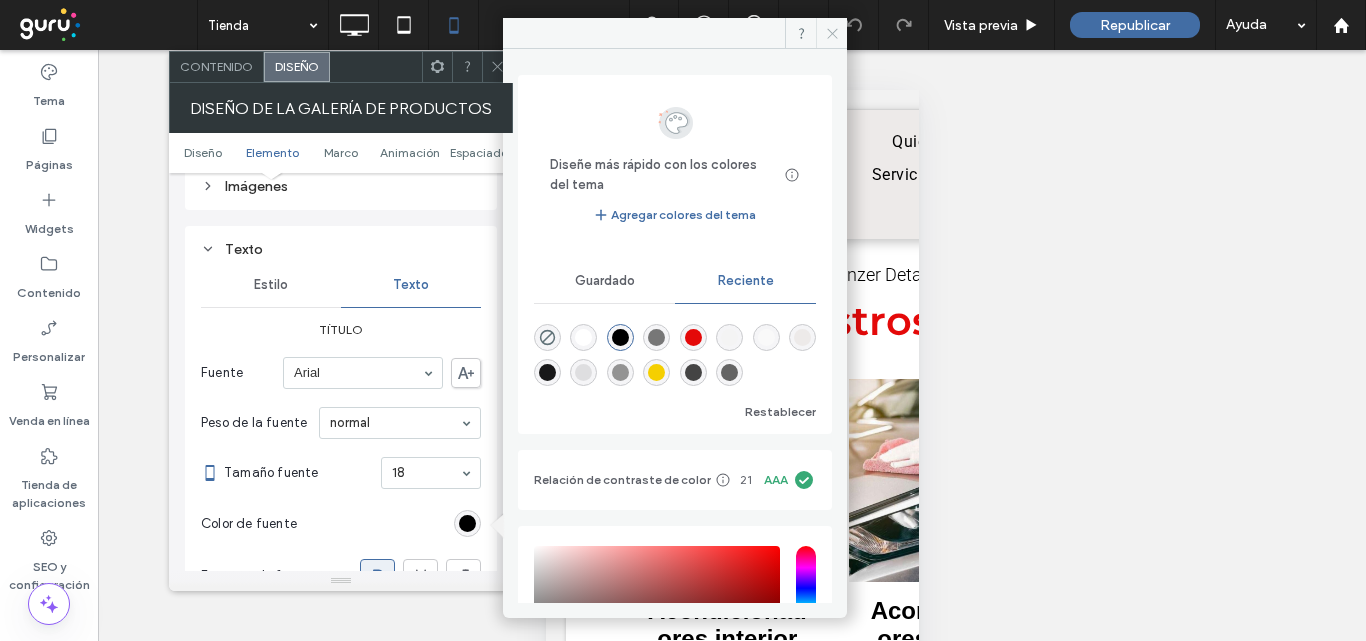 click 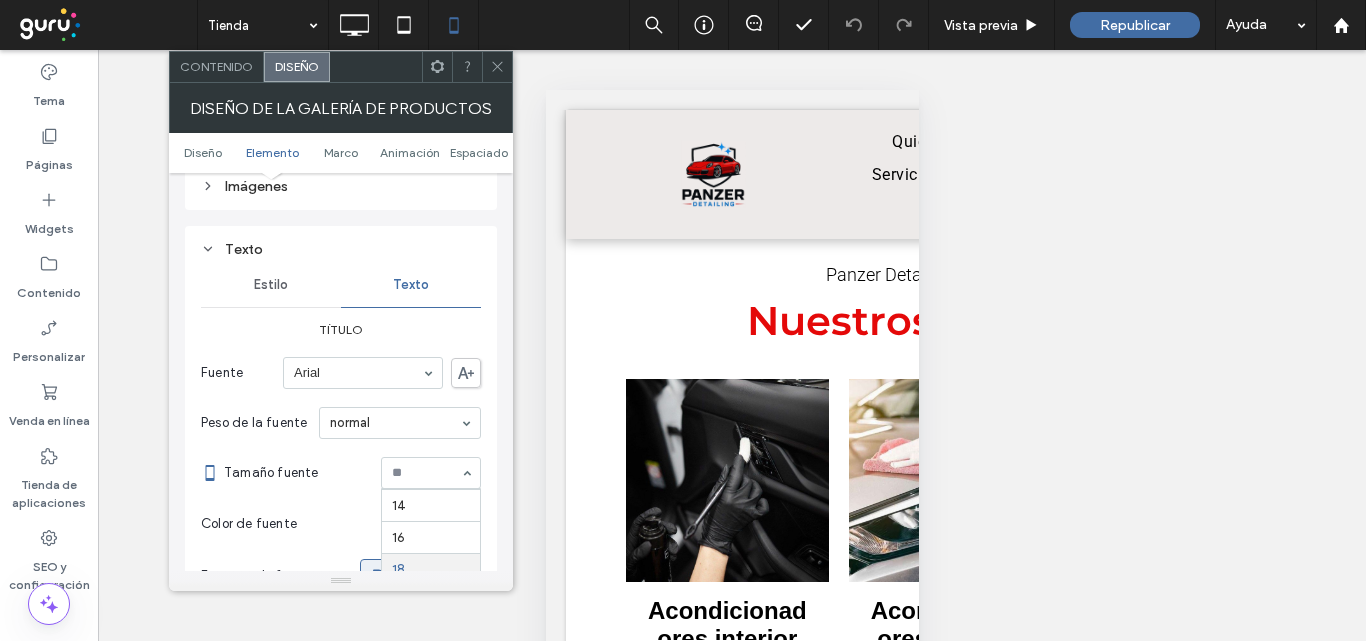scroll, scrollTop: 124, scrollLeft: 0, axis: vertical 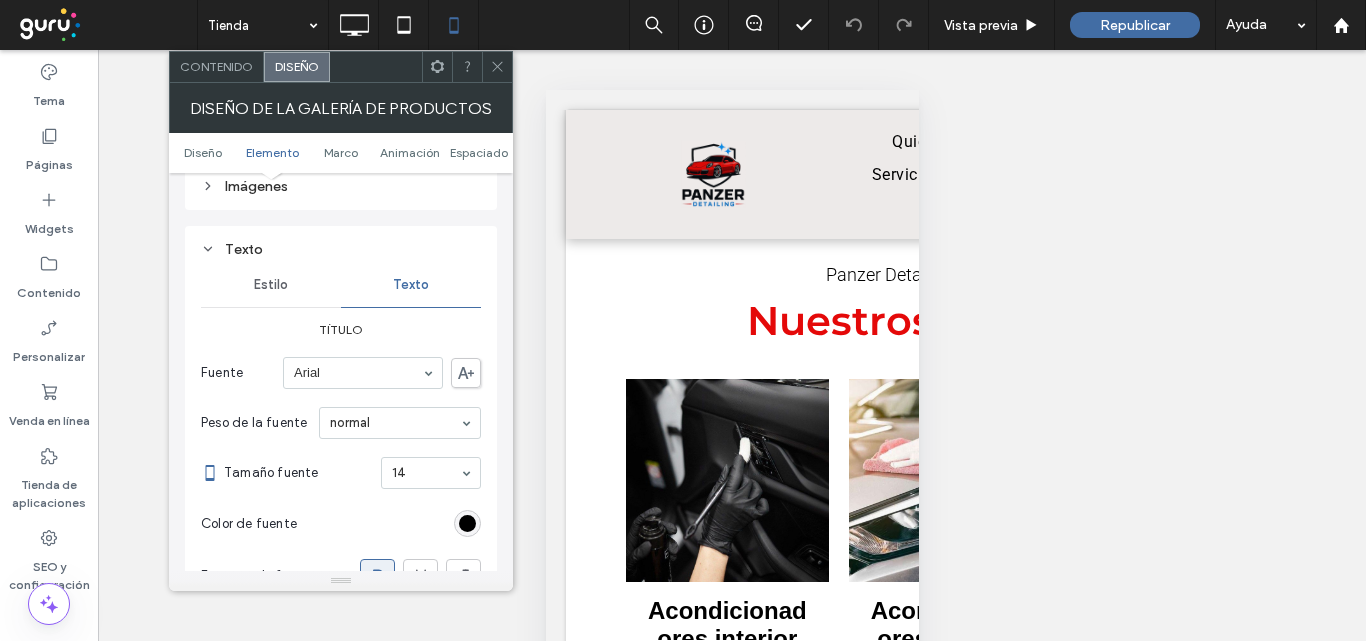 click on "14" at bounding box center (431, 473) 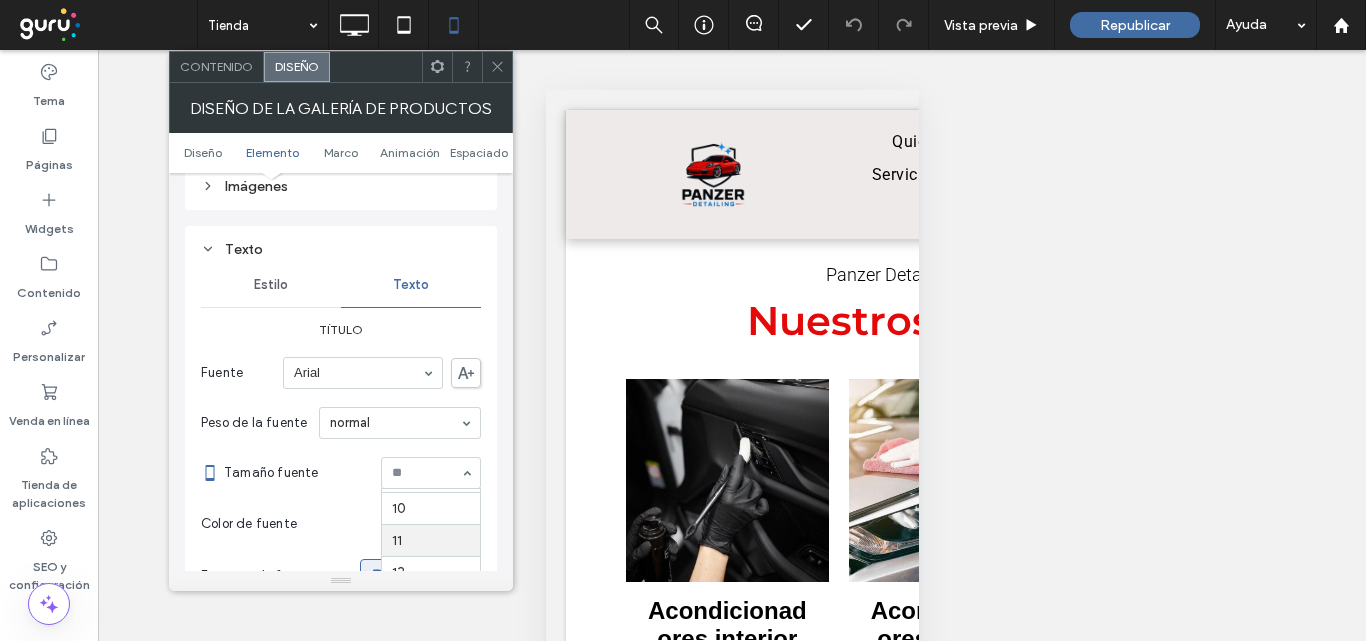scroll, scrollTop: 160, scrollLeft: 0, axis: vertical 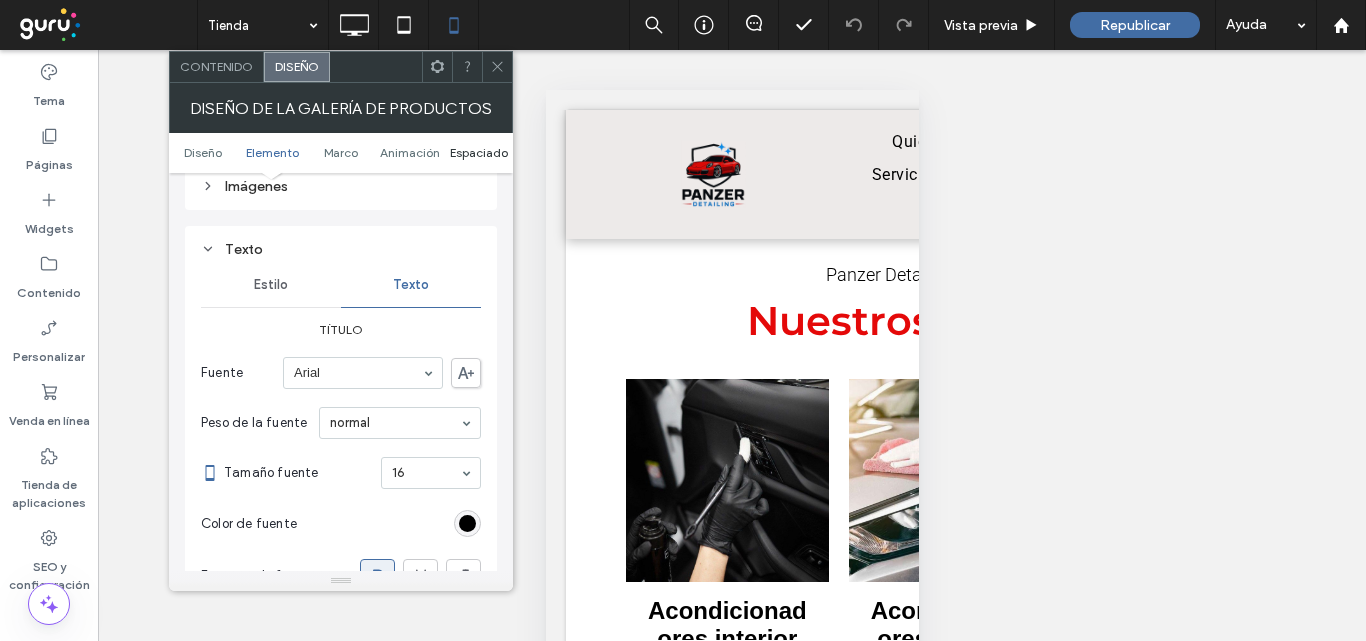 click on "Espaciado" at bounding box center [479, 152] 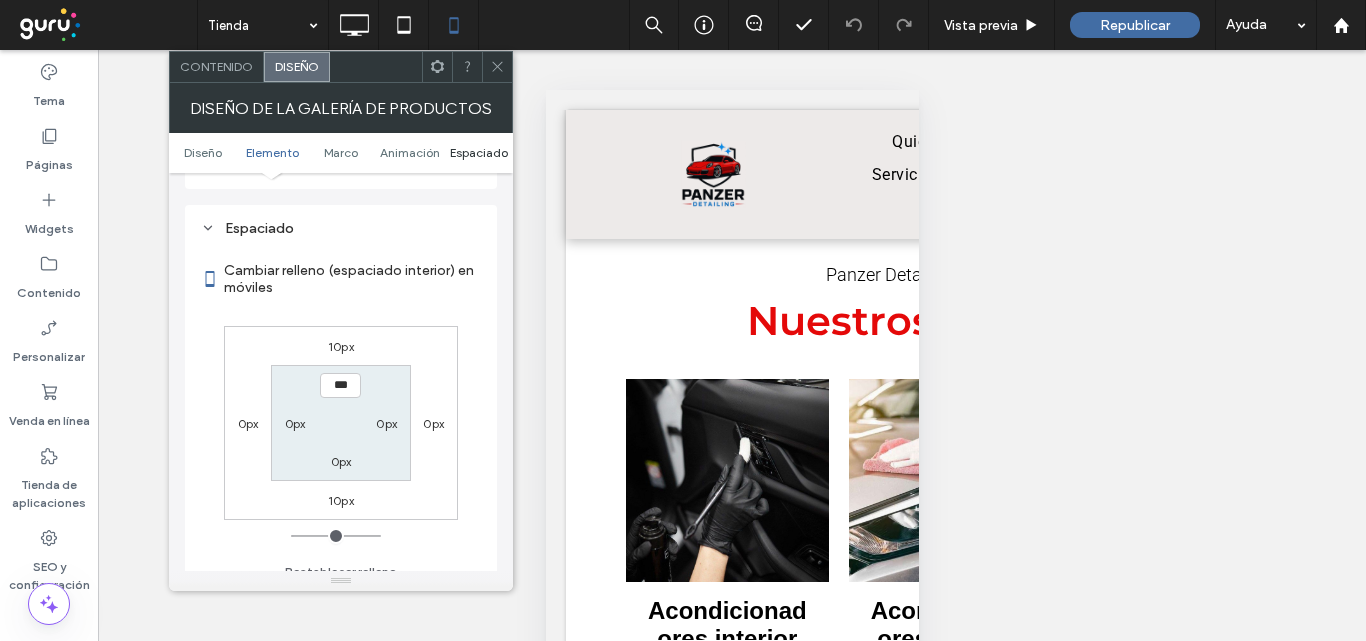 scroll, scrollTop: 2717, scrollLeft: 0, axis: vertical 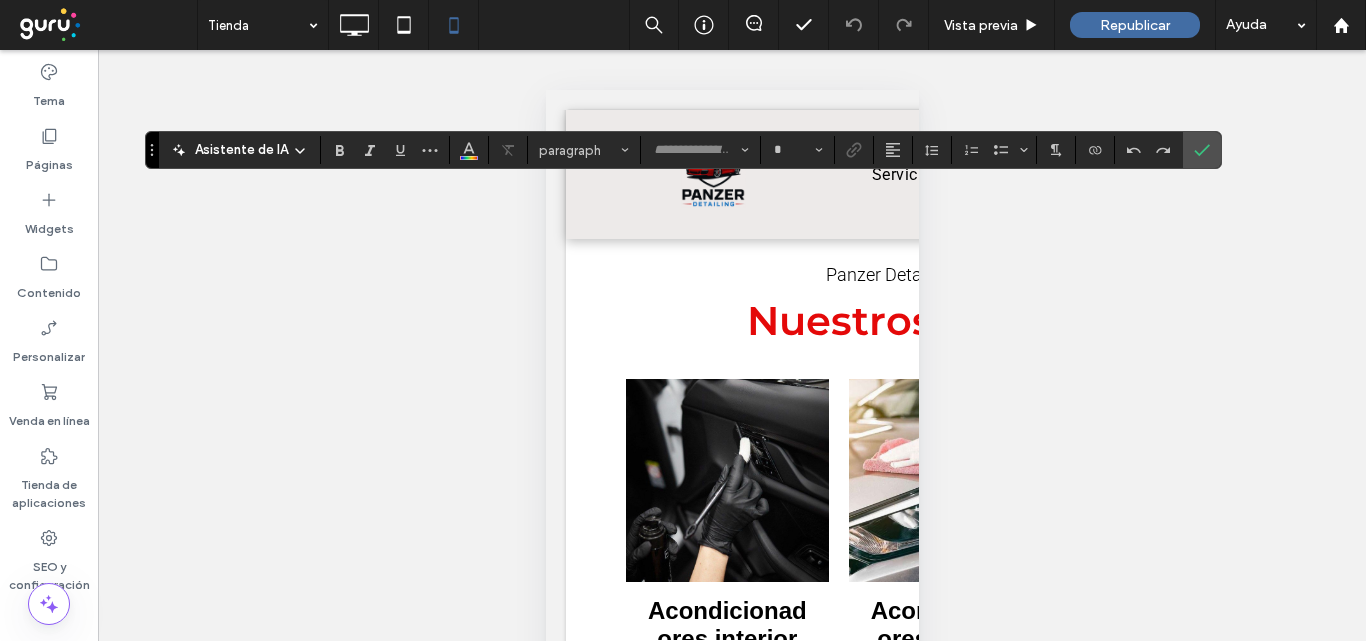 type on "**********" 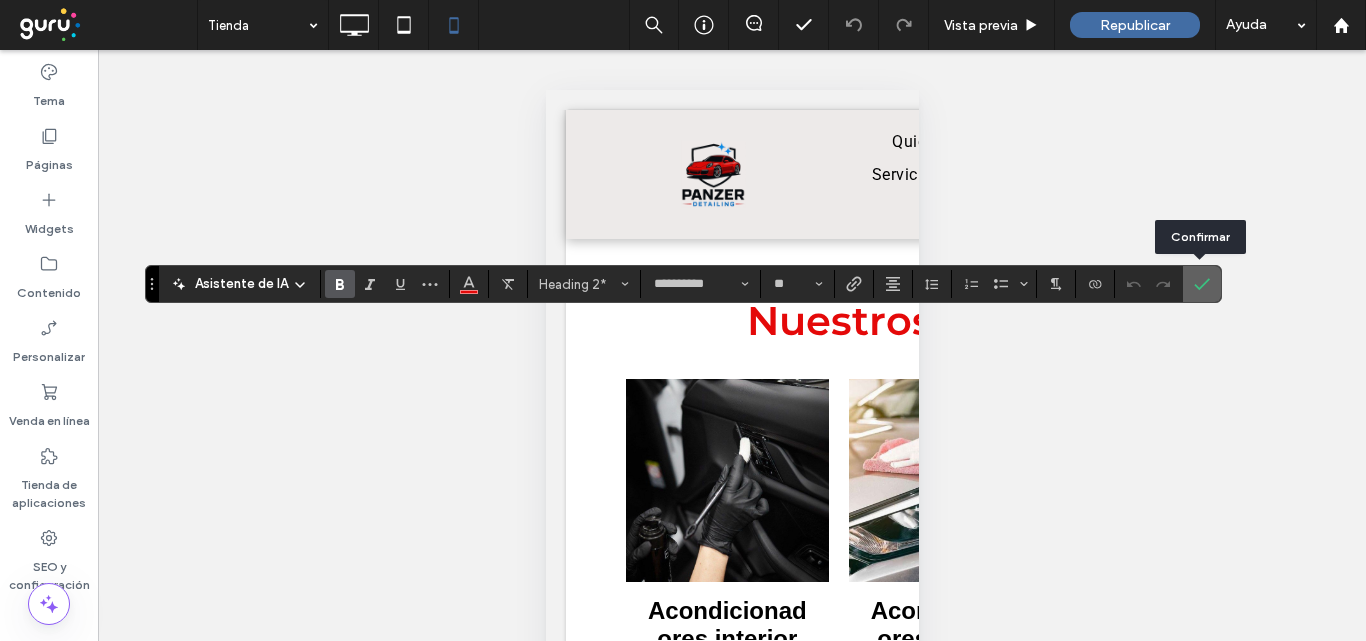 click 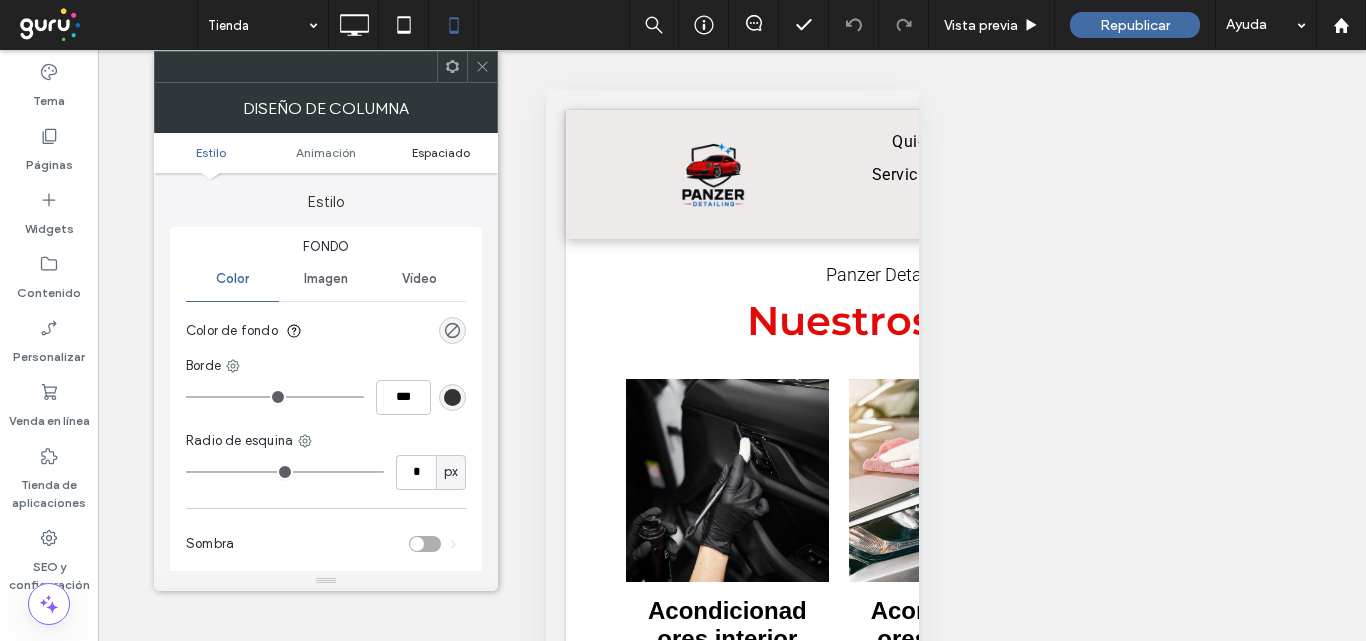 click on "Espaciado" at bounding box center (441, 152) 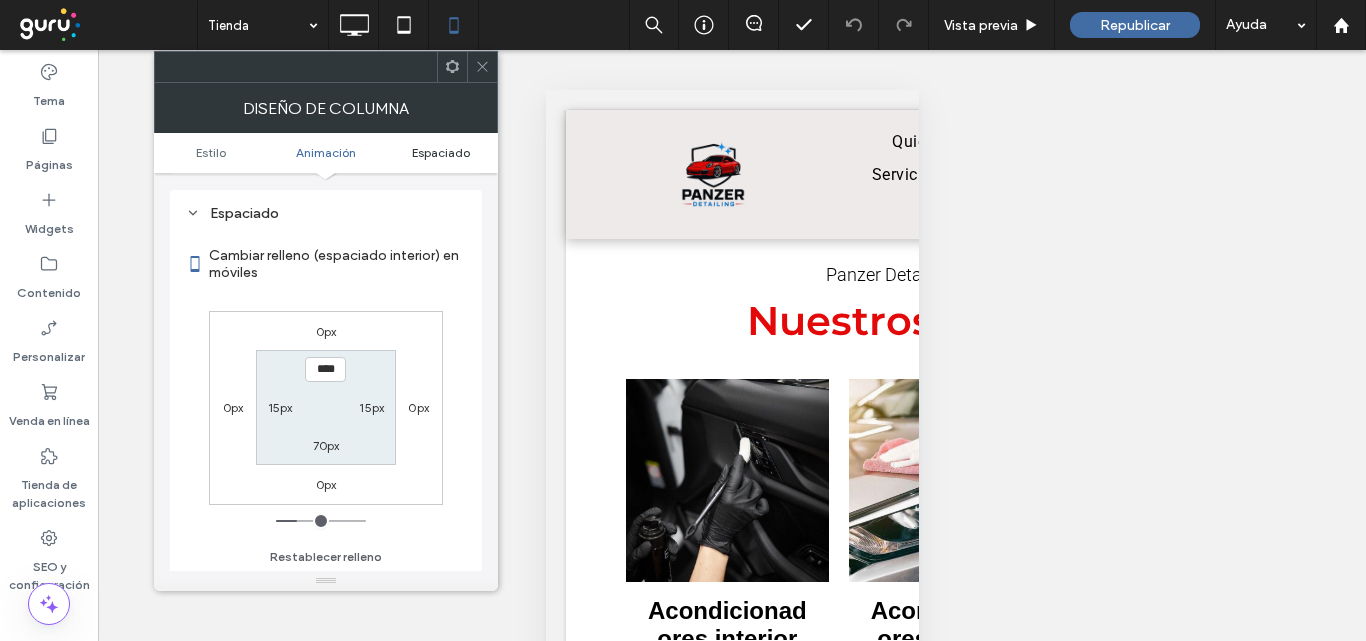 scroll, scrollTop: 469, scrollLeft: 0, axis: vertical 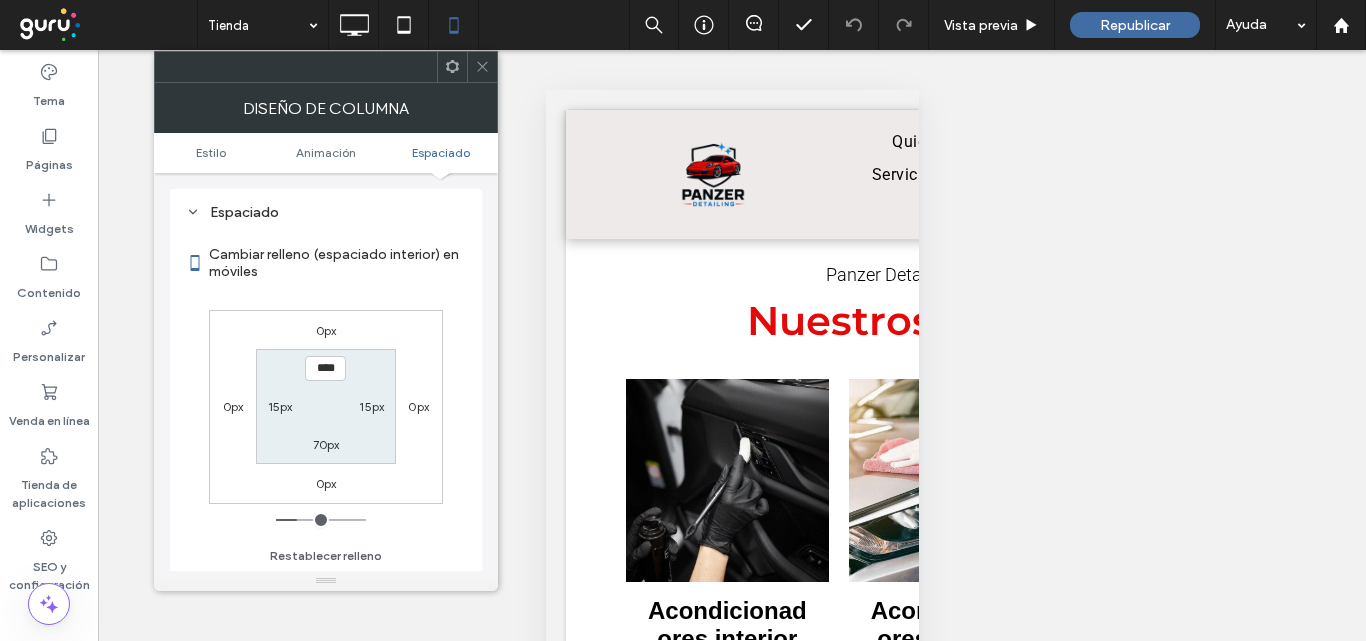 click on "15px" at bounding box center [280, 406] 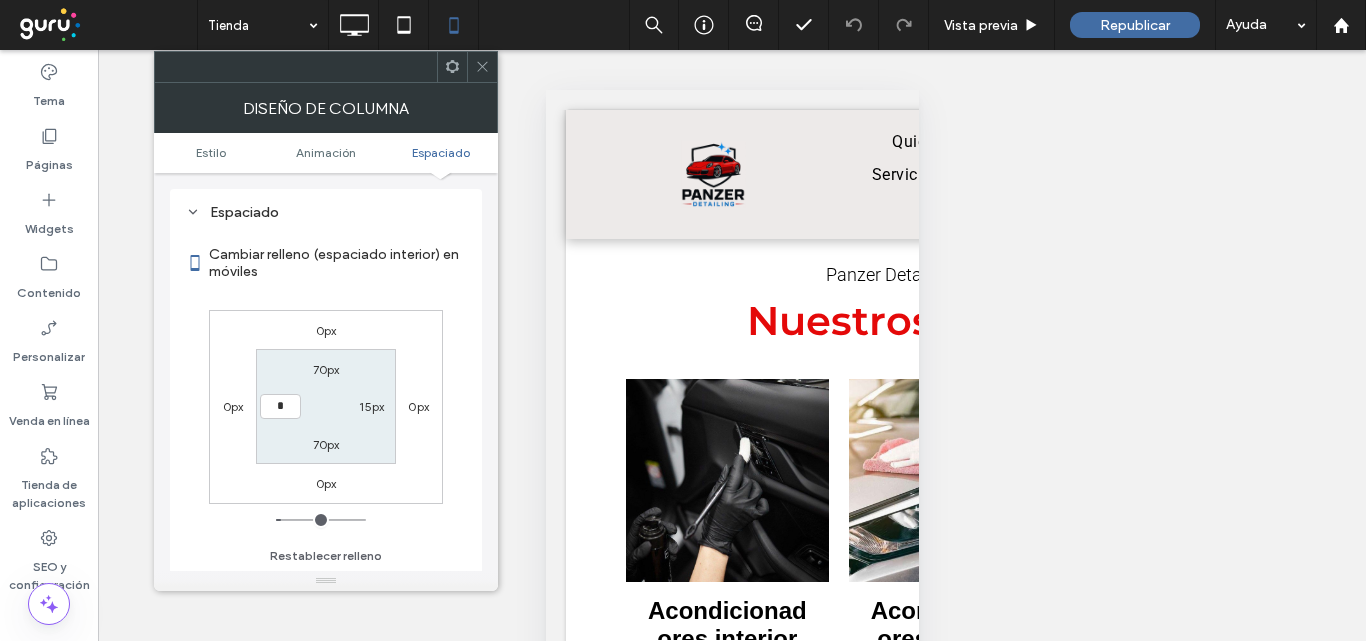 type on "*" 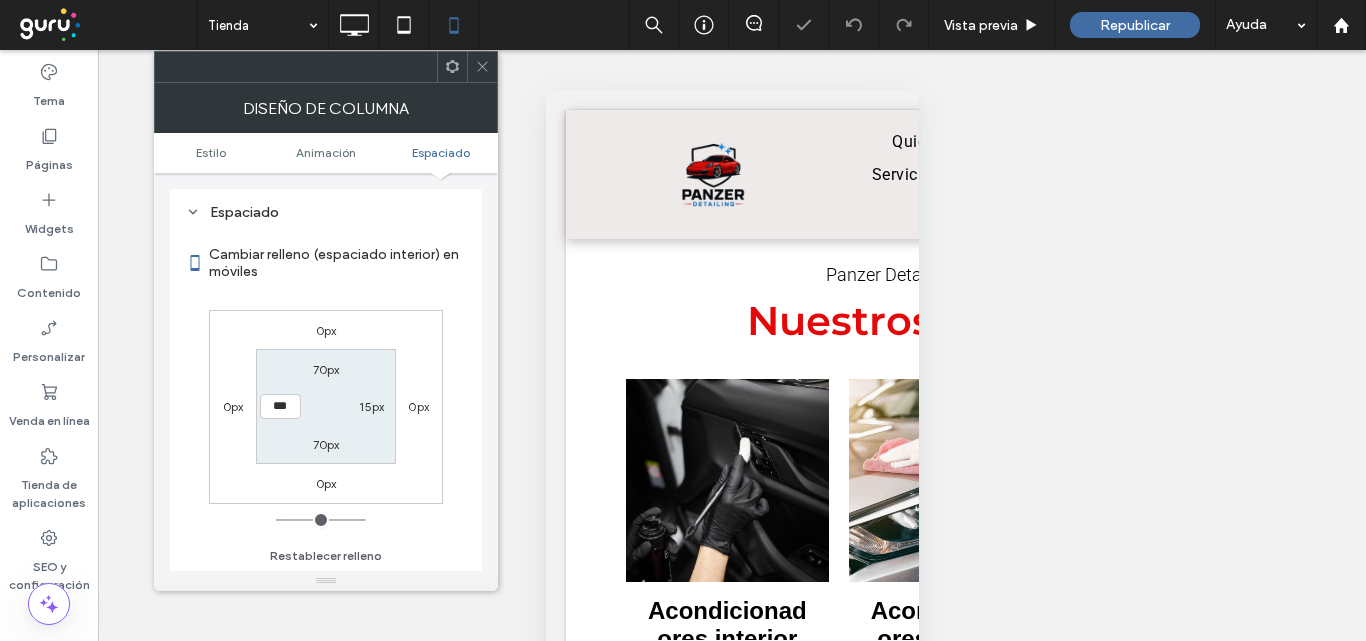 click on "15px" at bounding box center (371, 406) 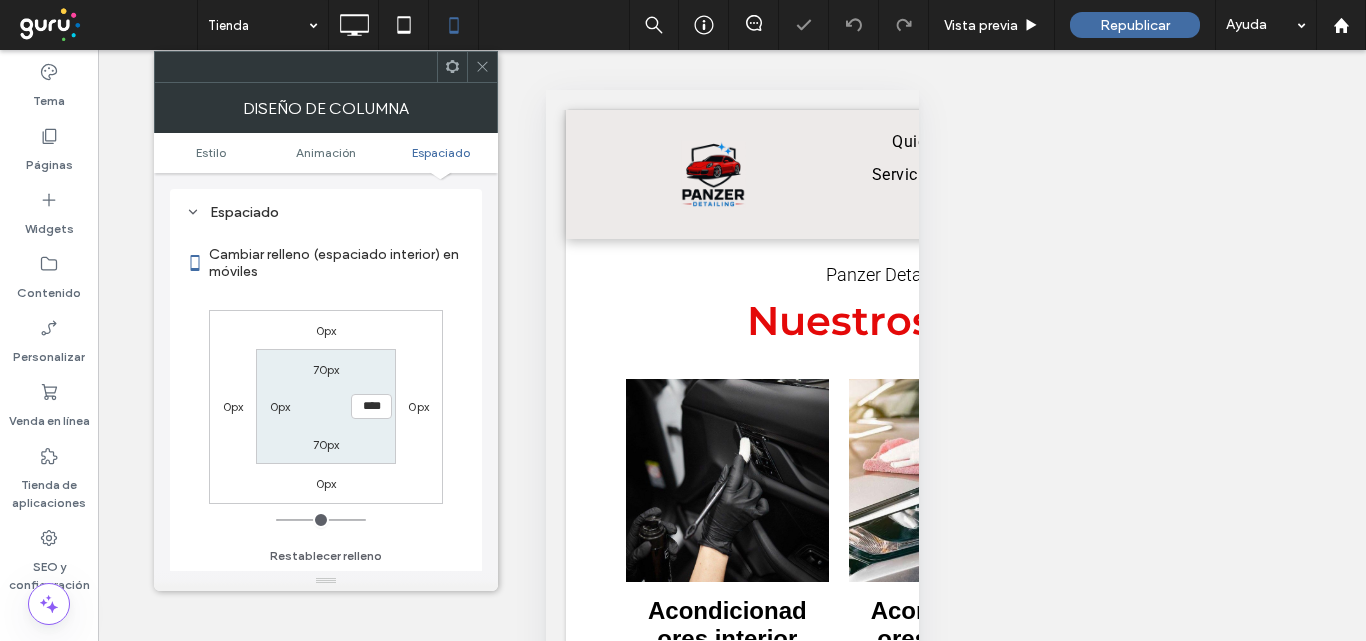type on "**" 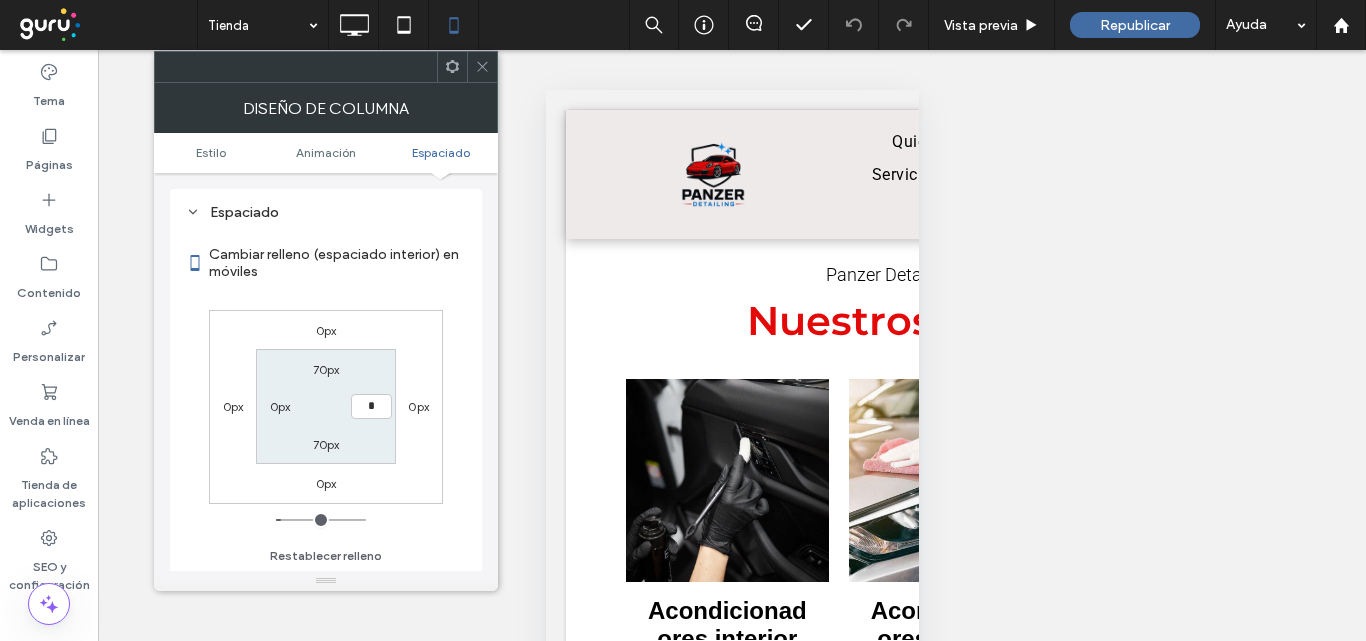 type on "*" 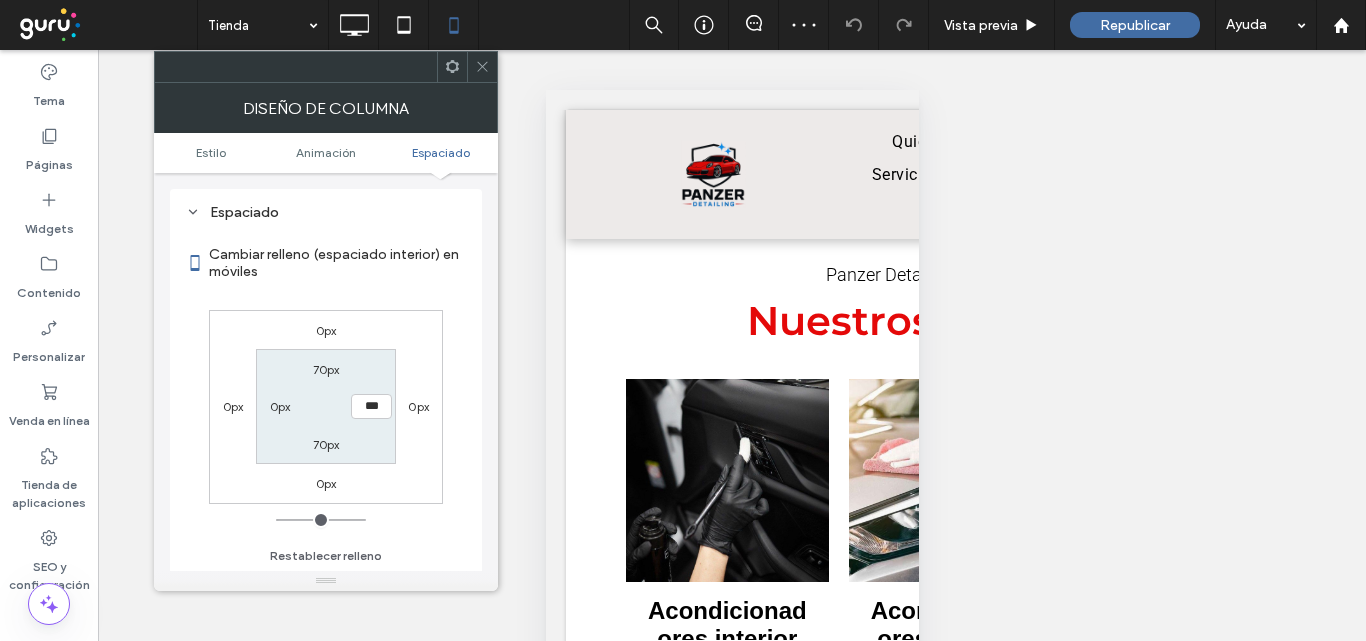 click 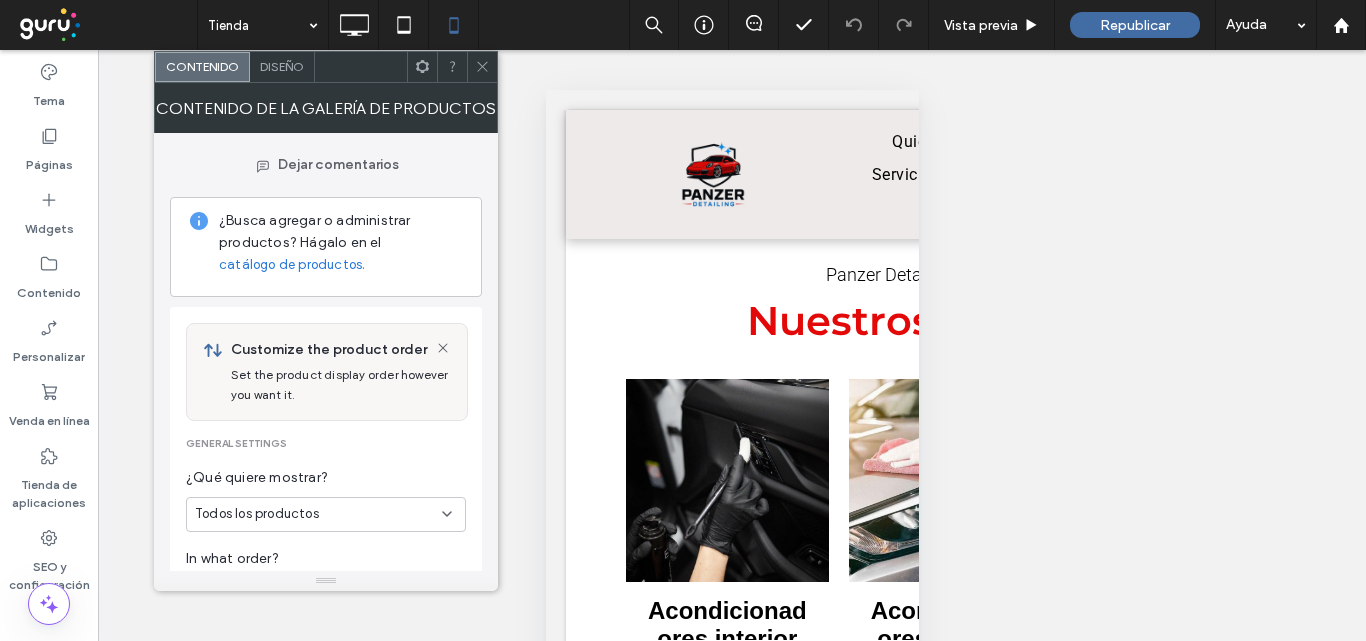 click on "Diseño" at bounding box center [282, 66] 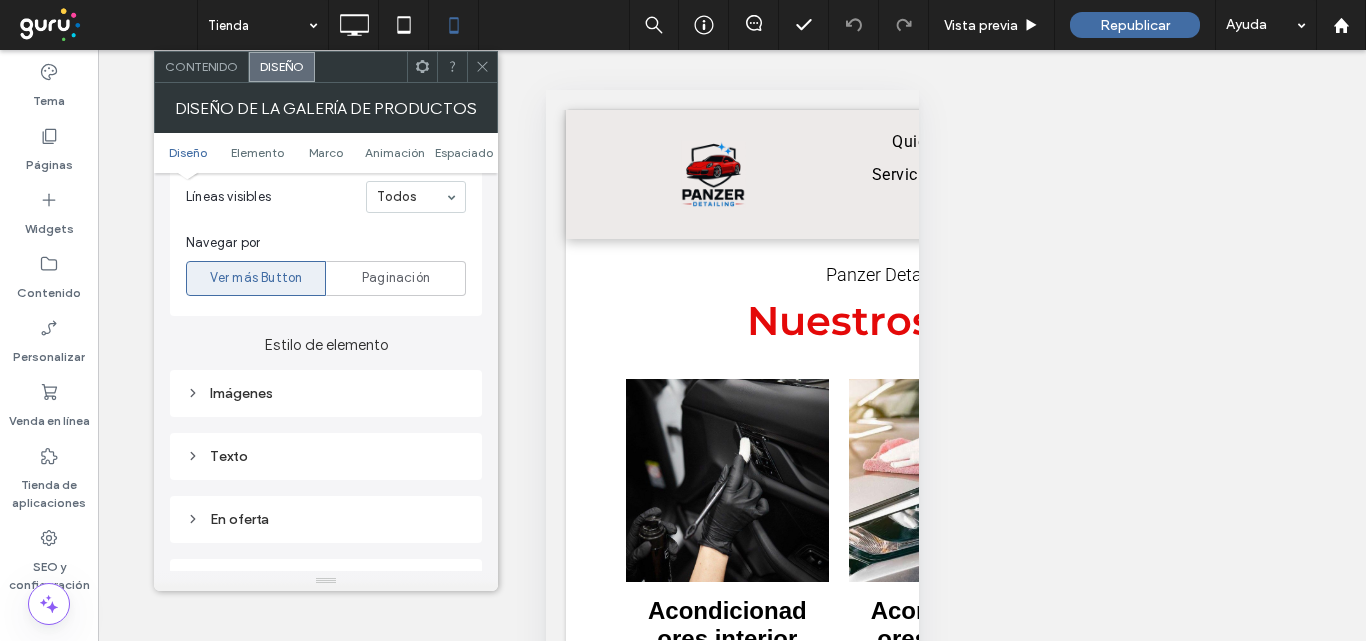 scroll, scrollTop: 700, scrollLeft: 0, axis: vertical 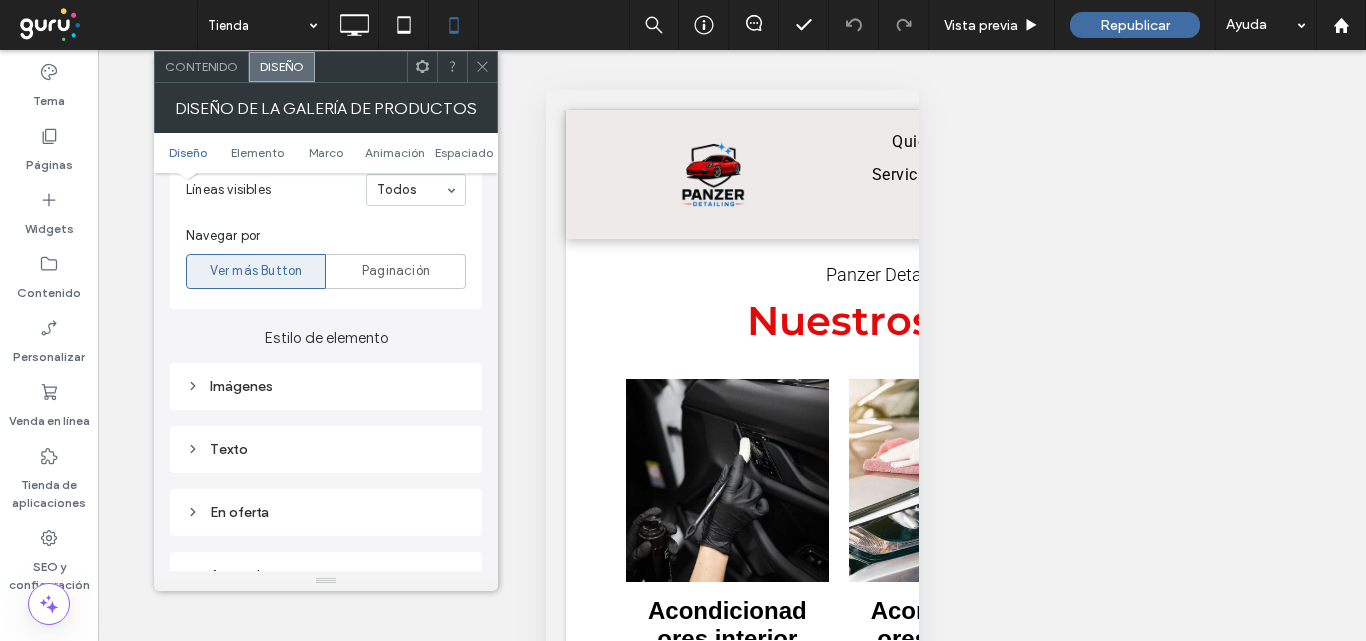 click on "Texto" at bounding box center (326, 449) 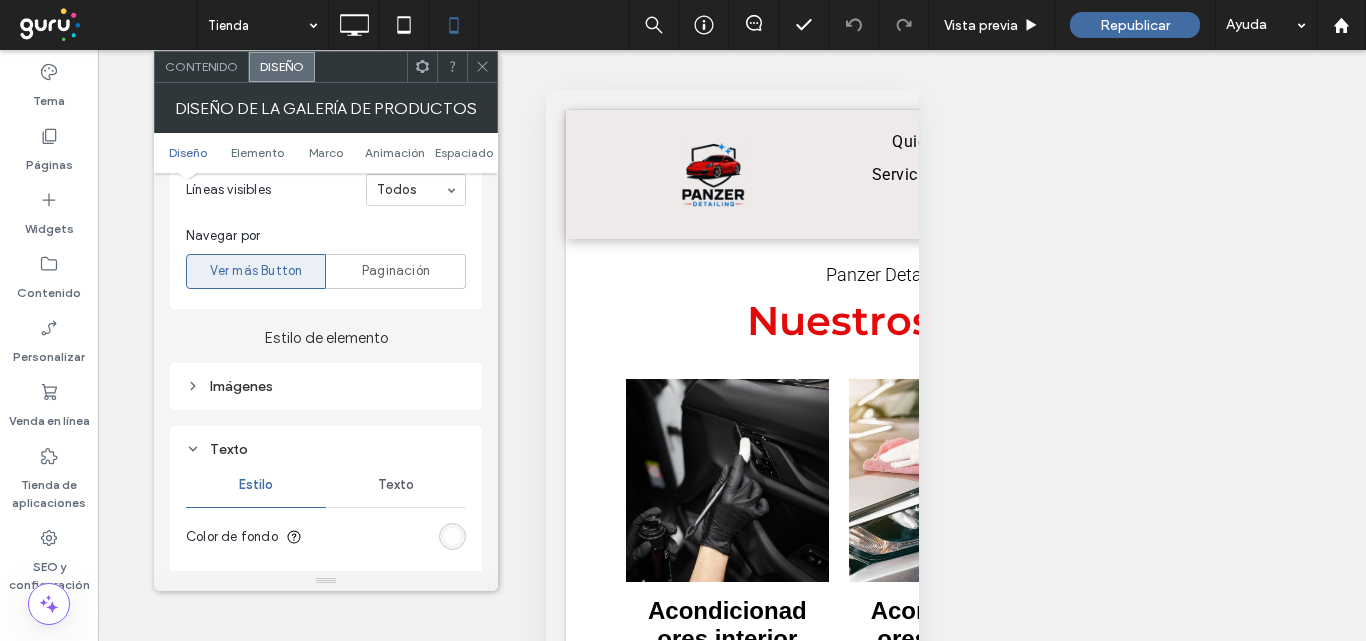 click on "Texto" at bounding box center (396, 485) 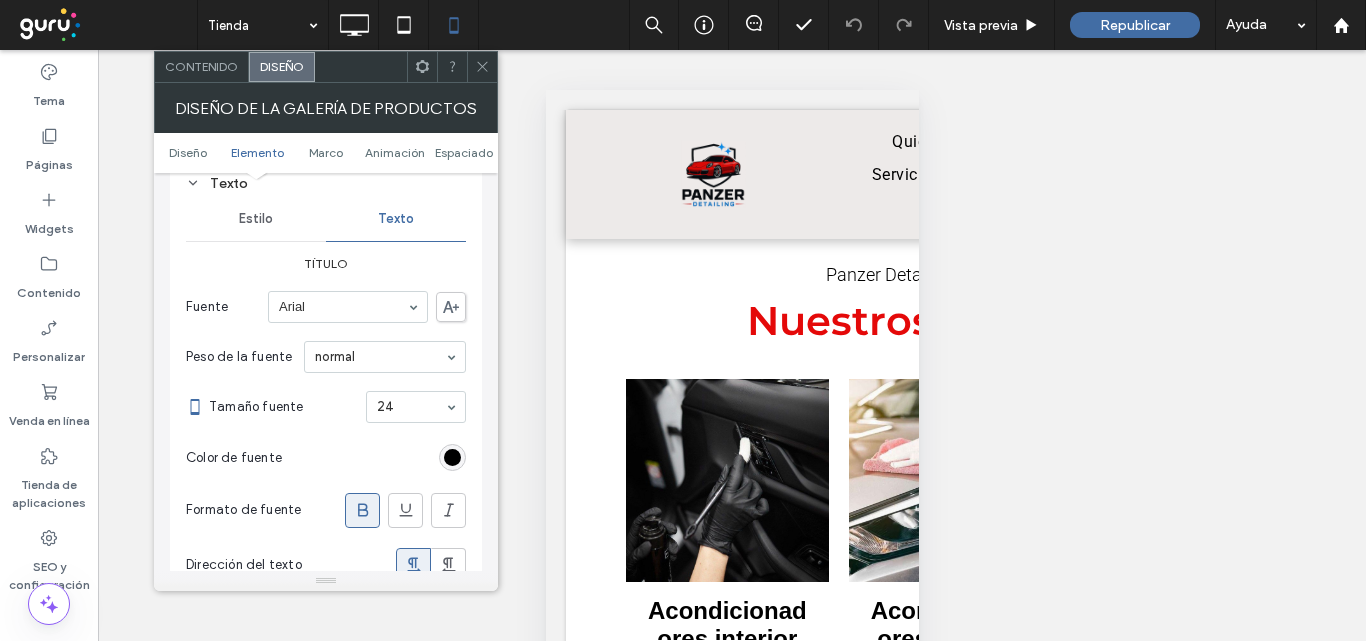 scroll, scrollTop: 1000, scrollLeft: 0, axis: vertical 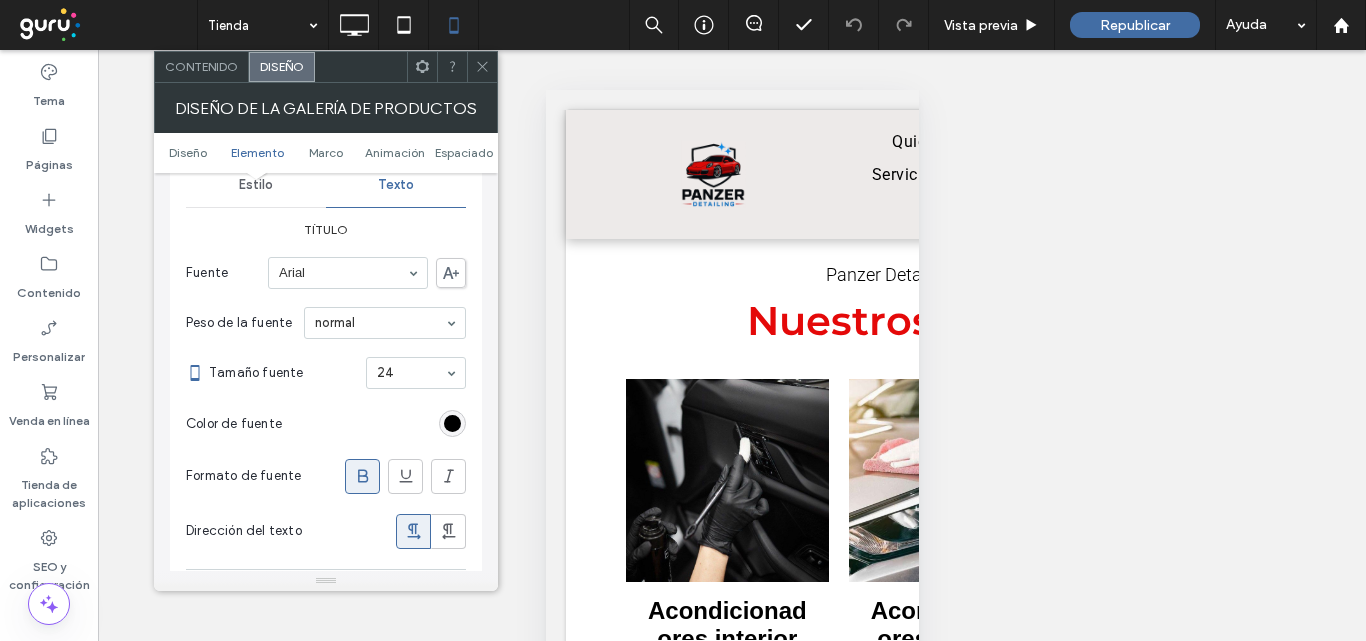 click 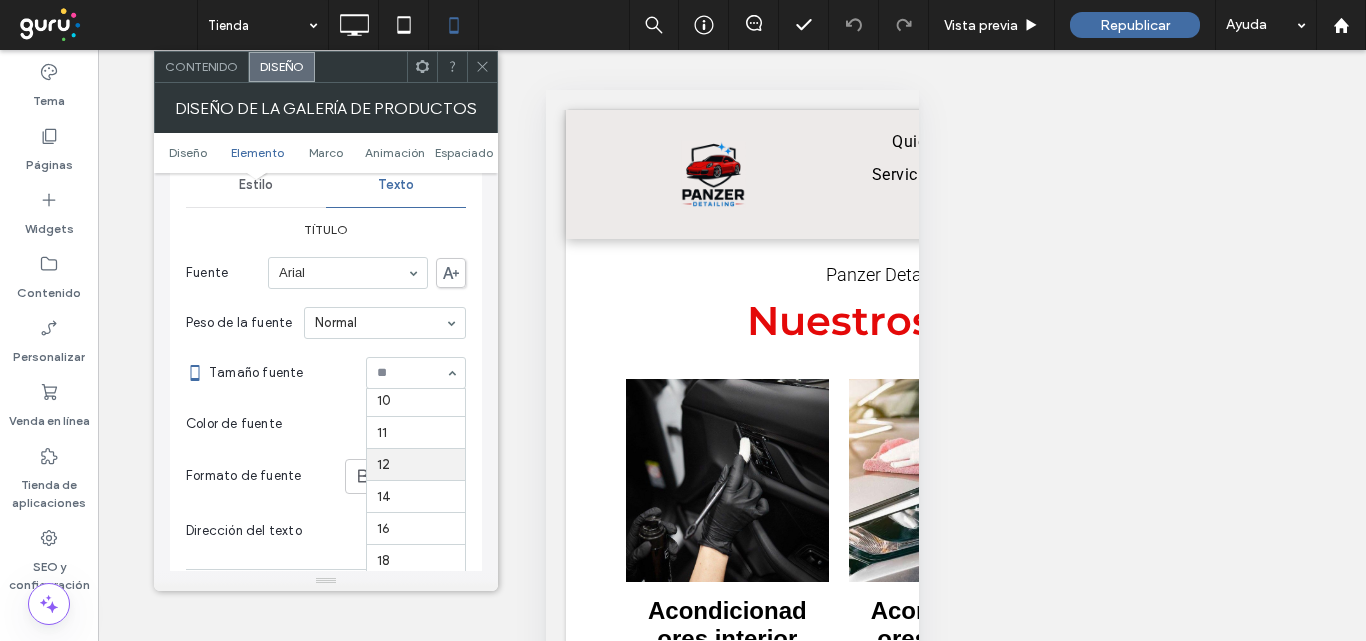 scroll, scrollTop: 100, scrollLeft: 0, axis: vertical 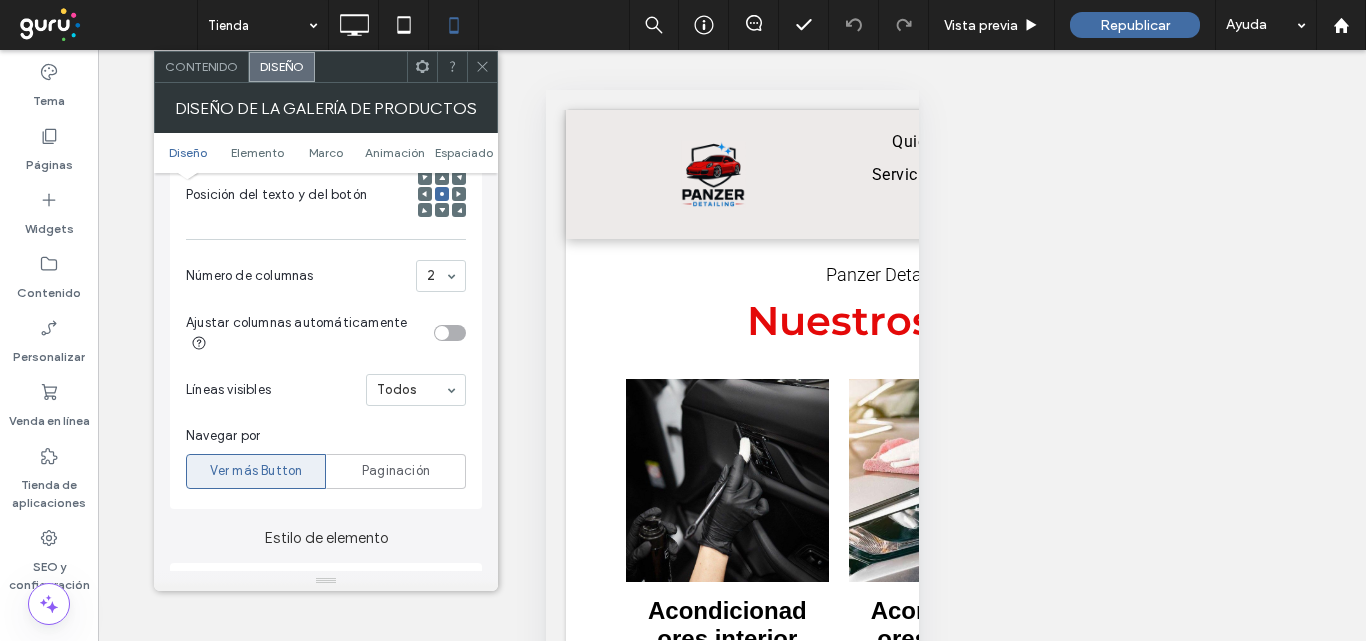 click 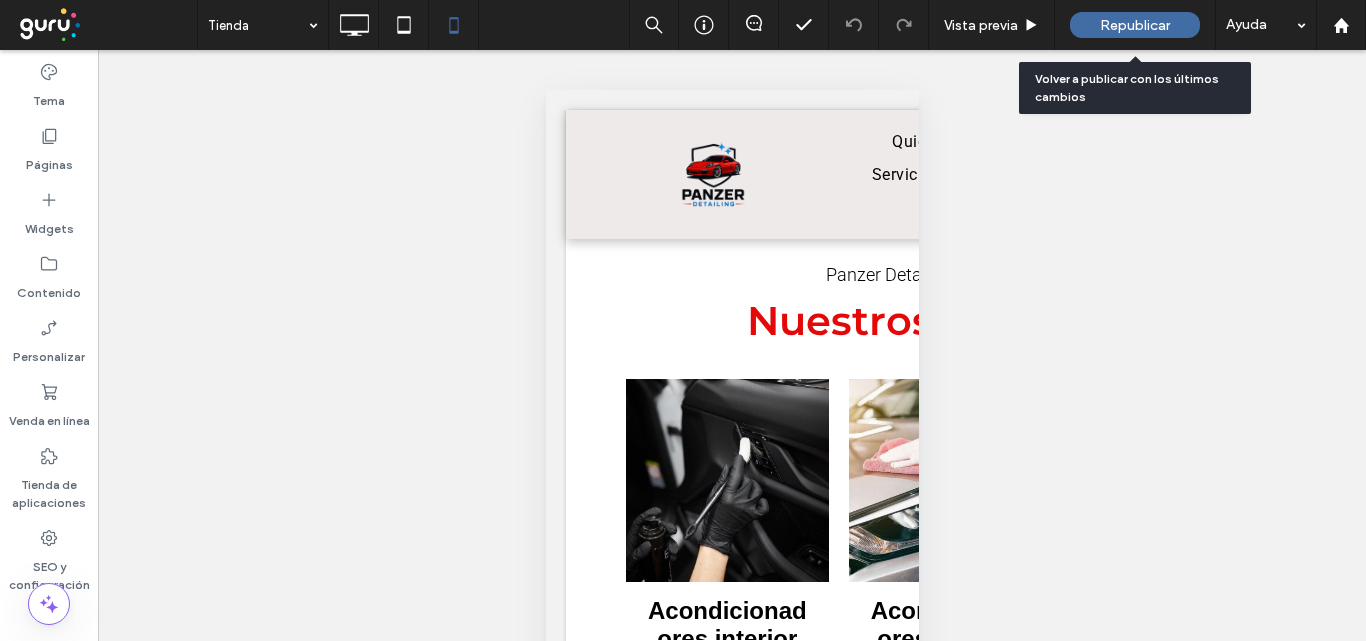click on "Republicar" at bounding box center (1135, 25) 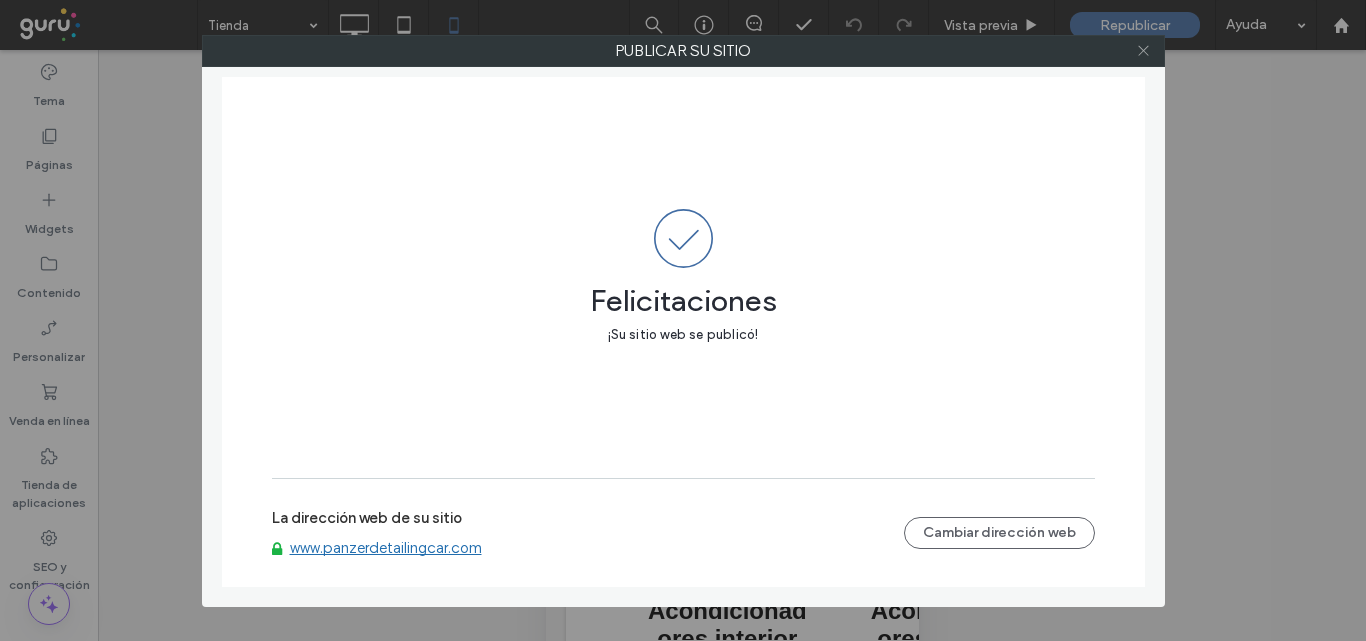 click 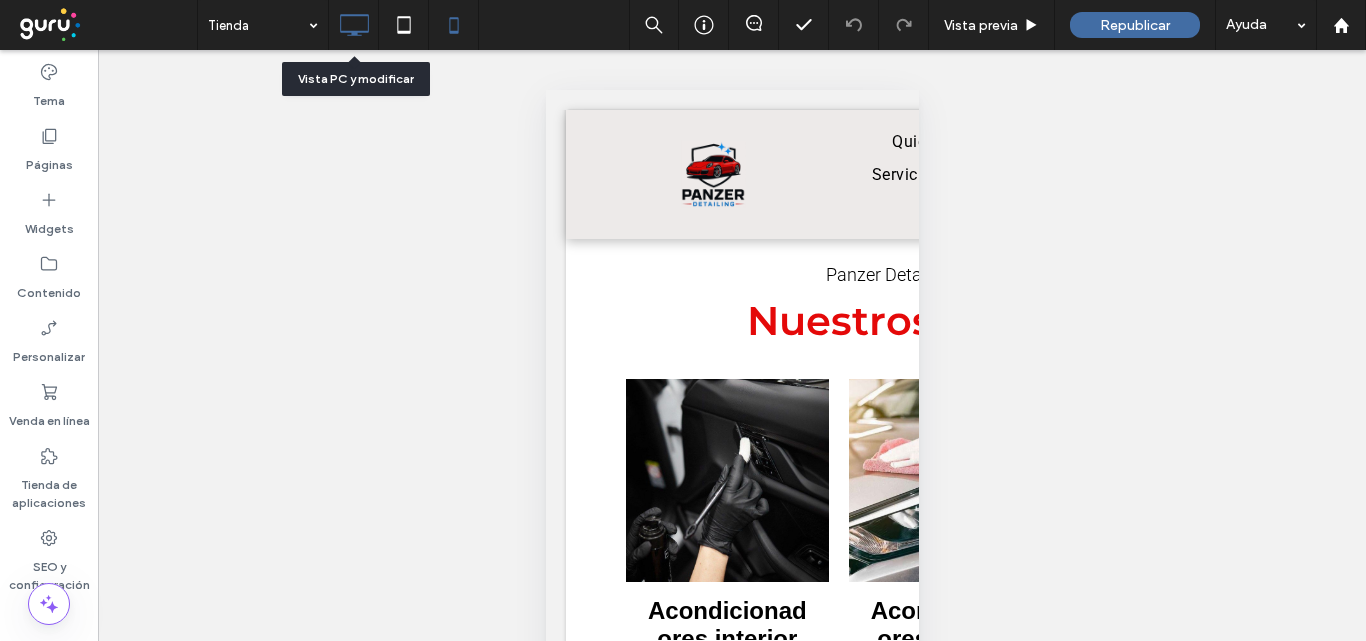 click 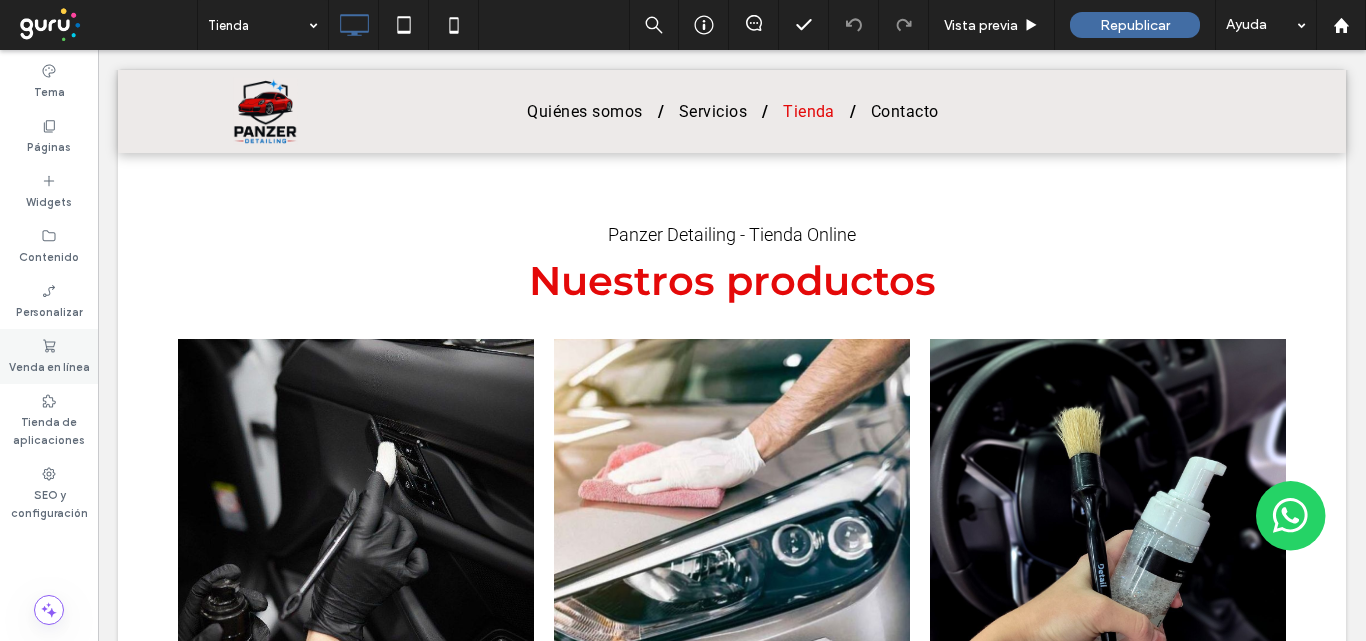 click 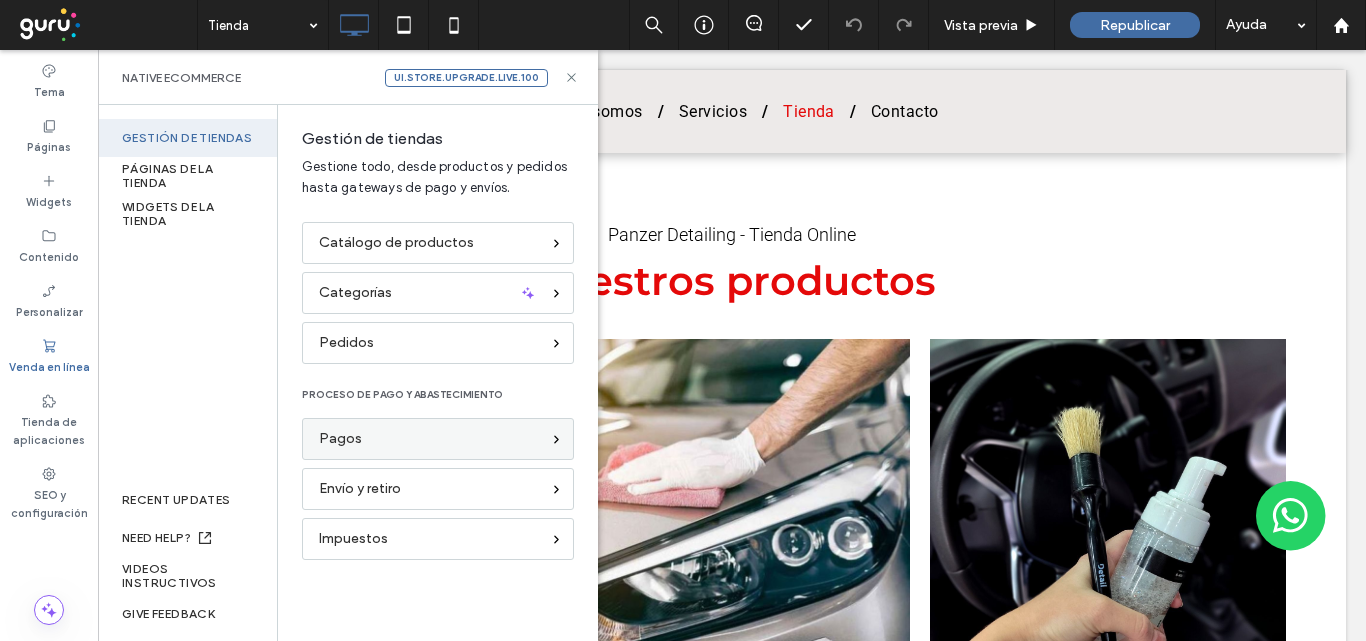 click on "Pagos" at bounding box center [438, 439] 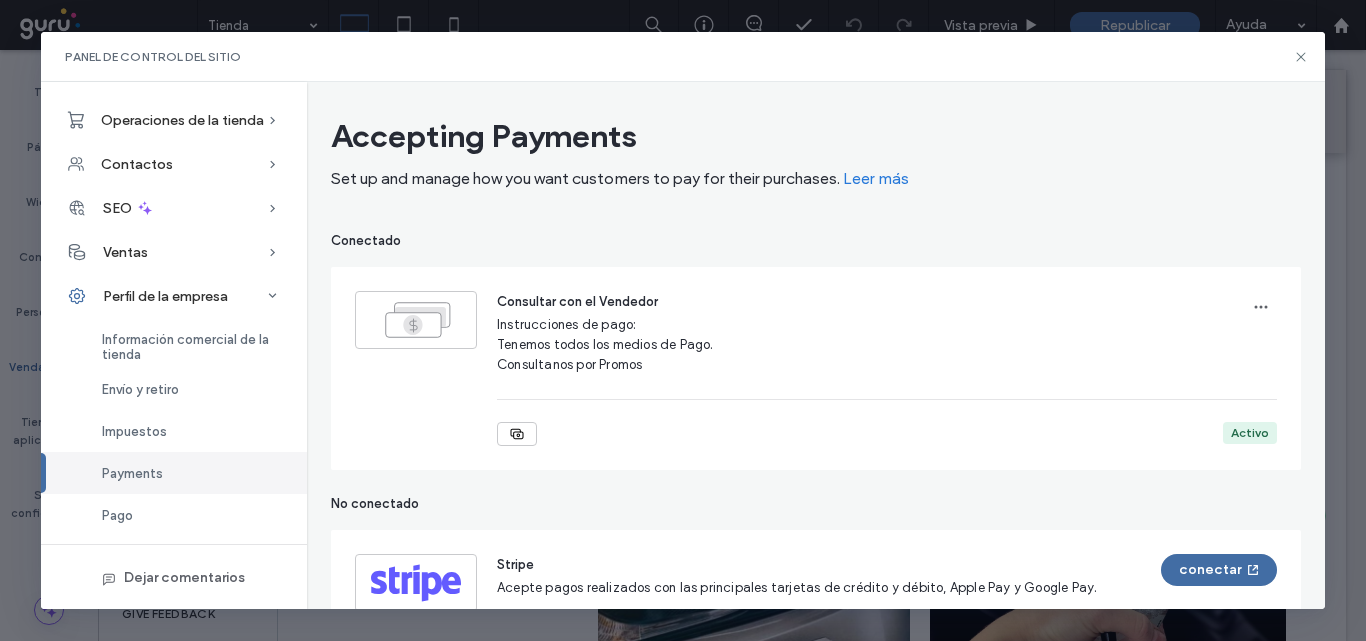 scroll, scrollTop: 0, scrollLeft: 0, axis: both 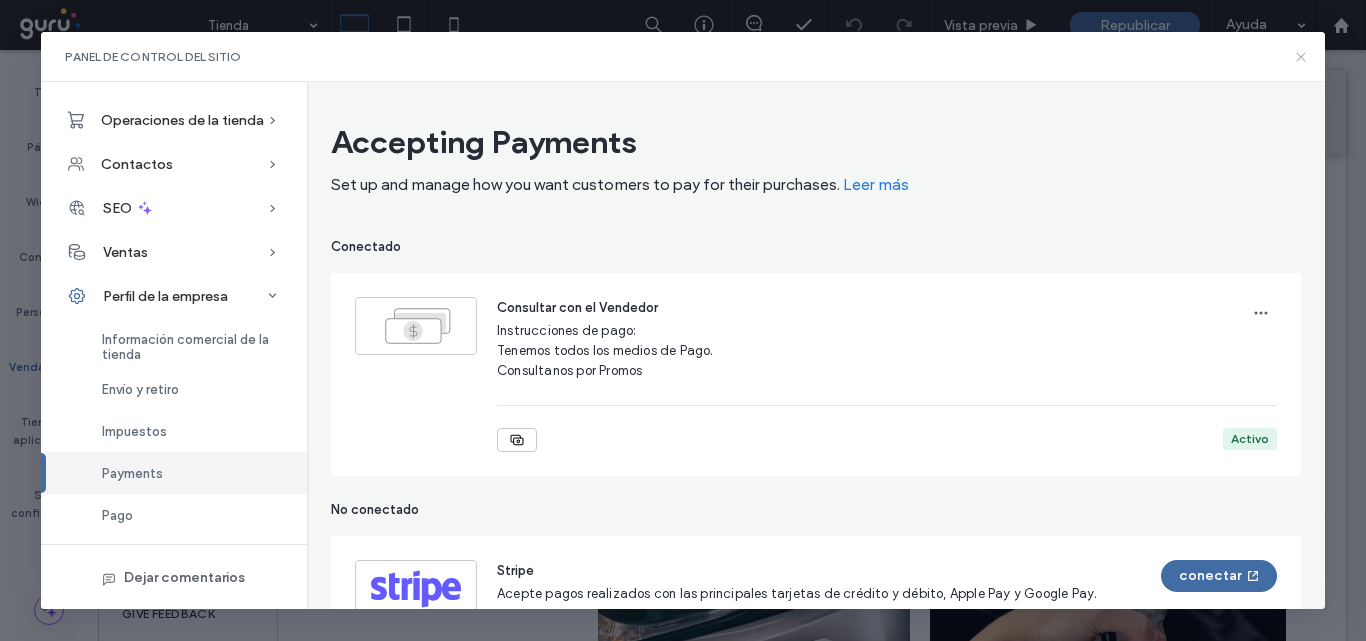 click 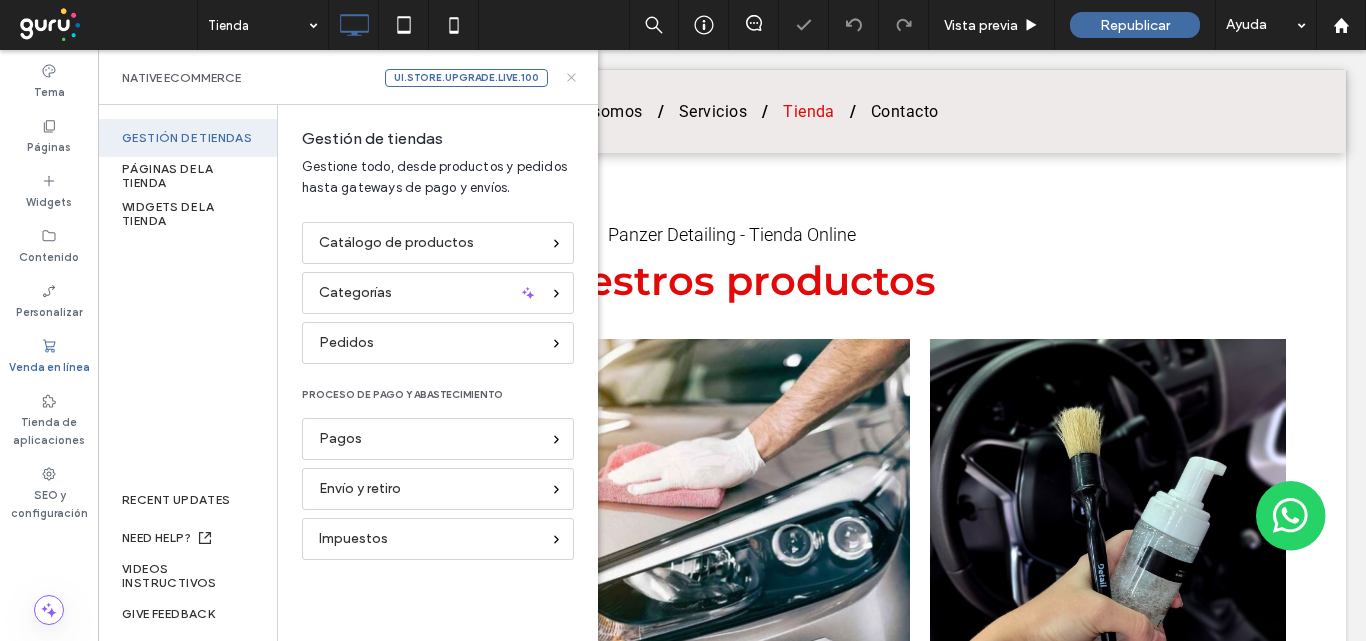 click 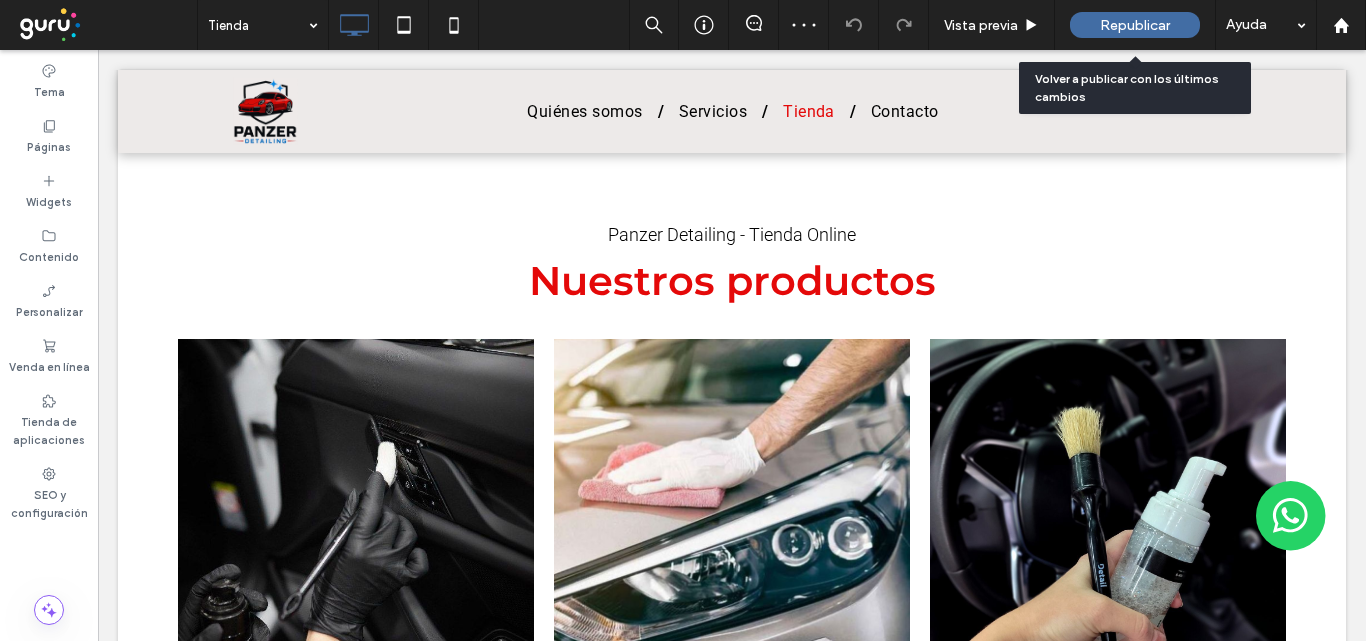 click on "Republicar" at bounding box center (1135, 25) 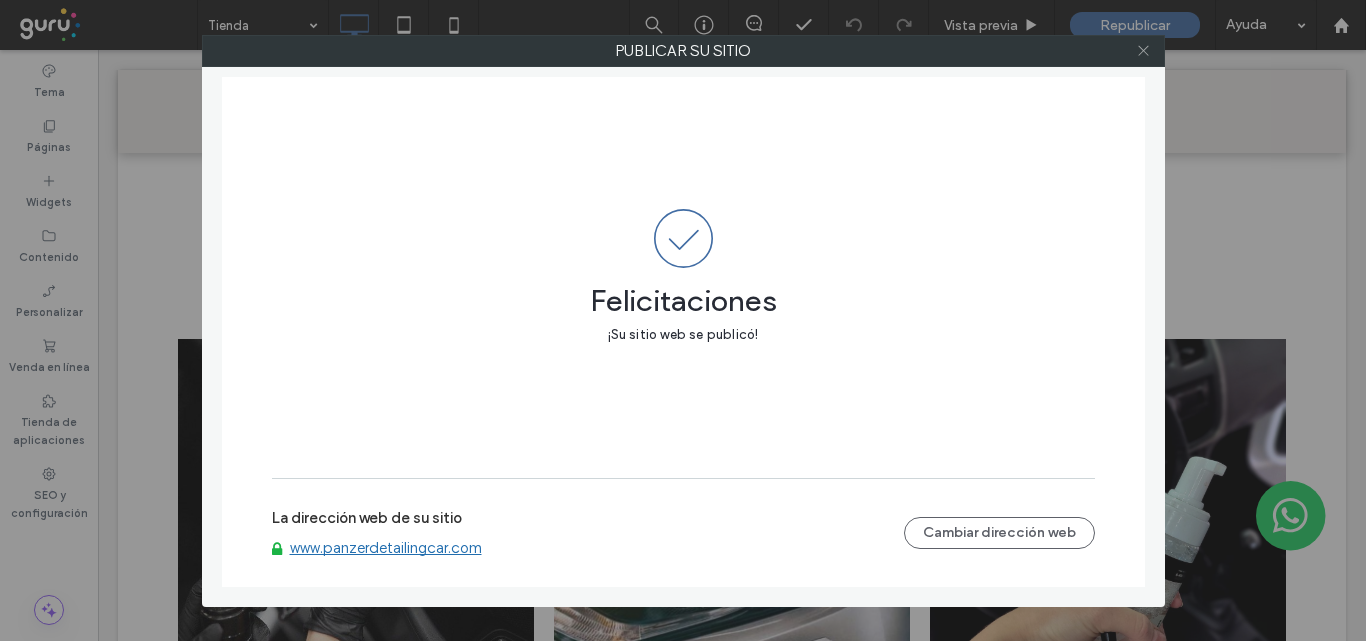 click 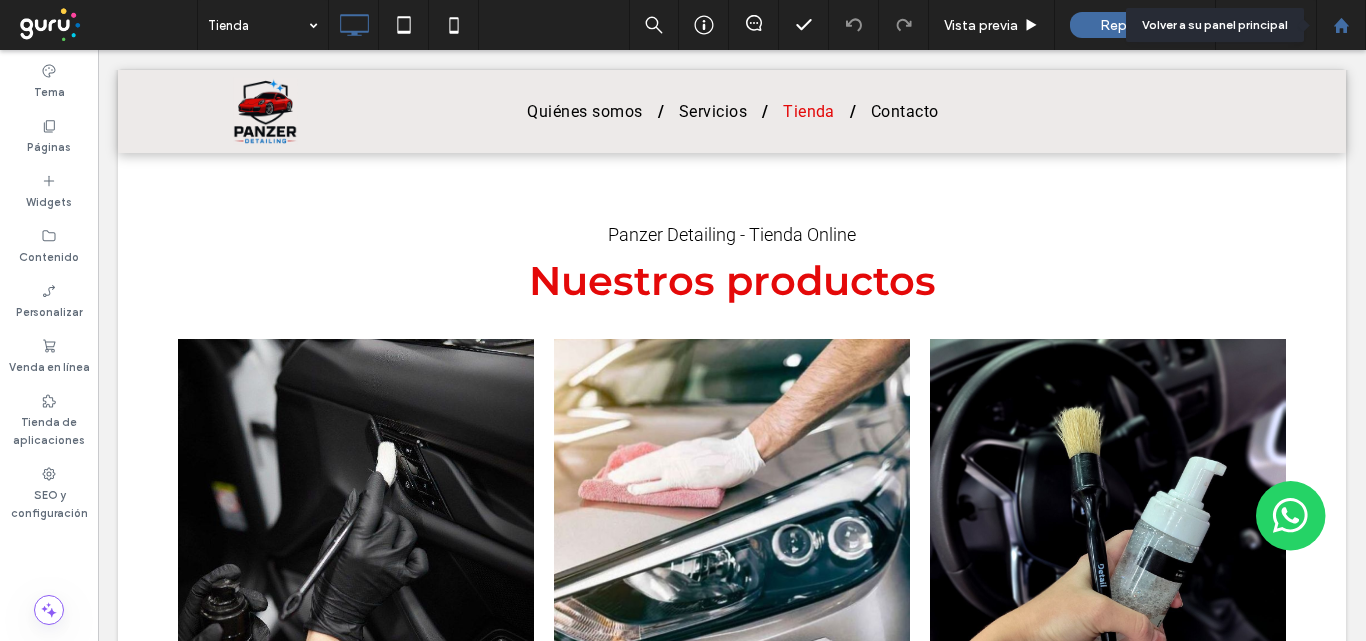 click 